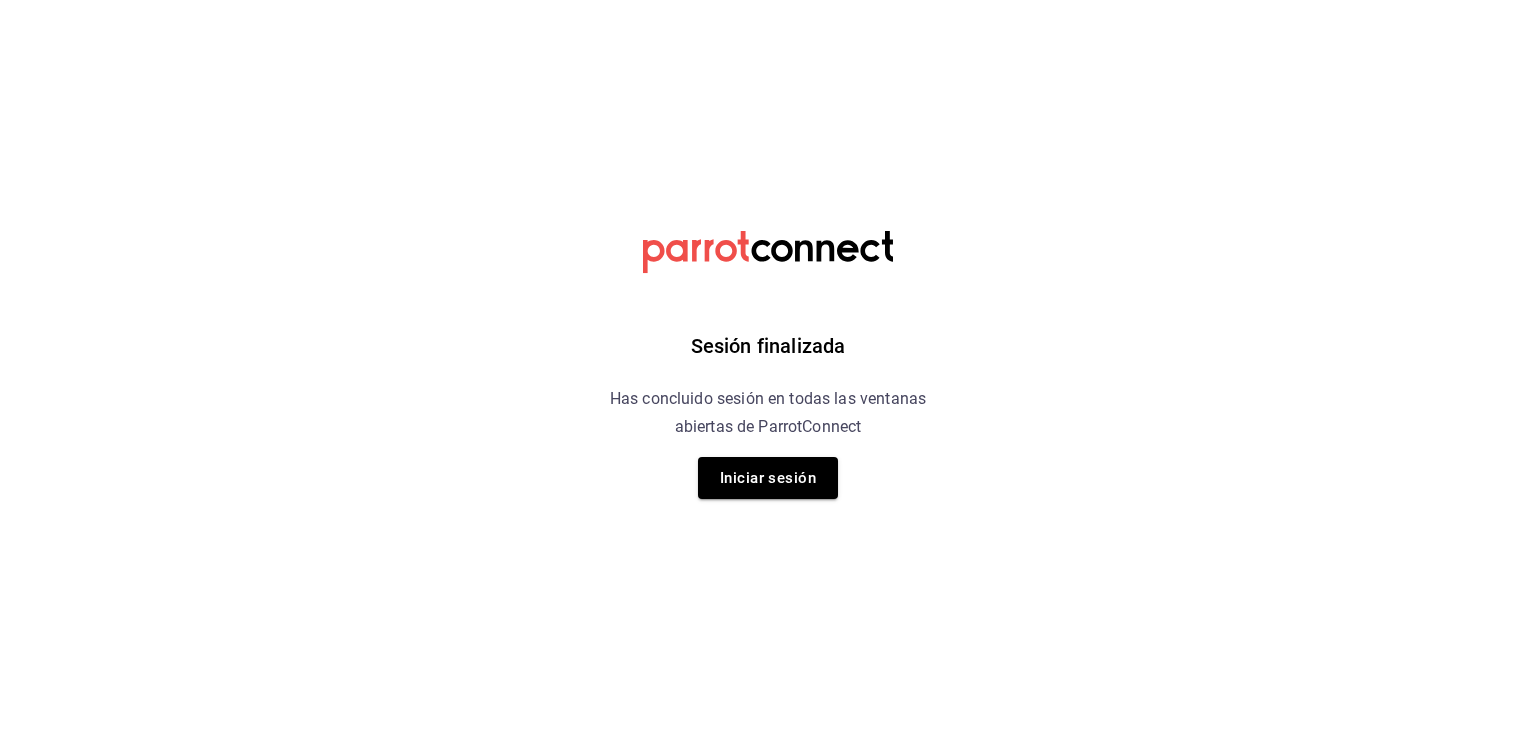 scroll, scrollTop: 0, scrollLeft: 0, axis: both 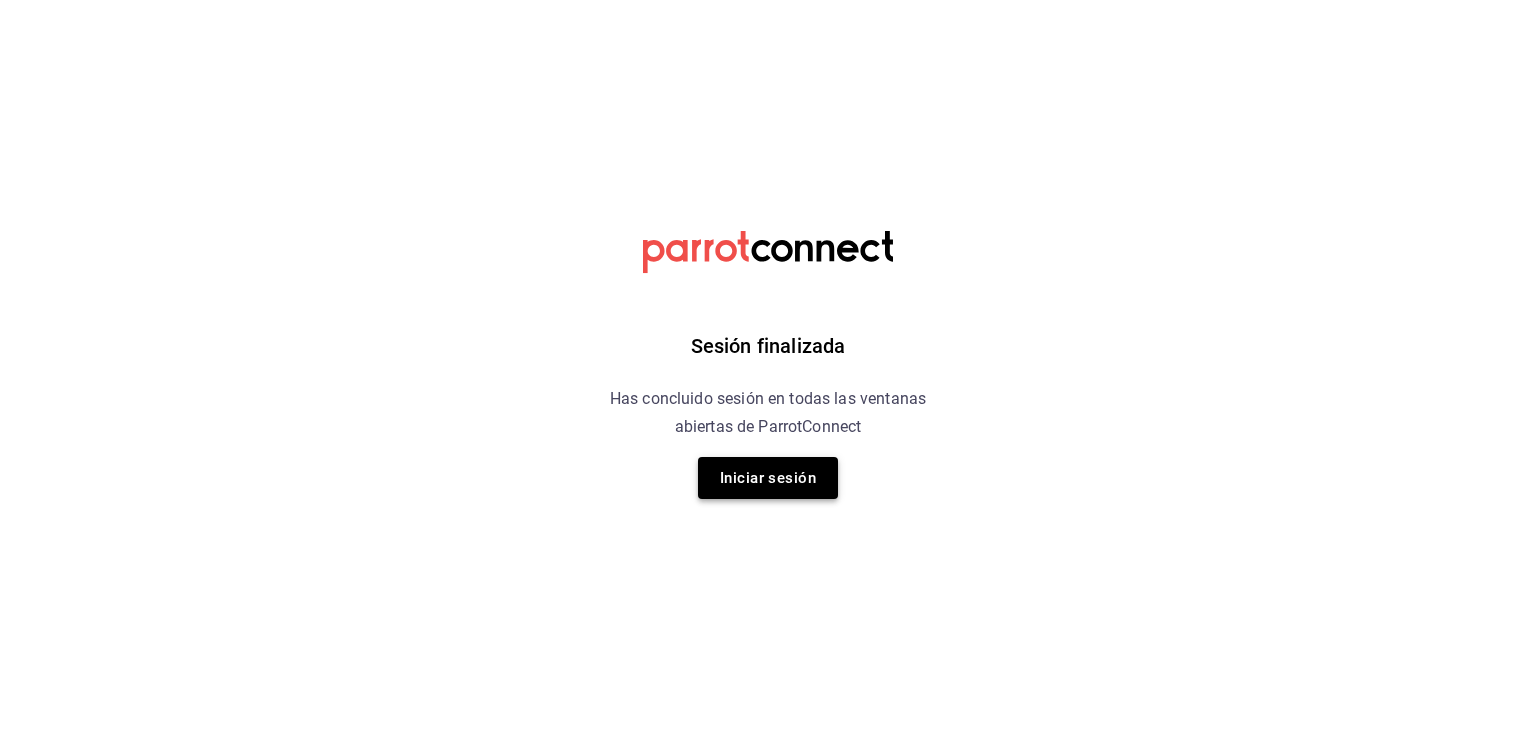 click on "Iniciar sesión" at bounding box center [768, 478] 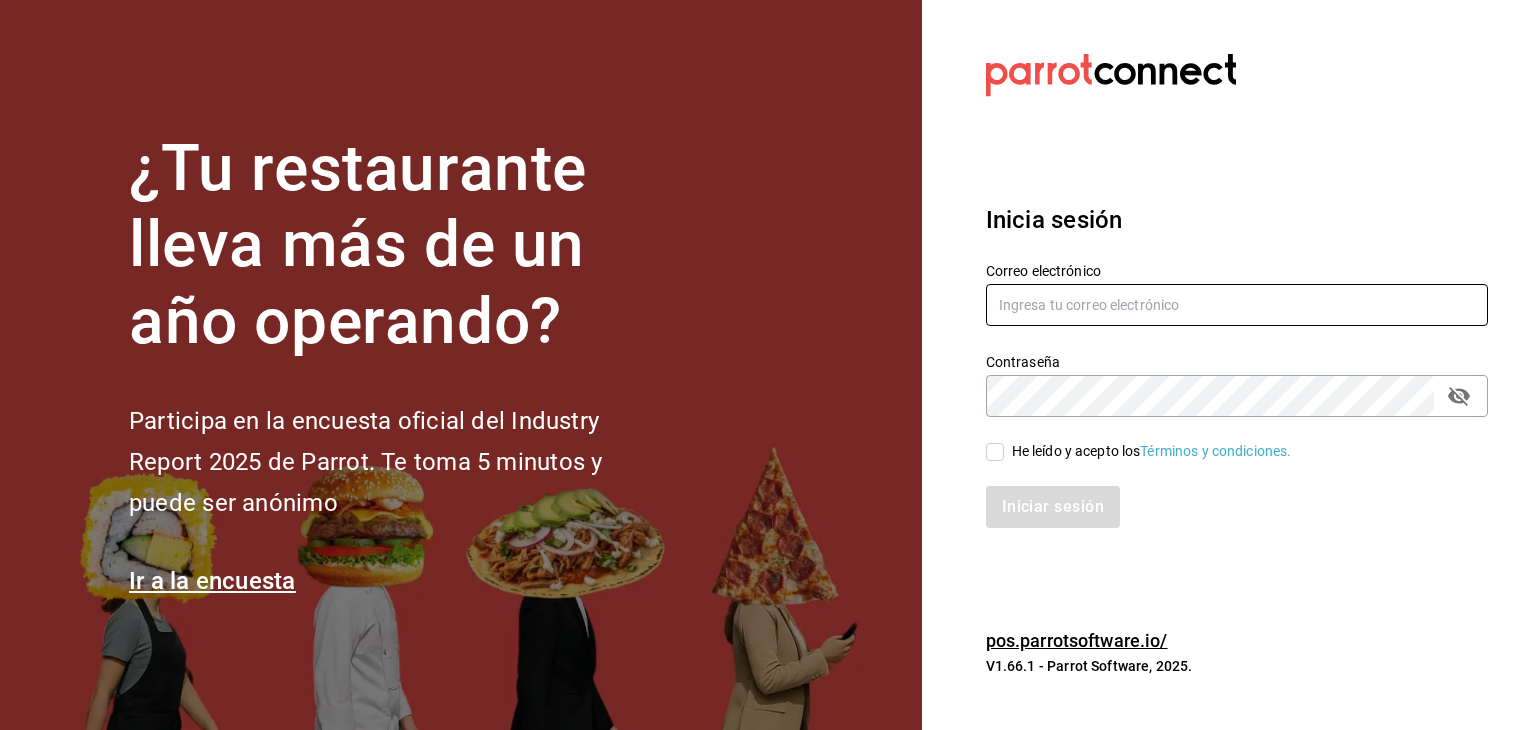type on "[EMAIL]" 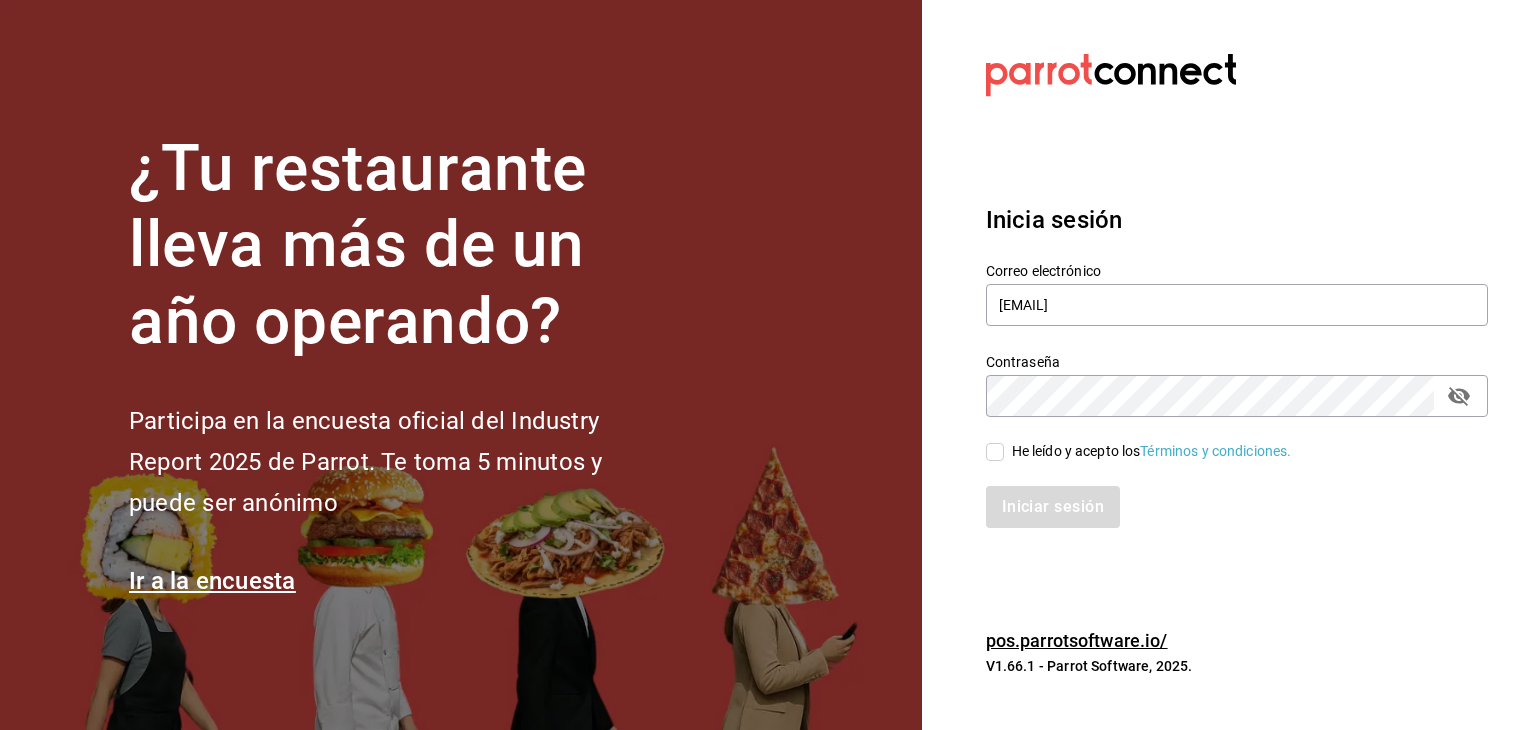 click on "He leído y acepto los  Términos y condiciones." at bounding box center [995, 452] 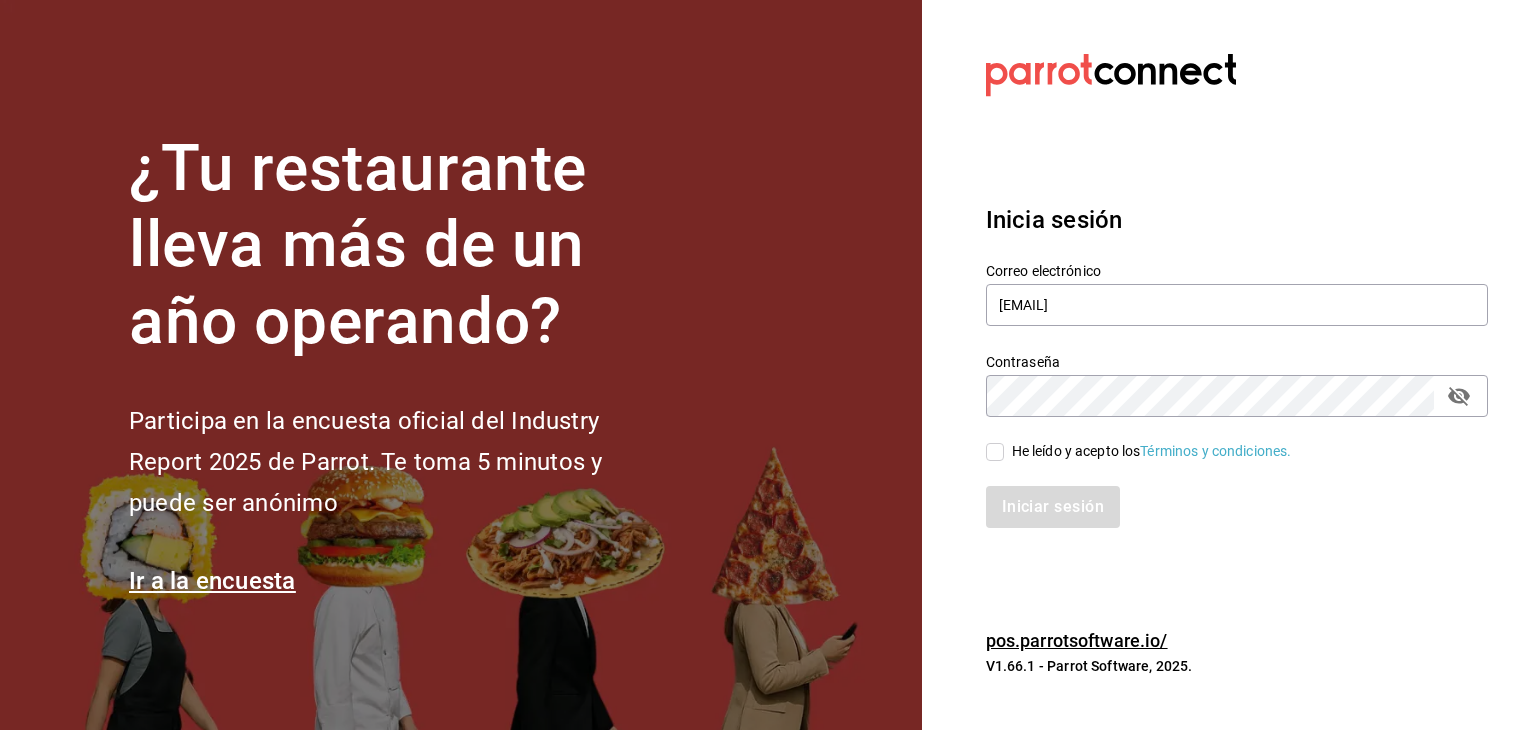 checkbox on "true" 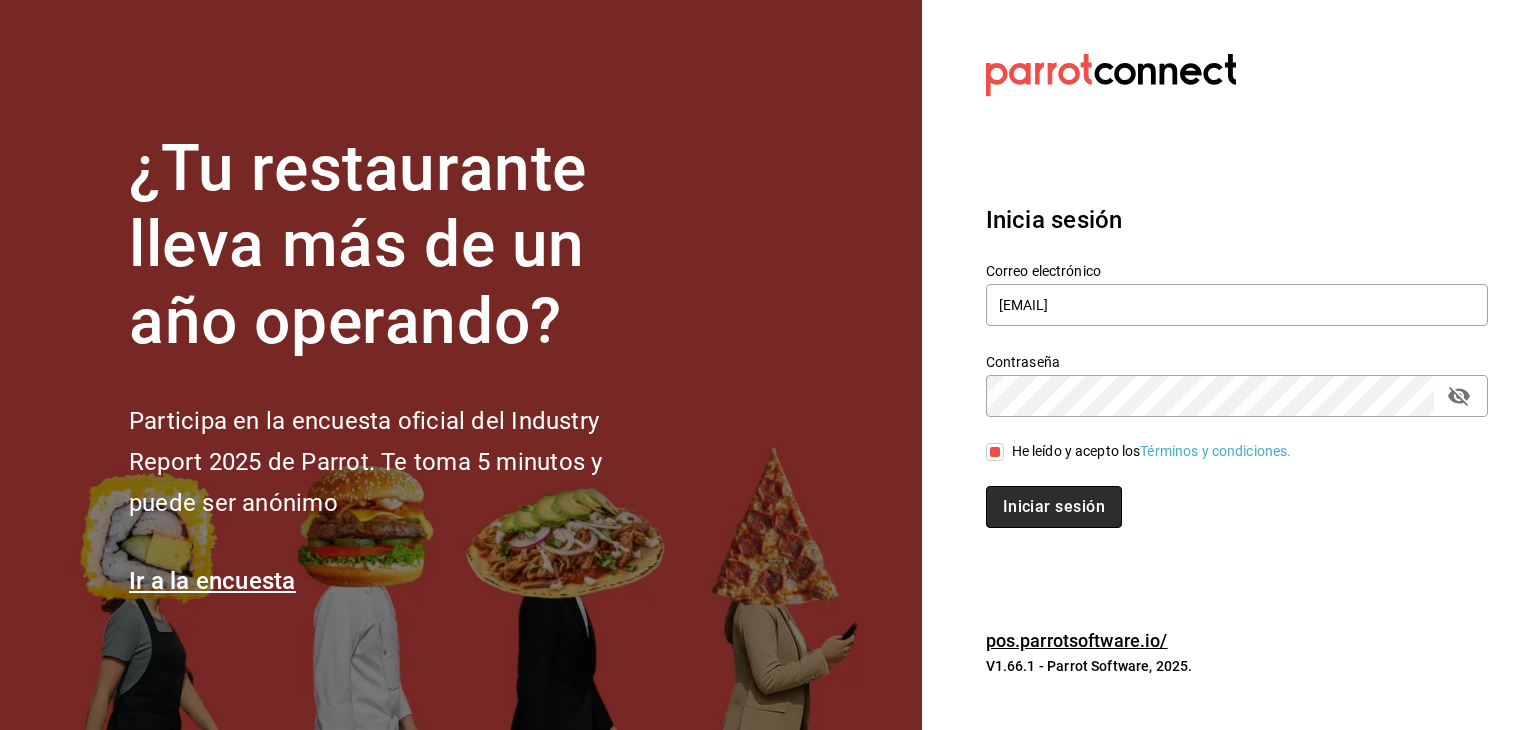 click on "Iniciar sesión" at bounding box center (1054, 507) 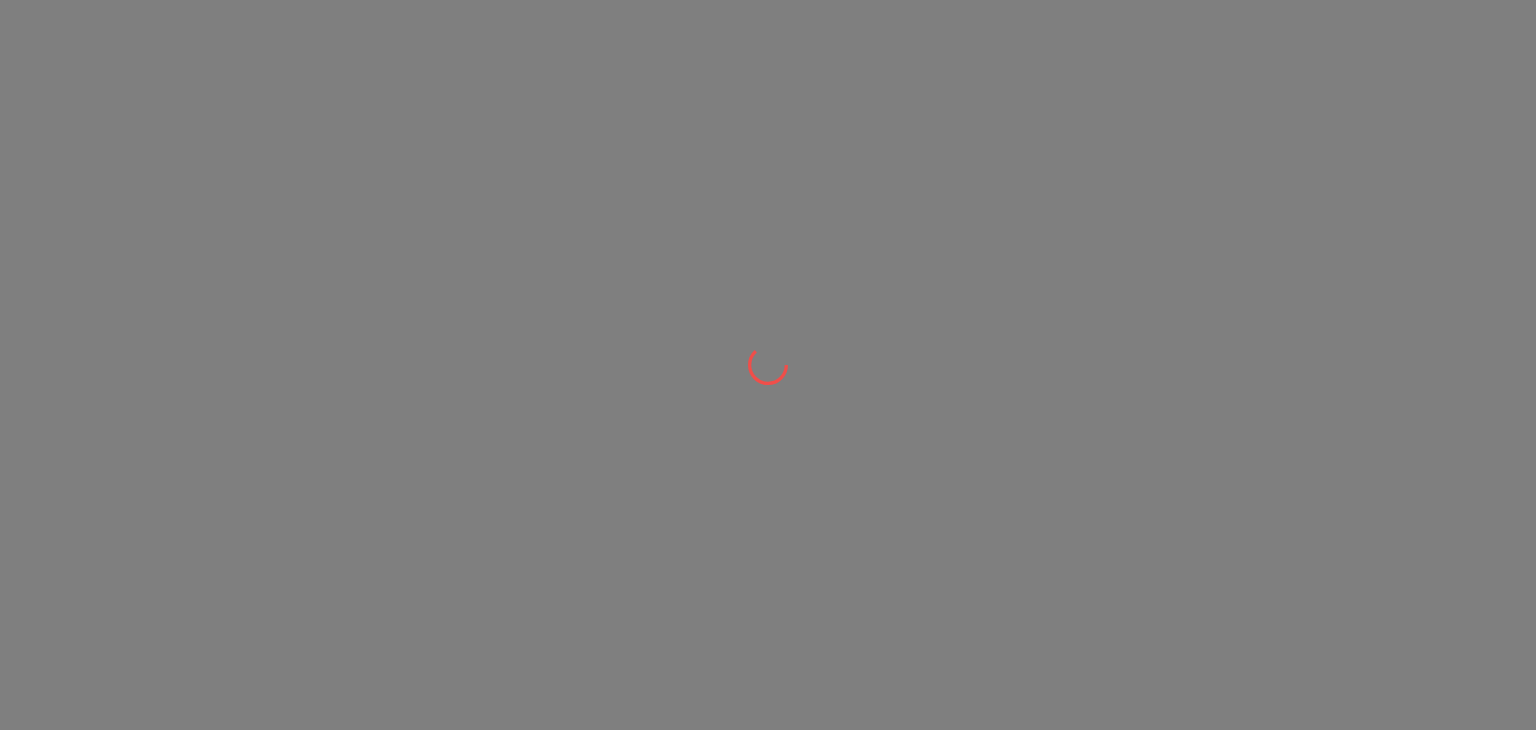 scroll, scrollTop: 0, scrollLeft: 0, axis: both 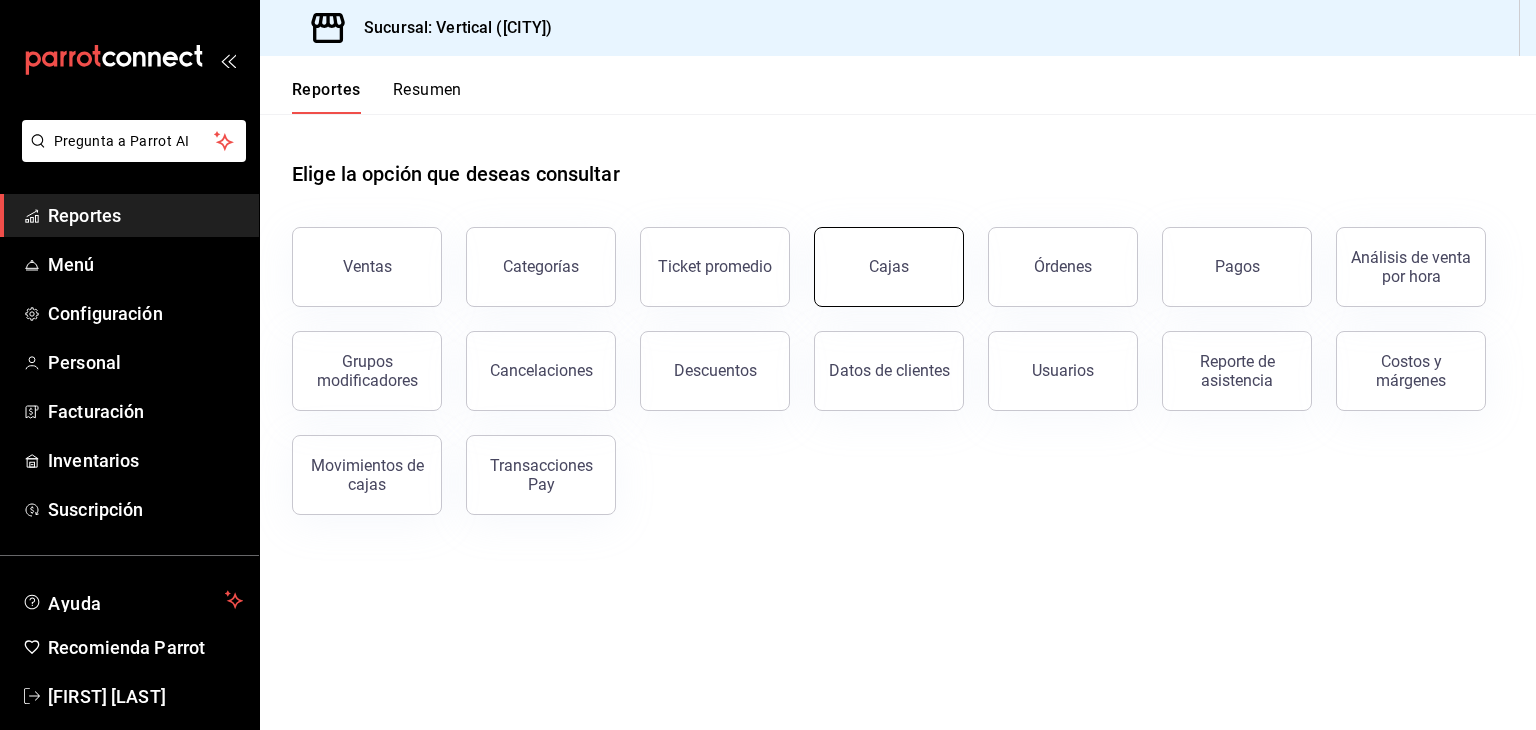 click on "Cajas" at bounding box center [889, 267] 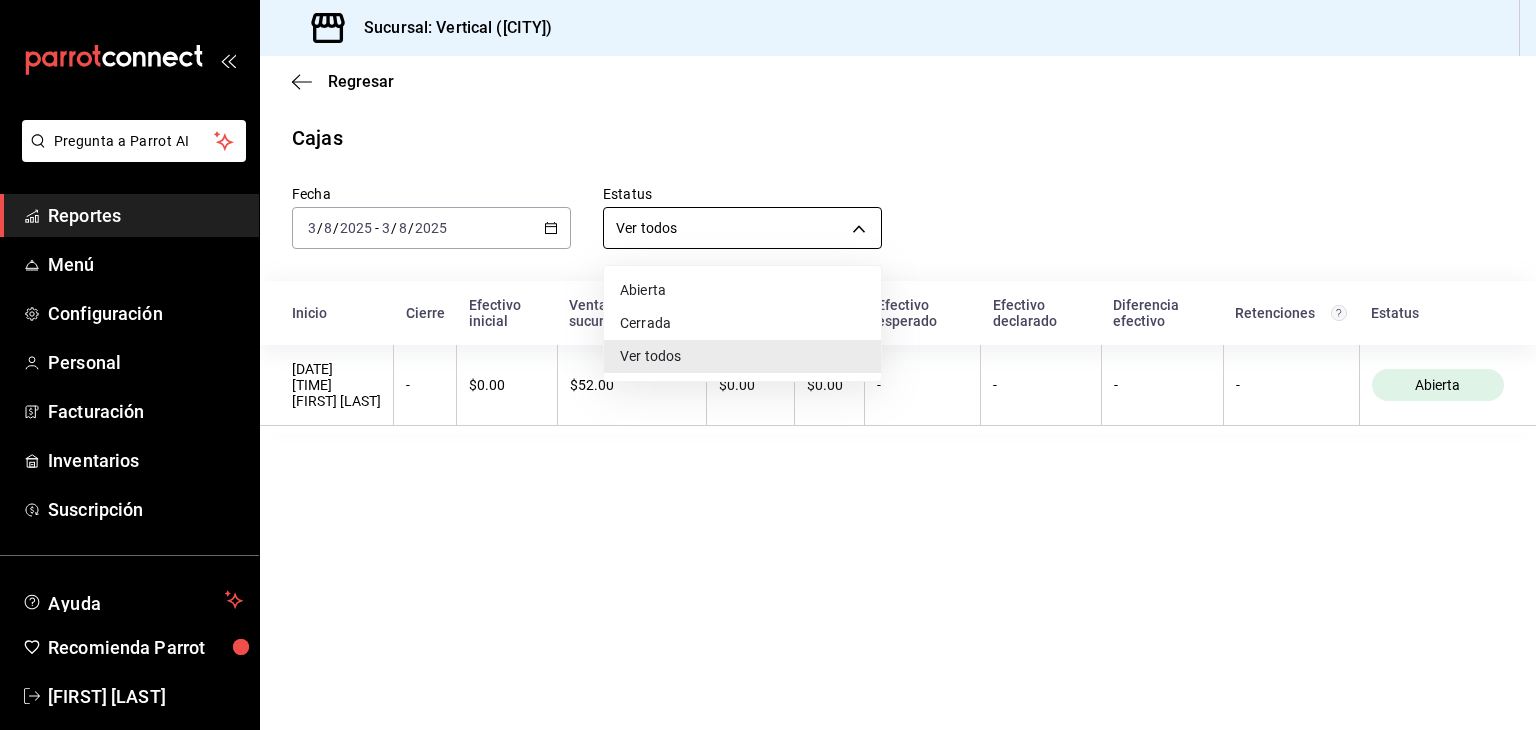 click on "Pregunta a Parrot AI Reportes   Menú   Configuración   Personal   Facturación   Inventarios   Suscripción   Ayuda Recomienda Parrot   [FIRST] [LAST]   Sugerir nueva función   Sucursal: Vertical (cdmx) Regresar Cajas Fecha [DATE] [DATE] - [DATE] [DATE] Estatus Ver todos ALL Inicio Cierre Efectivo inicial Ventas efectivo en sucursal Depósitos Retiros Efectivo esperado Efectivo declarado Diferencia efectivo Retenciones Estatus [DATE]
[TIME]
[FIRST] [LAST] - [PRICE] [PRICE] [PRICE] [PRICE] - - - - Abierta Pregunta a Parrot AI Reportes   Menú   Configuración   Personal   Facturación   Inventarios   Suscripción   Ayuda Recomienda Parrot   [FIRST] [LAST]   Sugerir nueva función   GANA 1 MES GRATIS EN TU SUSCRIPCIÓN AQUÍ ¿Recuerdas cómo empezó tu restaurante?
Hoy puedes ayudar a un colega a tener el mismo cambio que tú viviste.
Recomienda Parrot directamente desde tu Portal Administrador.
Es fácil y rápido.
🎁 Por cada restaurante que se una, ganas 1 mes gratis." at bounding box center [768, 365] 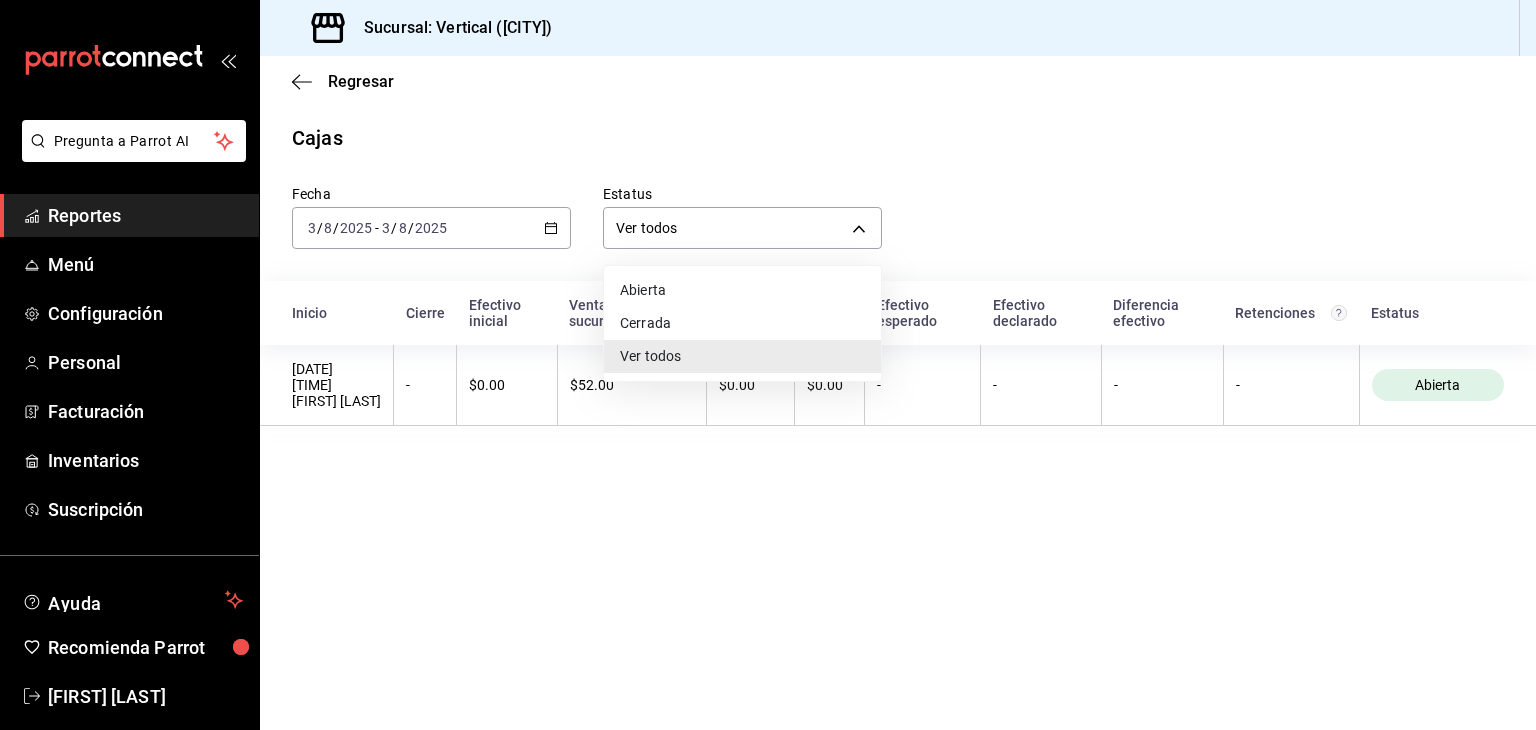 click at bounding box center [768, 365] 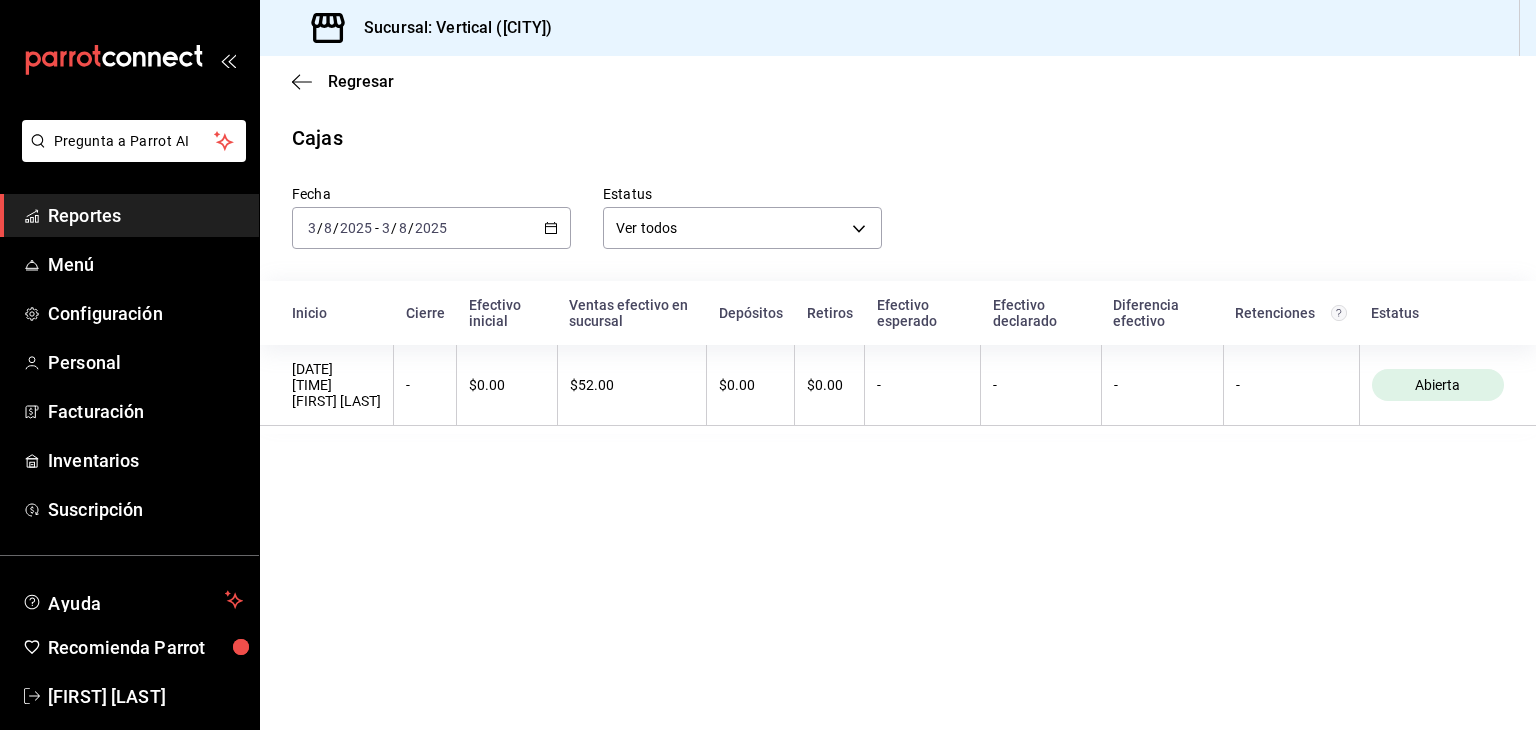 click on "2025-08-03 3 / 8 / 2025 - 2025-08-03 3 / 8 / 2025" at bounding box center (431, 228) 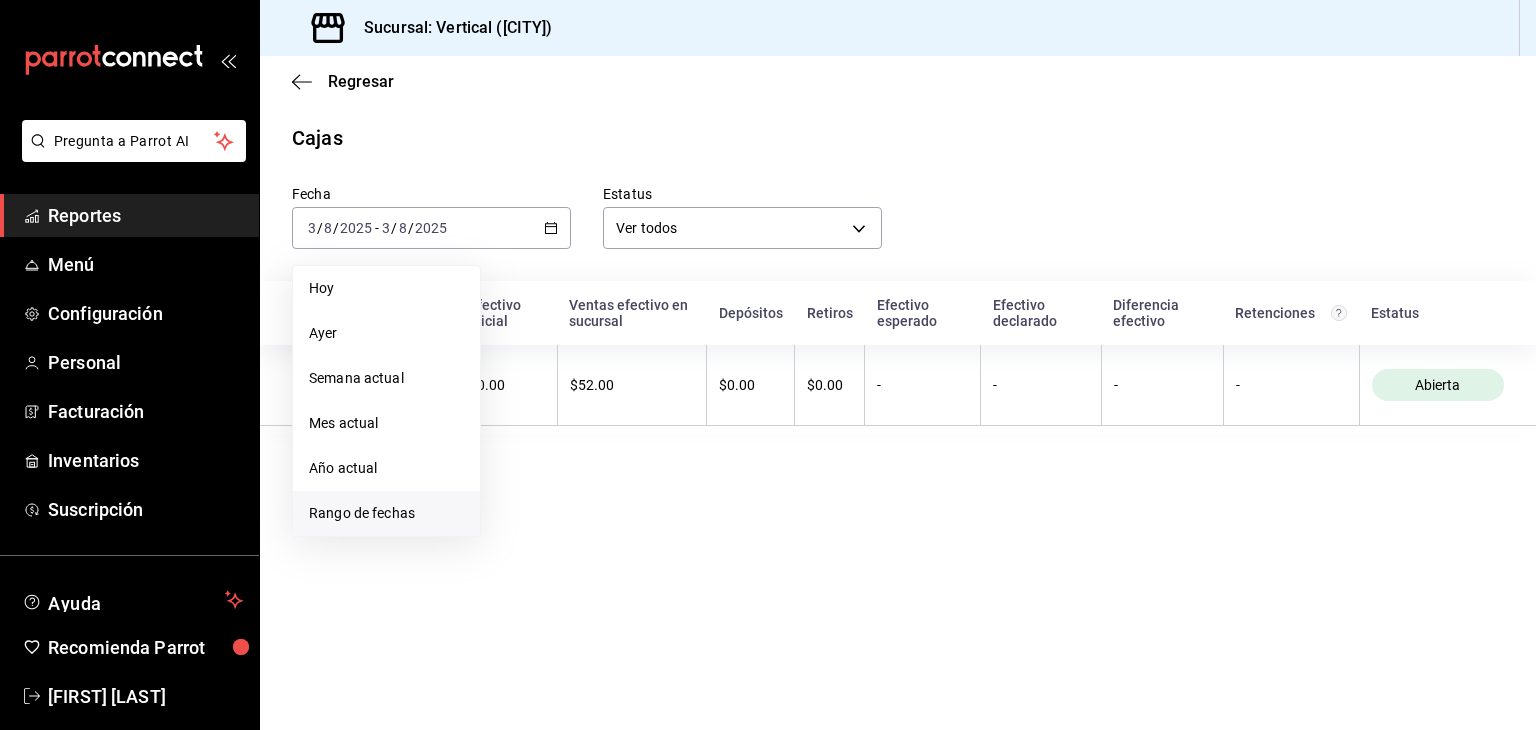 click on "Rango de fechas" at bounding box center [386, 513] 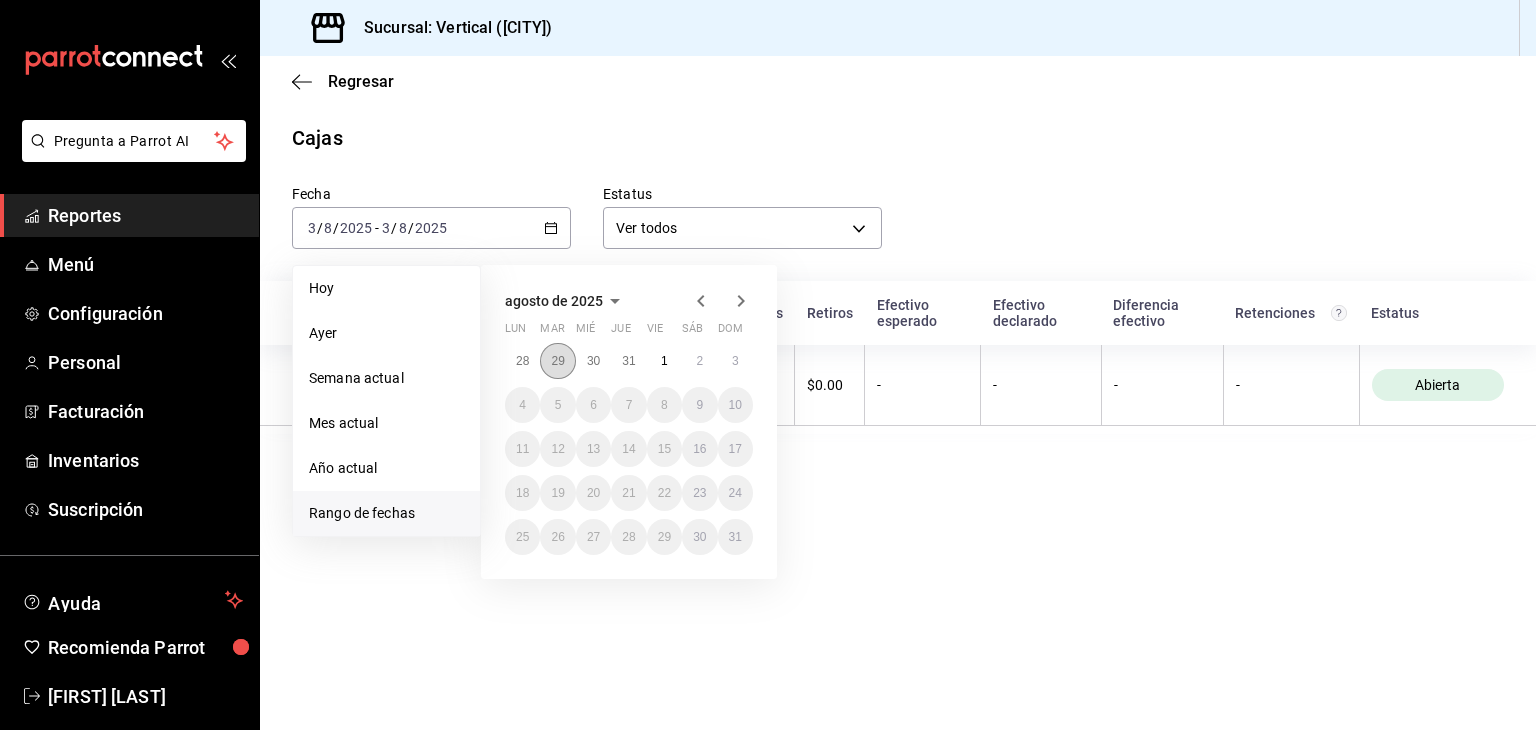click on "29" at bounding box center (557, 361) 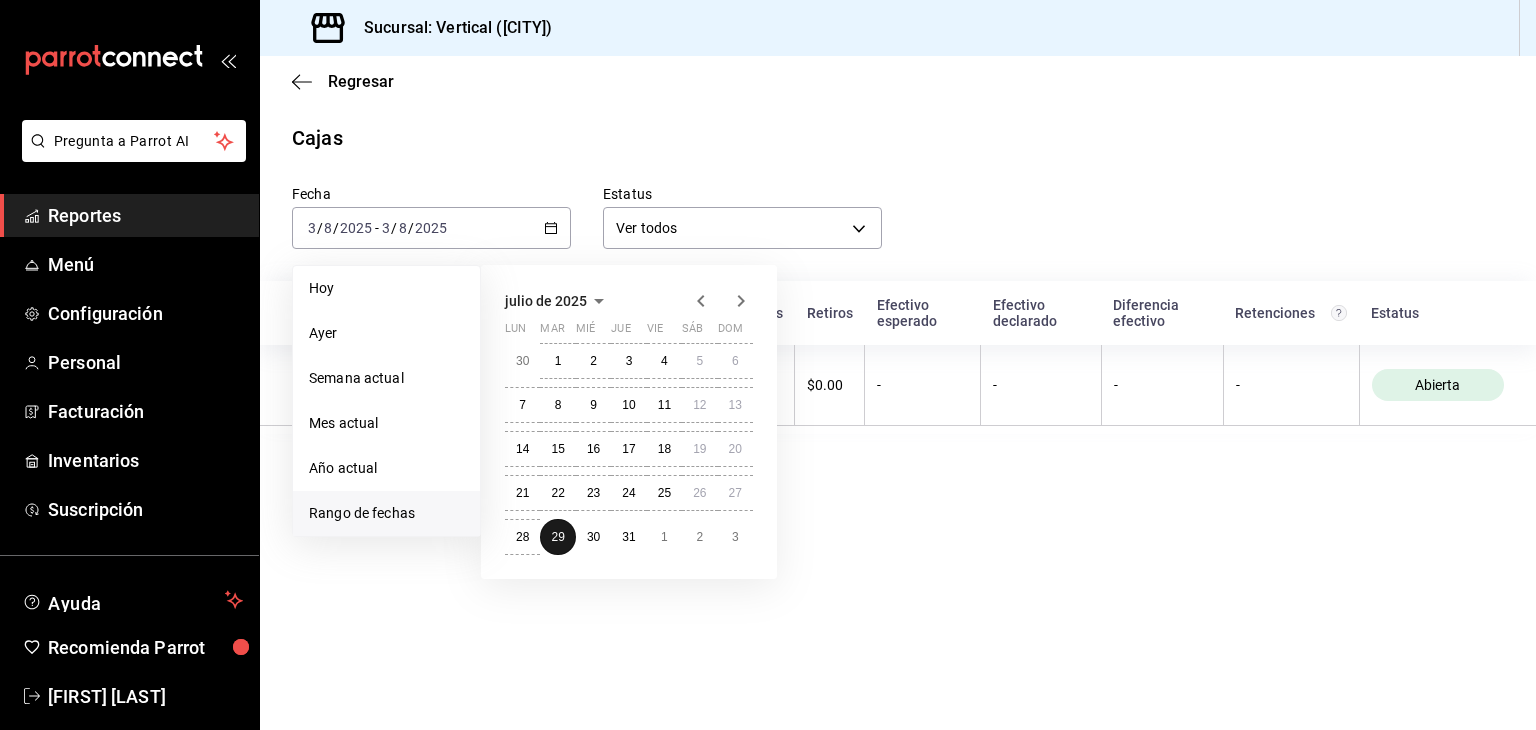 click on "1" at bounding box center [557, 361] 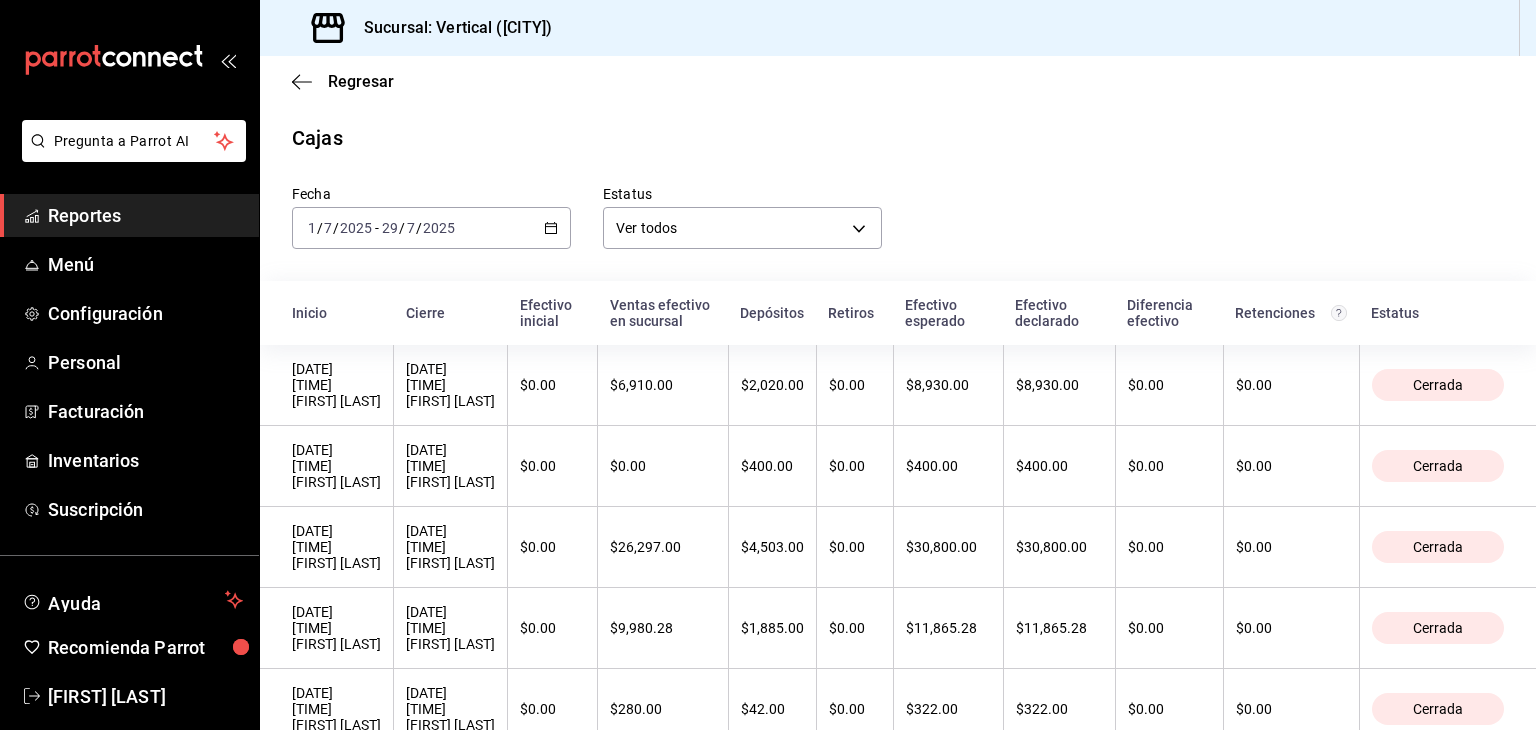 click 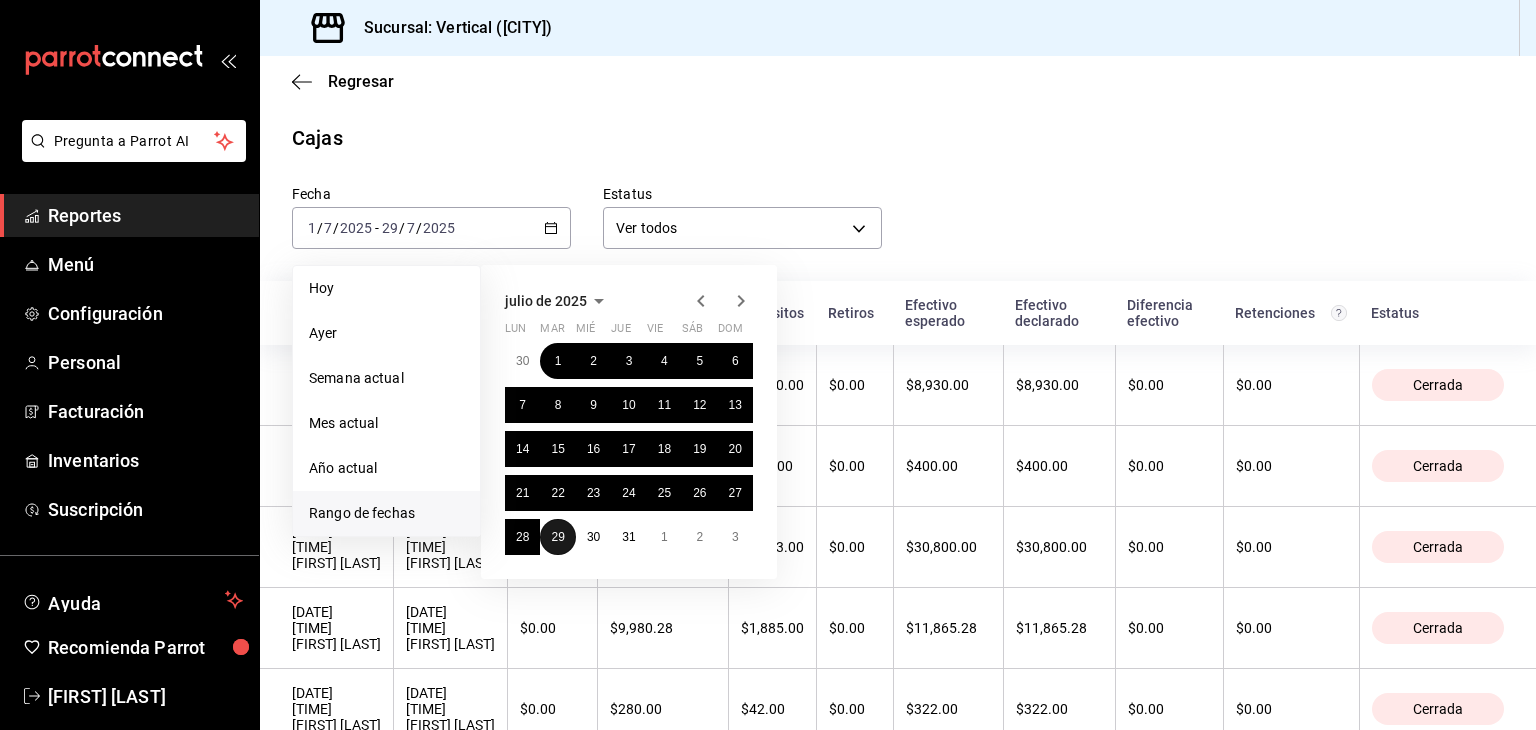 click on "29" at bounding box center [557, 537] 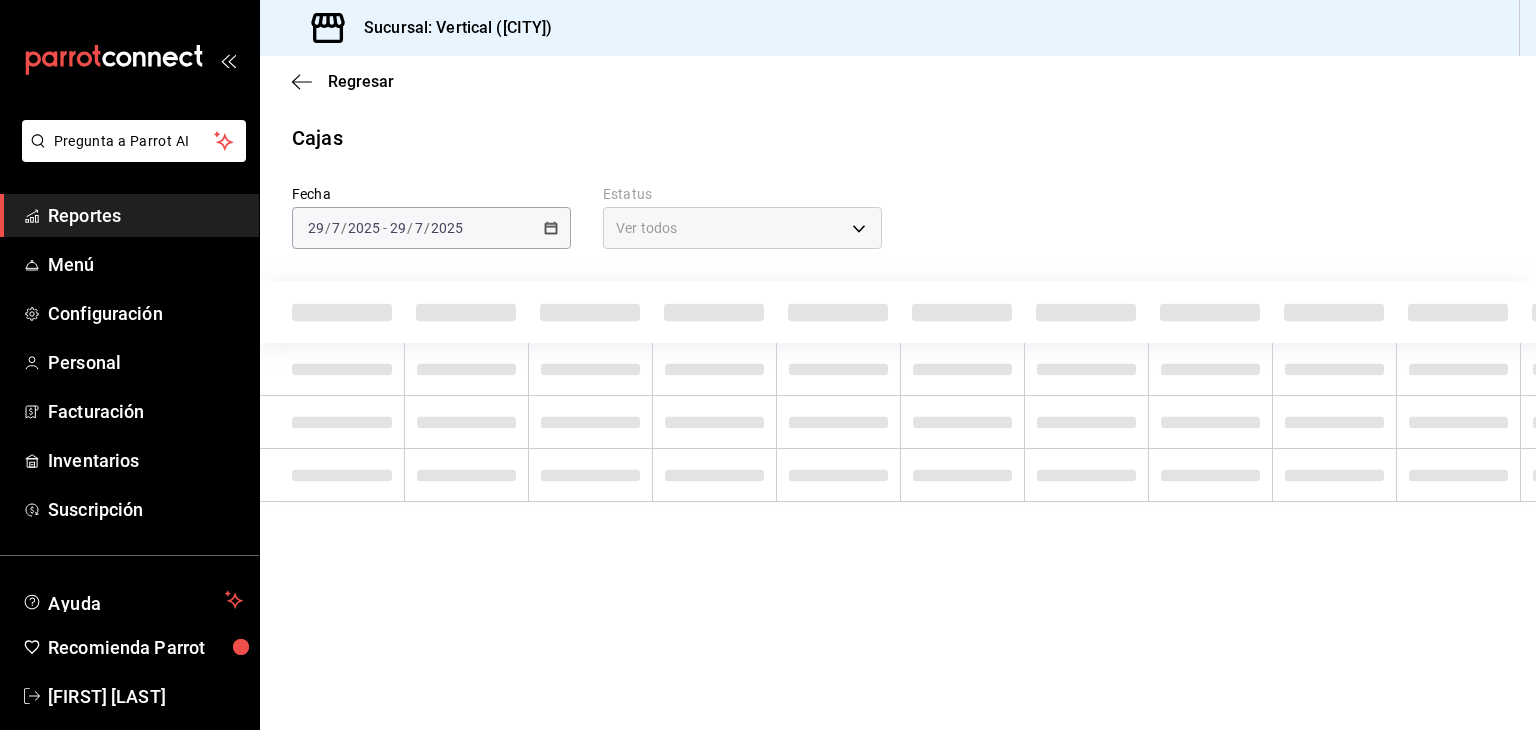 click on "Regresar Cajas Fecha [DATE] [DATE] [DATE] - [DATE] [DATE] [DATE] Estatus Ver todos ALL" at bounding box center [898, 393] 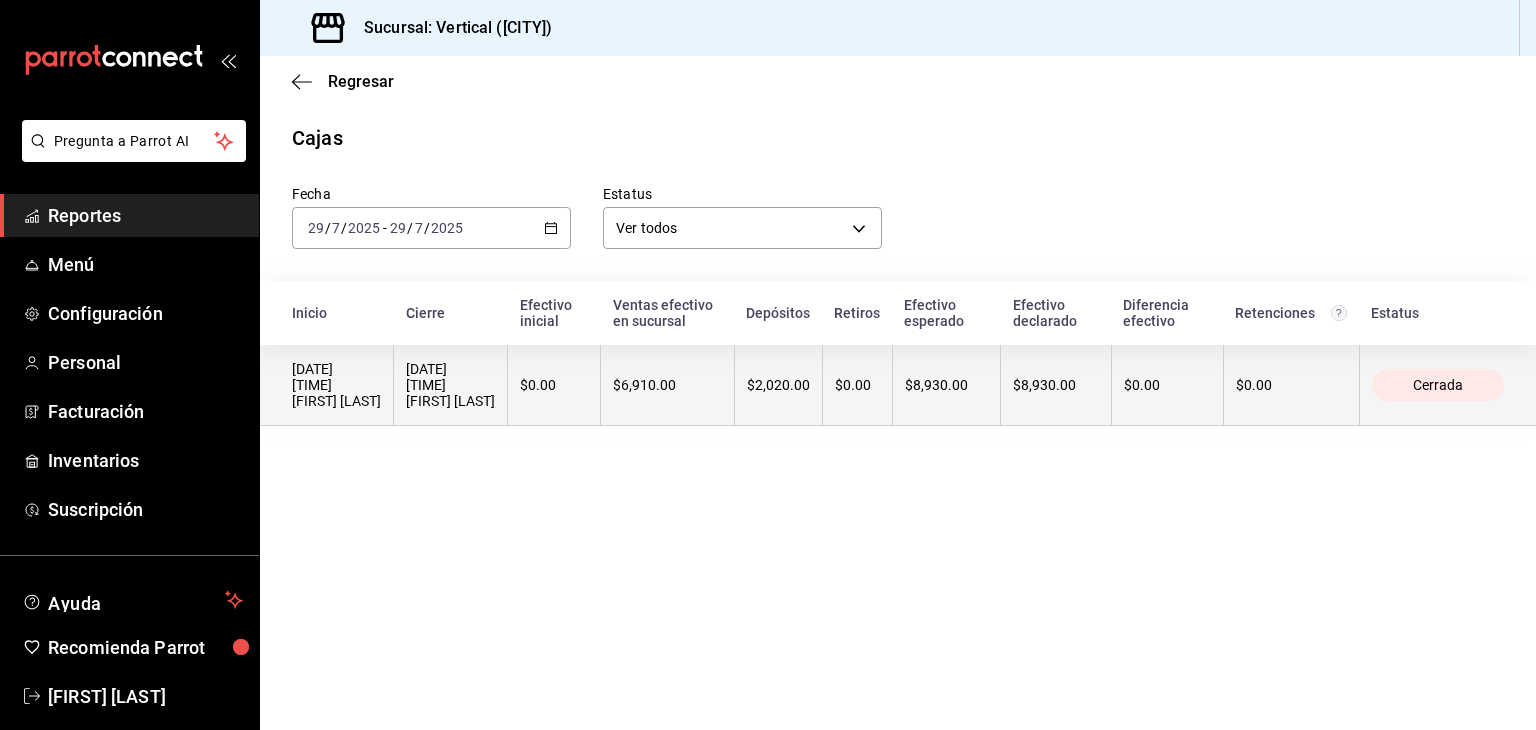 click on "$2,020.00" at bounding box center [778, 385] 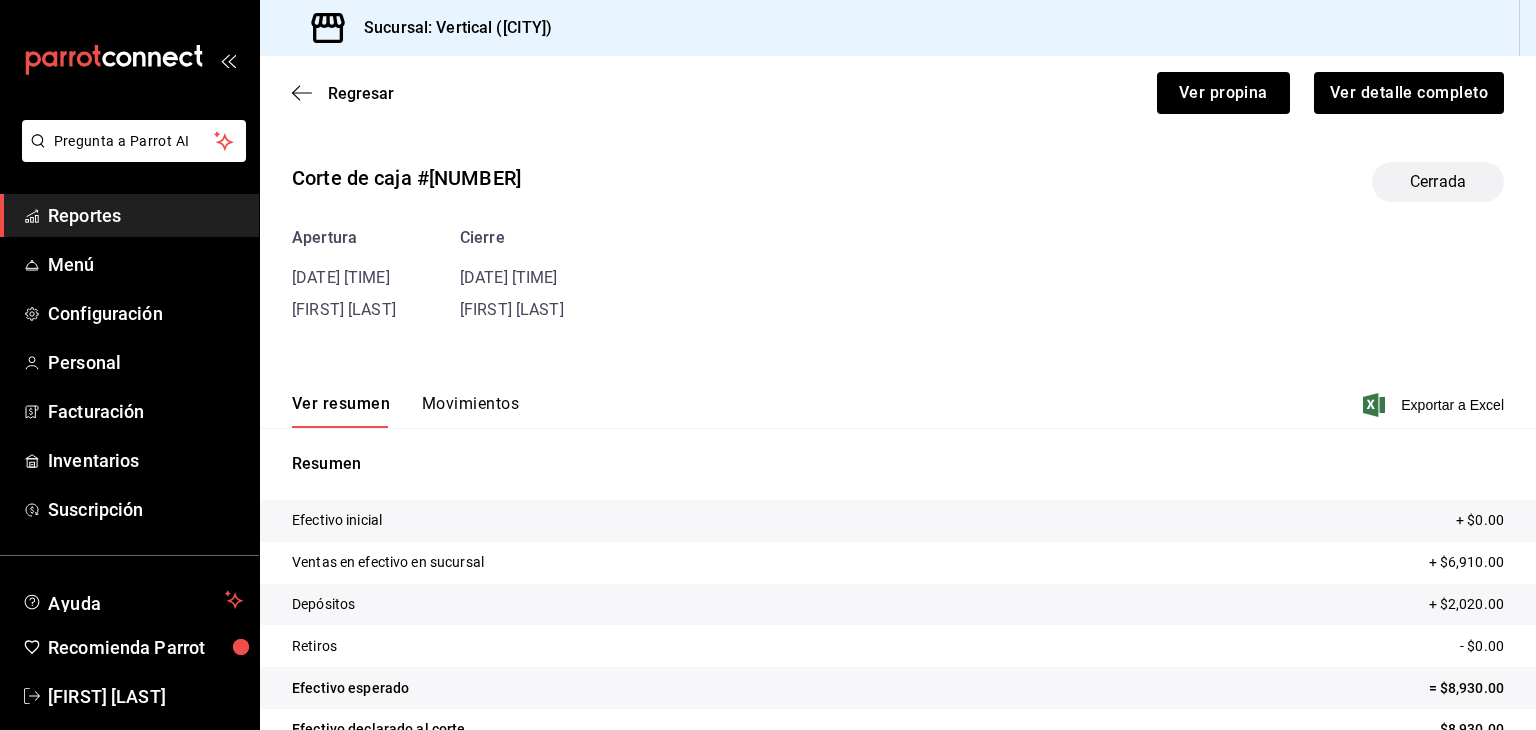 click on "Movimientos" at bounding box center (470, 411) 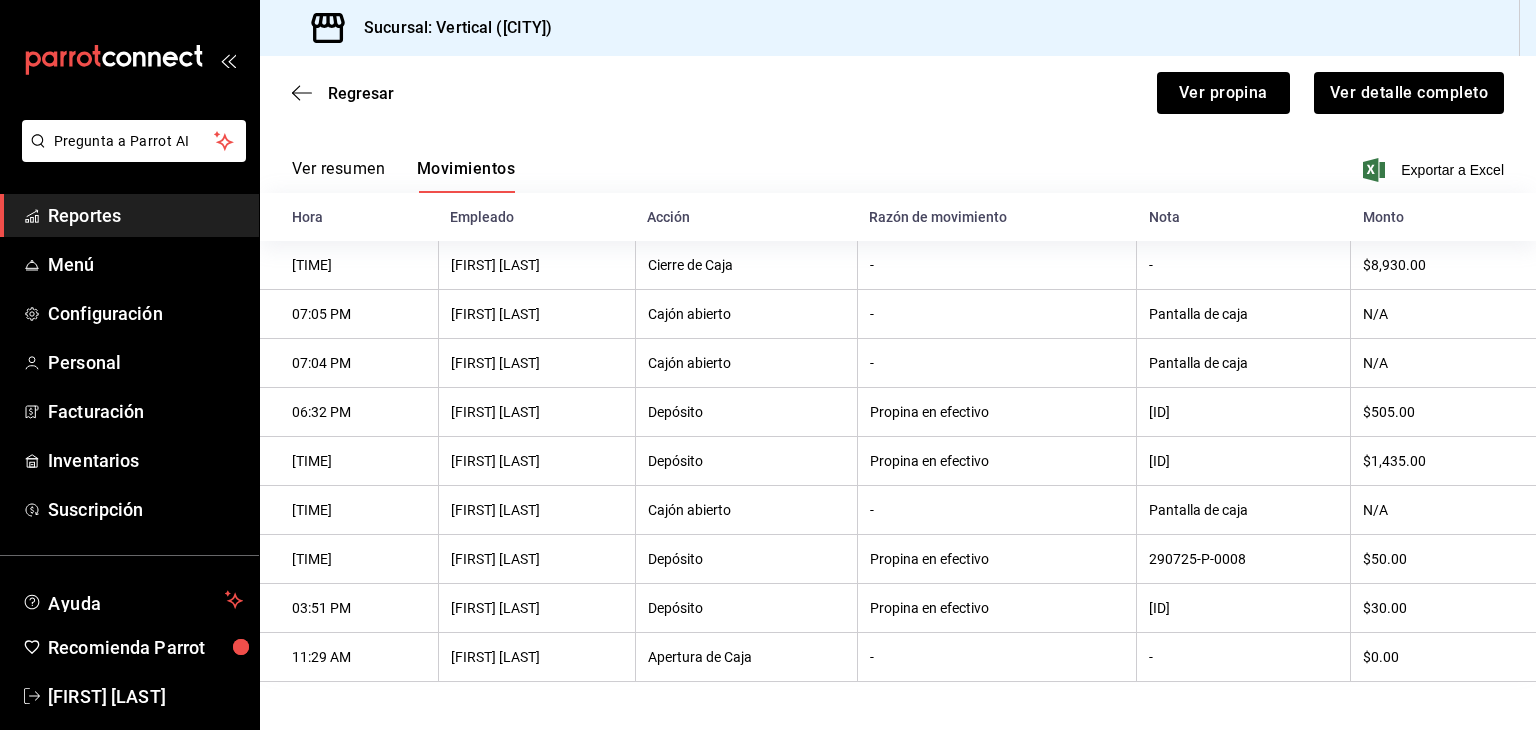 scroll, scrollTop: 0, scrollLeft: 0, axis: both 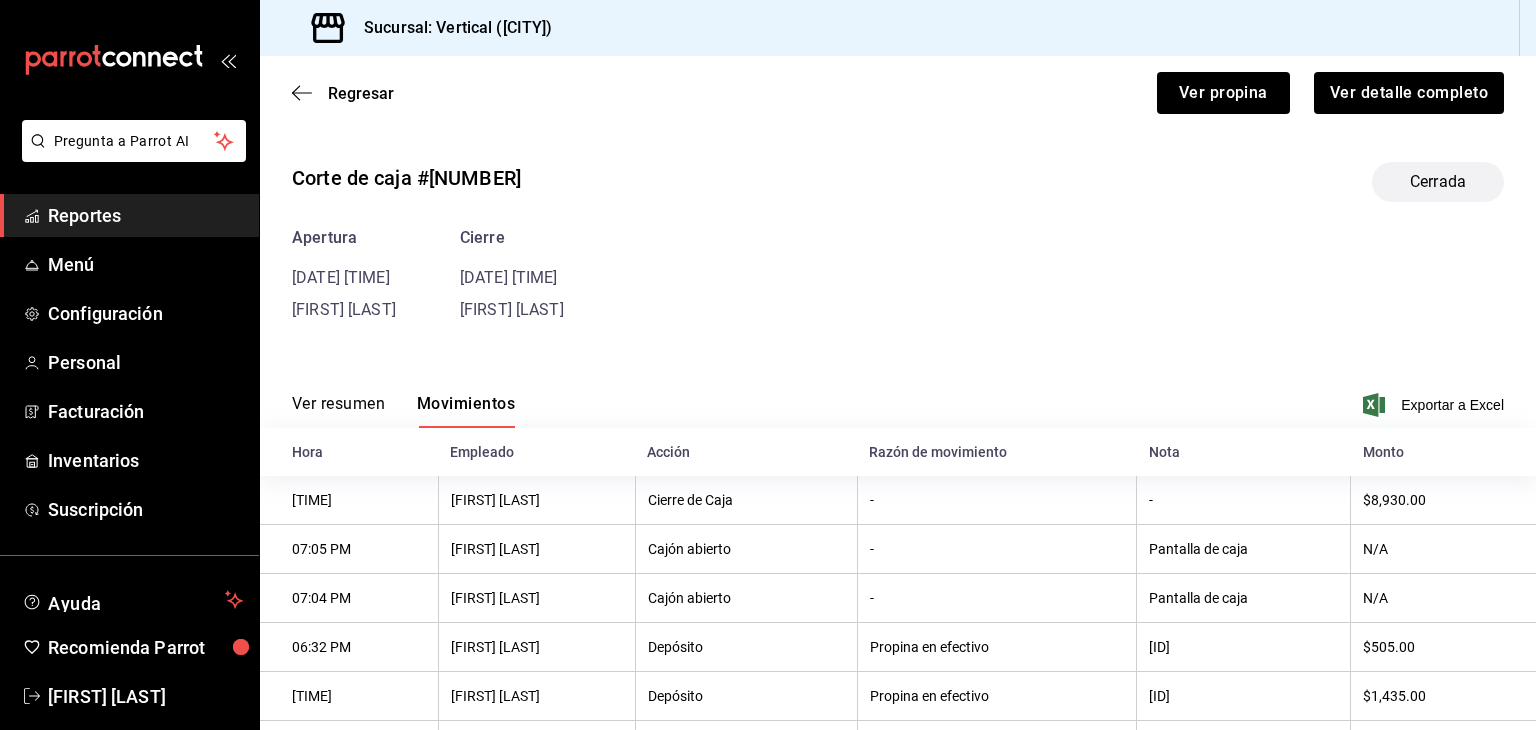 click on "Regresar Ver propina Ver detalle completo" at bounding box center (898, 93) 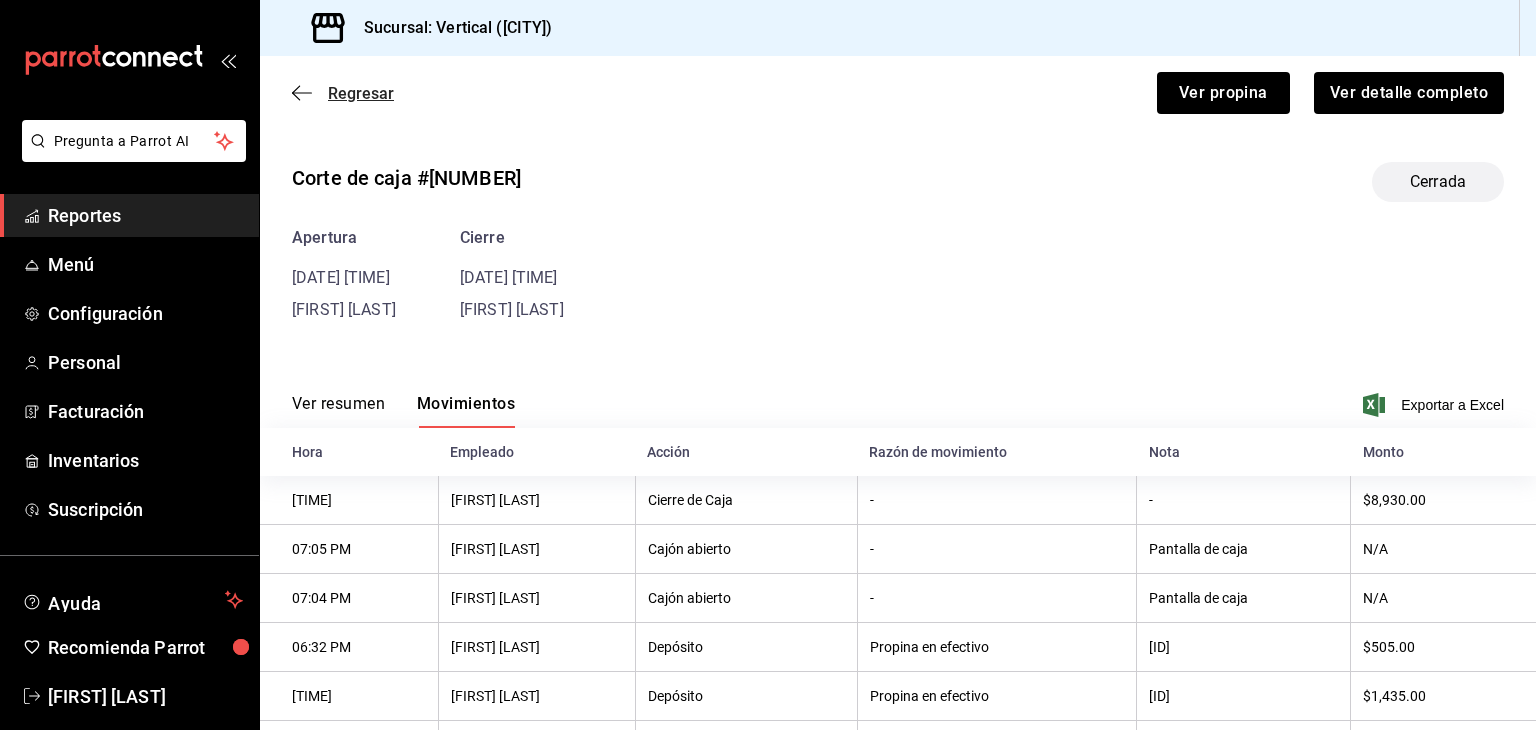 click on "Regresar" at bounding box center [361, 93] 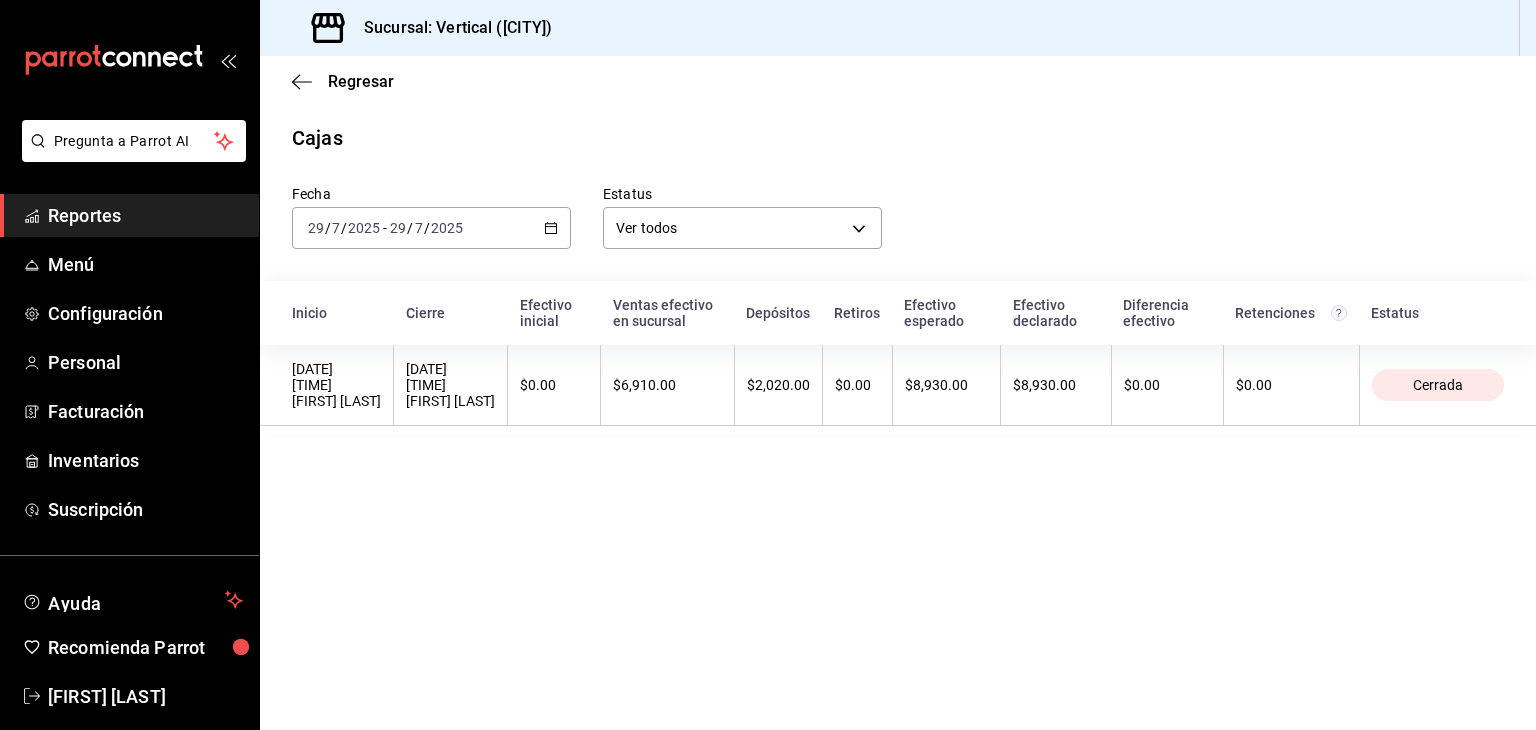 click 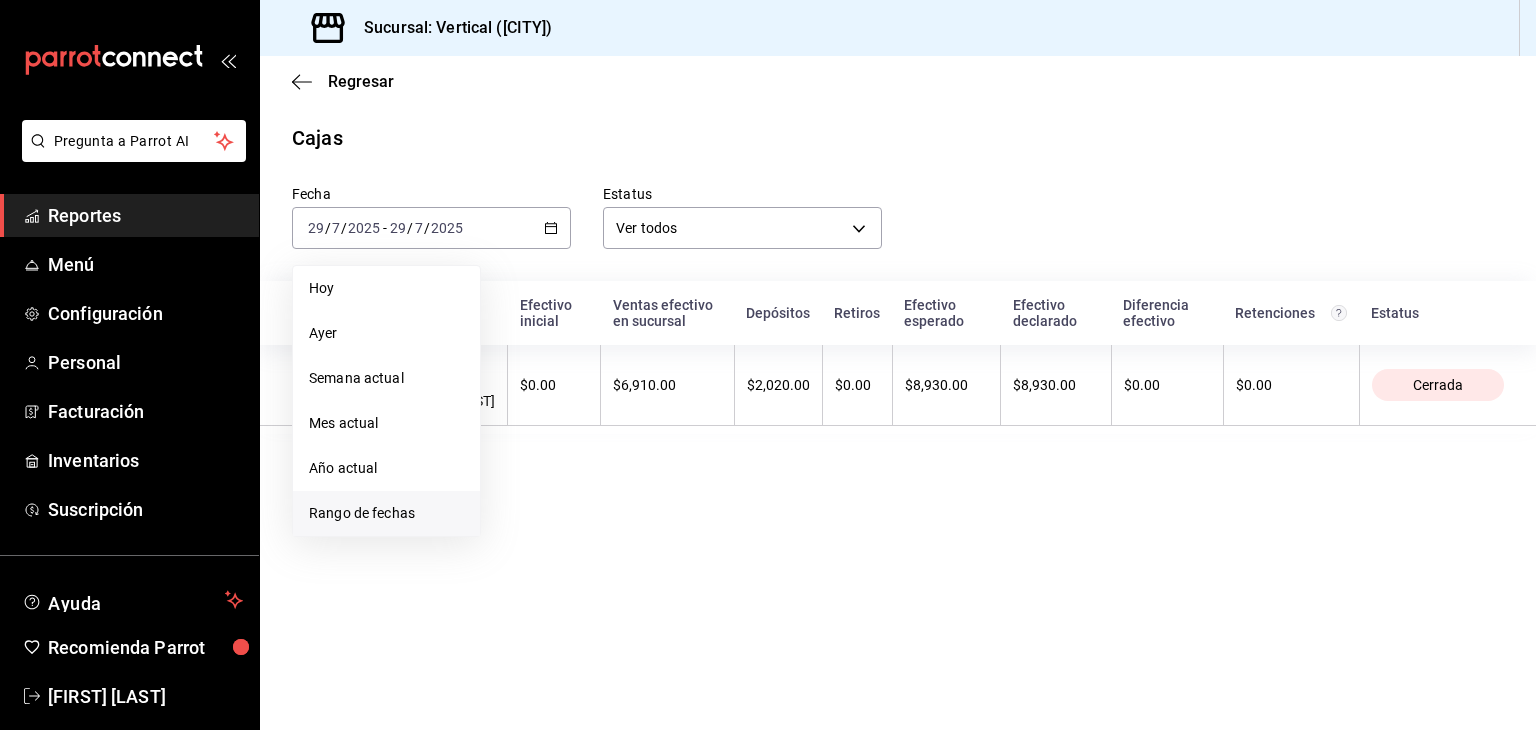 click on "Rango de fechas" at bounding box center [386, 513] 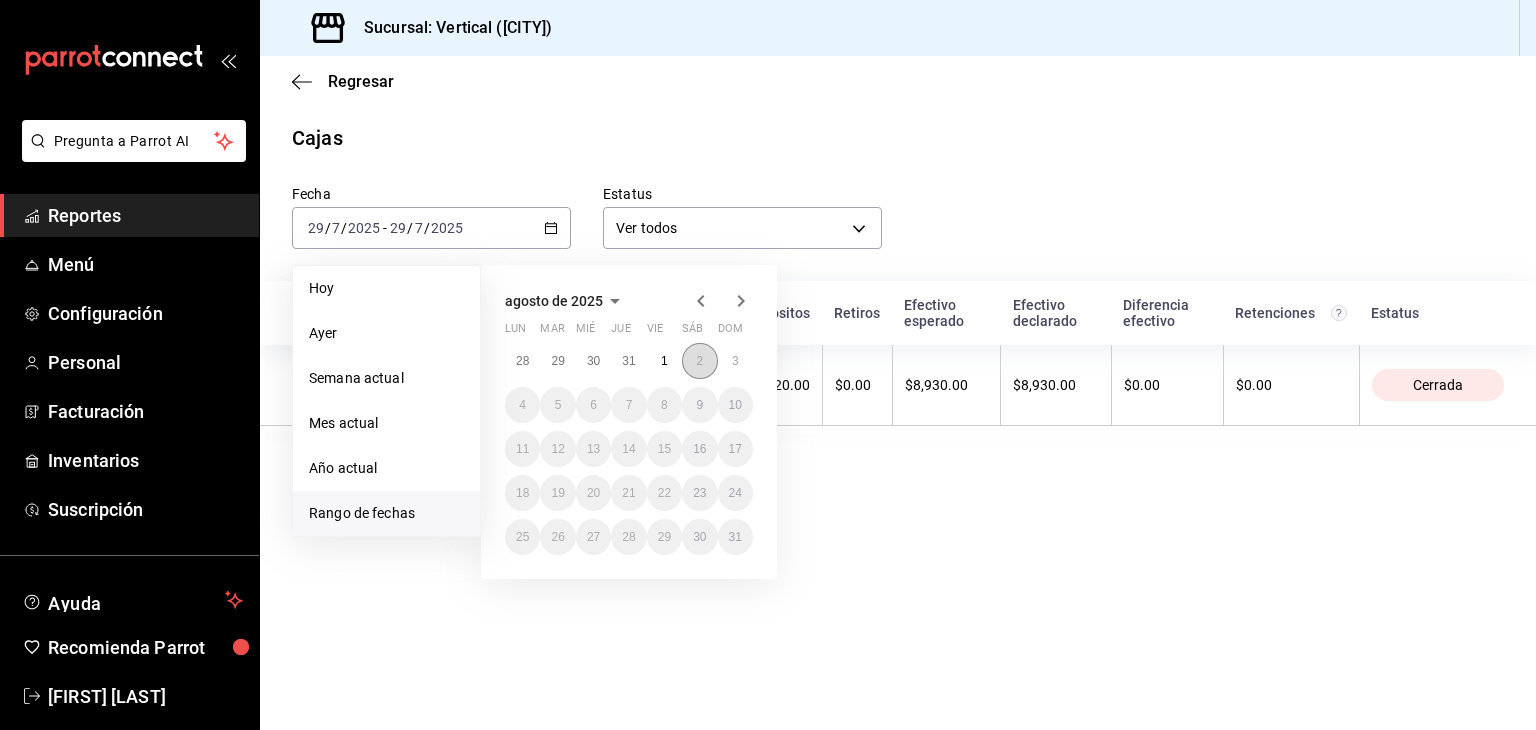 click on "2" at bounding box center (699, 361) 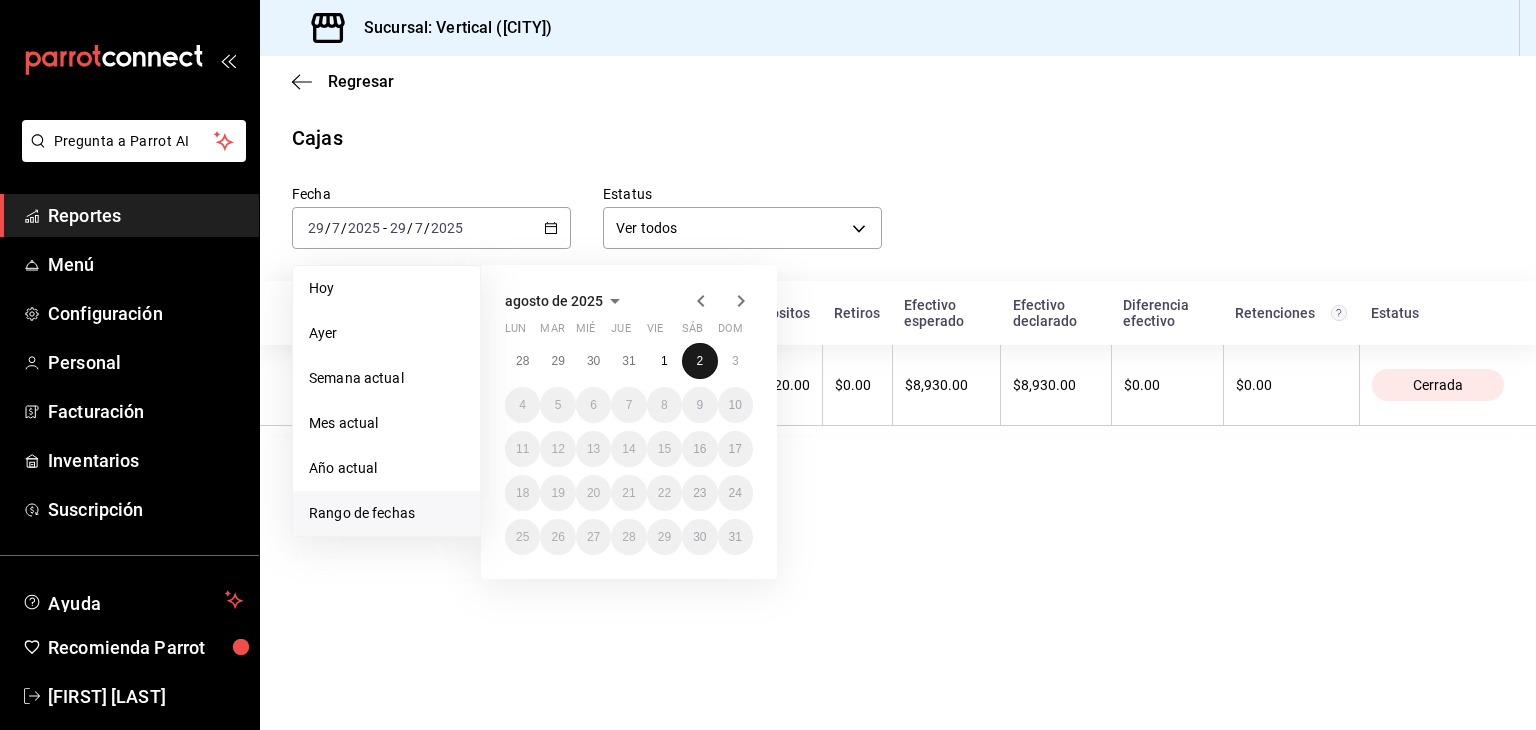 click on "2" at bounding box center (699, 361) 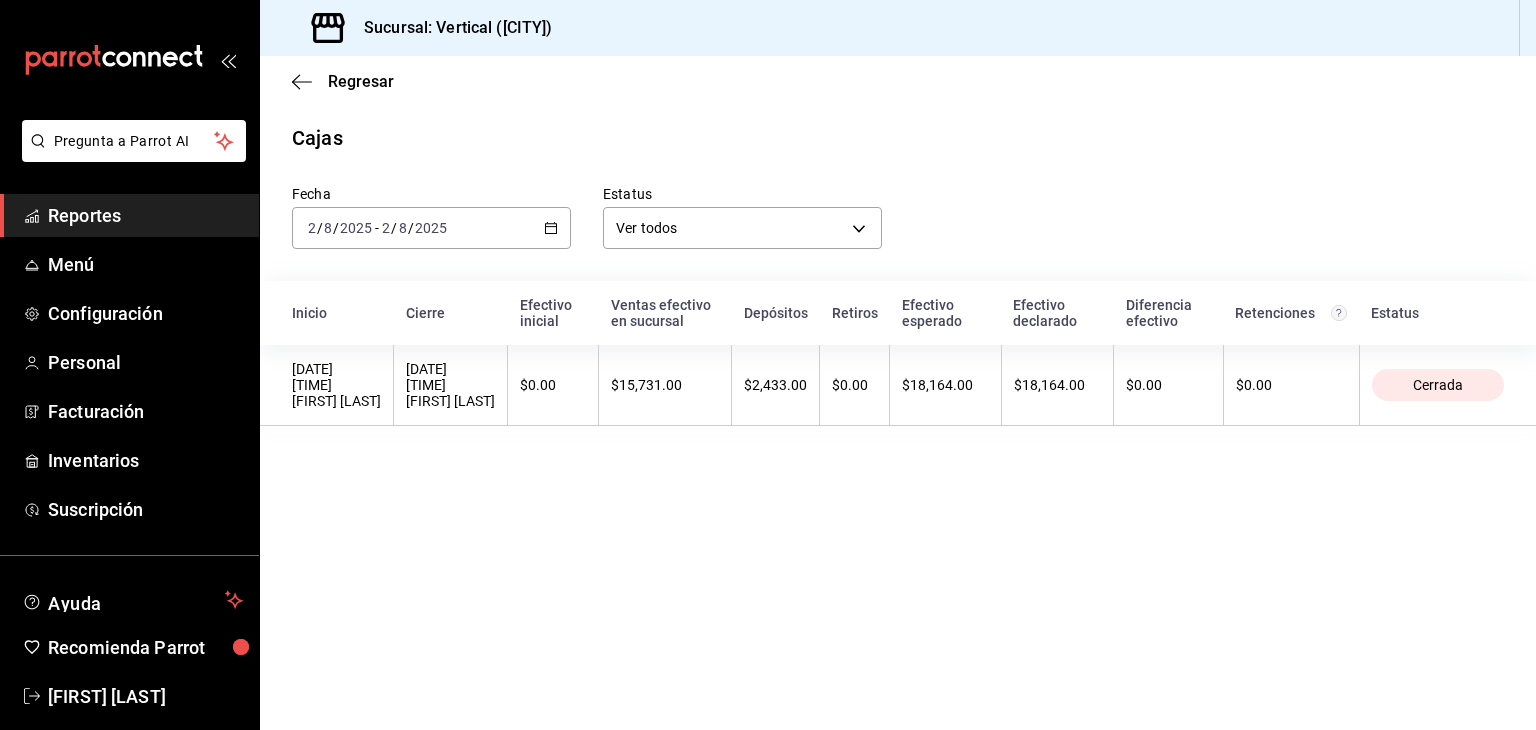 click on "Depósitos" at bounding box center [776, 313] 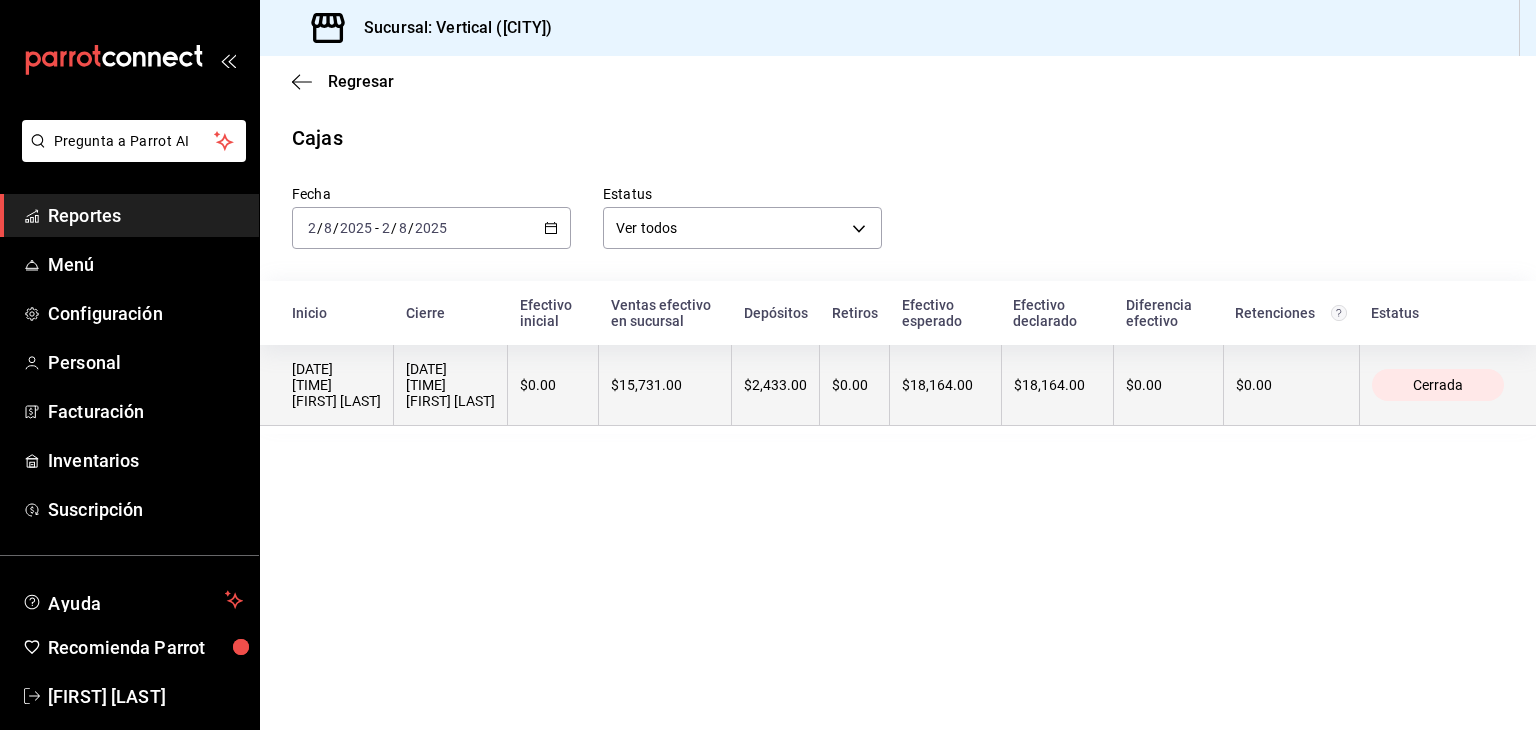 click on "$2,433.00" at bounding box center (776, 385) 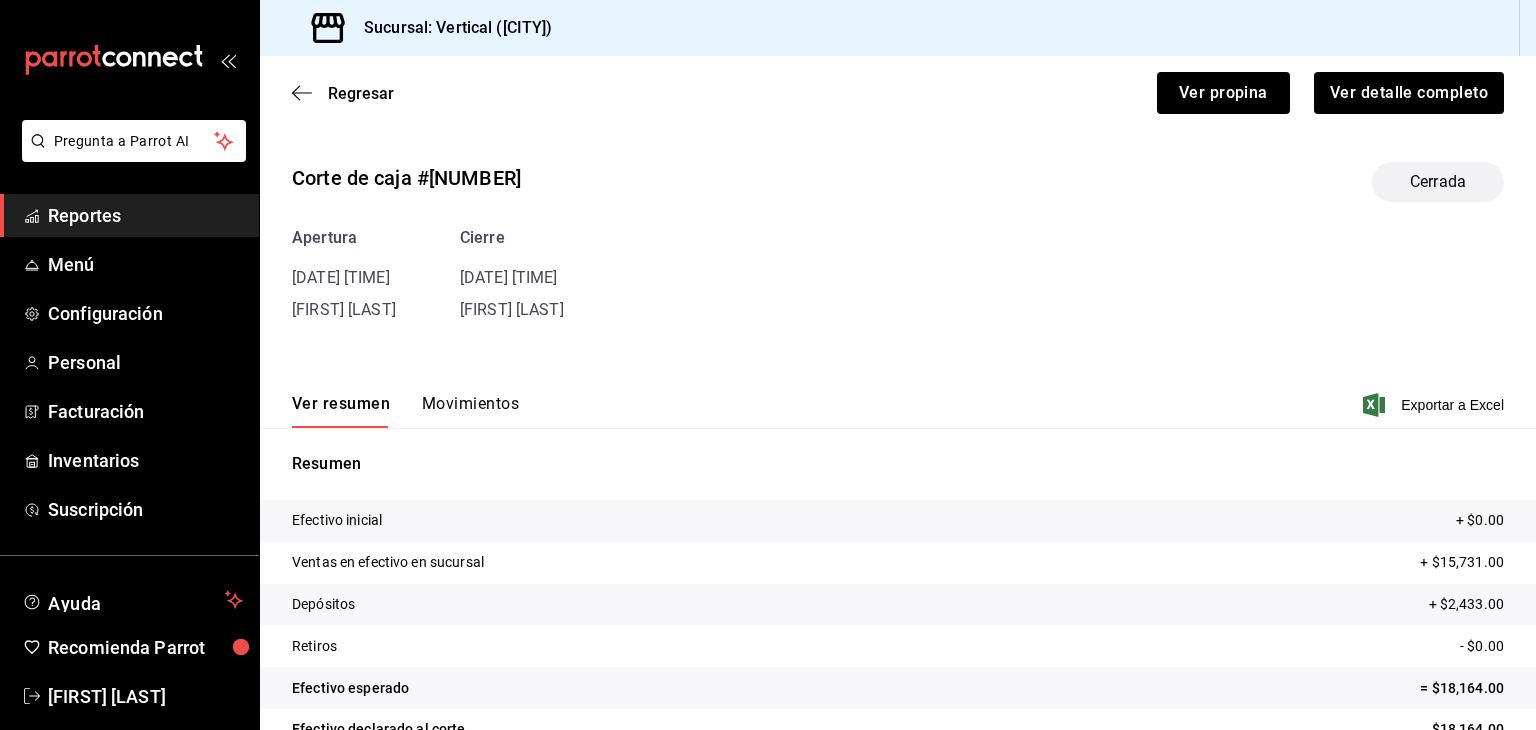 click on "Movimientos" at bounding box center [470, 411] 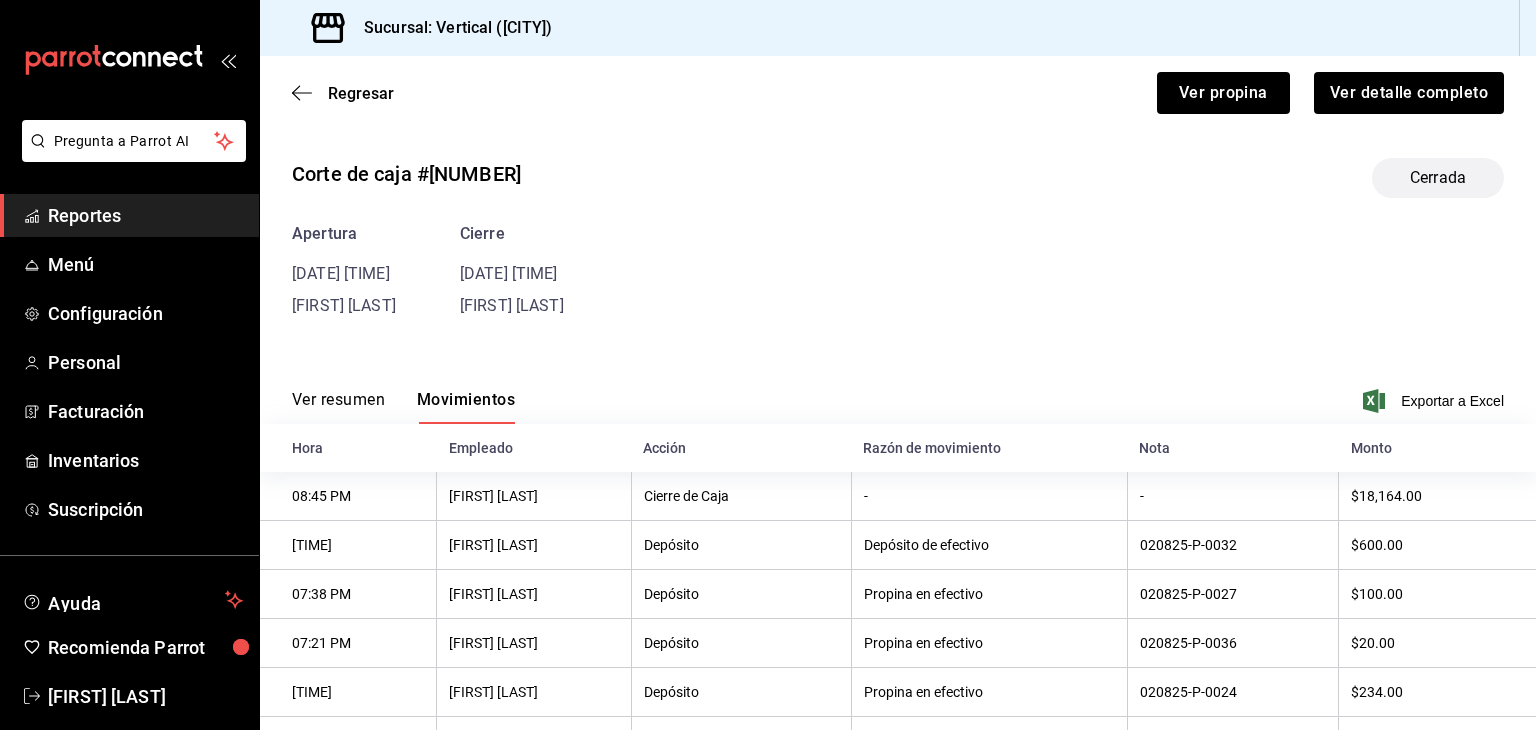 scroll, scrollTop: 0, scrollLeft: 0, axis: both 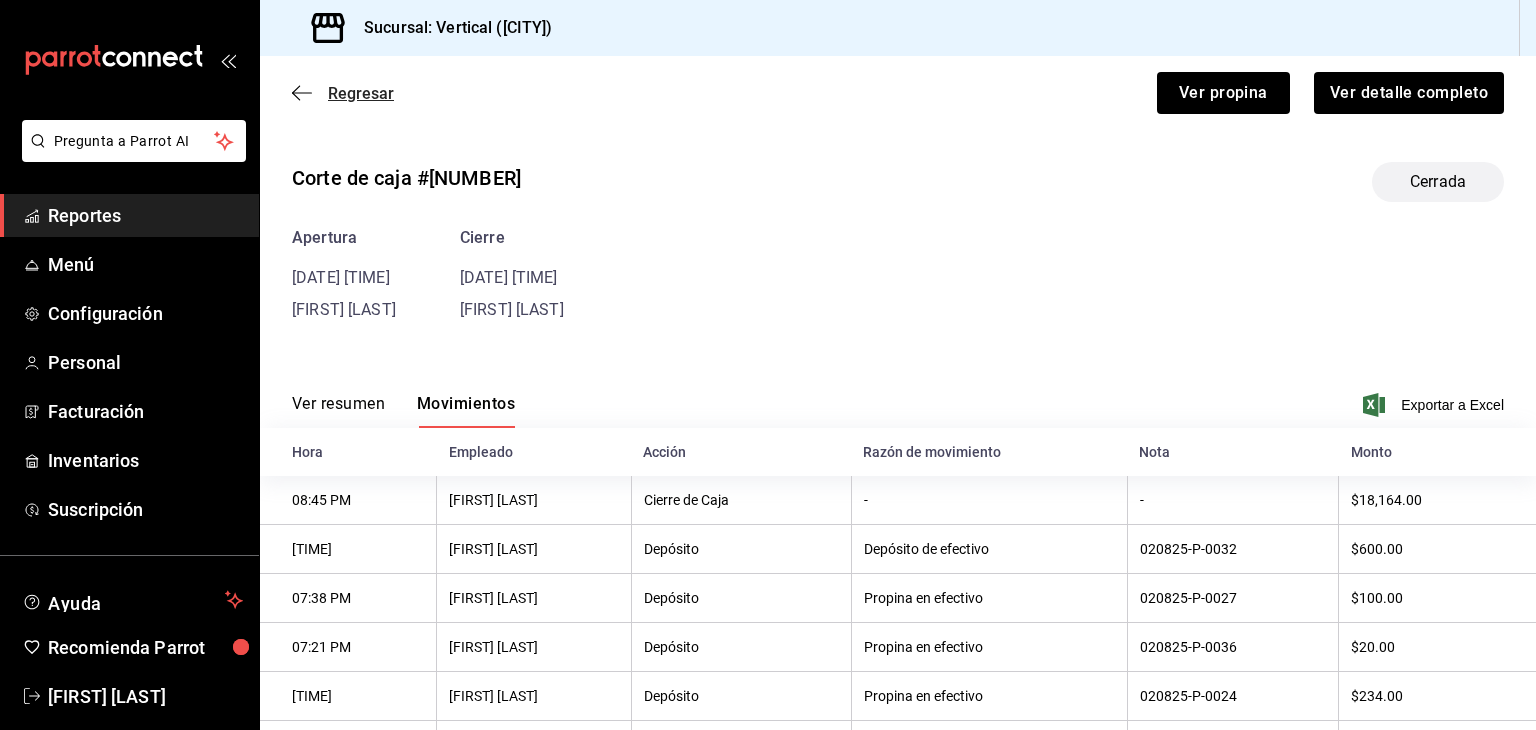 click on "Regresar" at bounding box center (361, 93) 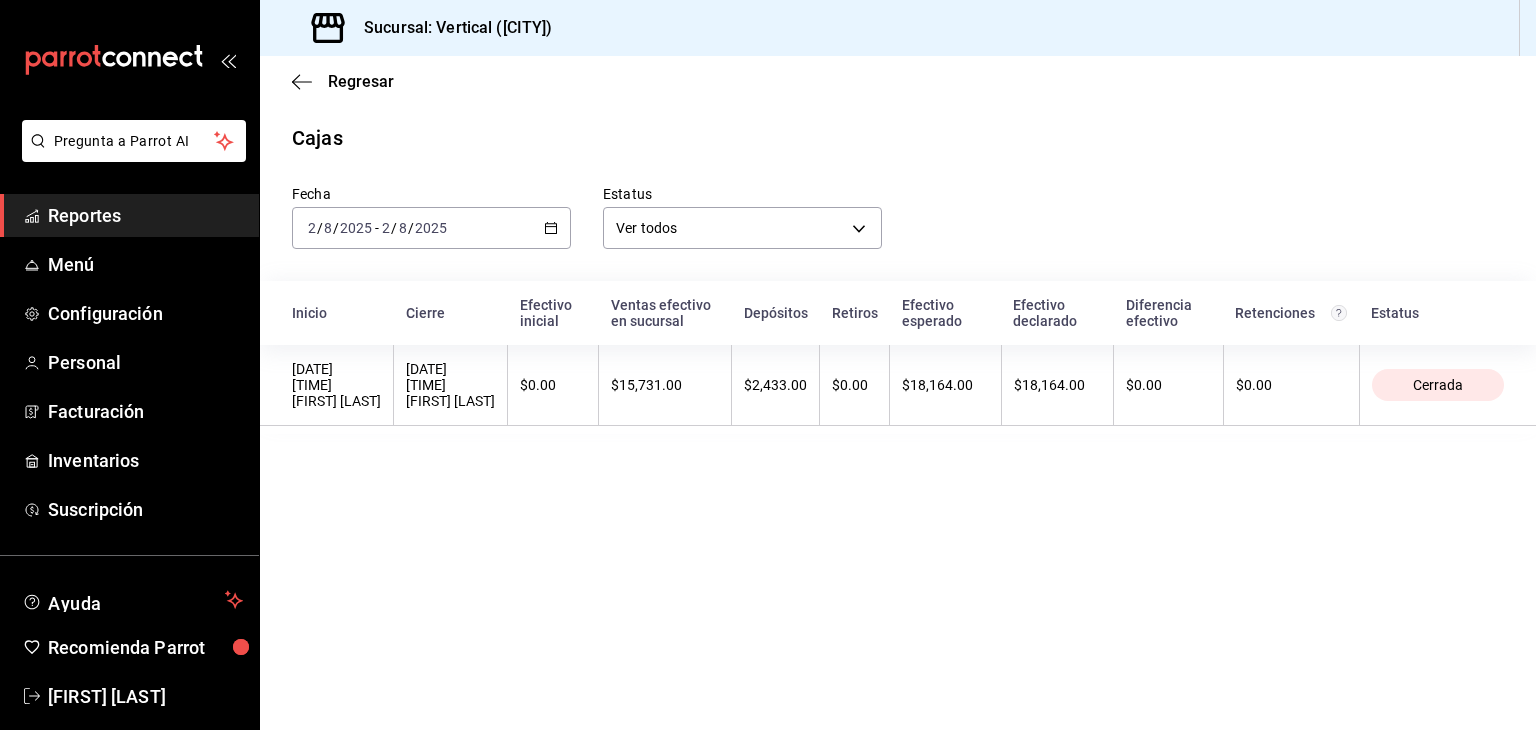 click 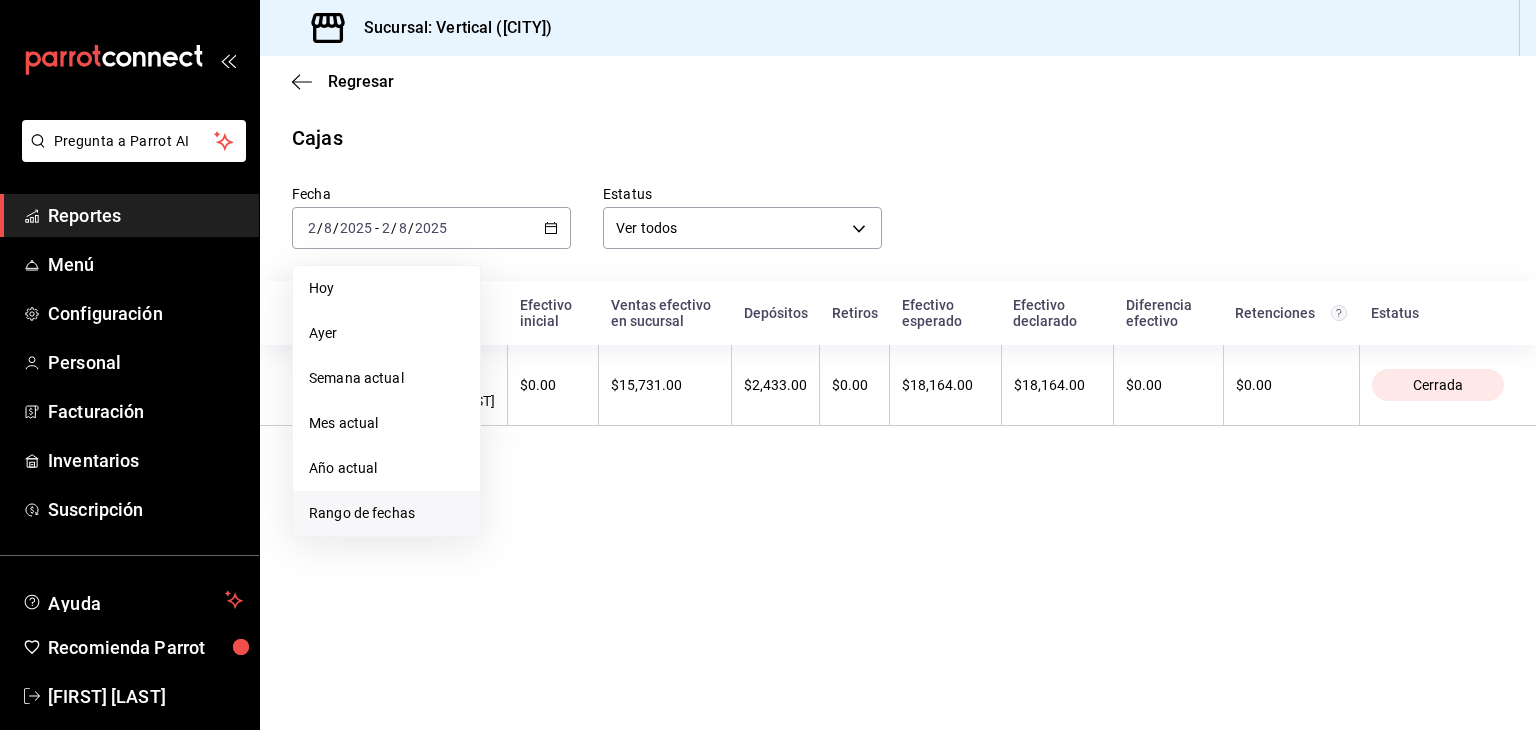 click on "Rango de fechas" at bounding box center (386, 513) 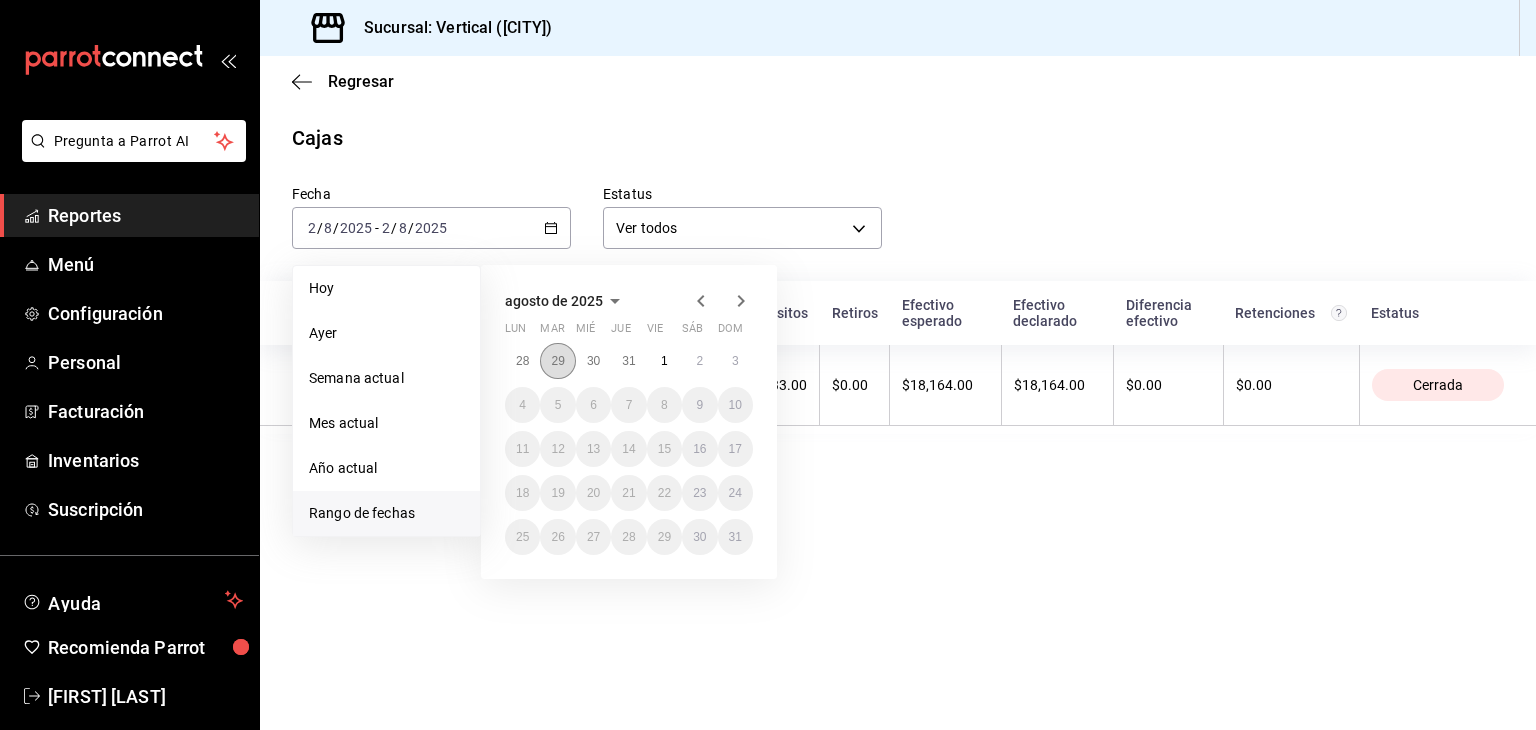 click on "29" at bounding box center [557, 361] 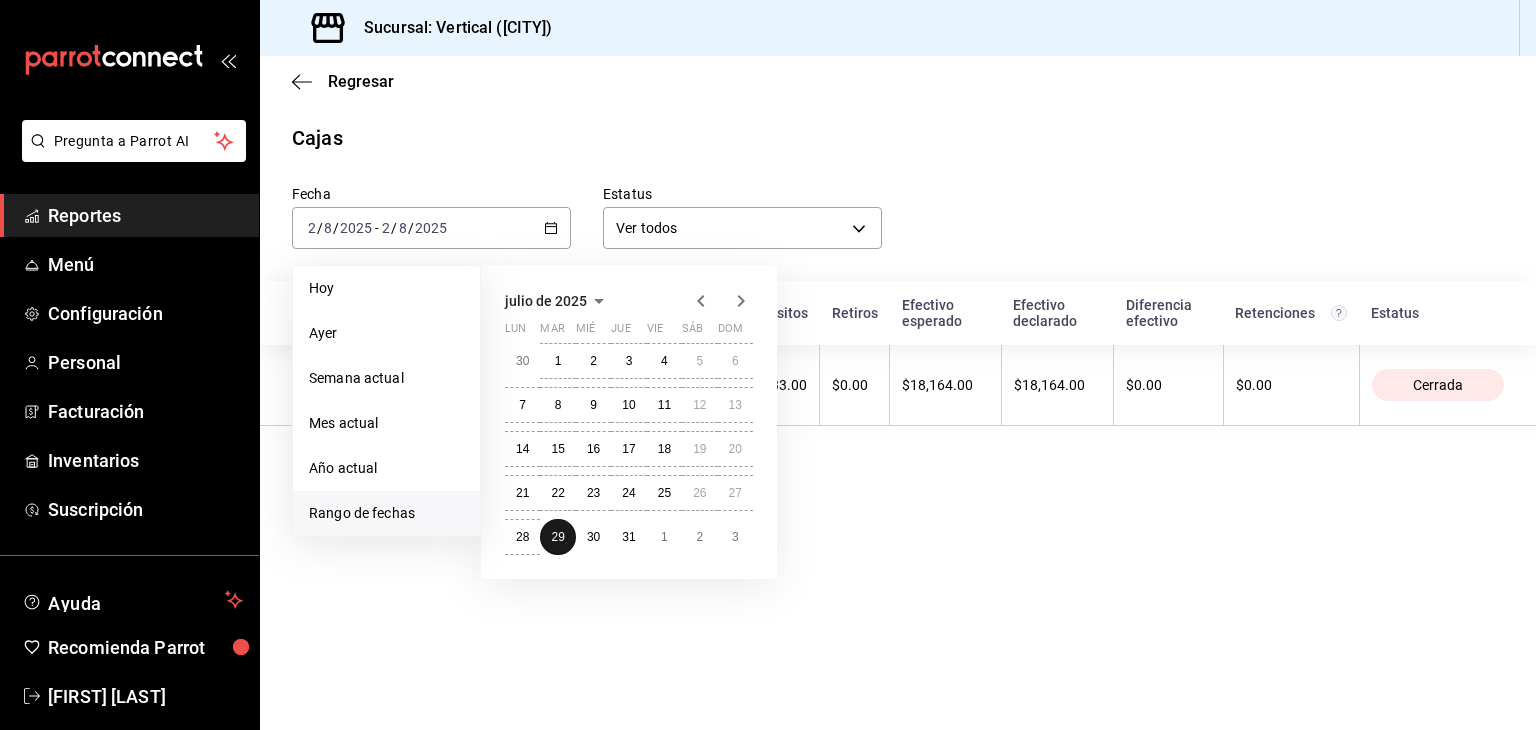 click on "1" at bounding box center (557, 361) 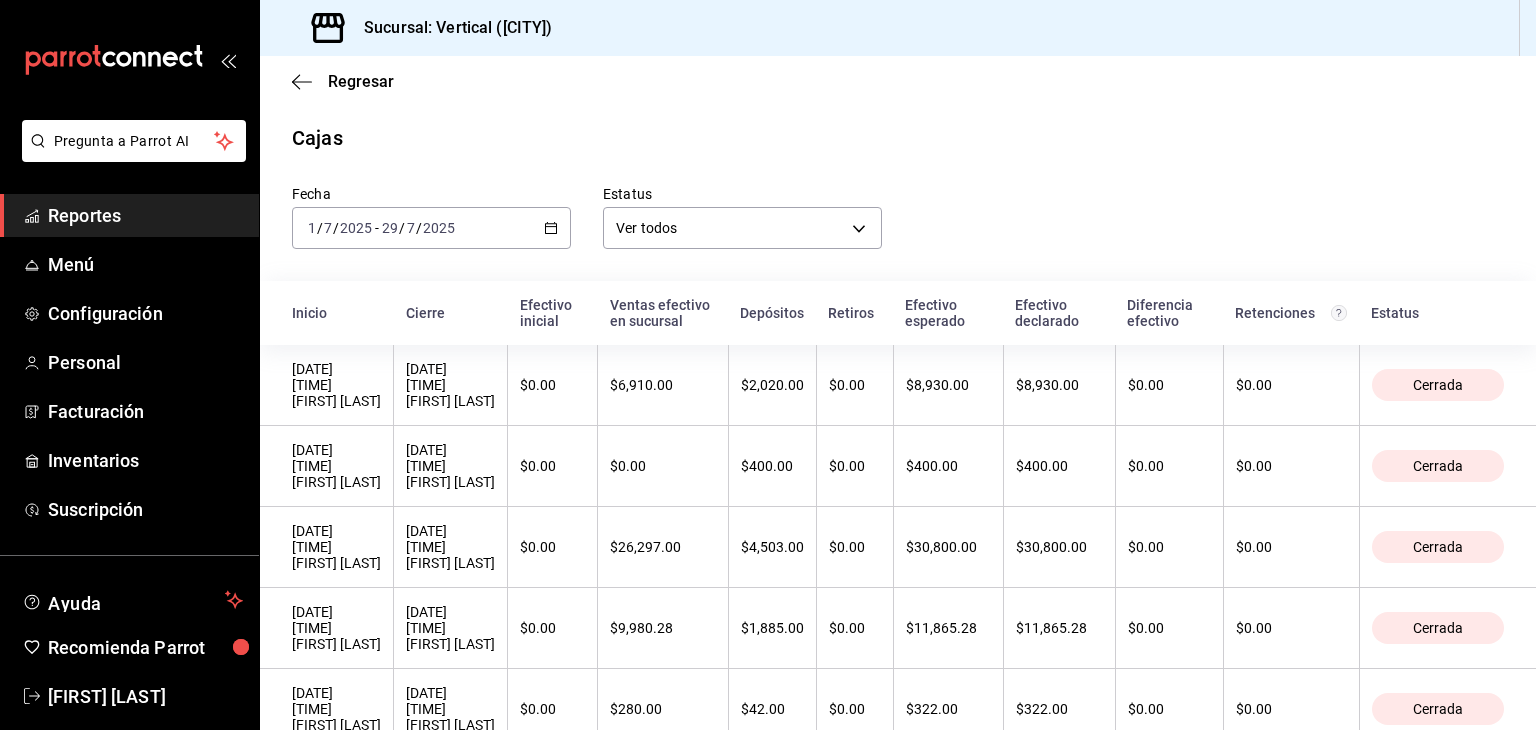 click 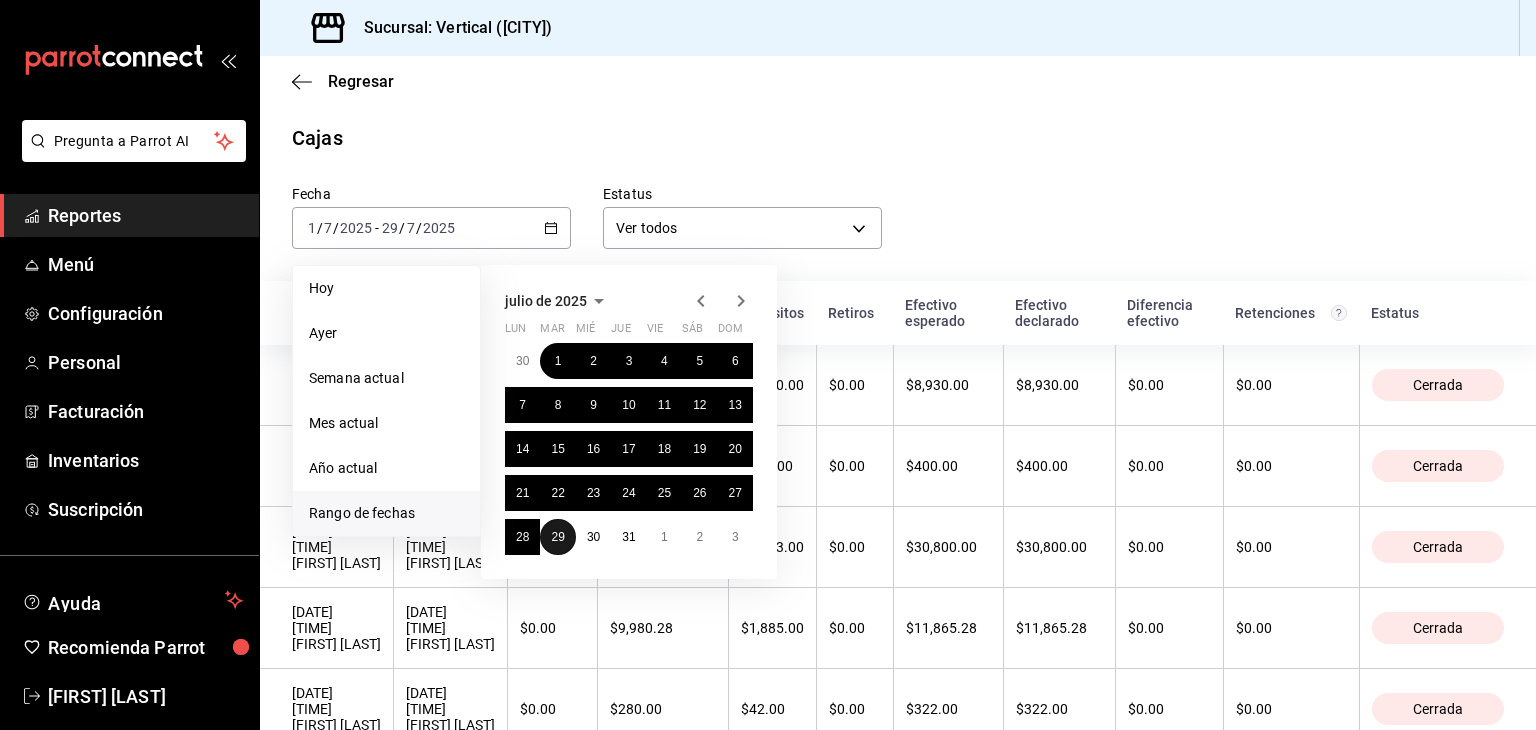 click on "29" at bounding box center [557, 537] 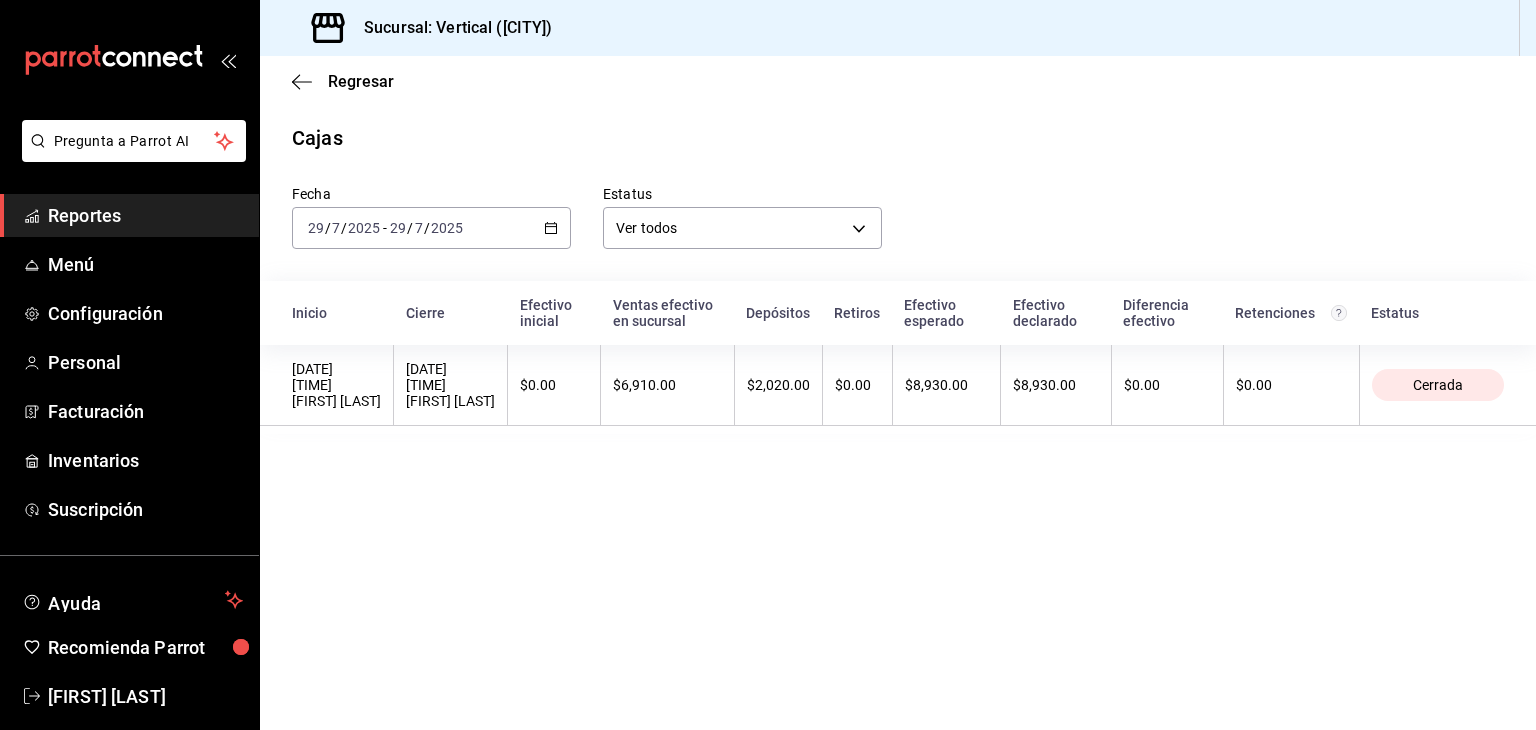 click on "Depósitos" at bounding box center (778, 313) 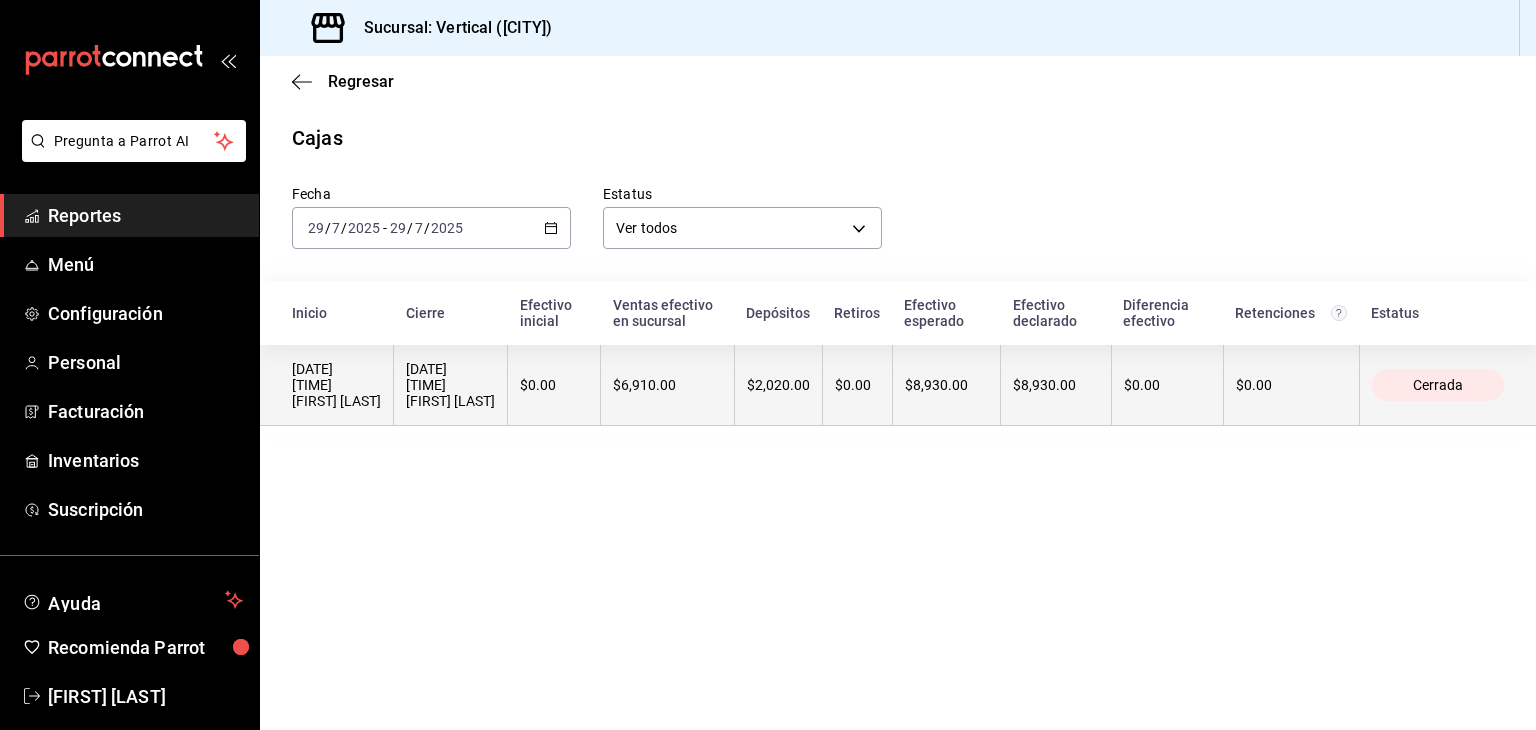 click on "$2,020.00" at bounding box center (778, 385) 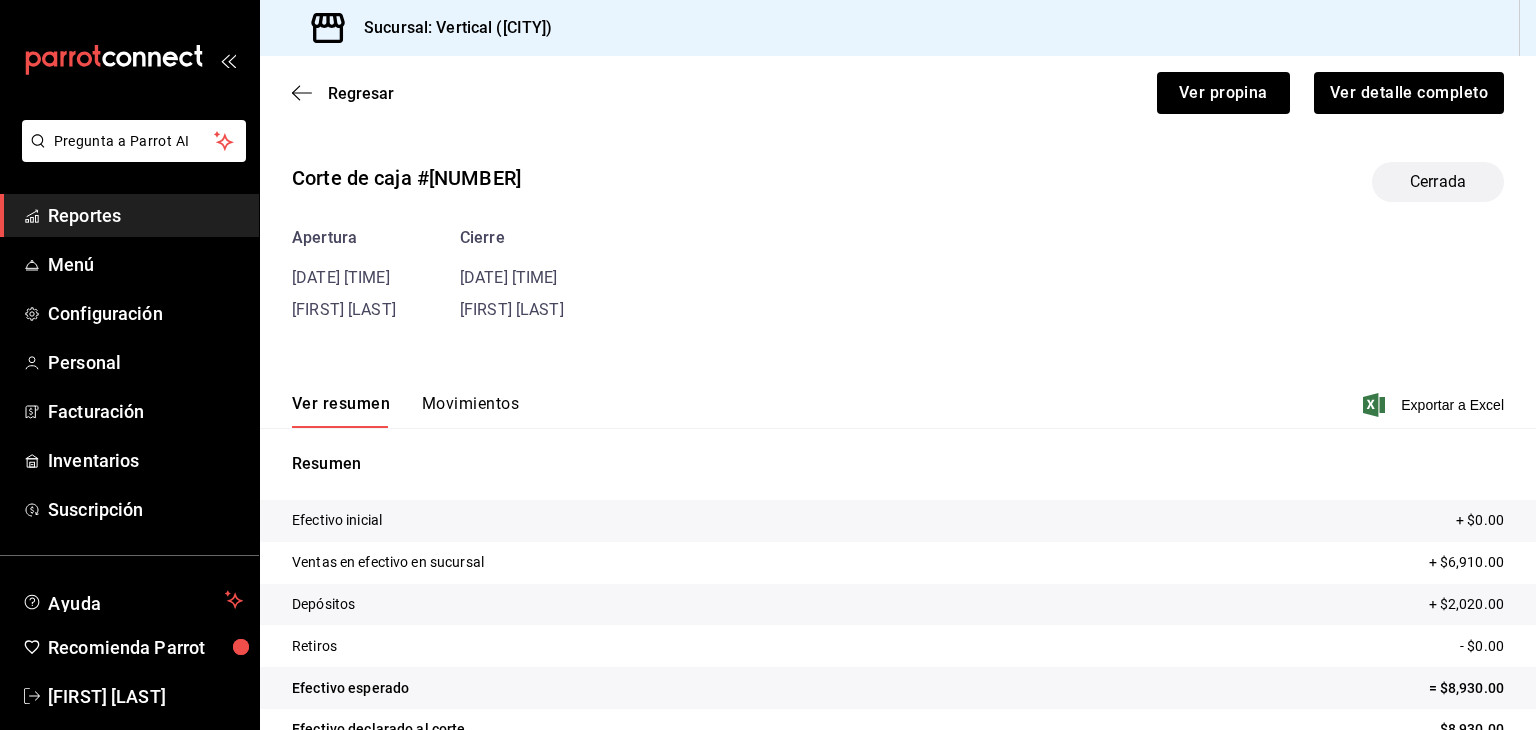 click on "Movimientos" at bounding box center [470, 411] 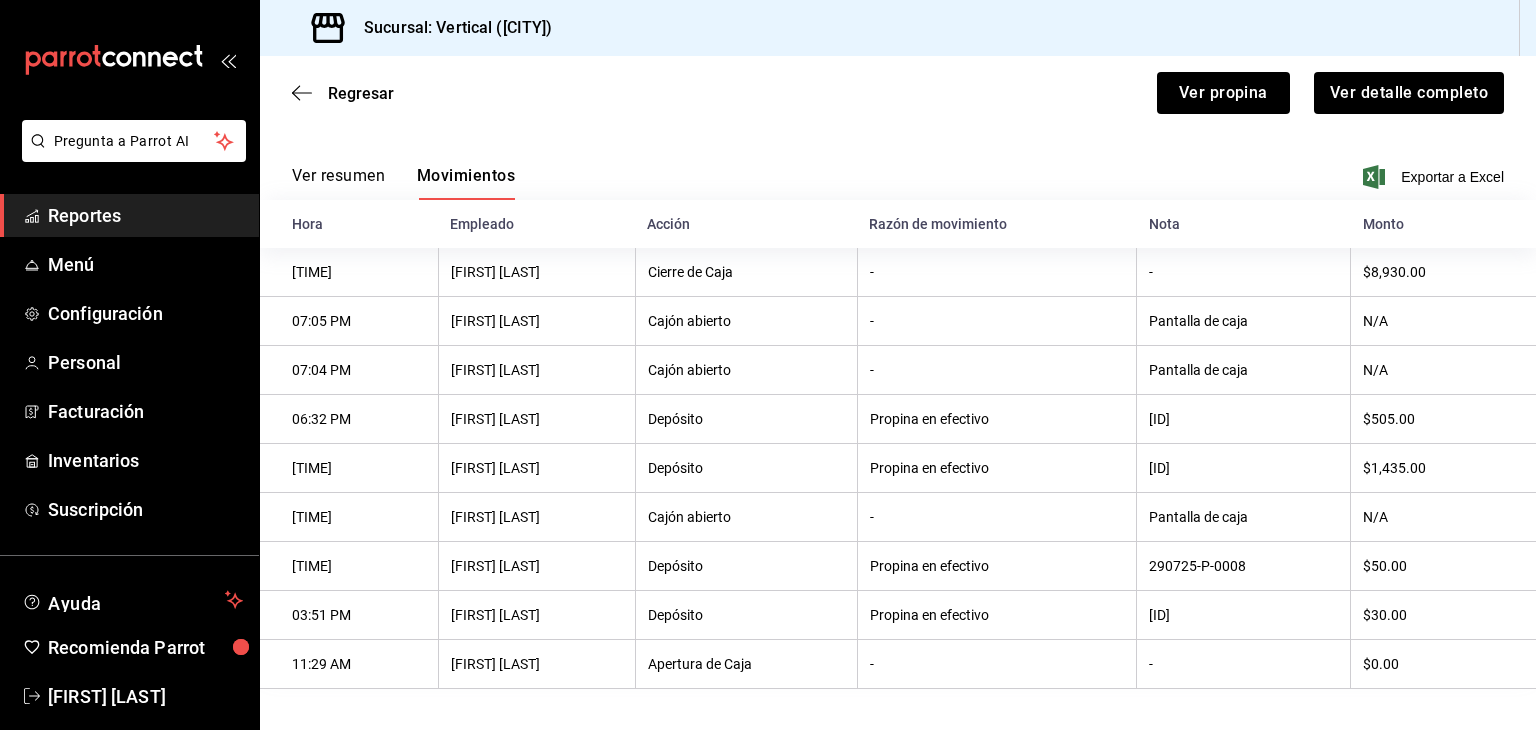 scroll, scrollTop: 241, scrollLeft: 0, axis: vertical 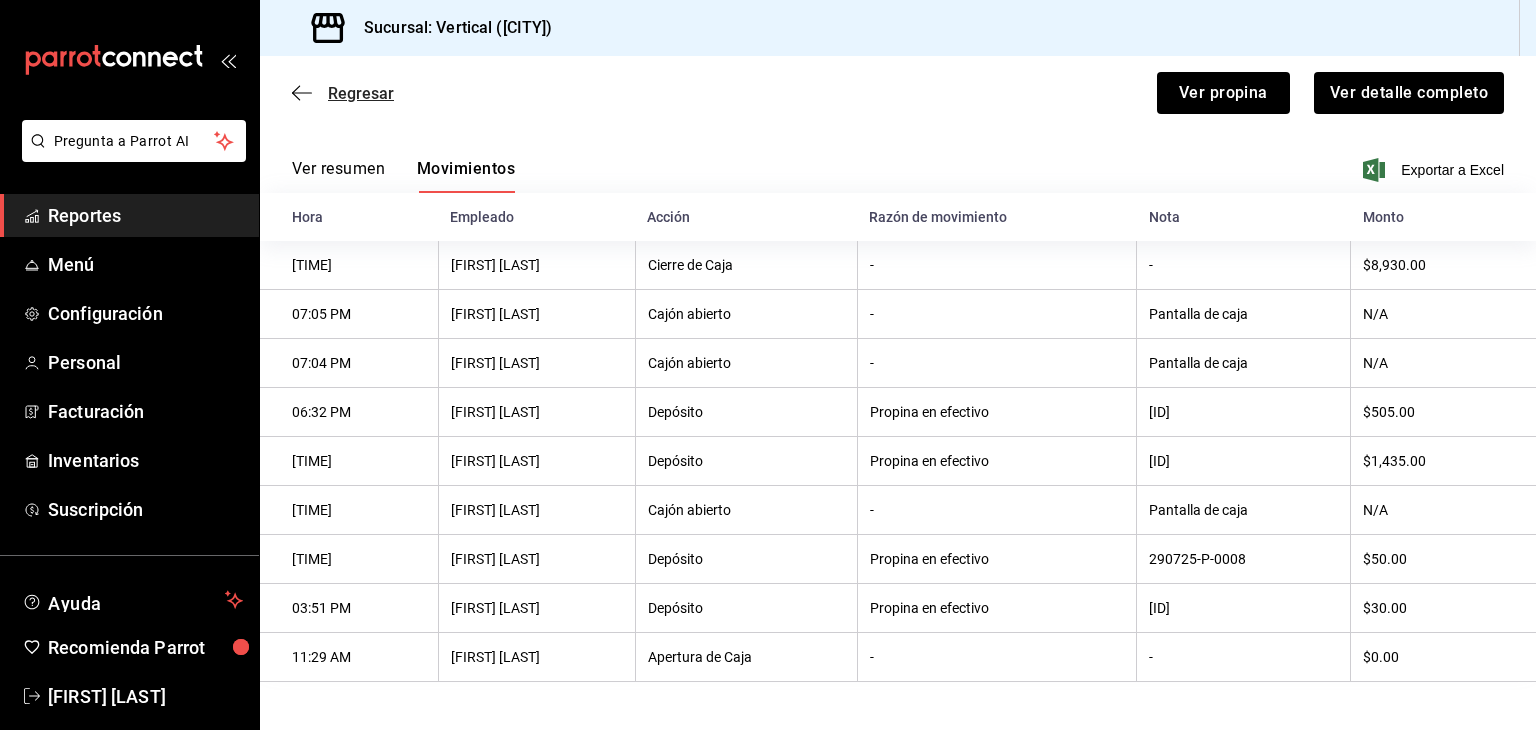 click on "Regresar" at bounding box center [361, 93] 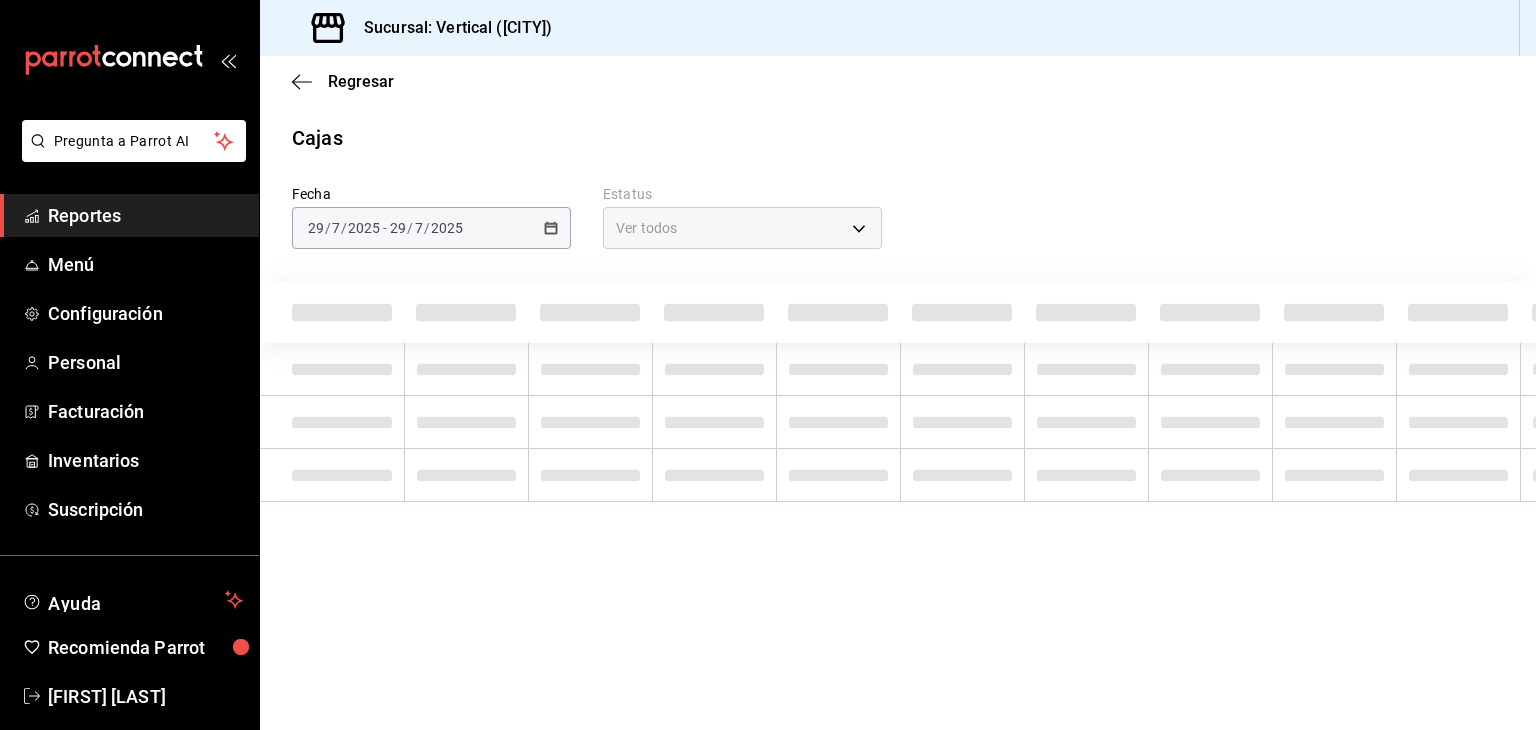 scroll, scrollTop: 0, scrollLeft: 0, axis: both 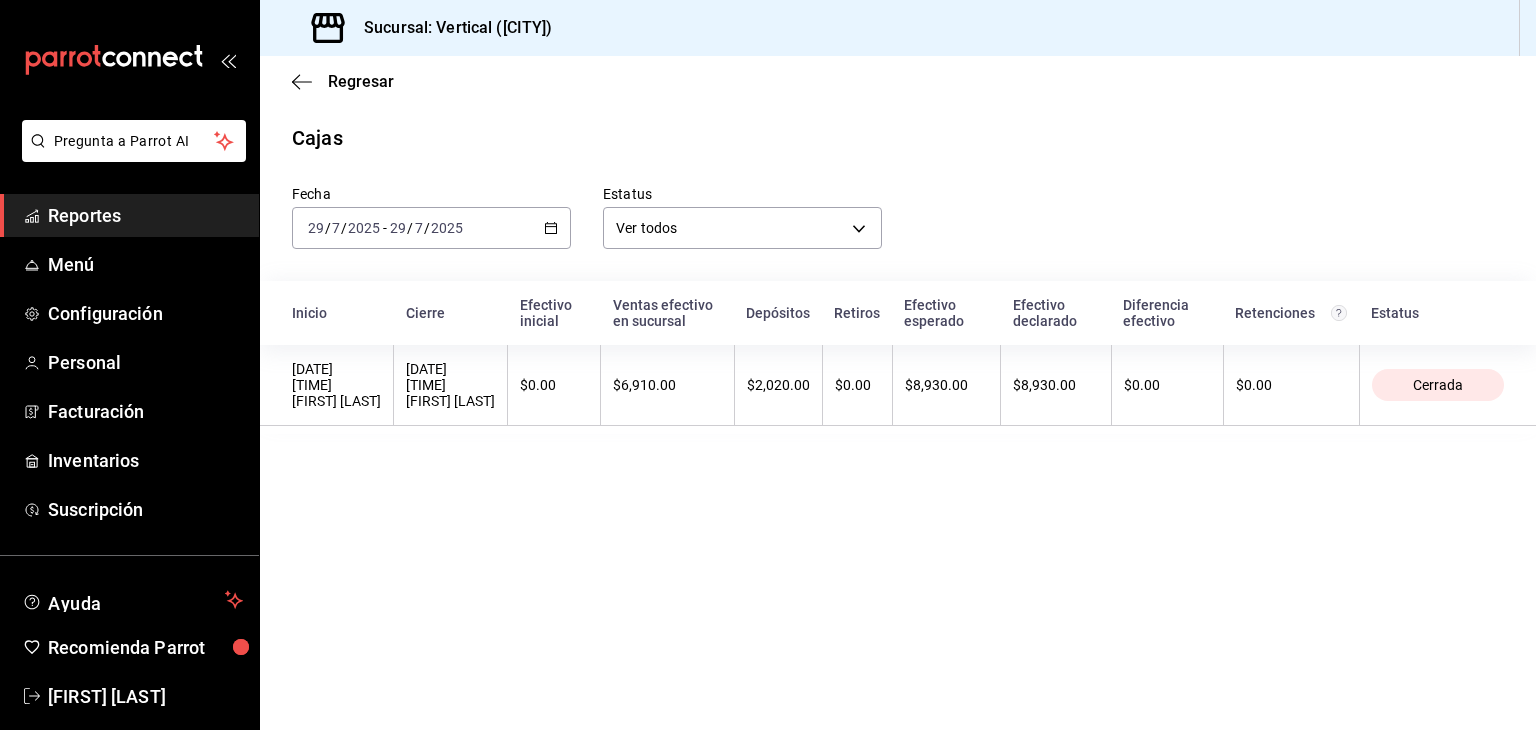 click on "[DATE] [DATE] - [DATE] [DATE]" at bounding box center [431, 228] 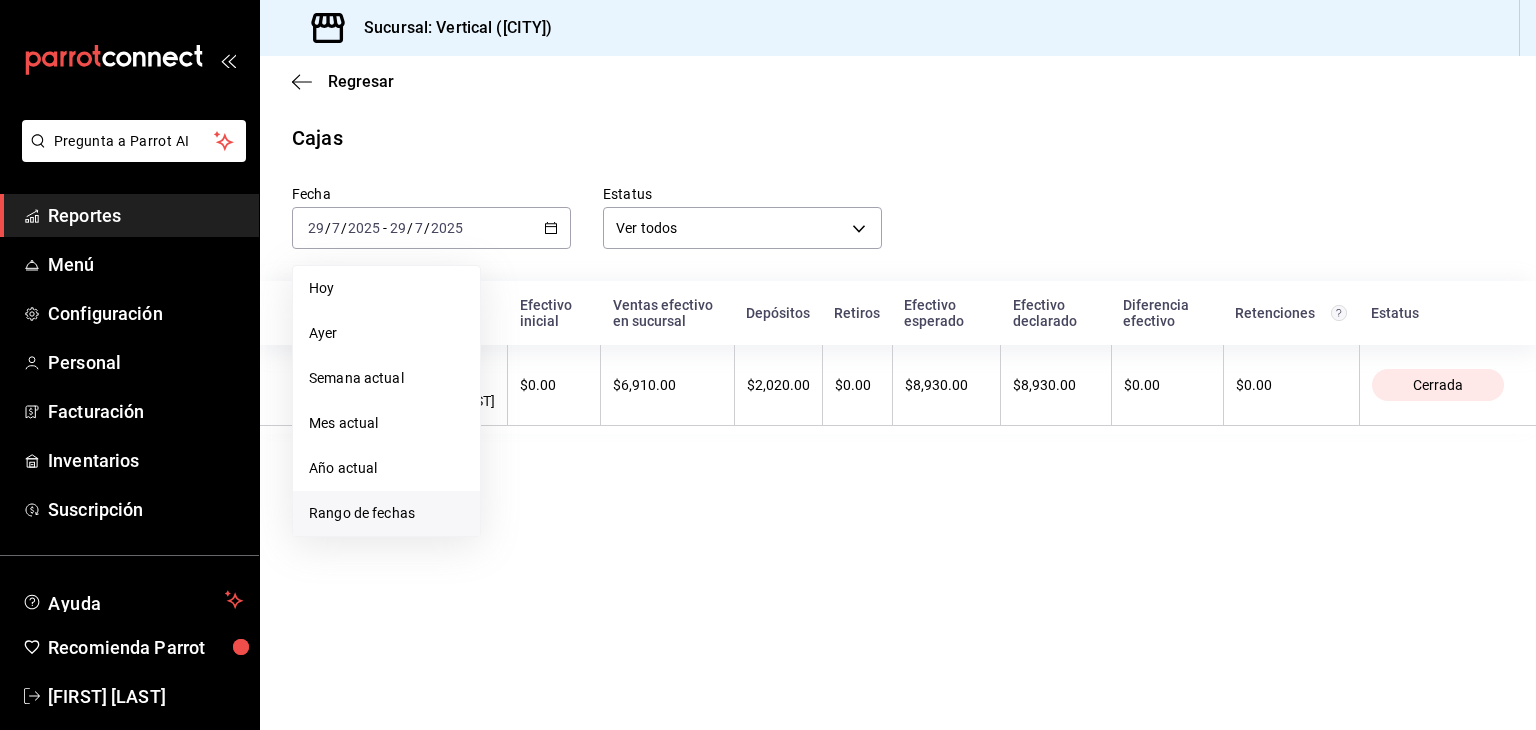 click on "Rango de fechas" at bounding box center [386, 513] 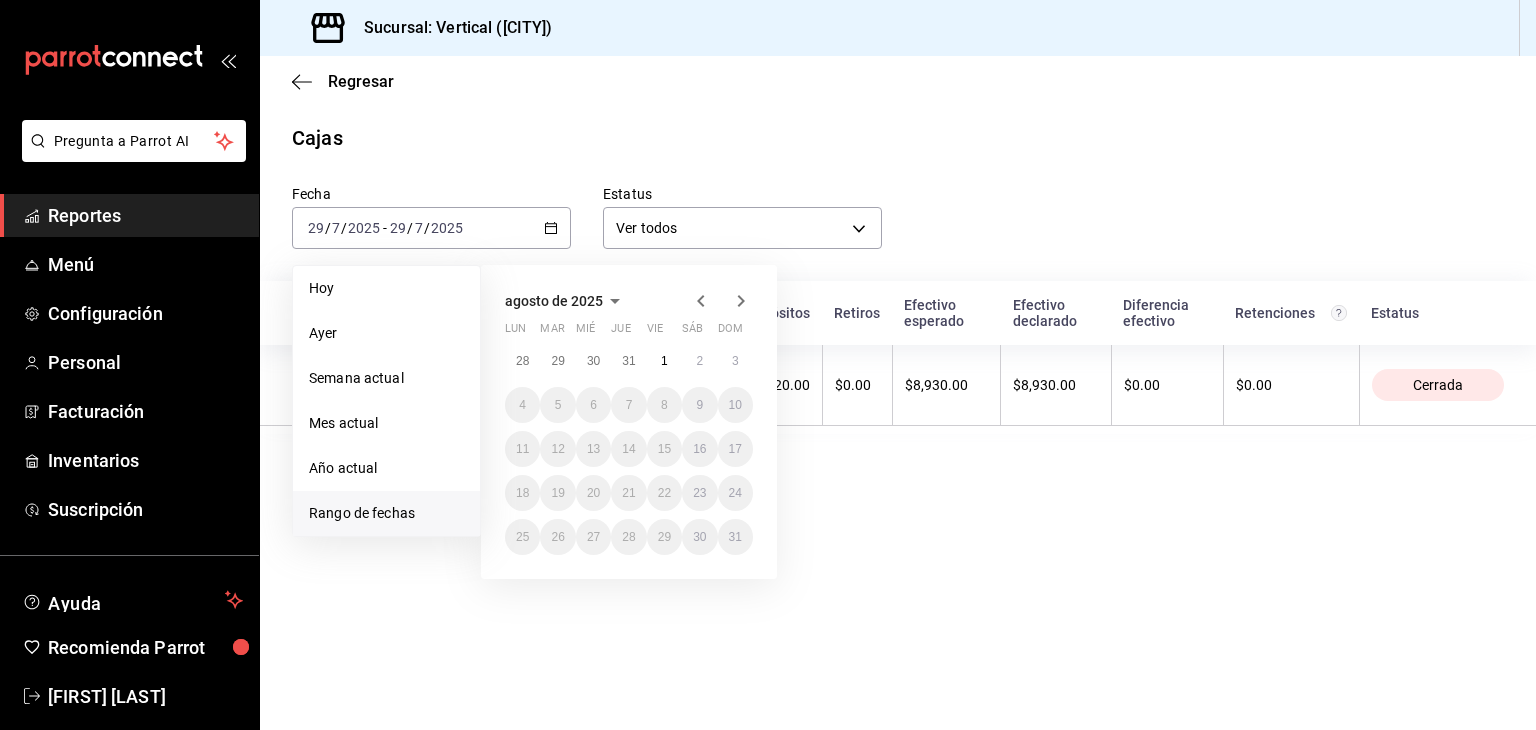 click 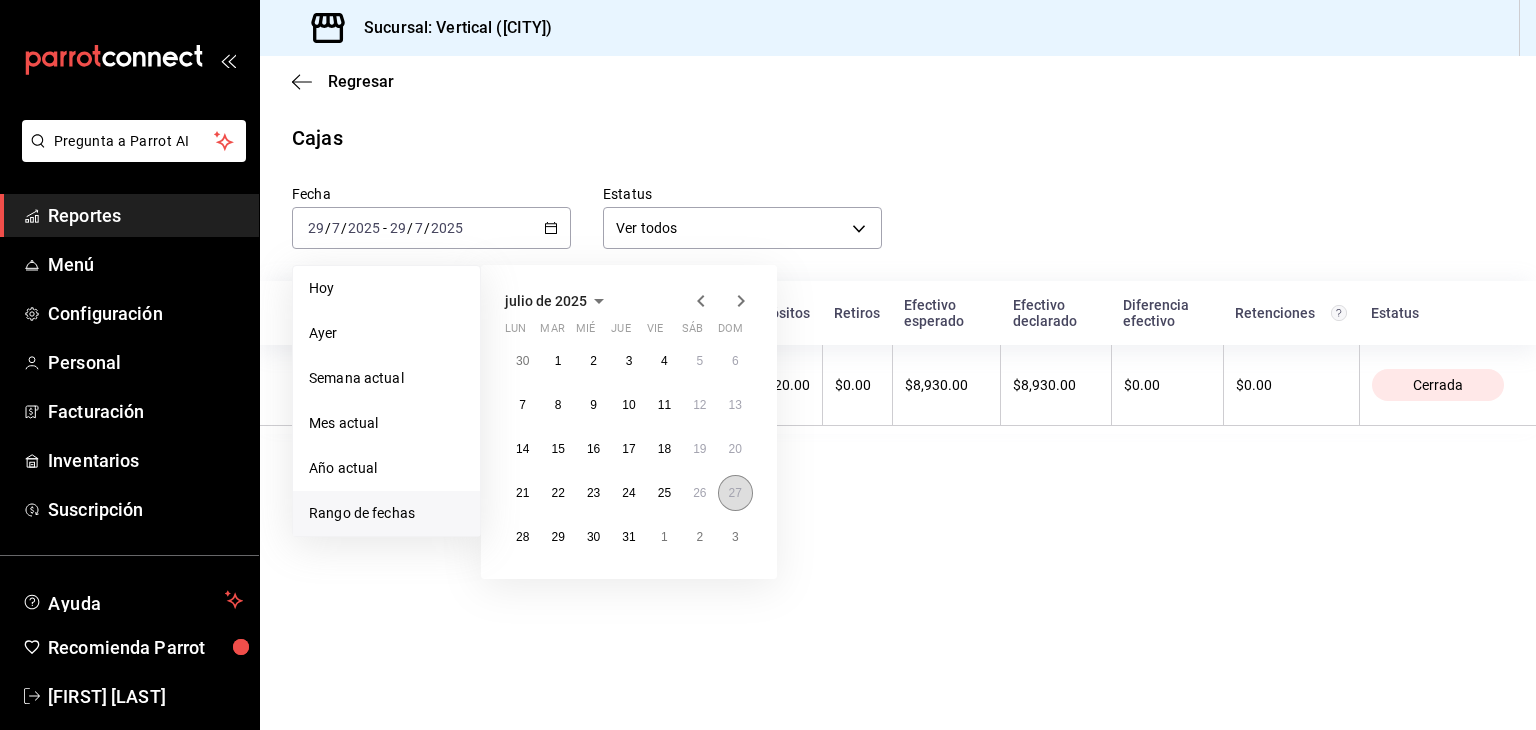 click on "27" at bounding box center [735, 493] 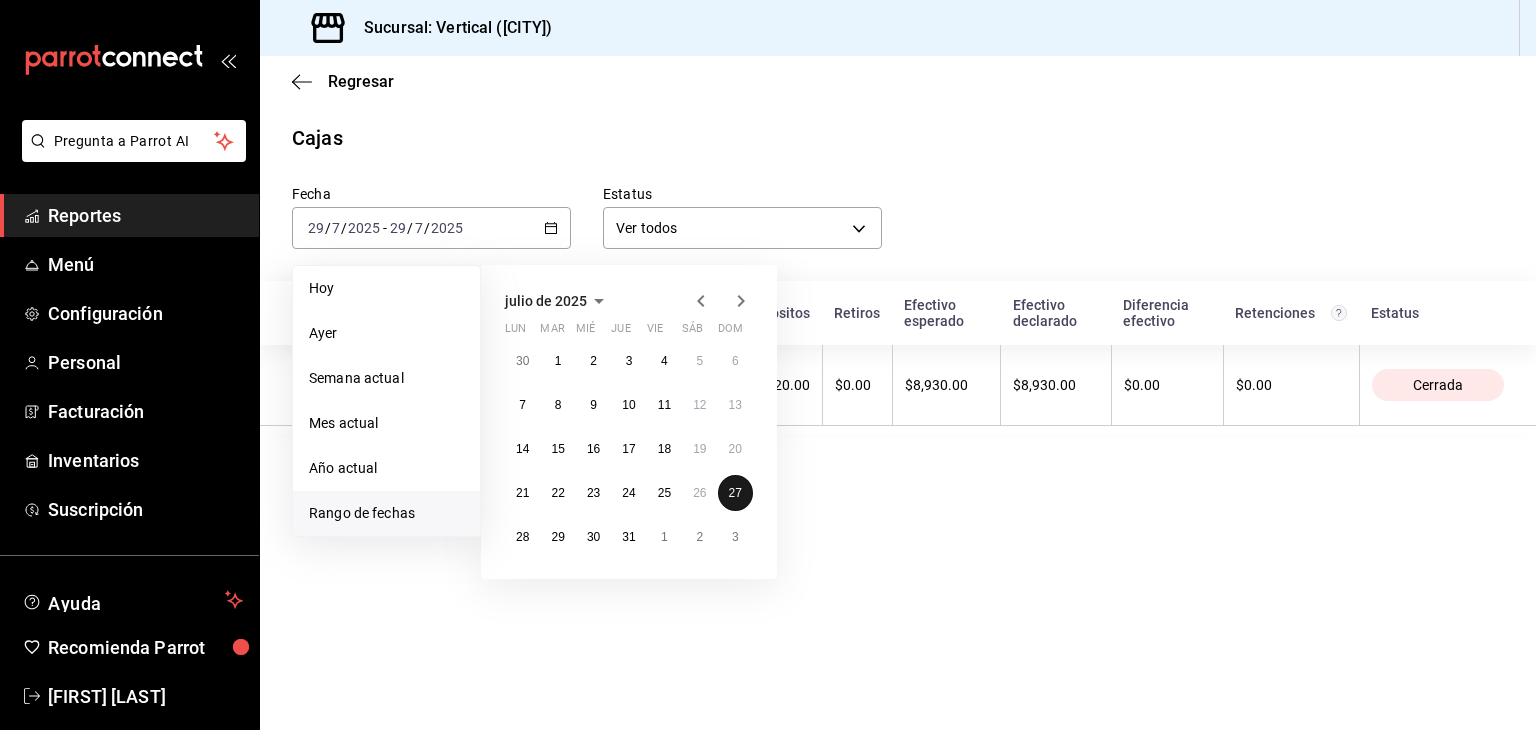 click on "27" at bounding box center (735, 493) 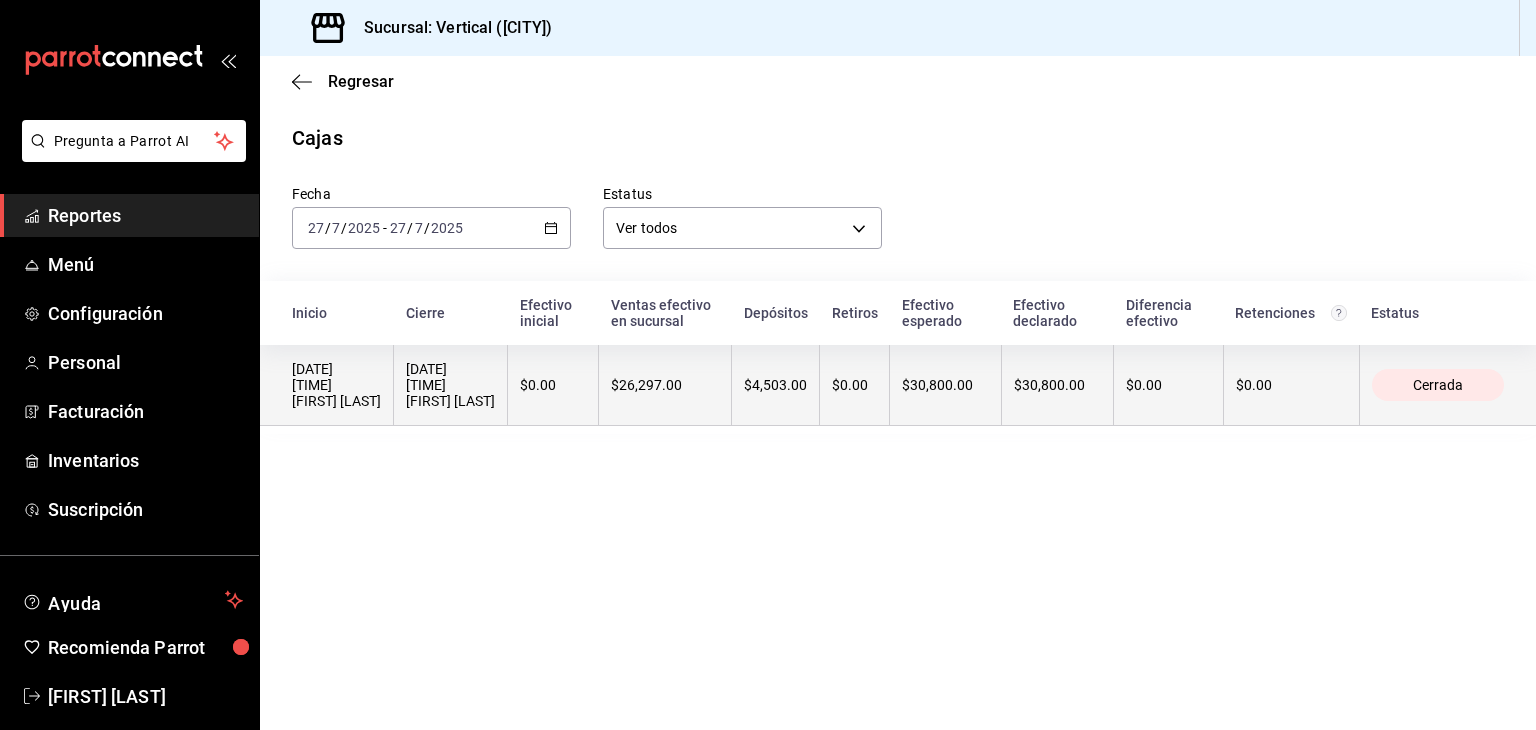 click on "$4,503.00" at bounding box center (776, 385) 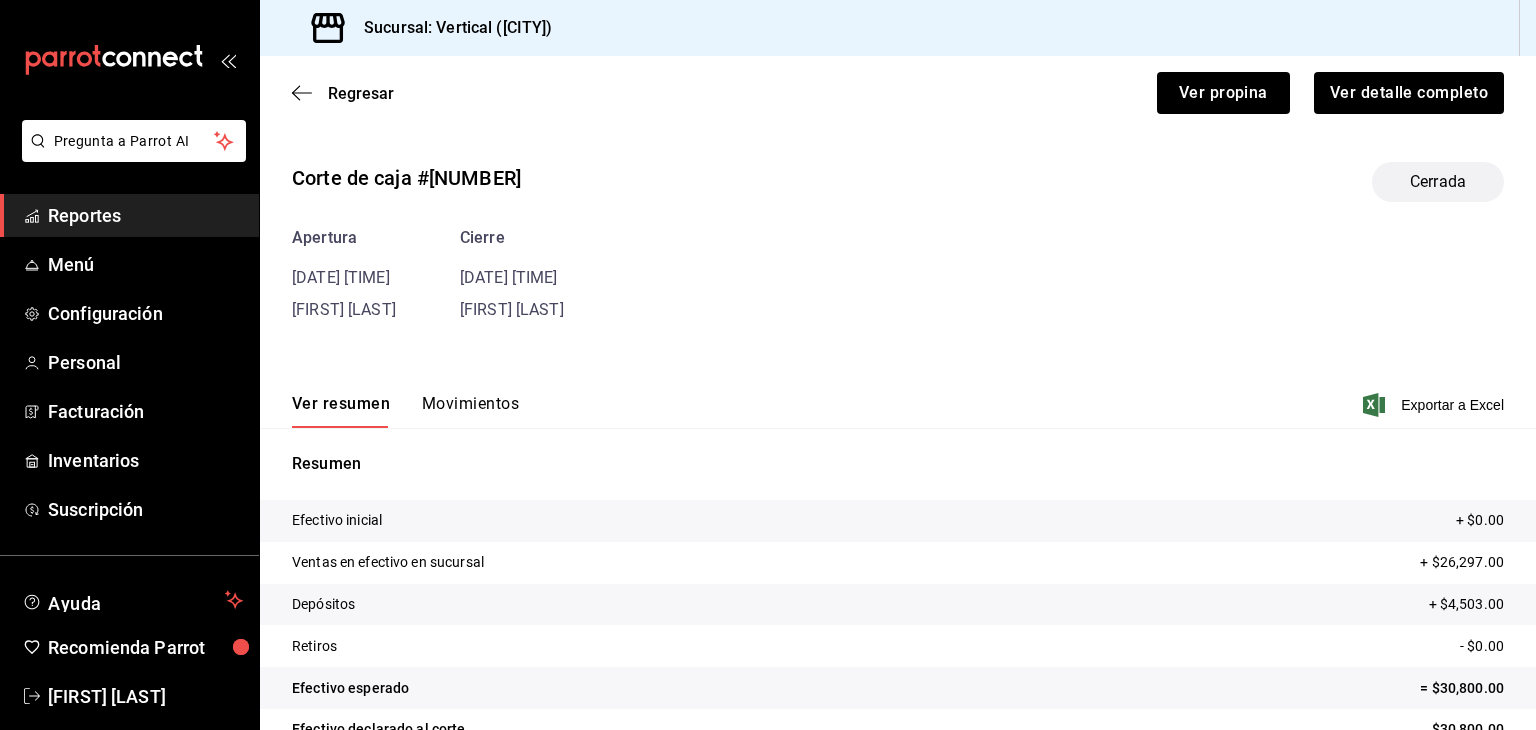 click on "Movimientos" at bounding box center (470, 411) 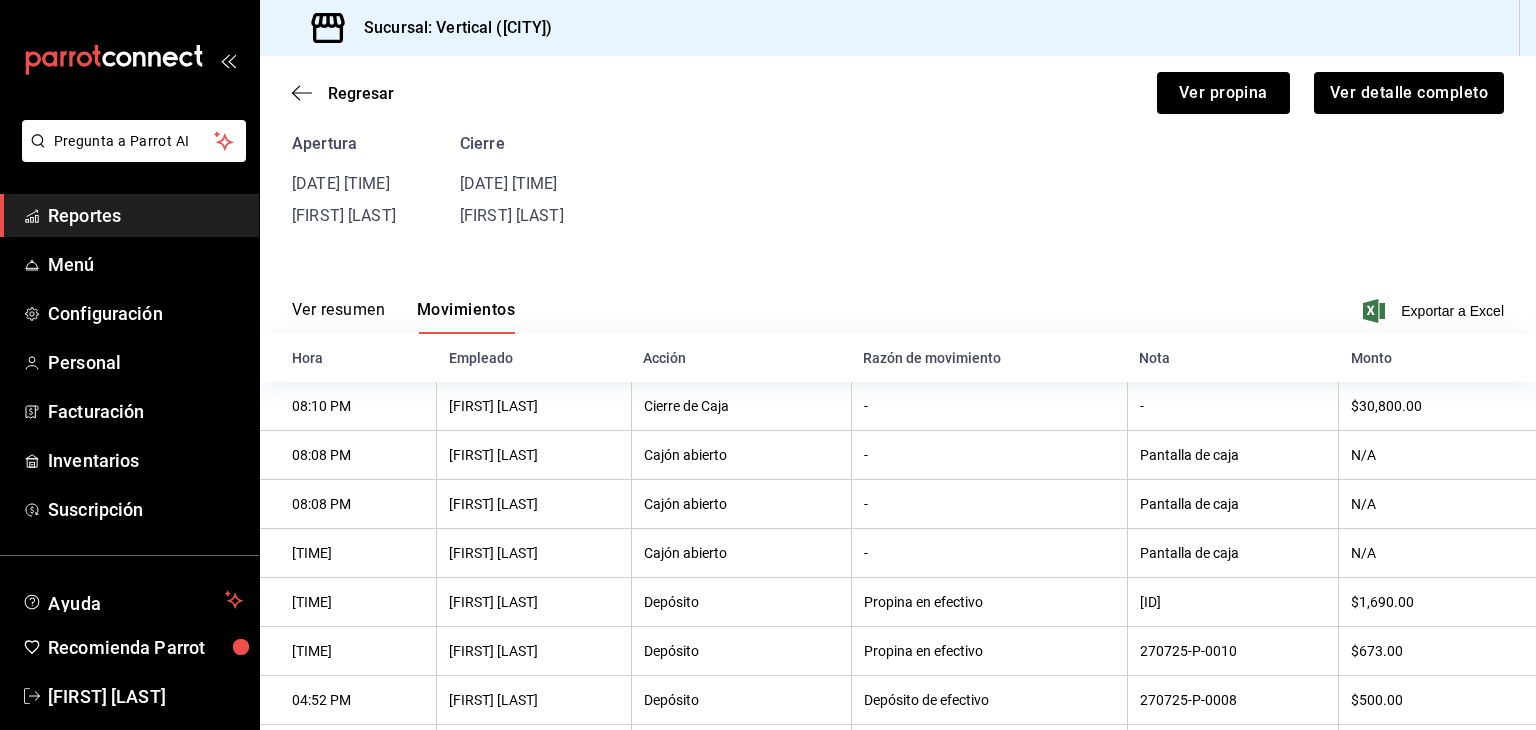 scroll, scrollTop: 0, scrollLeft: 0, axis: both 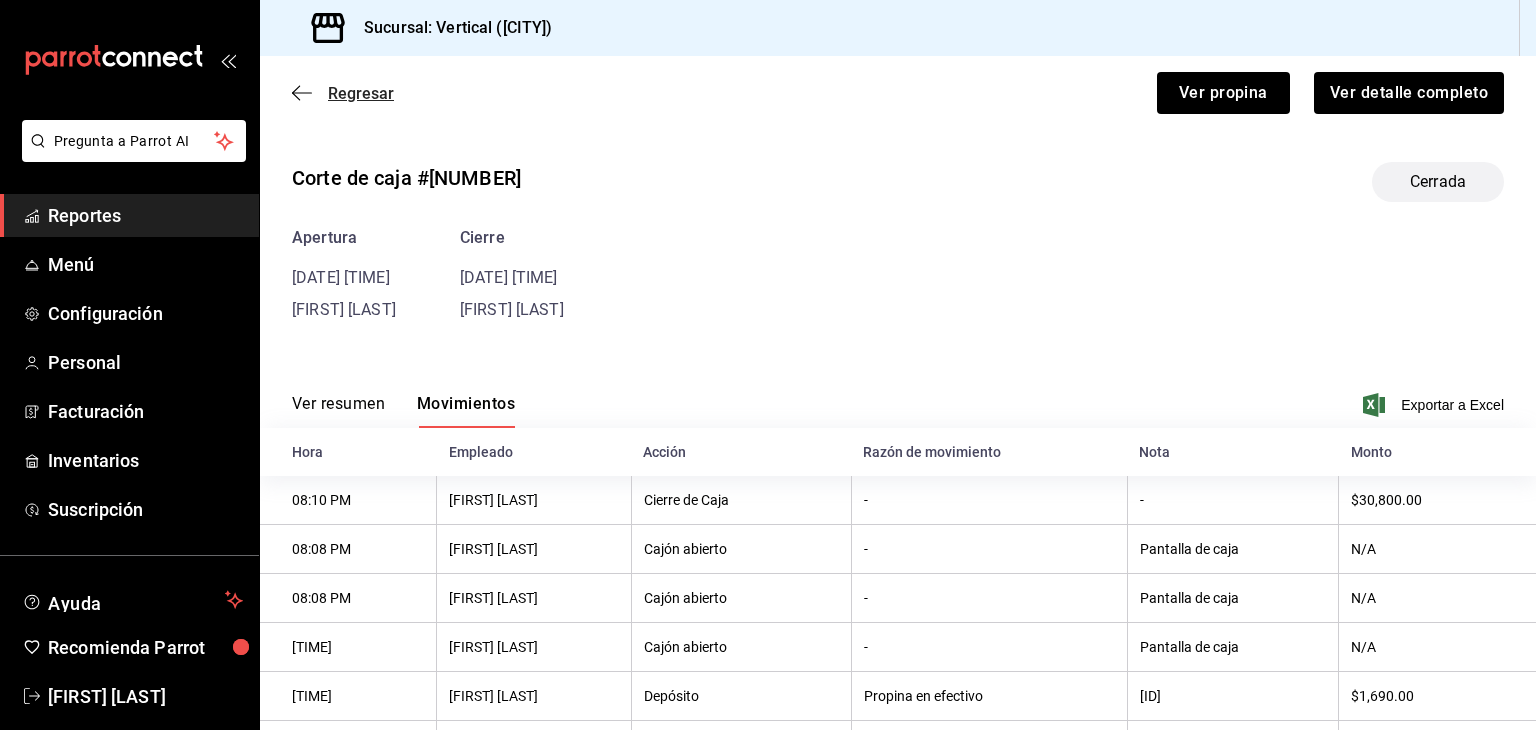 click on "Regresar" at bounding box center [343, 93] 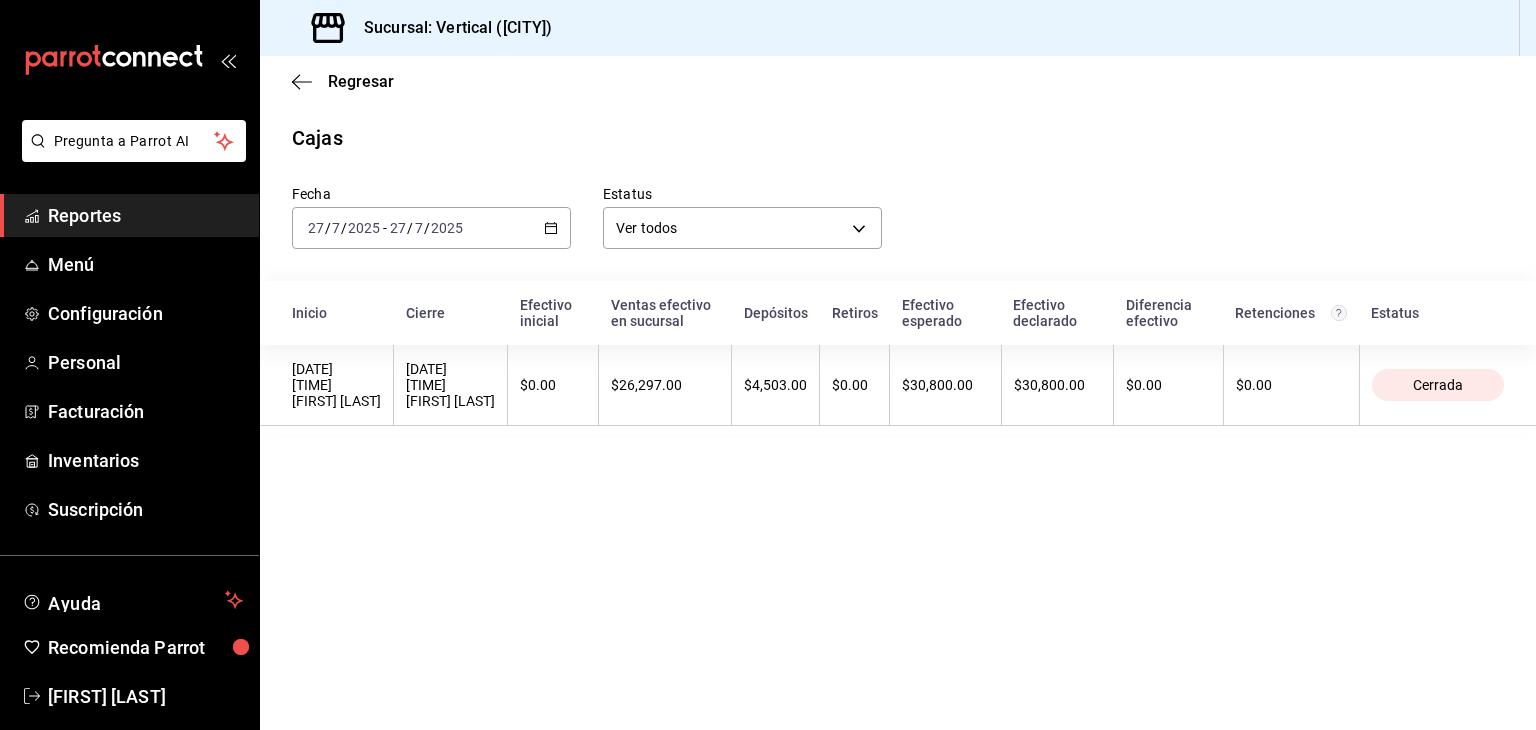 click 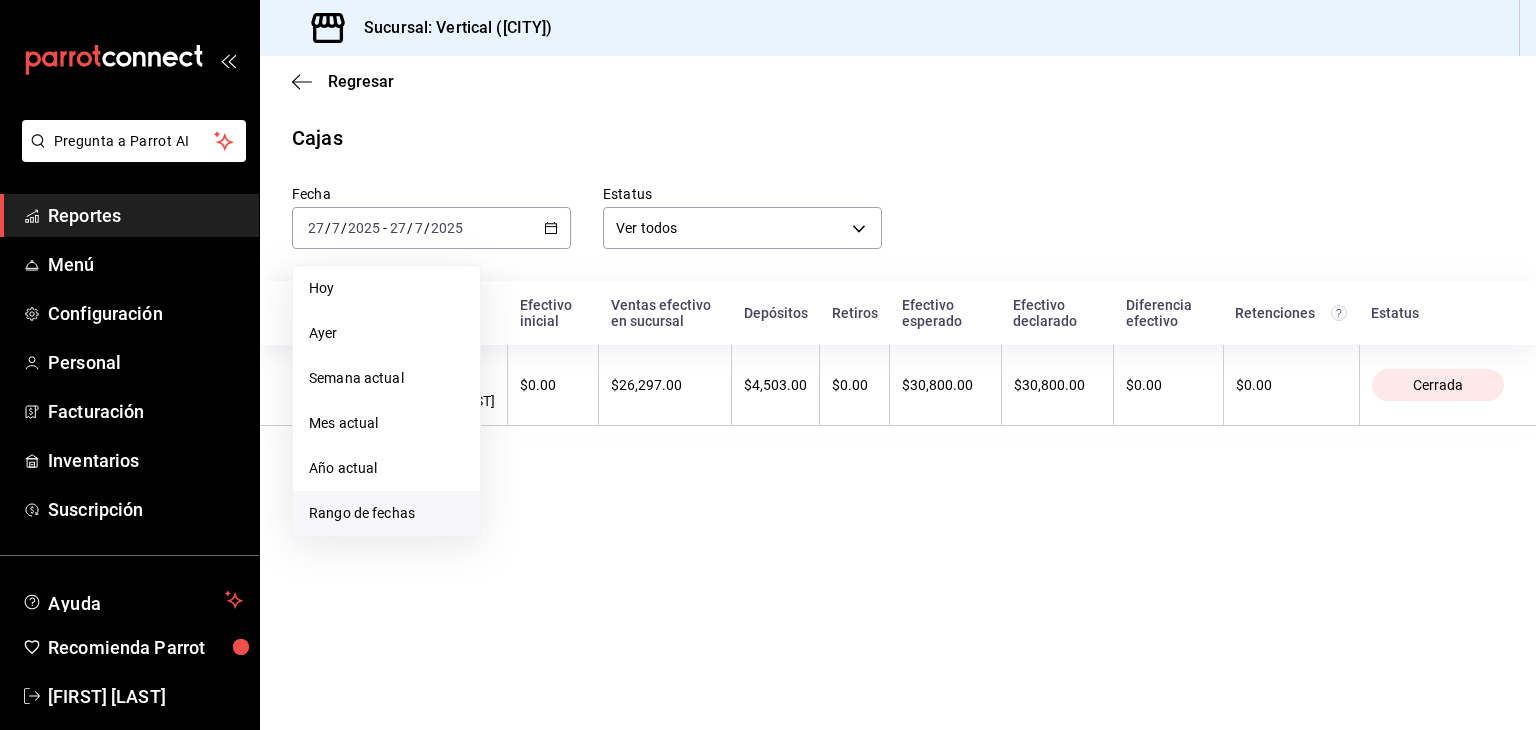 click on "Rango de fechas" at bounding box center [386, 513] 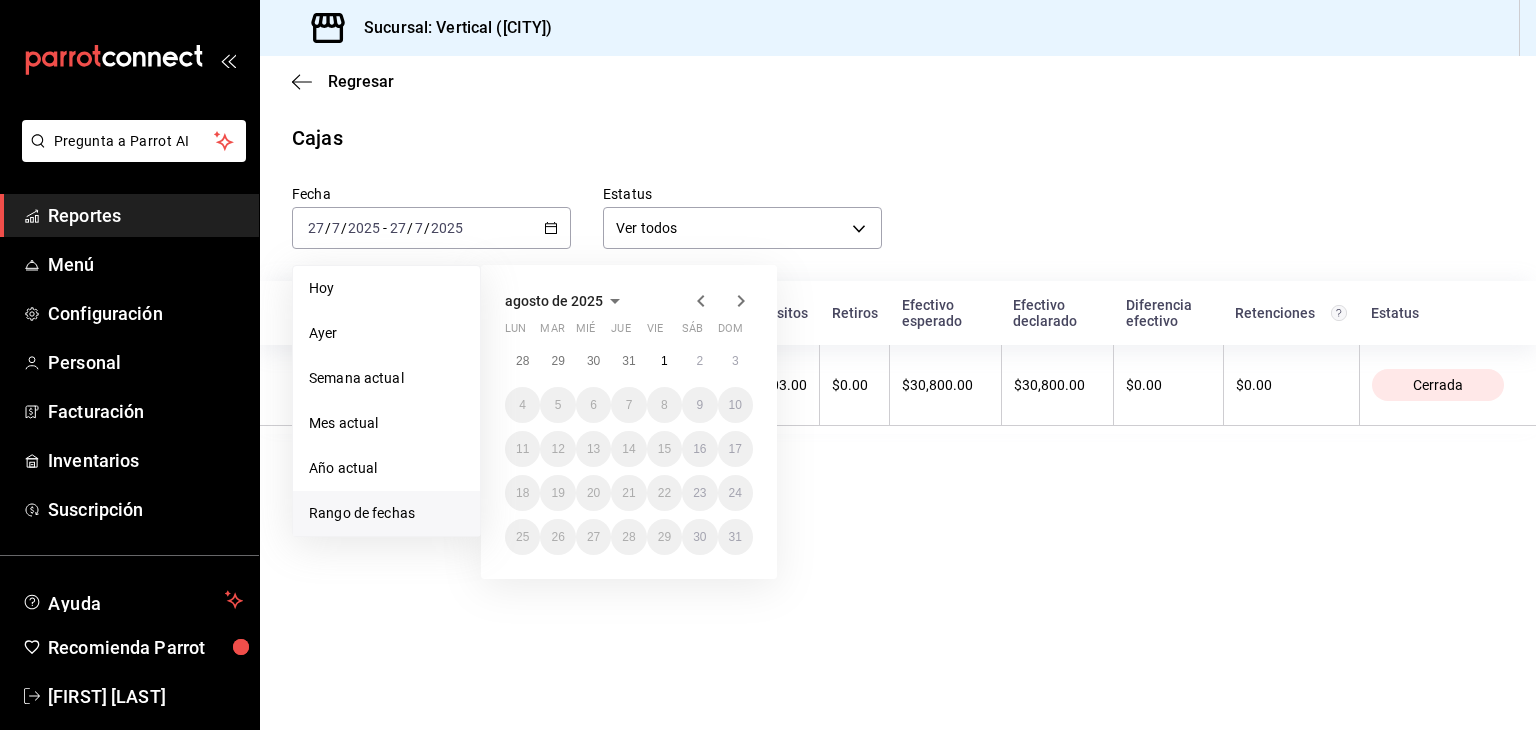 click 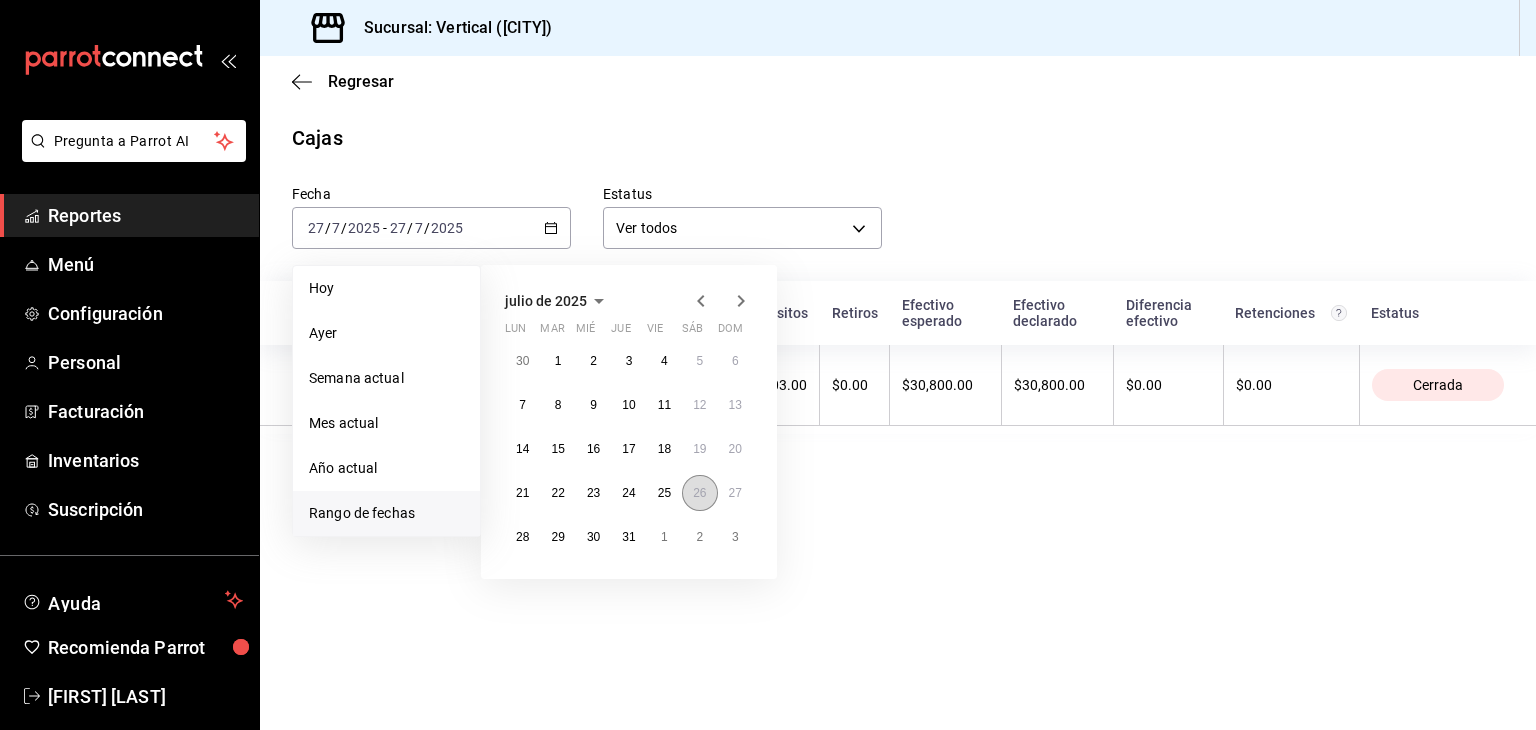 click on "26" at bounding box center [699, 493] 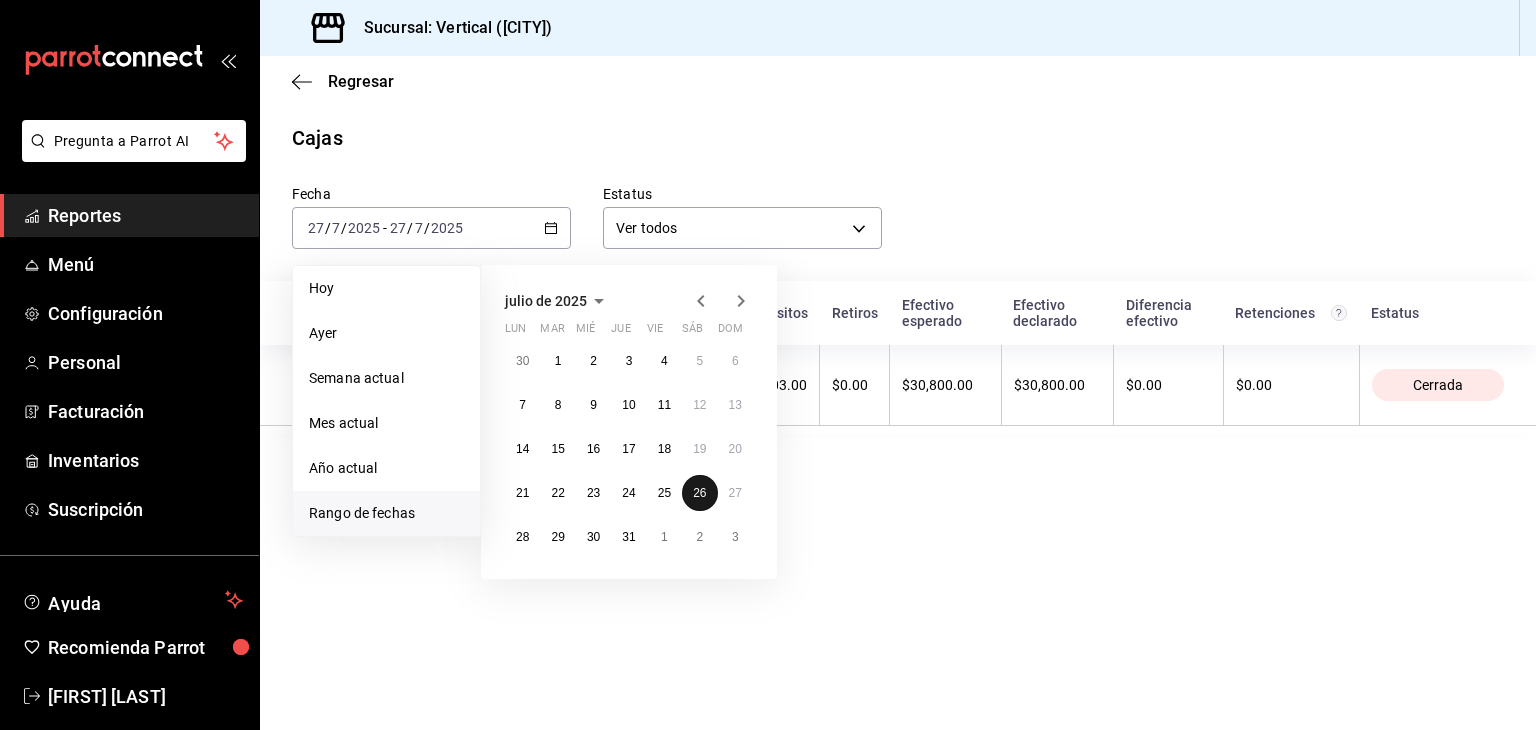 click on "26" at bounding box center [699, 493] 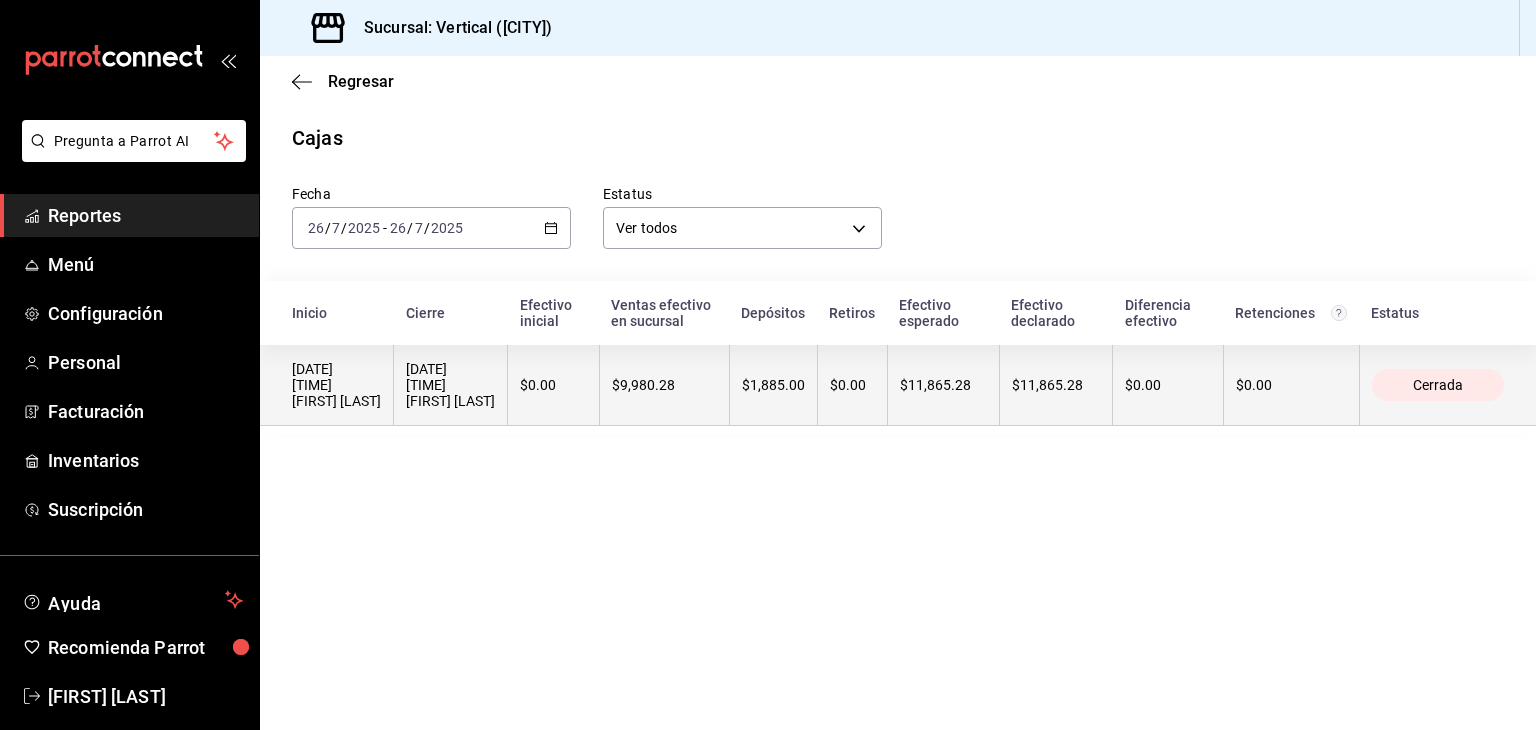 click on "$9,980.28" at bounding box center (664, 385) 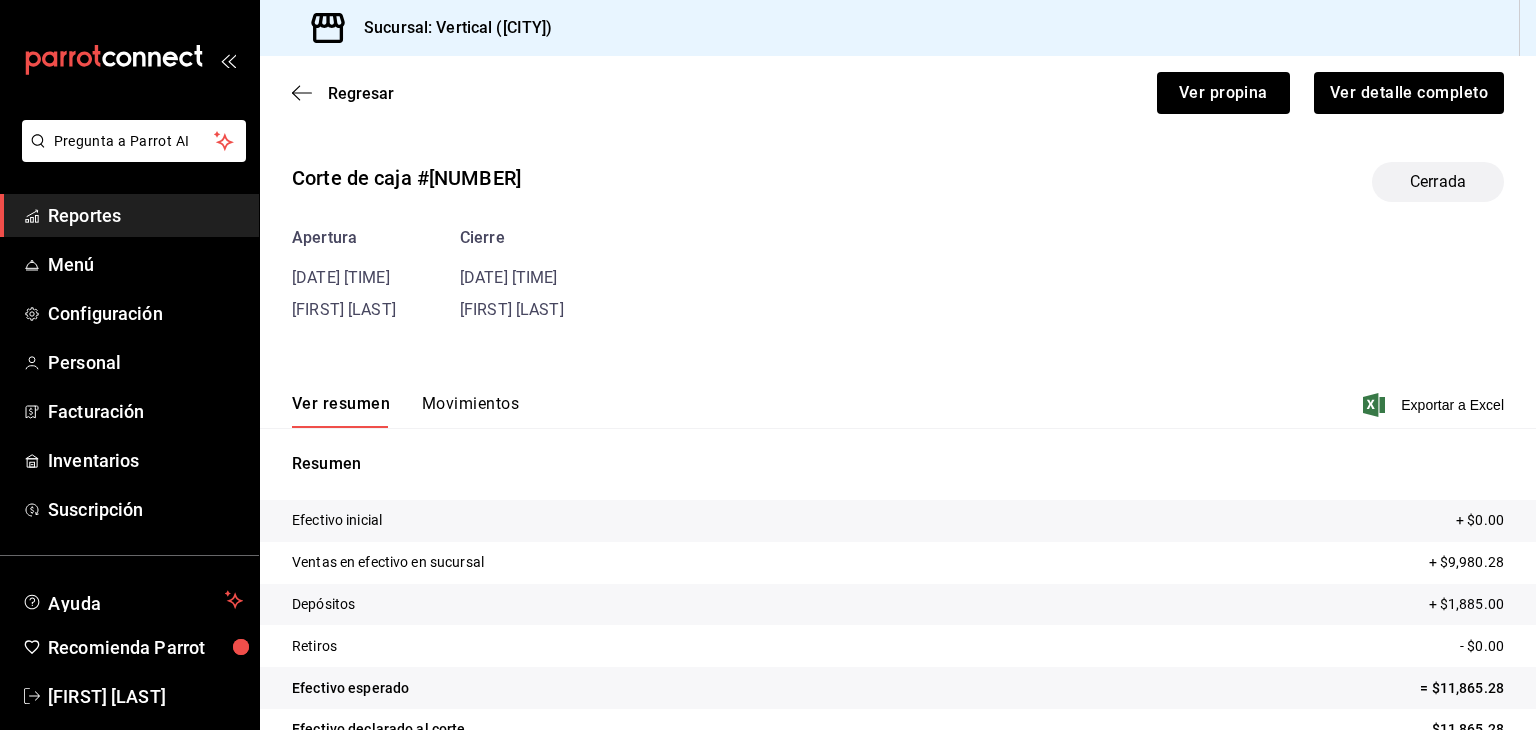 click on "Movimientos" at bounding box center (470, 411) 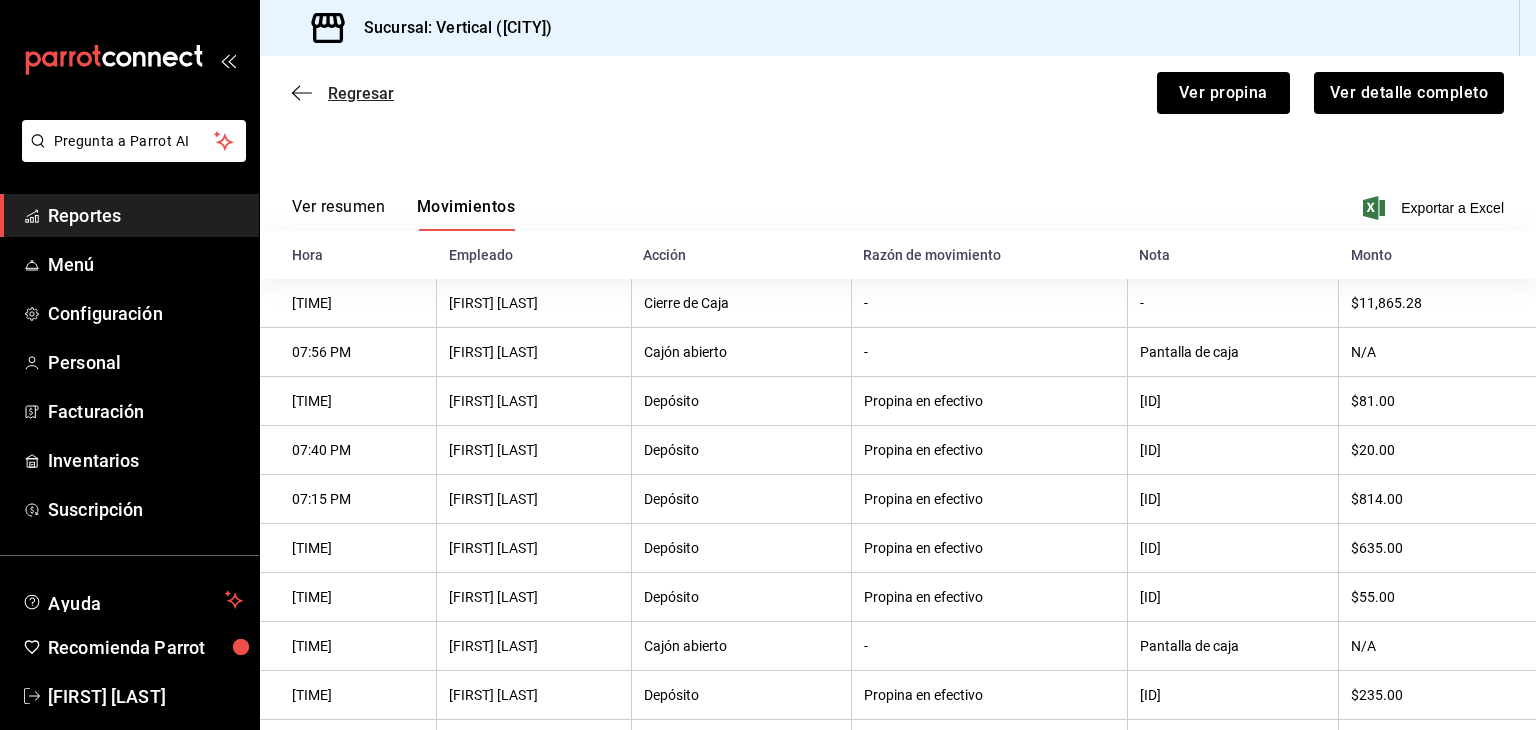 scroll, scrollTop: 201, scrollLeft: 0, axis: vertical 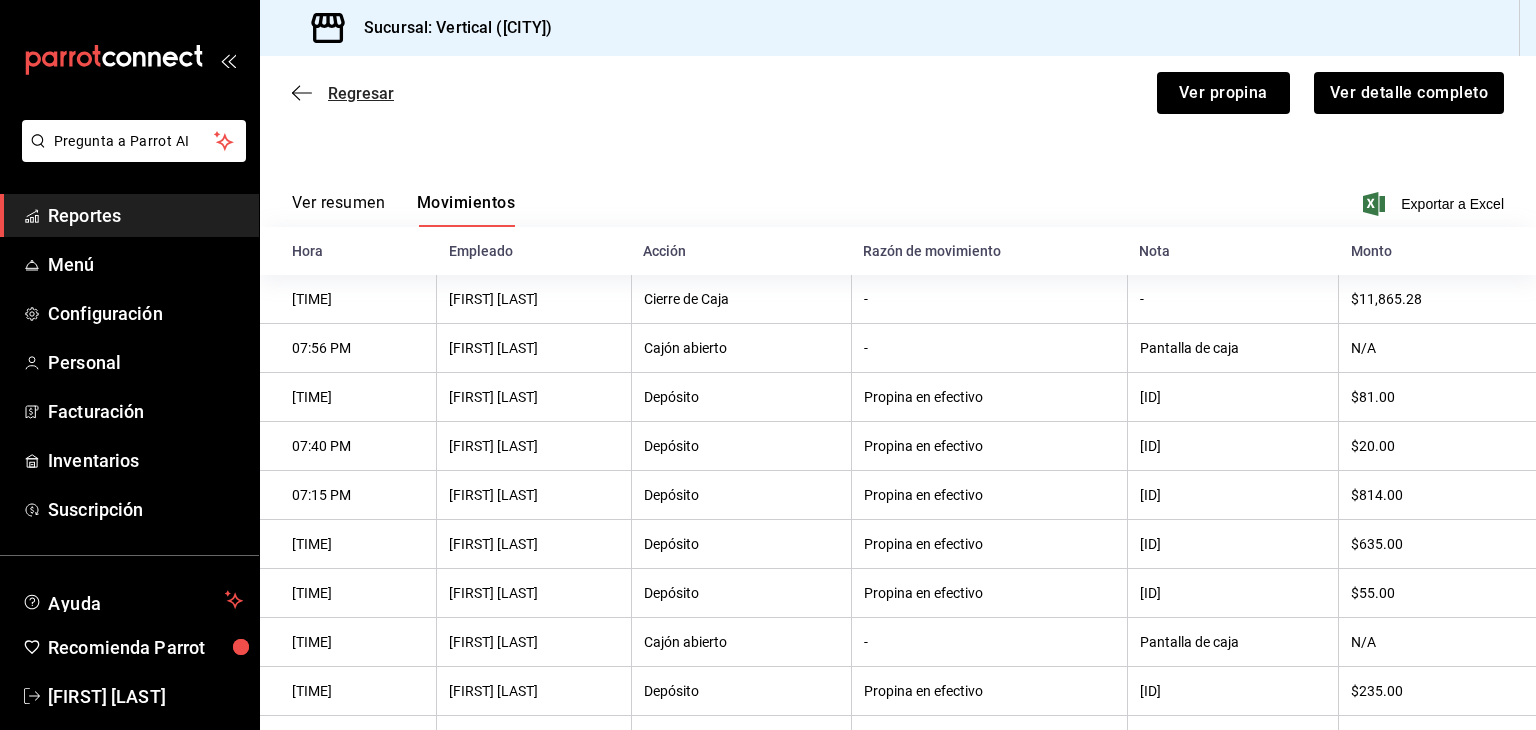 click on "Regresar" at bounding box center [361, 93] 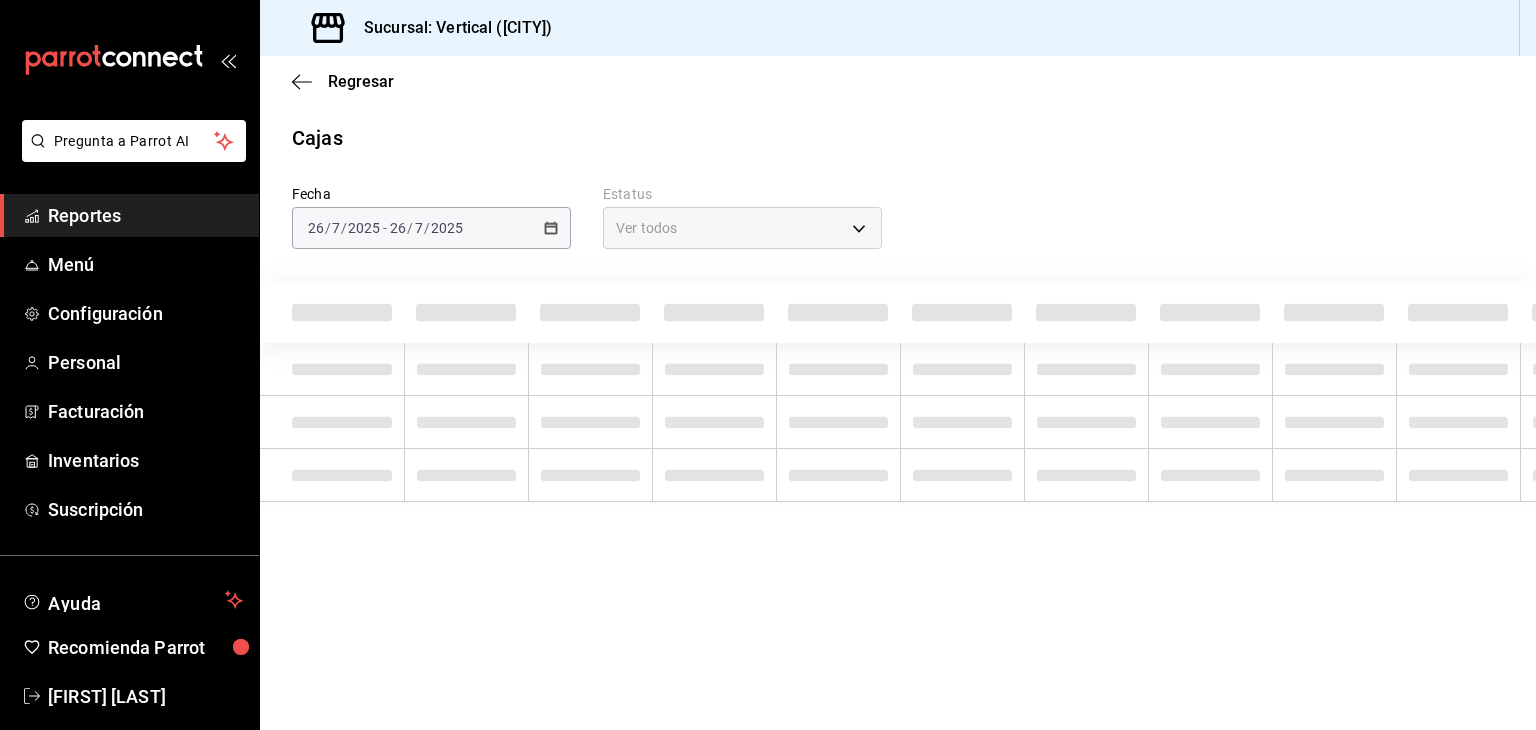 scroll, scrollTop: 0, scrollLeft: 0, axis: both 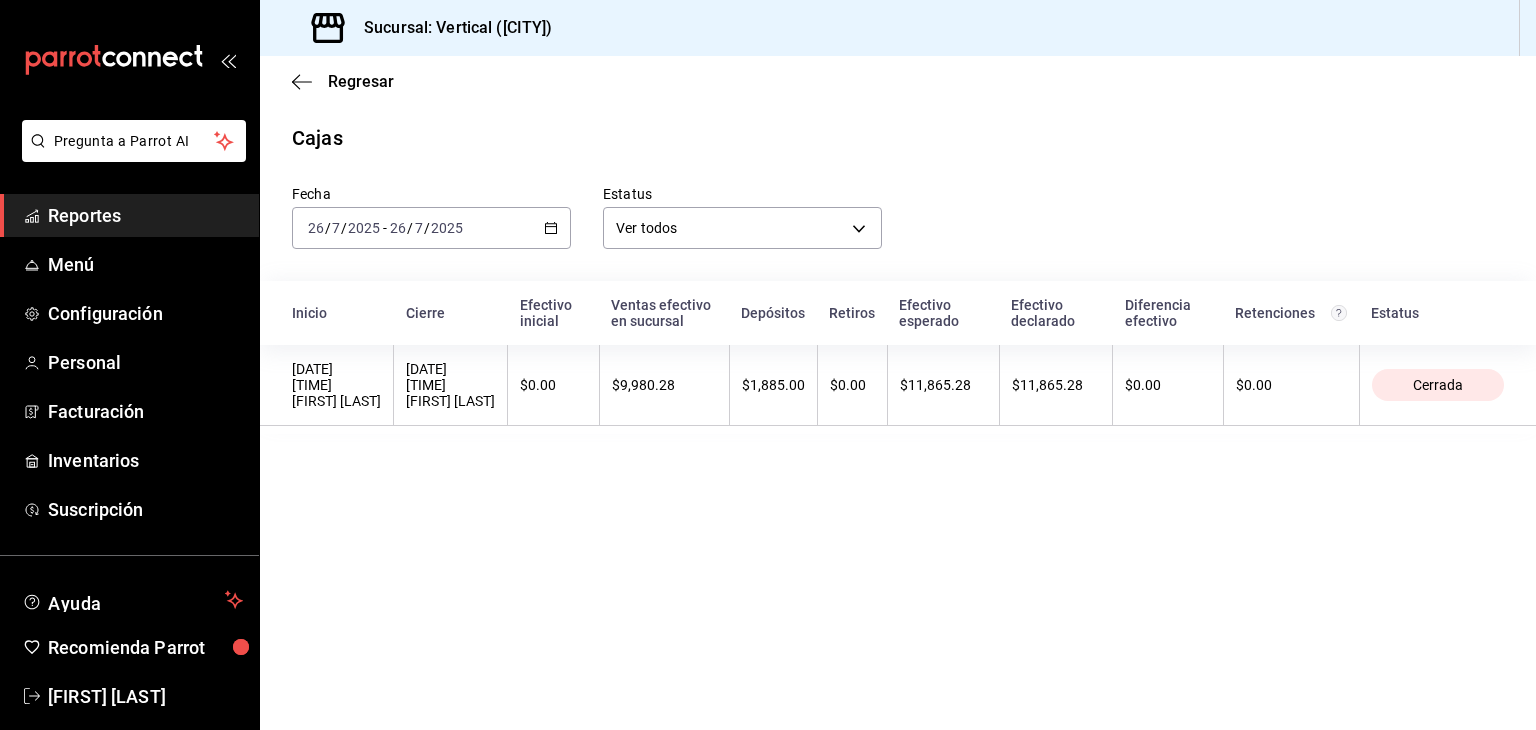 click on "Regresar" at bounding box center (361, 81) 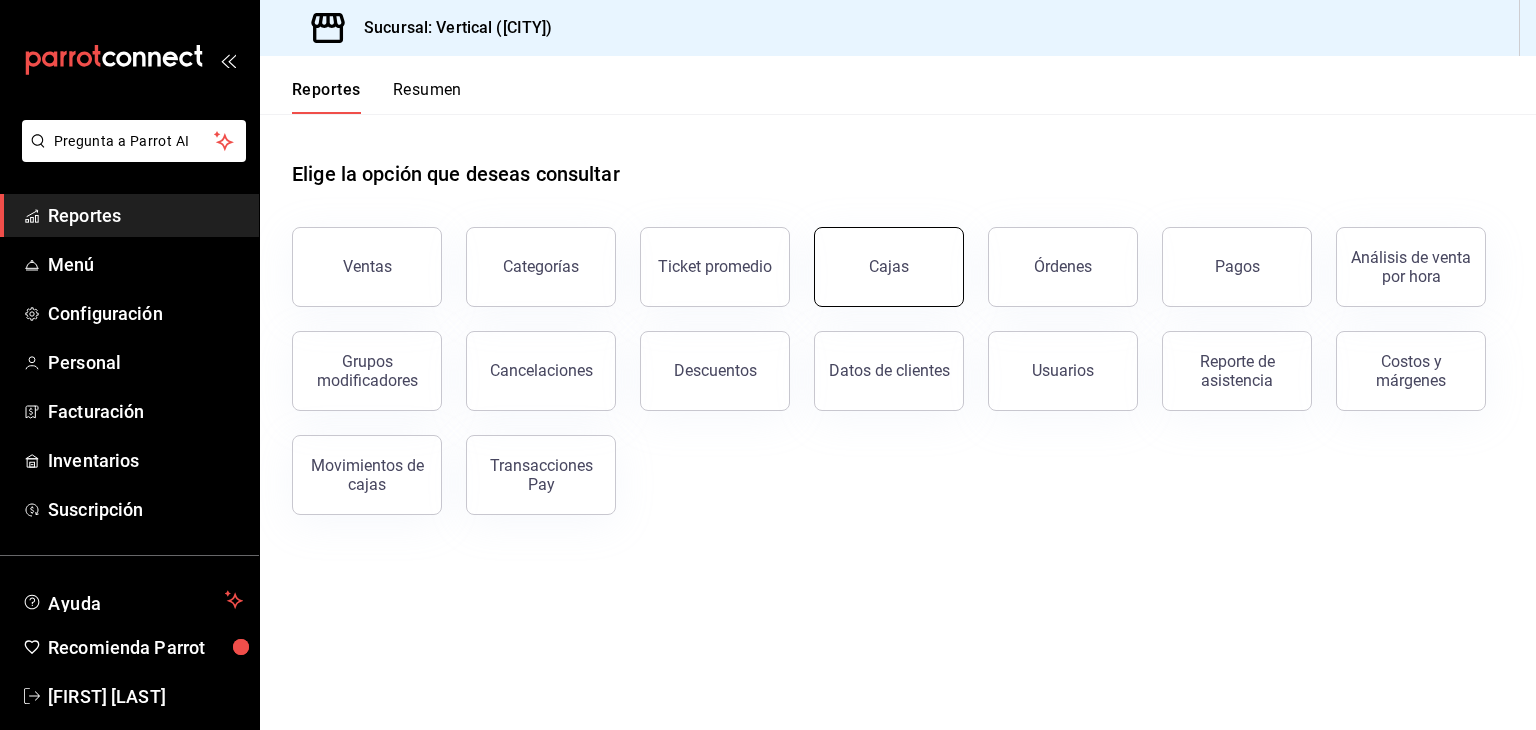 click on "Cajas" at bounding box center [889, 267] 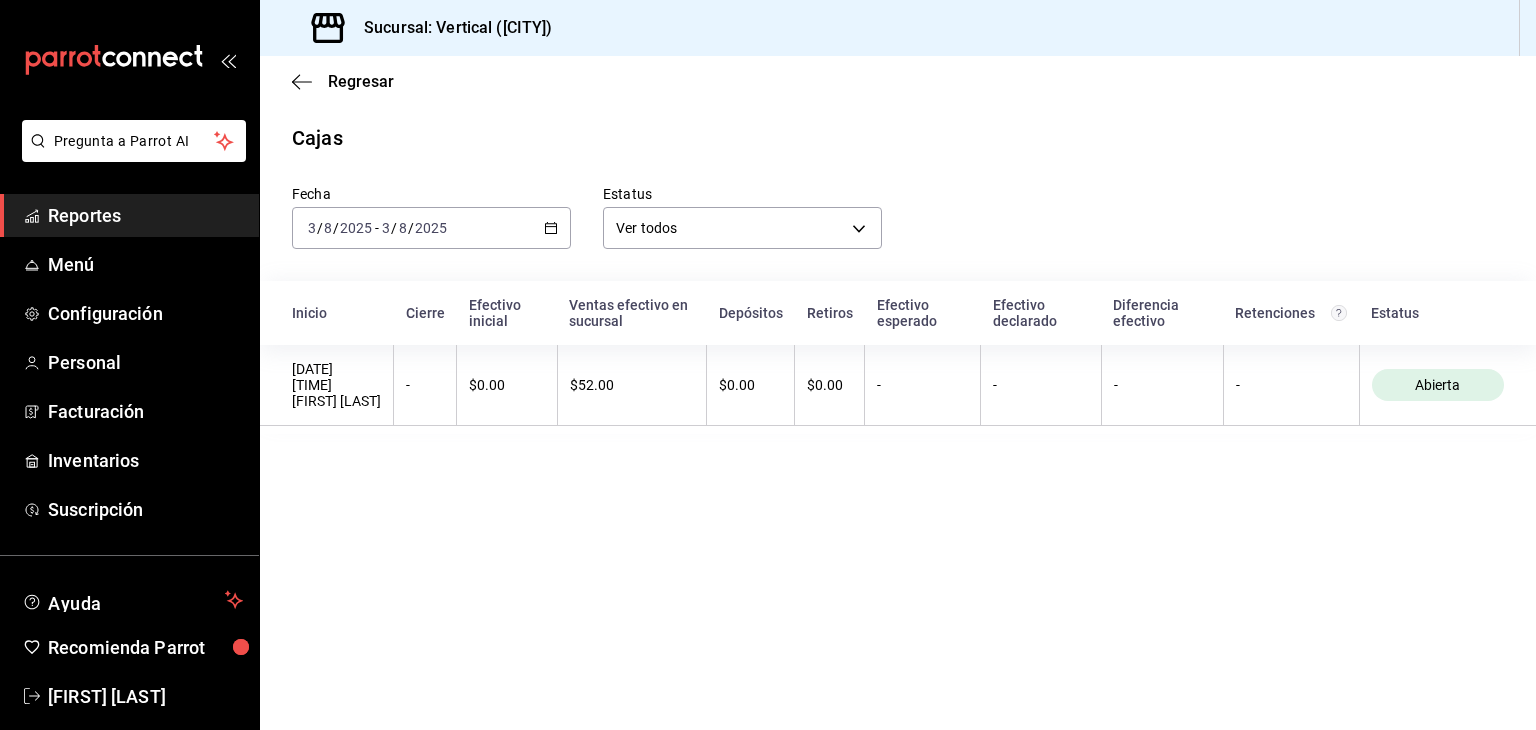 click 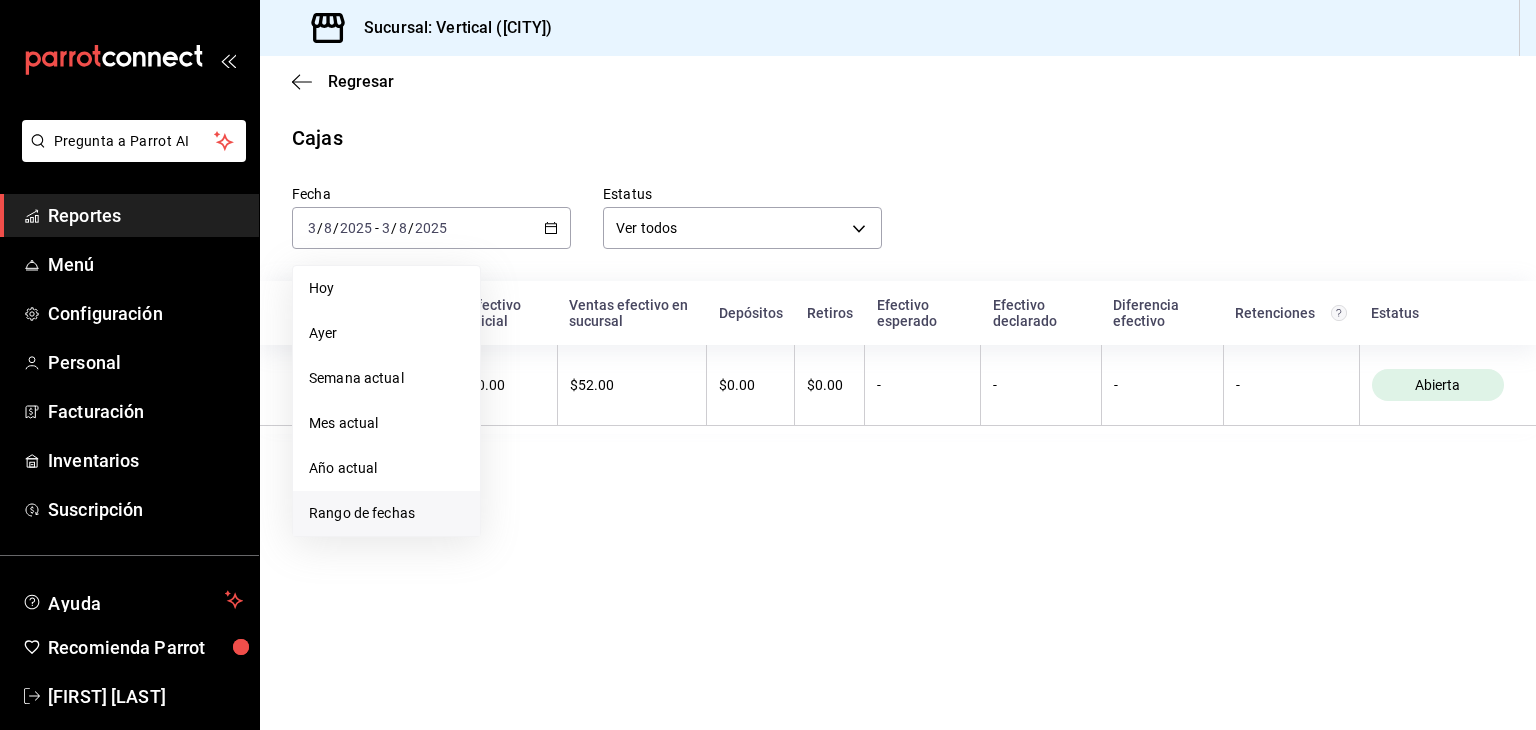 click on "Rango de fechas" at bounding box center [386, 513] 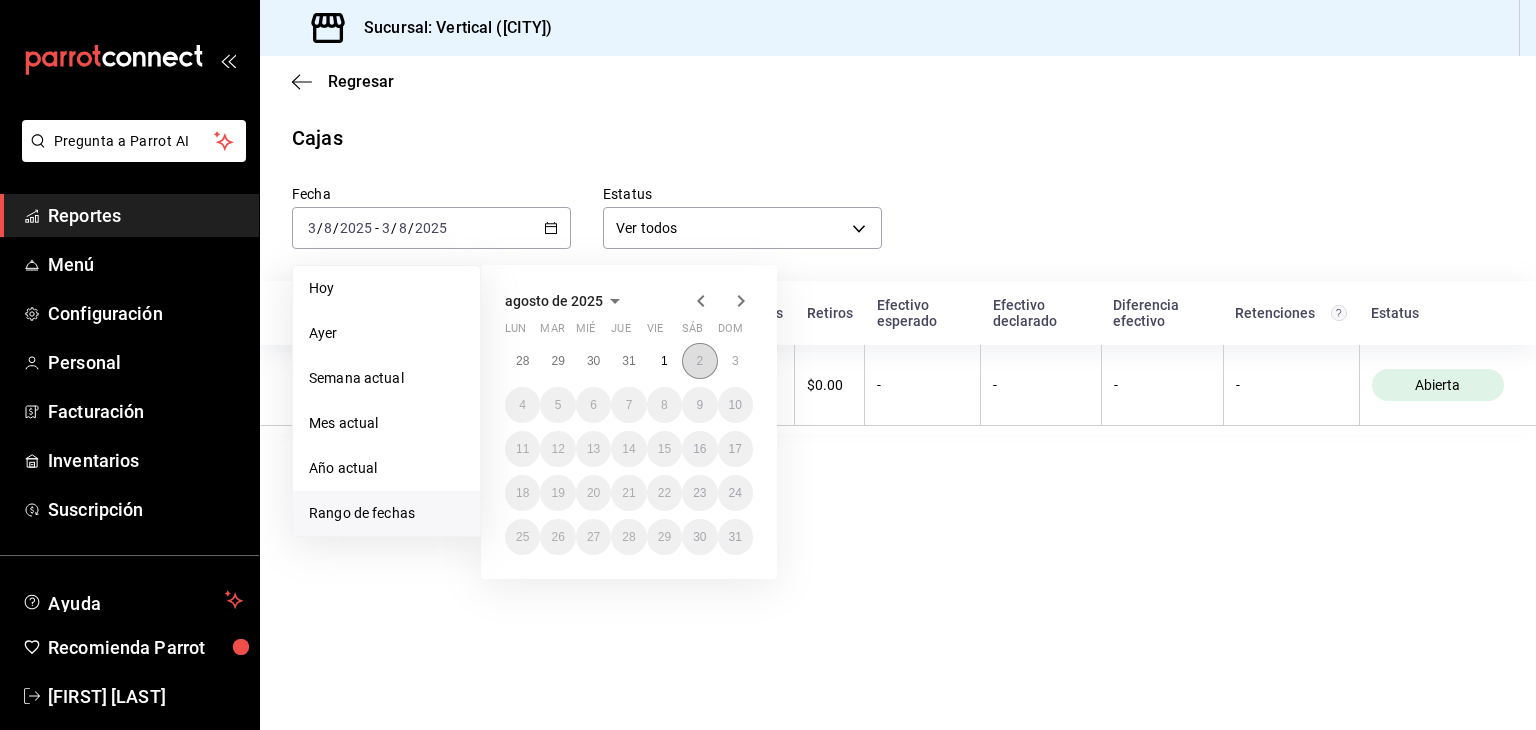 click on "2" at bounding box center [699, 361] 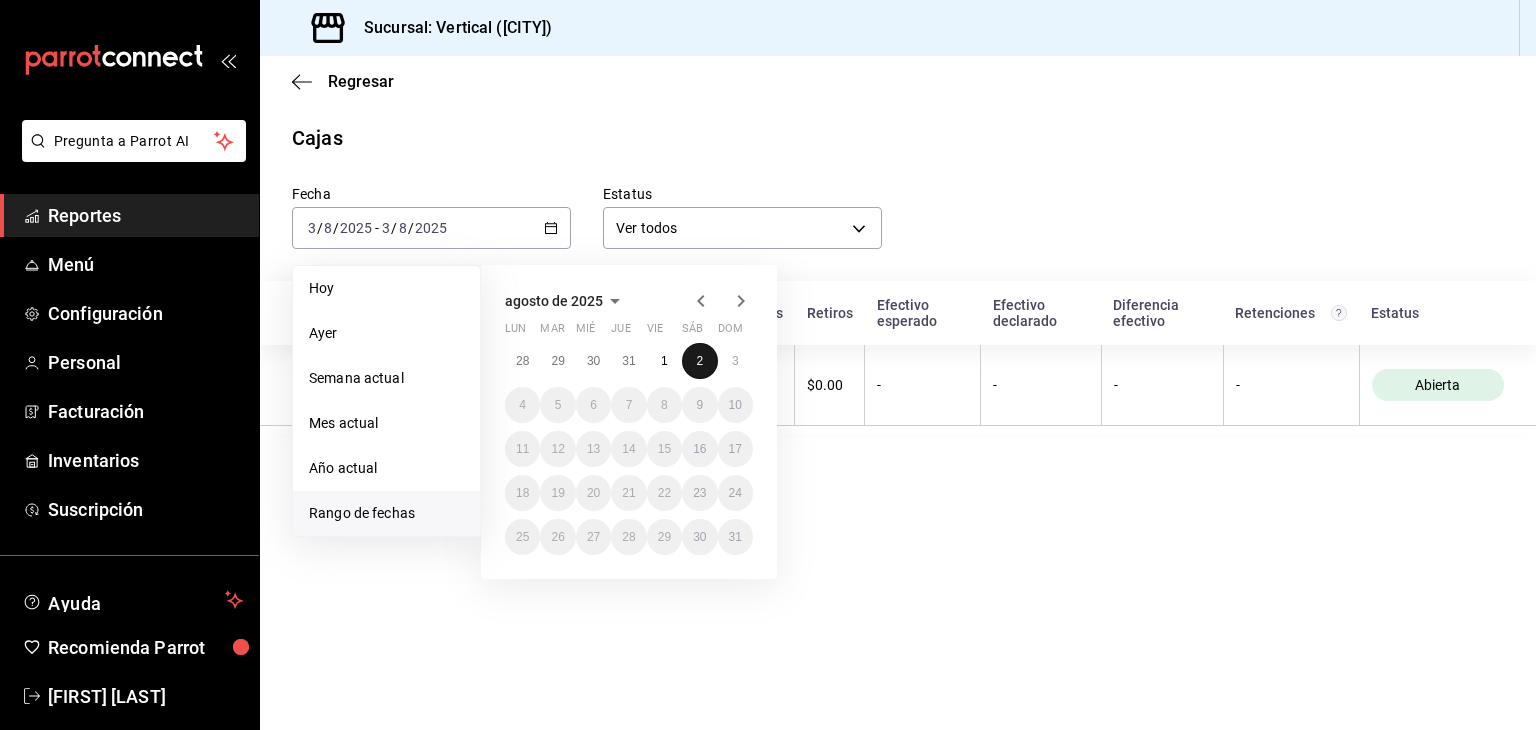 click on "2" at bounding box center (699, 361) 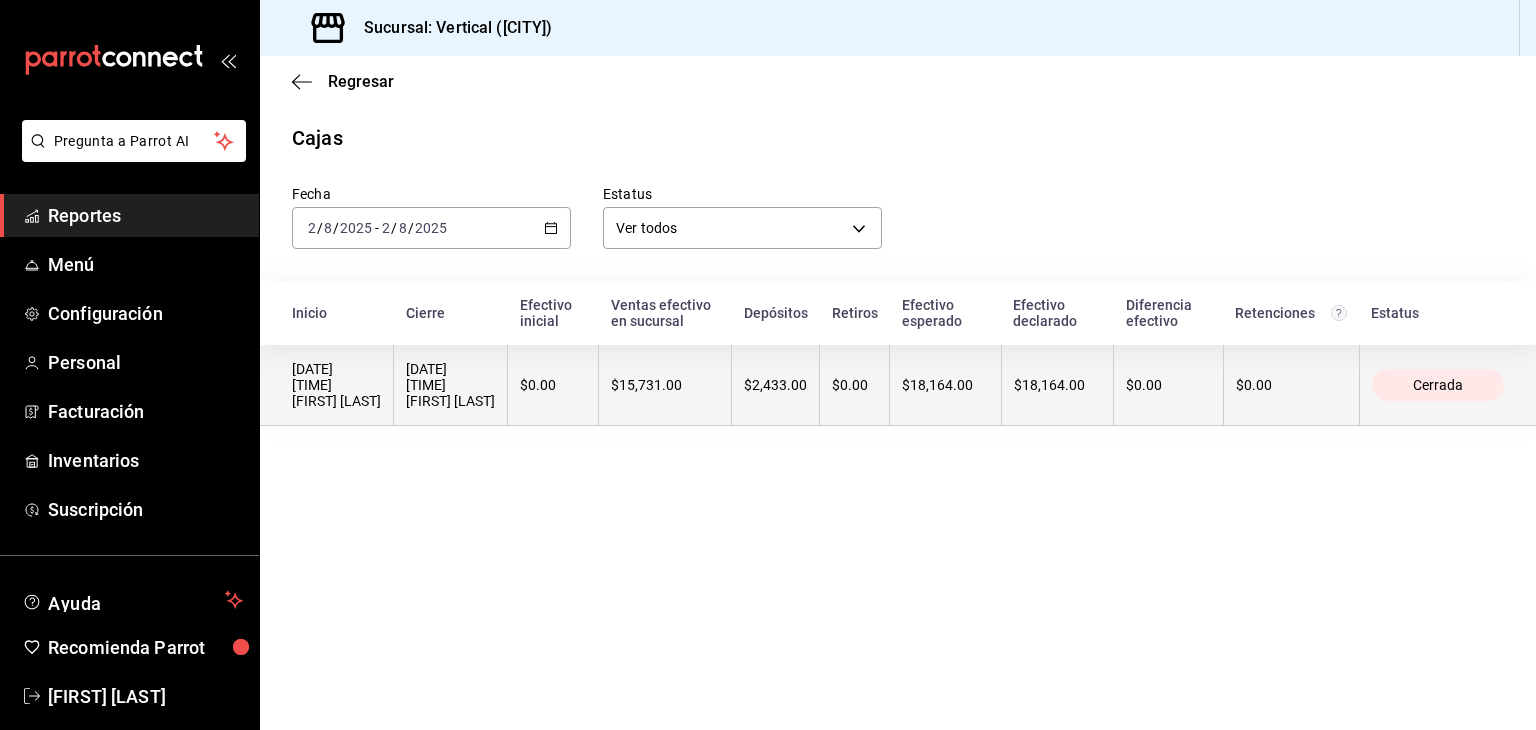 click on "$2,433.00" at bounding box center [775, 385] 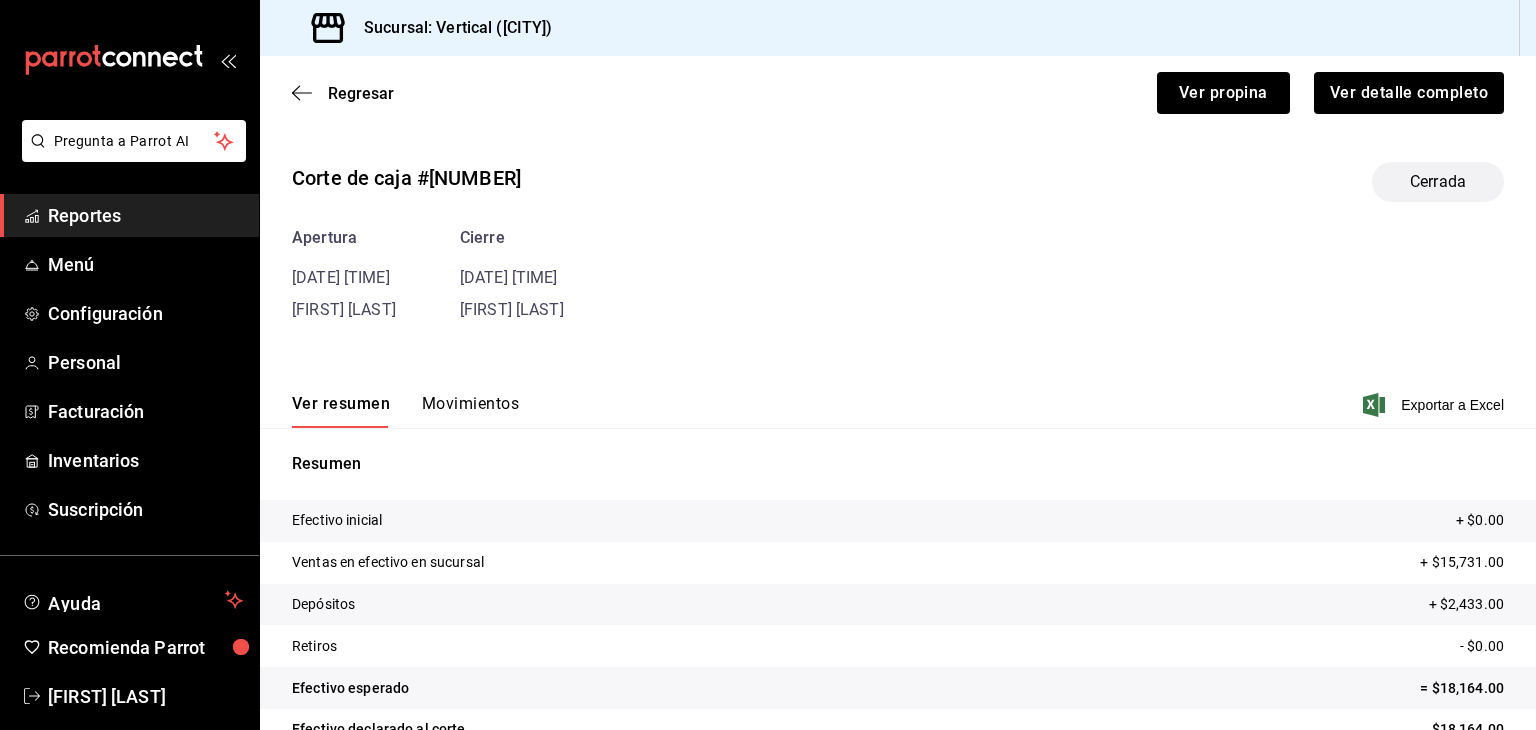 click on "Movimientos" at bounding box center [470, 411] 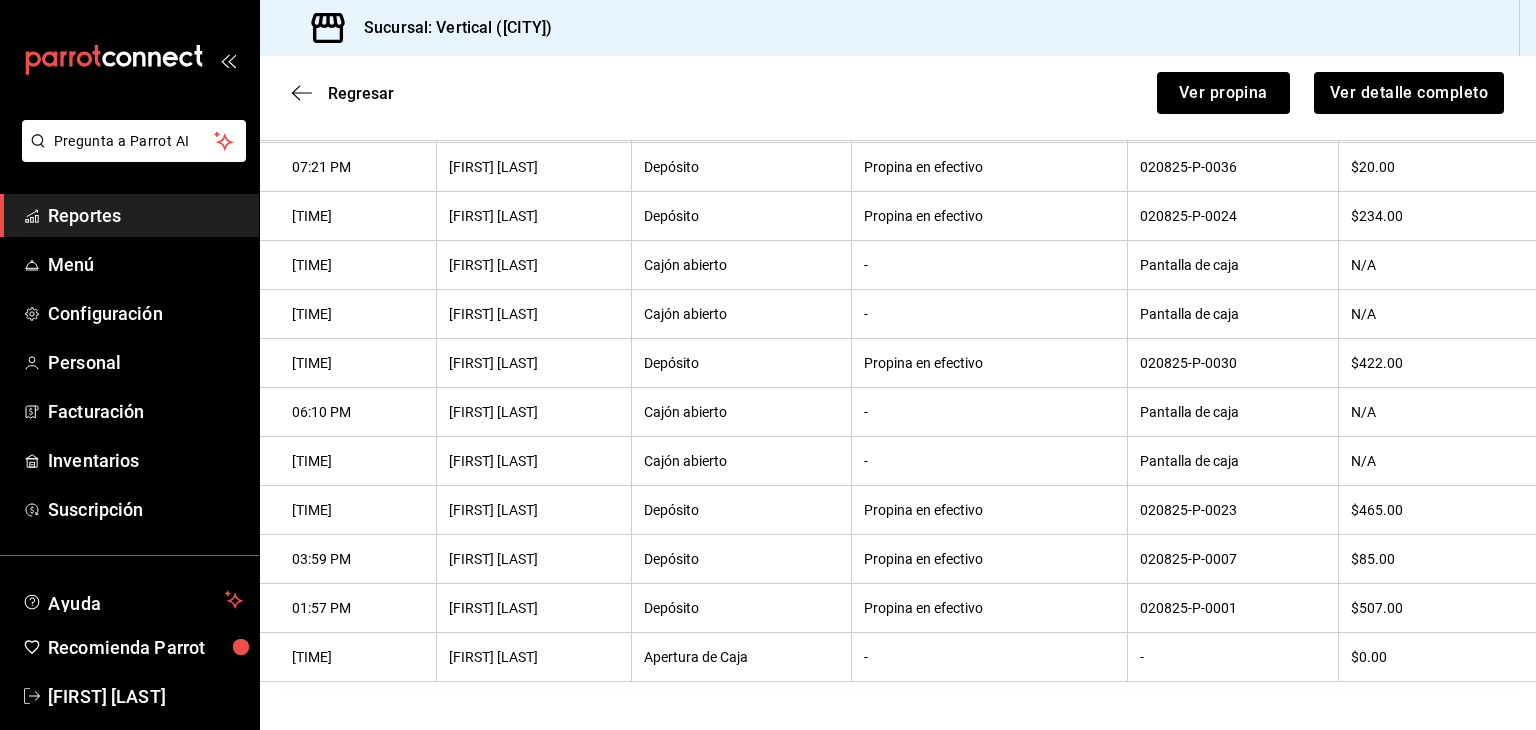 scroll, scrollTop: 526, scrollLeft: 0, axis: vertical 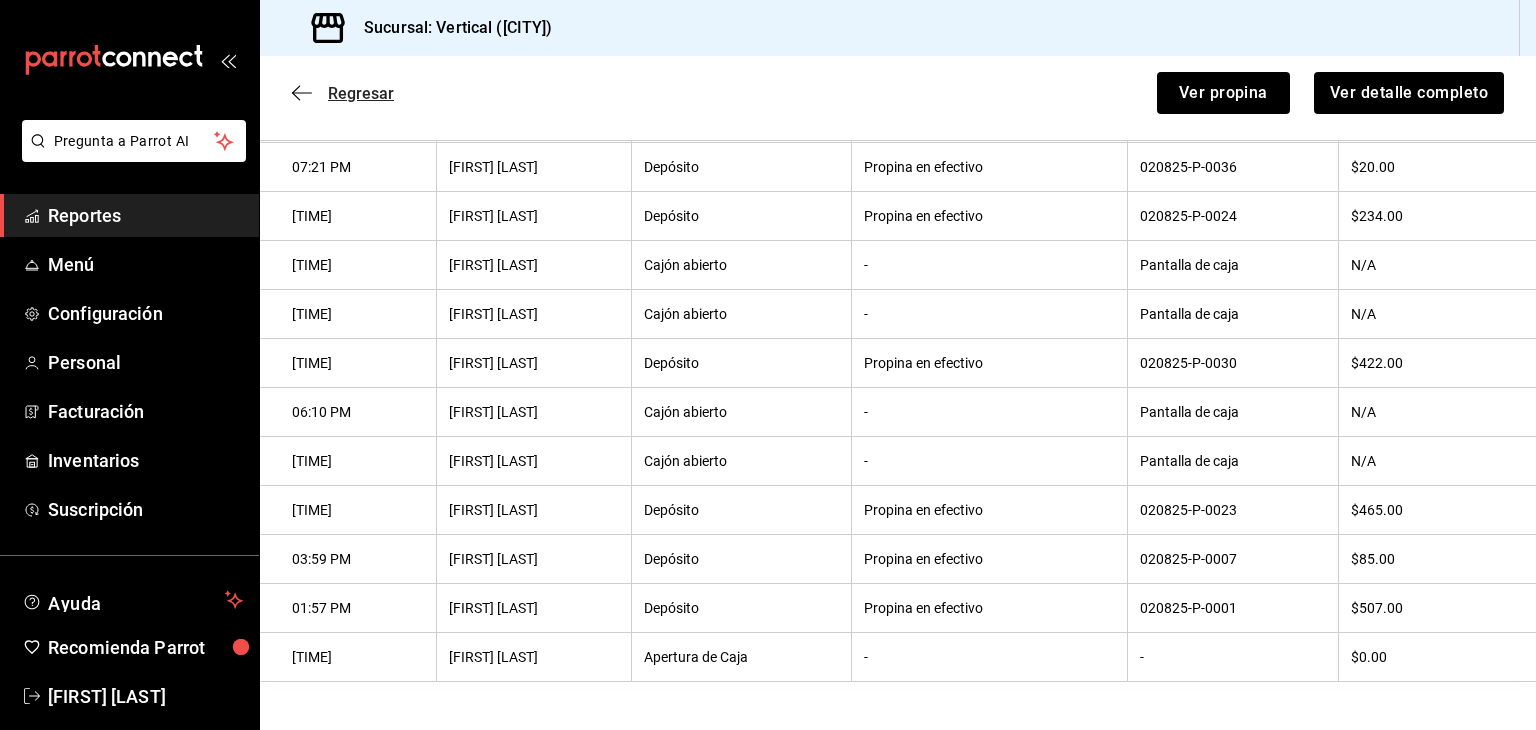 click on "Regresar" at bounding box center [361, 93] 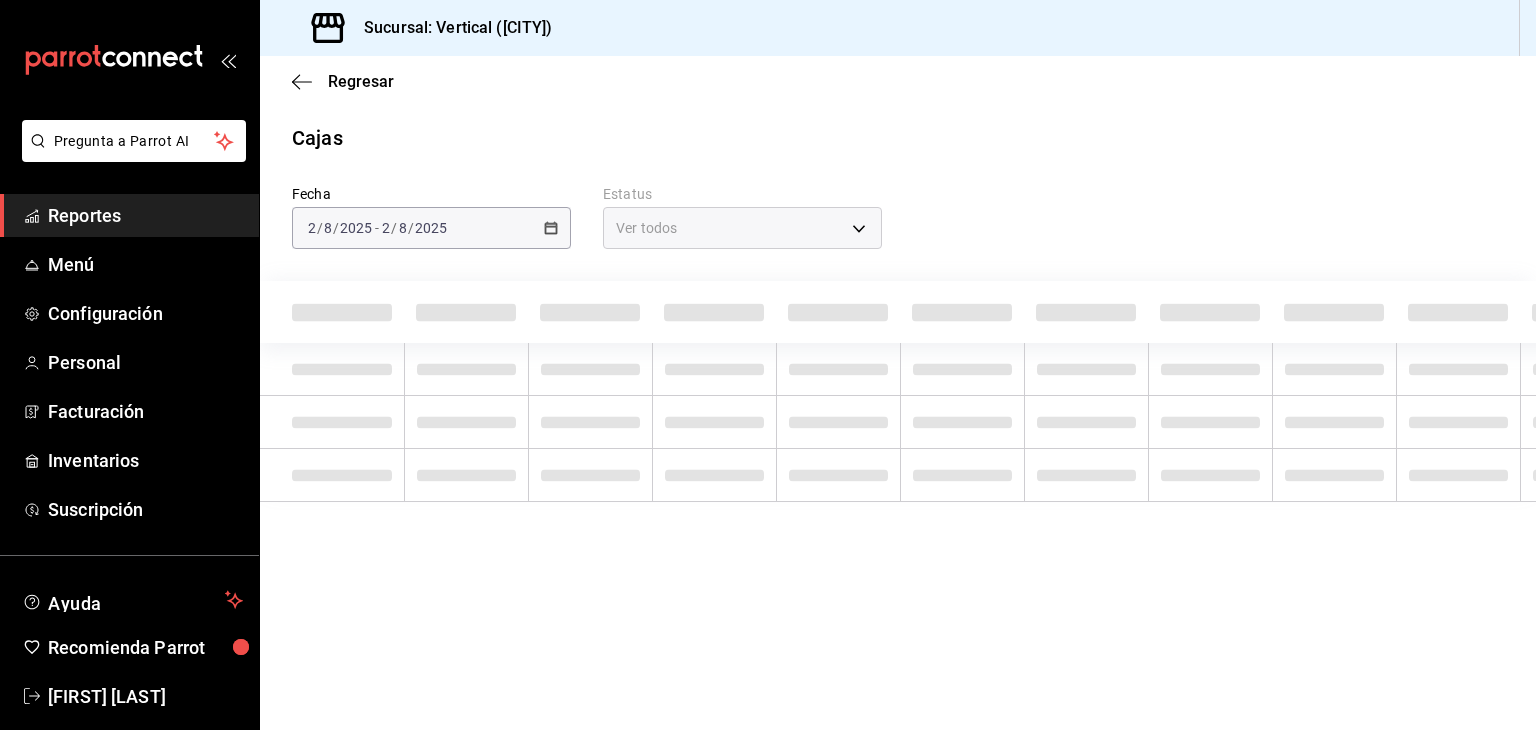 scroll, scrollTop: 0, scrollLeft: 0, axis: both 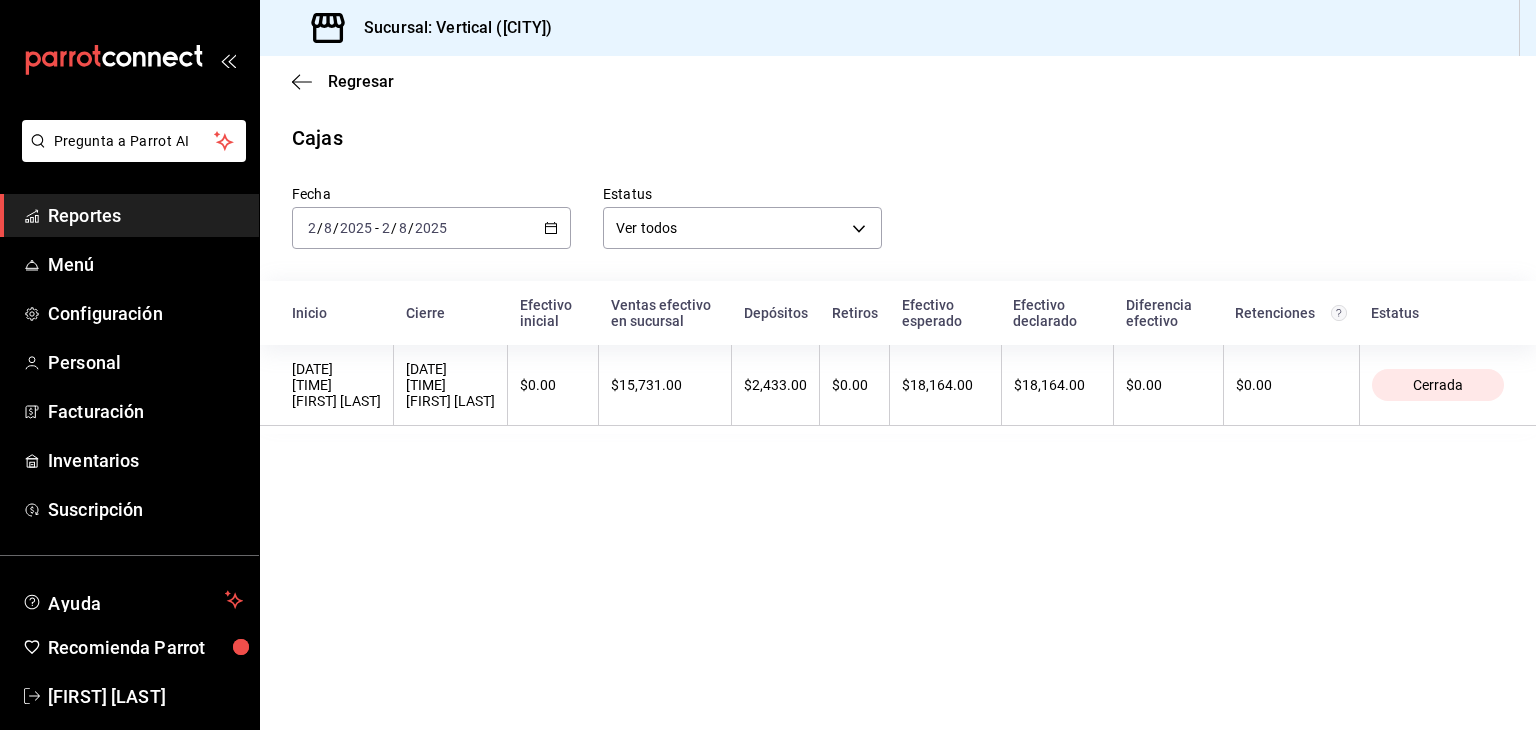 click on "2025-08-02 2 / 8 / 2025 - 2025-08-02 2 / 8 / 2025" at bounding box center (431, 228) 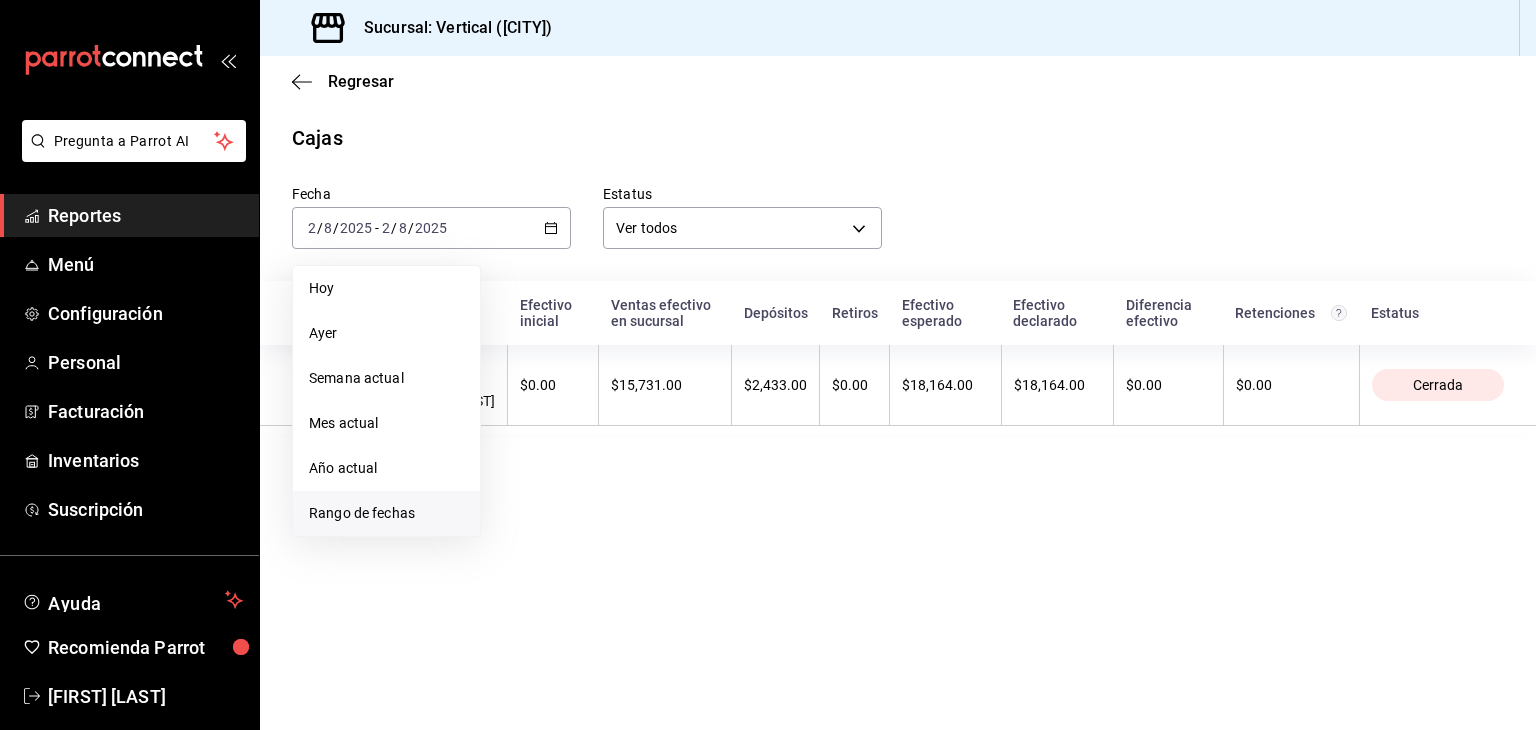 click on "Rango de fechas" at bounding box center (386, 513) 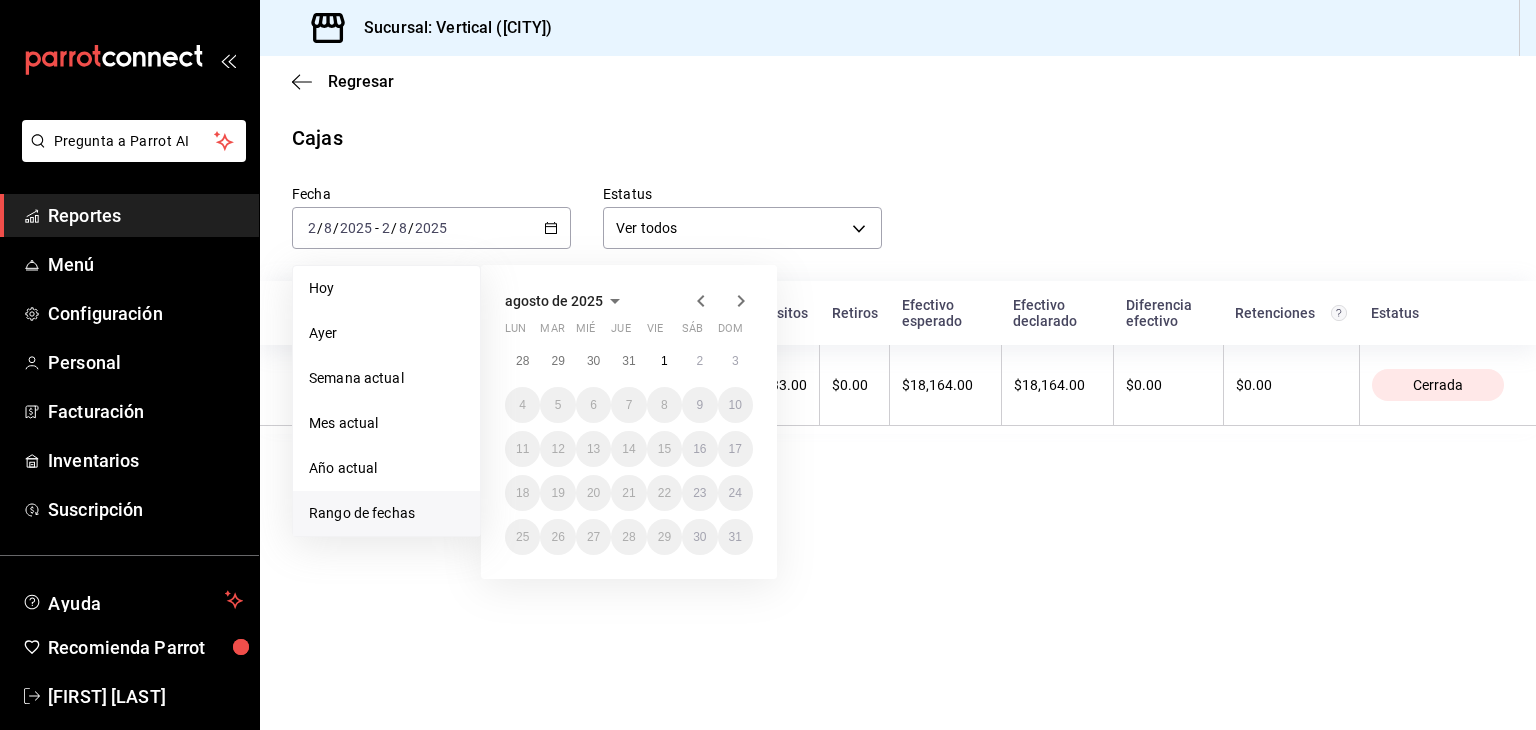 click 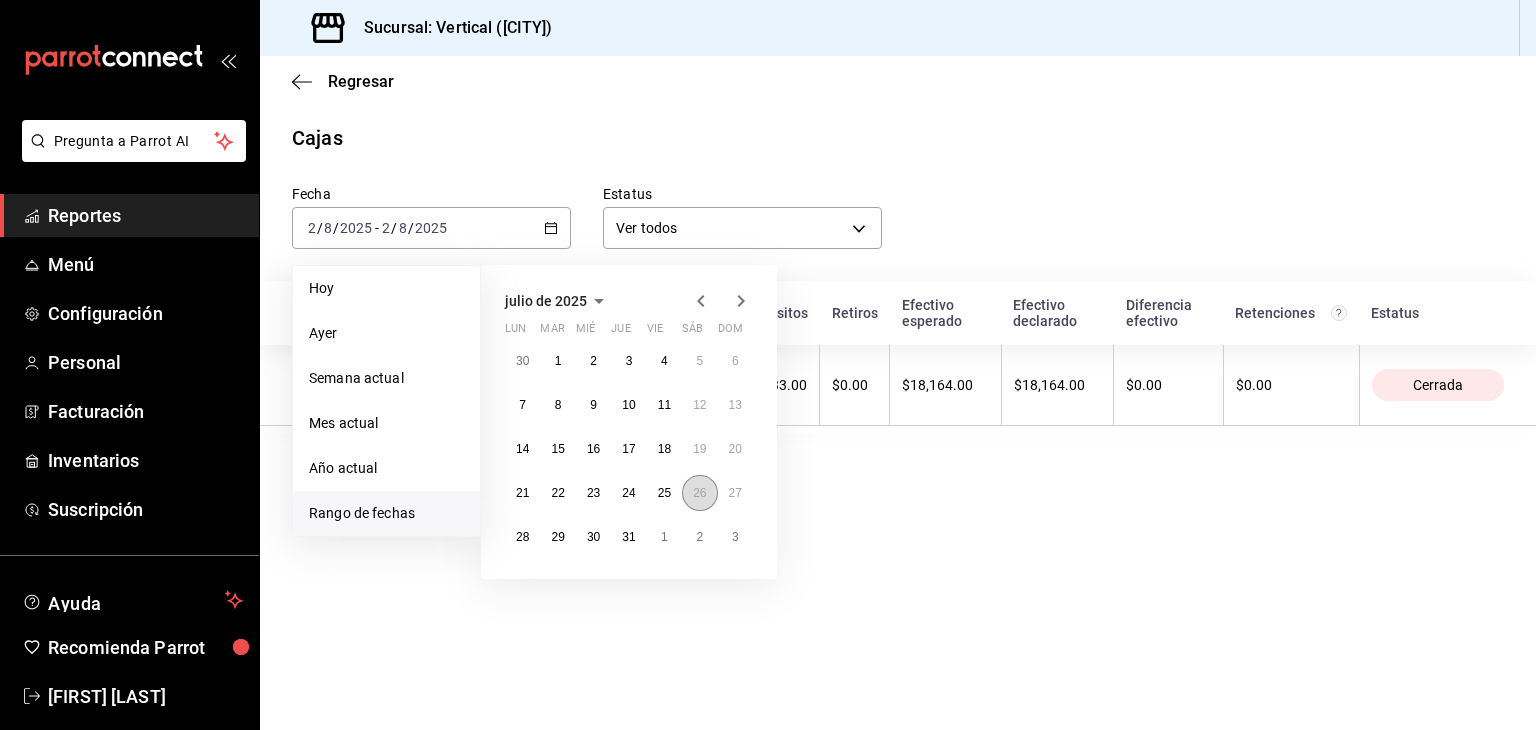 click on "26" at bounding box center [699, 493] 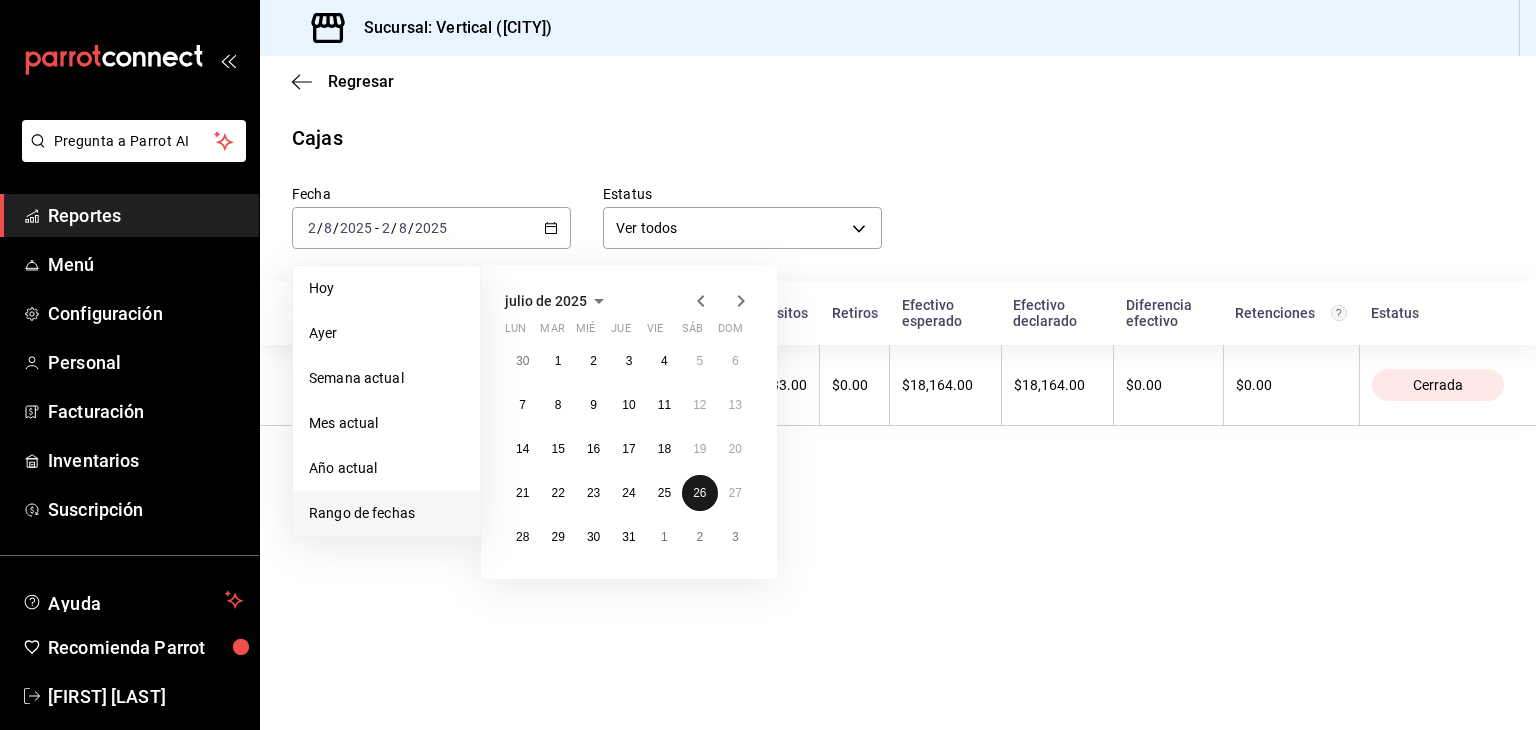 click on "26" at bounding box center [699, 493] 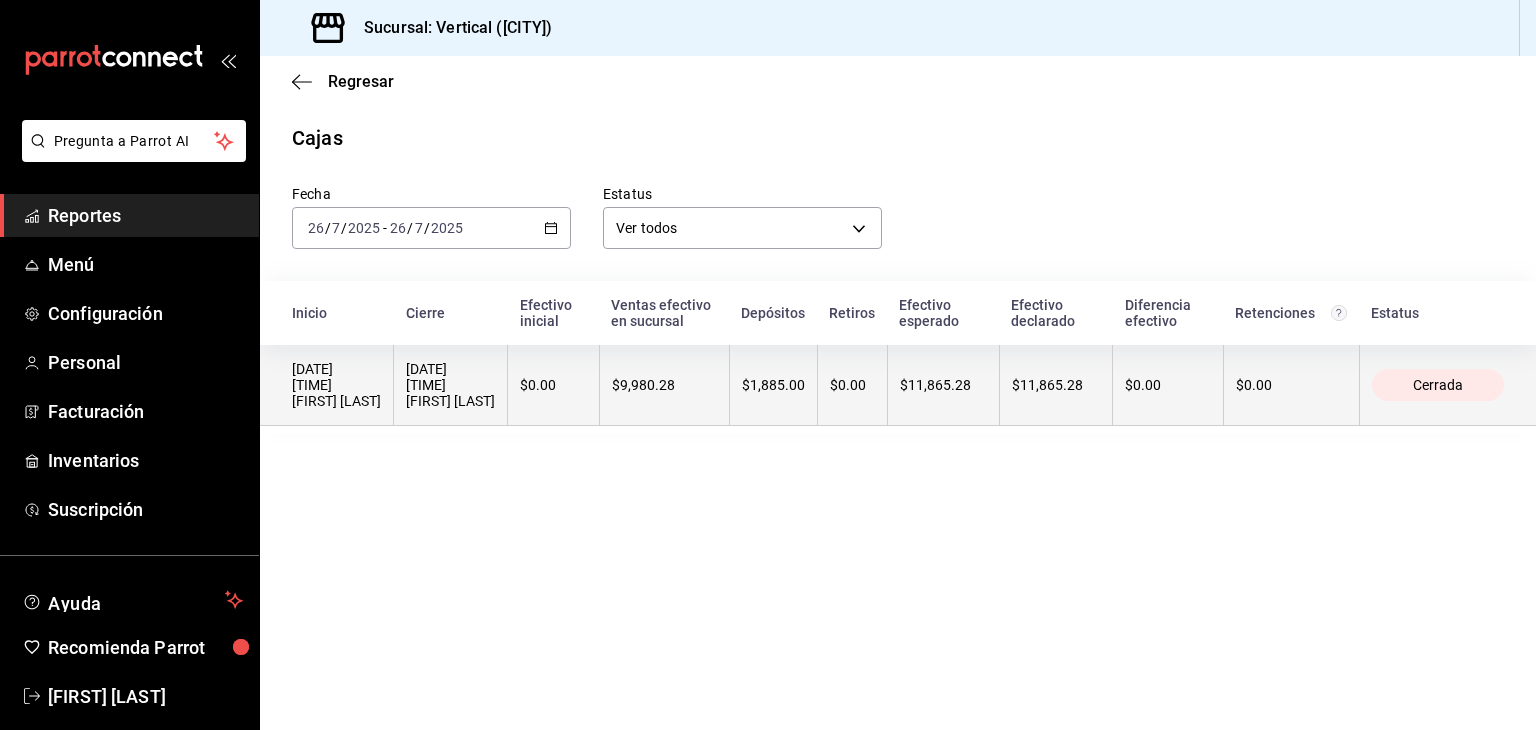 click on "$1,885.00" at bounding box center (773, 385) 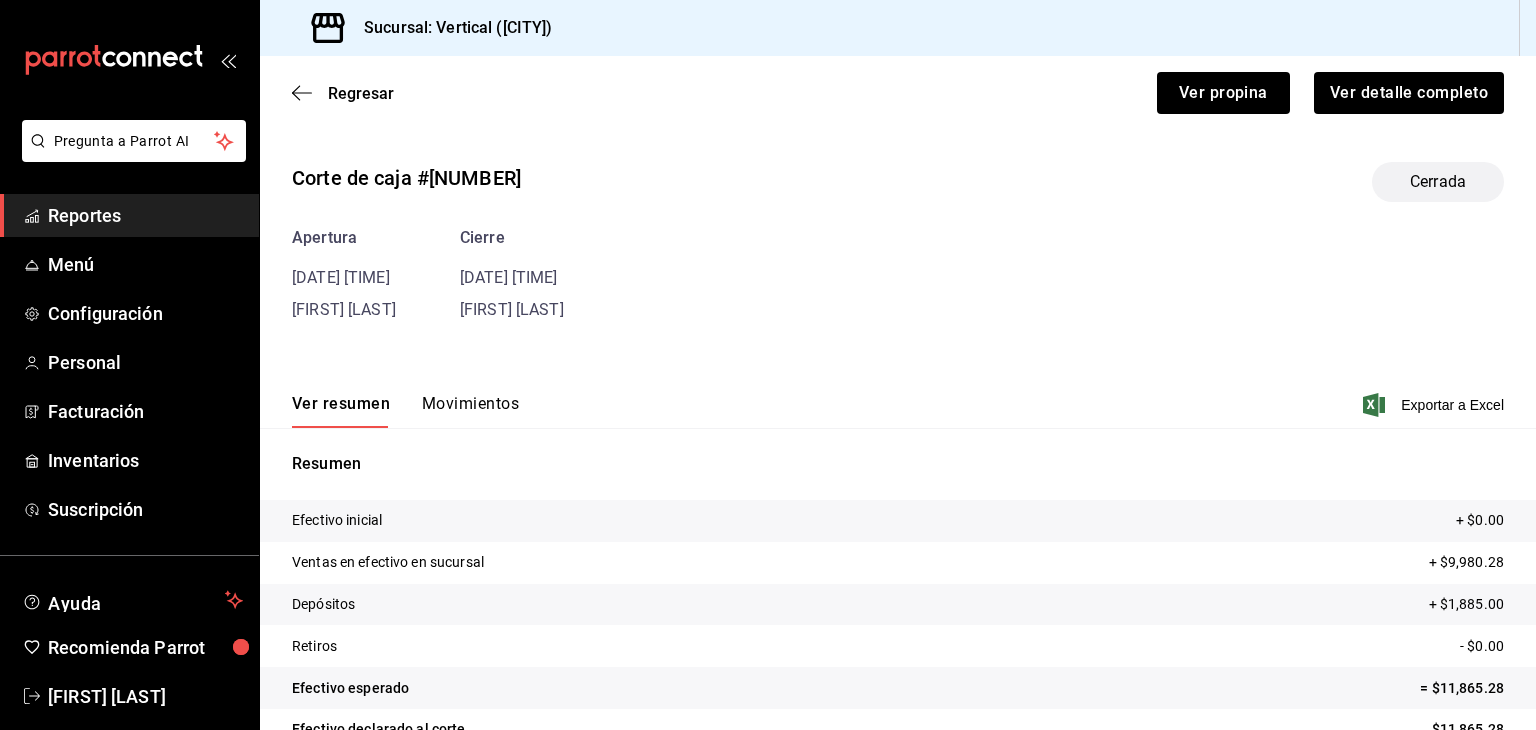 click on "Movimientos" at bounding box center [470, 411] 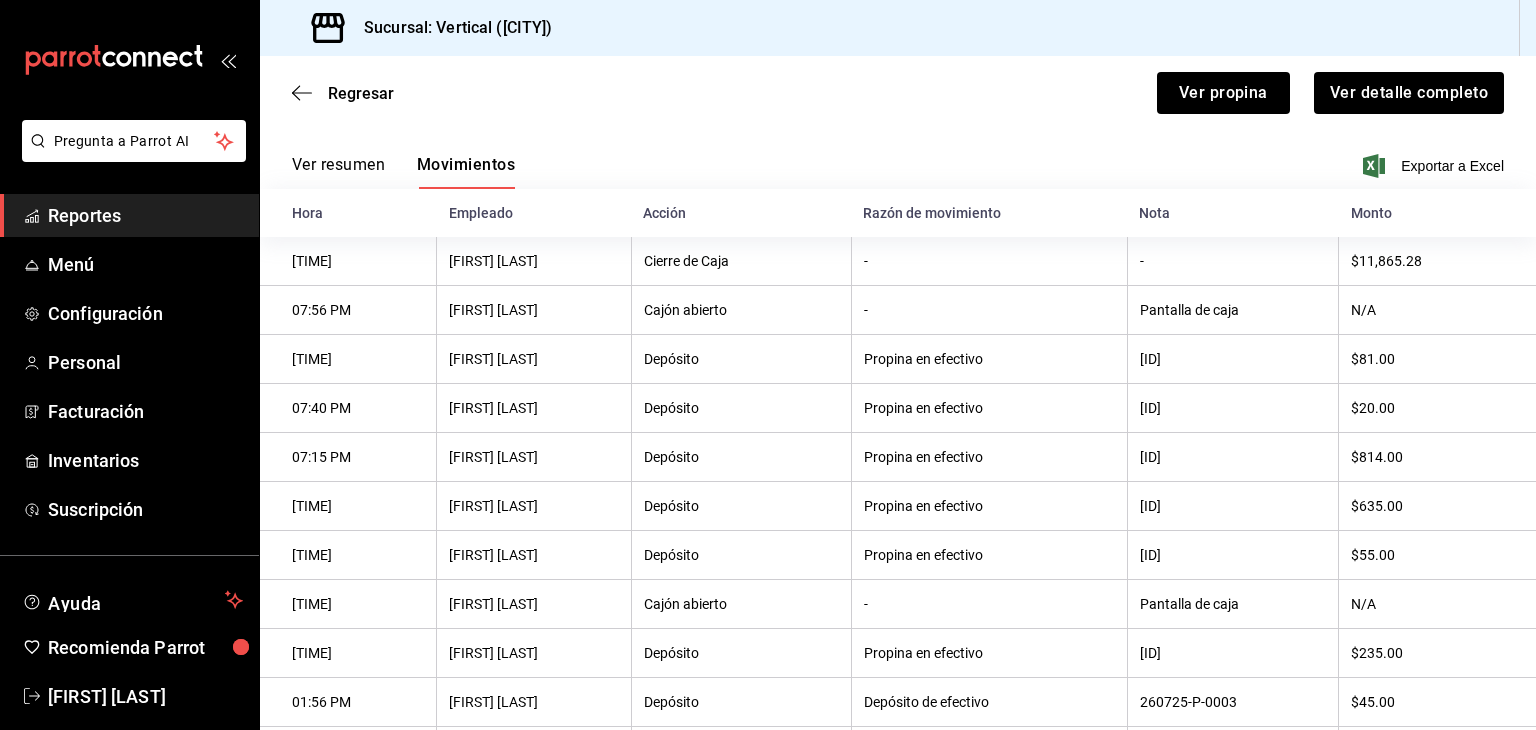 scroll, scrollTop: 0, scrollLeft: 0, axis: both 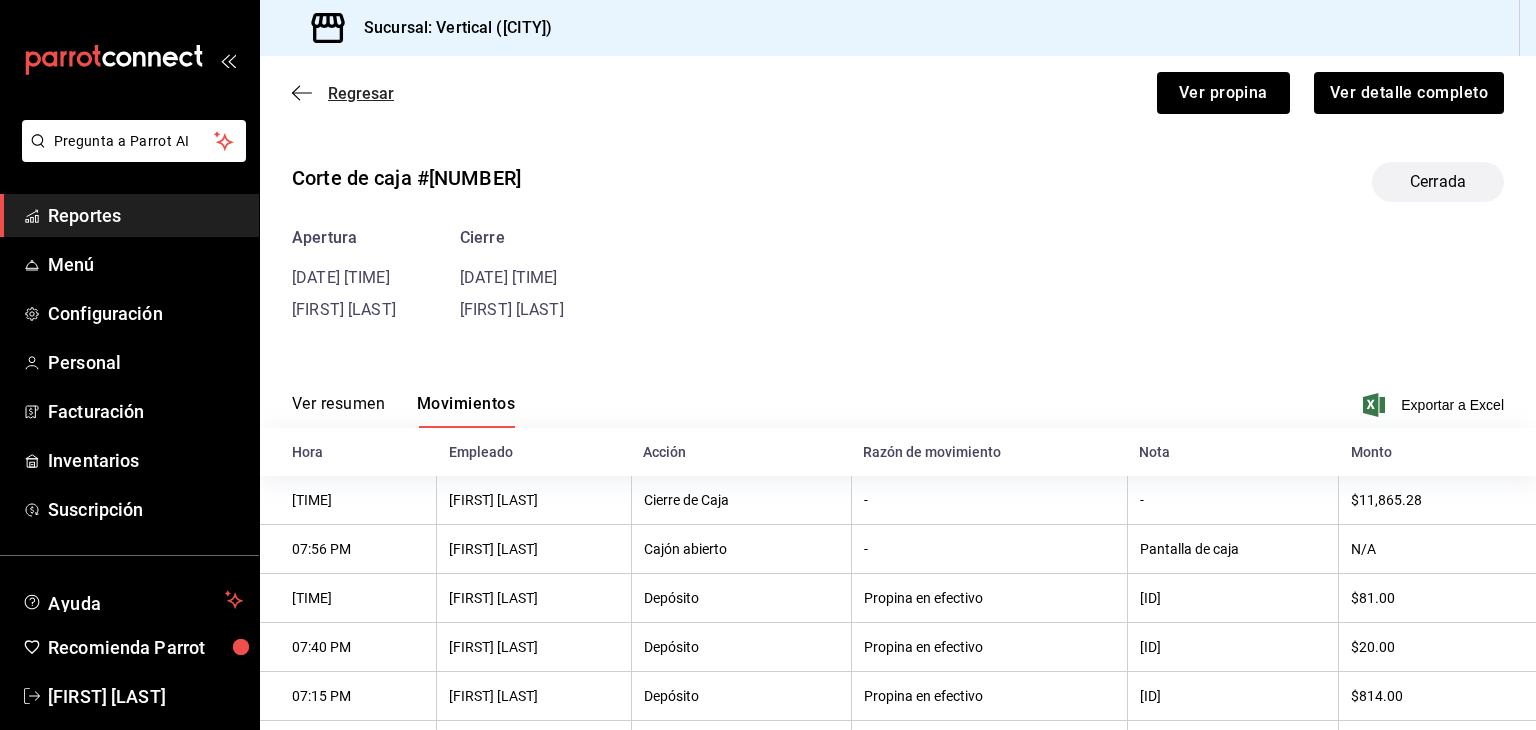 click on "Regresar" at bounding box center [361, 93] 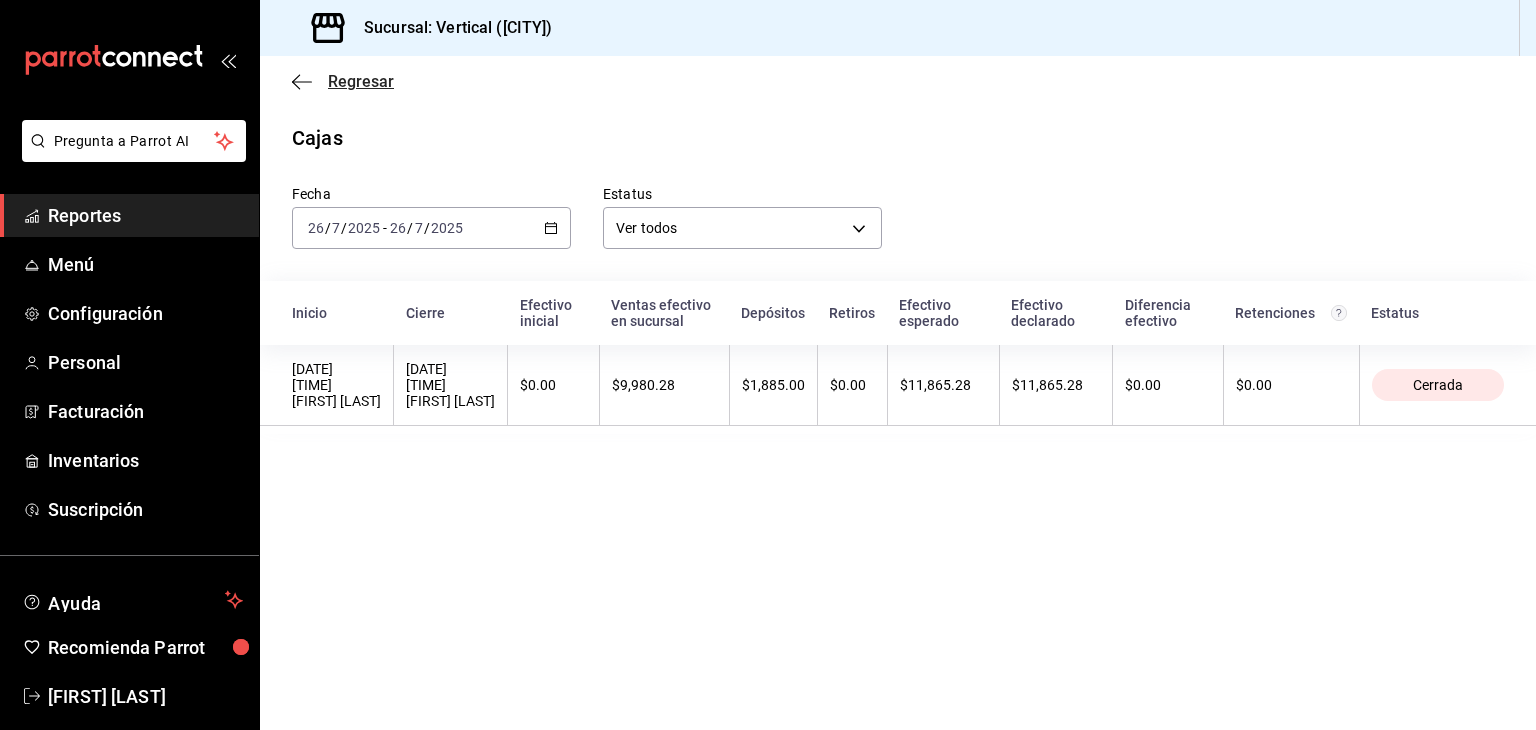 click on "Regresar" at bounding box center [361, 81] 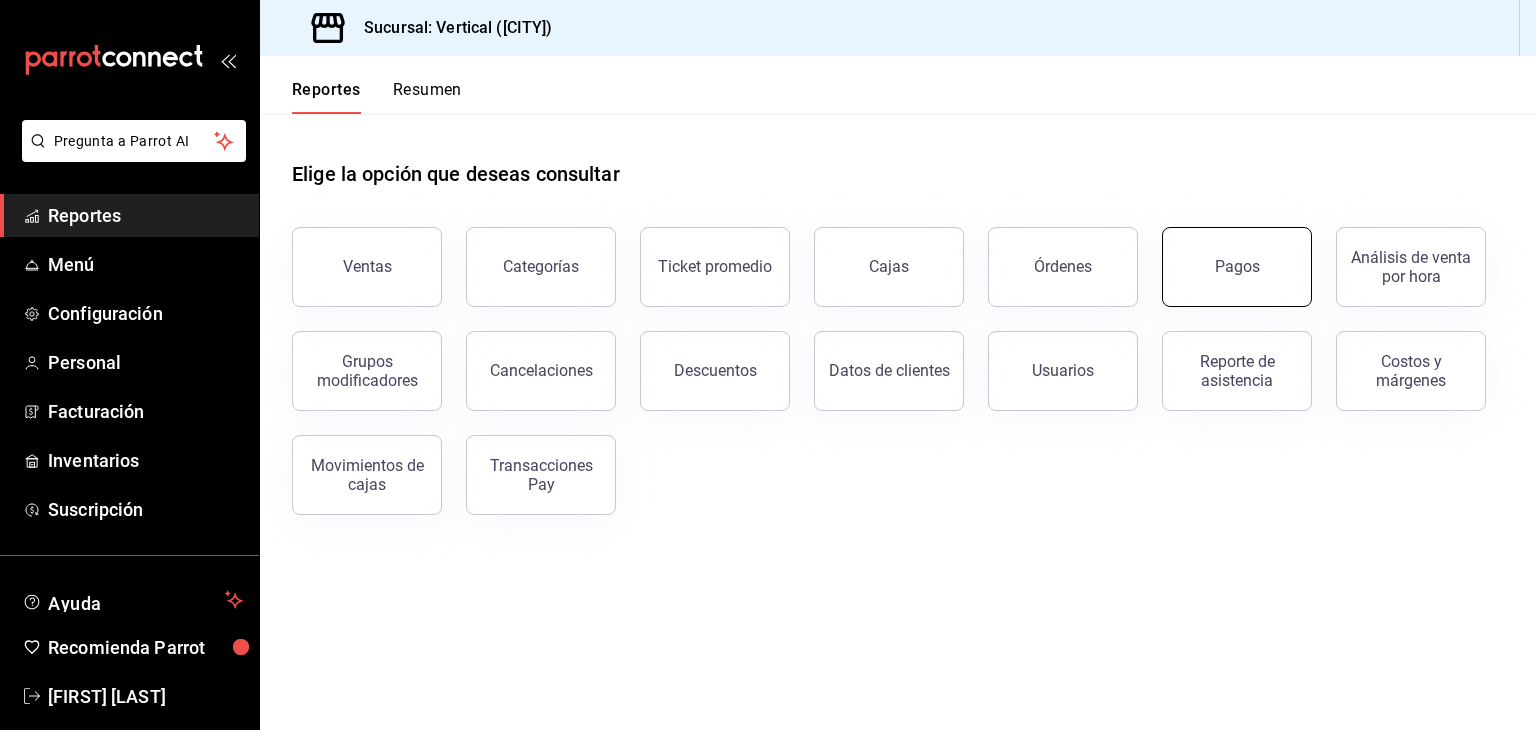 click on "Pagos" at bounding box center (1237, 267) 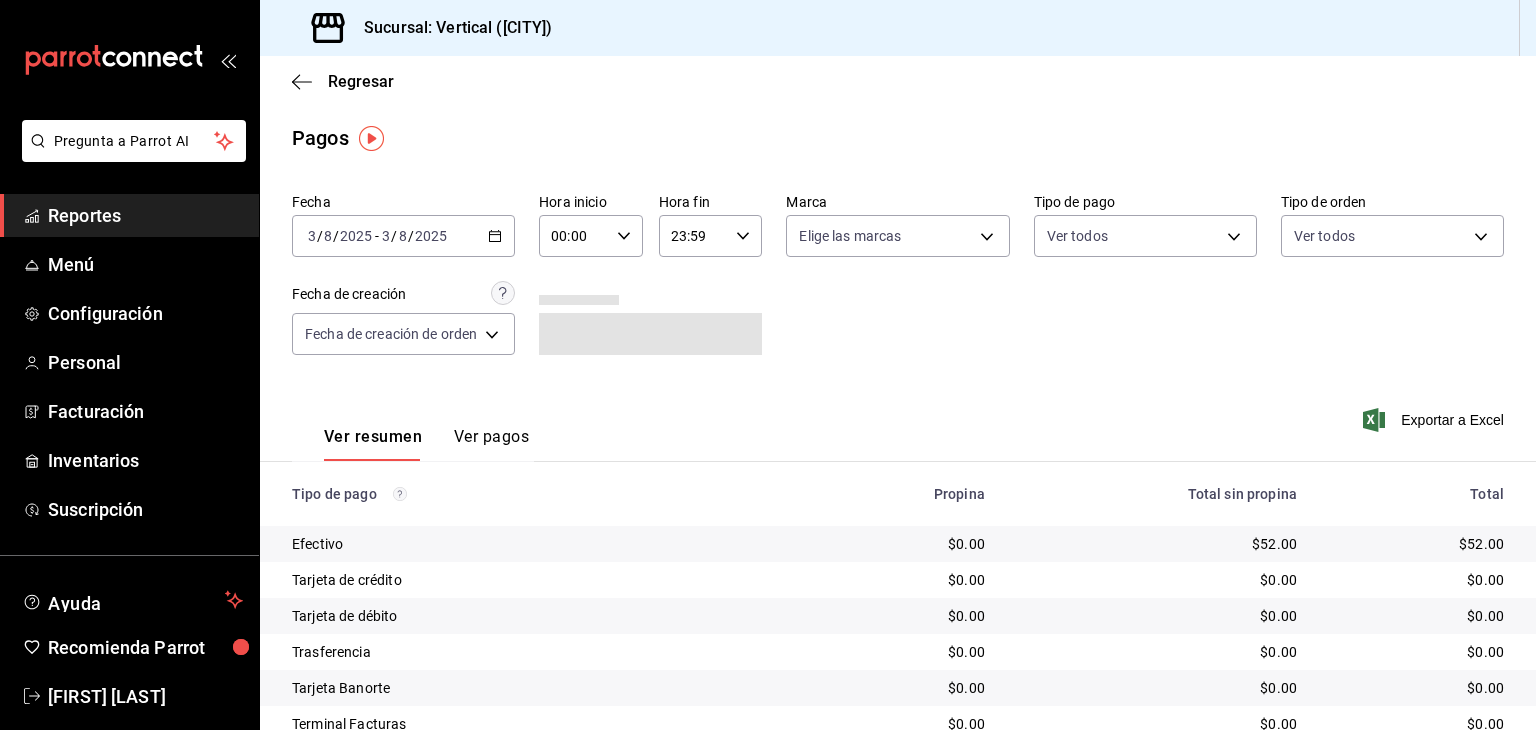 click 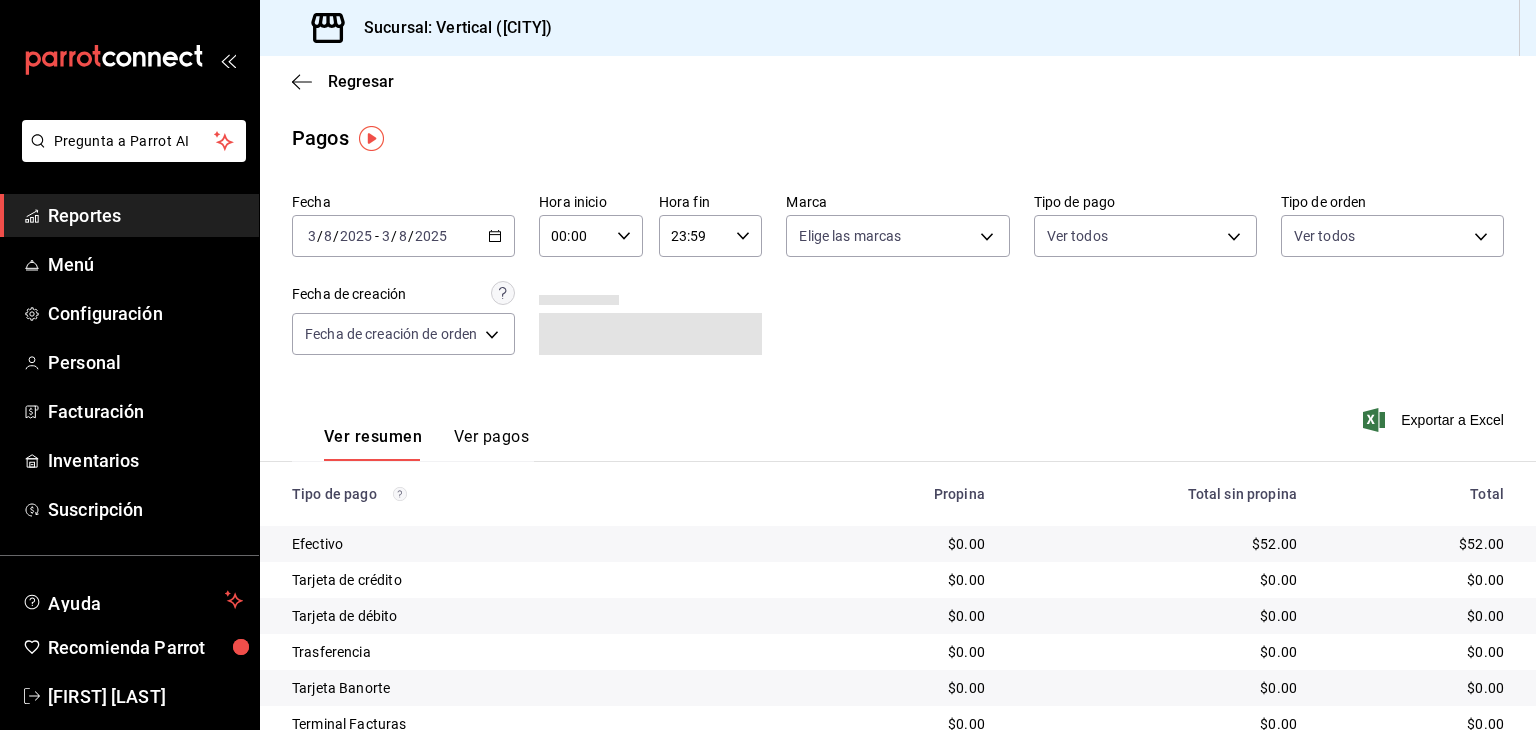 click 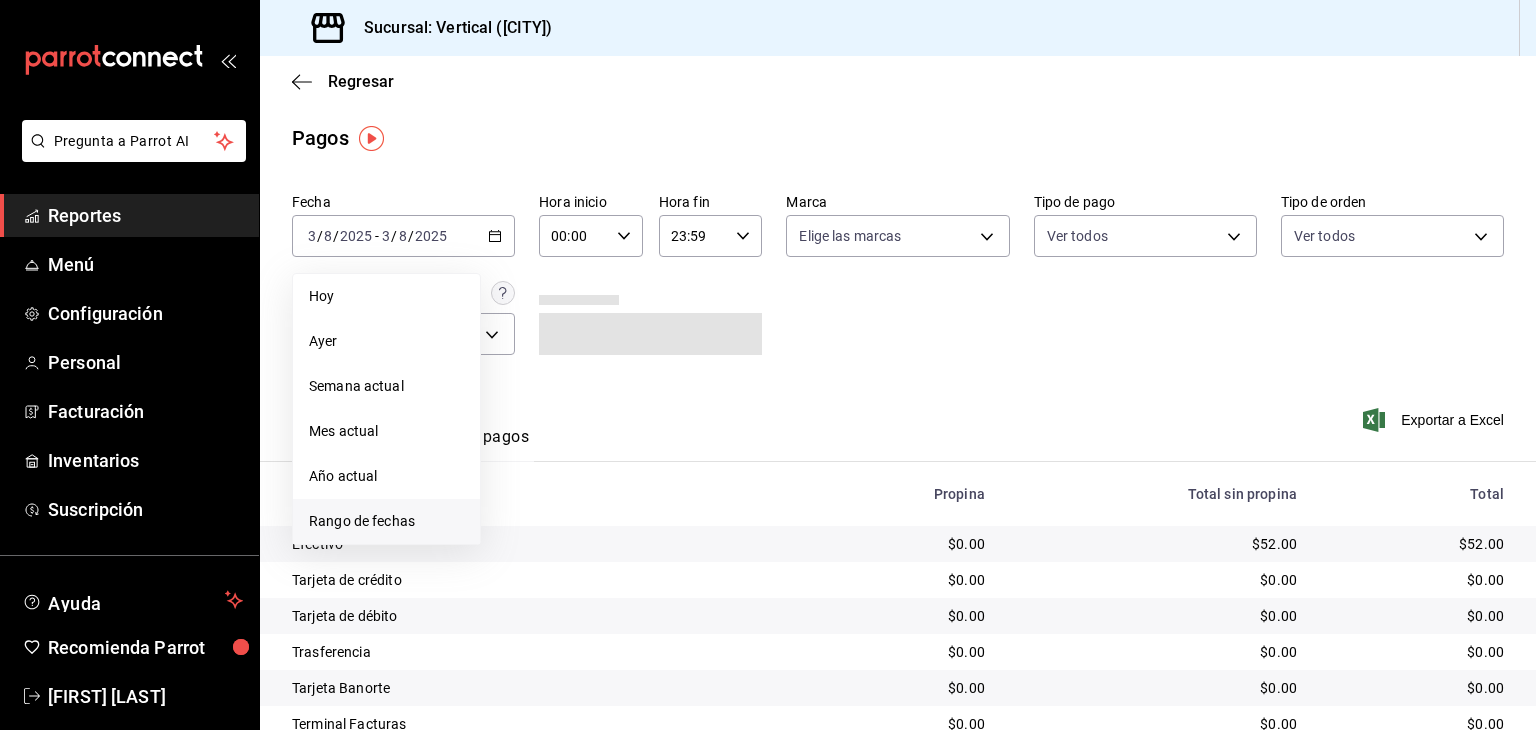 click on "Rango de fechas" at bounding box center [386, 521] 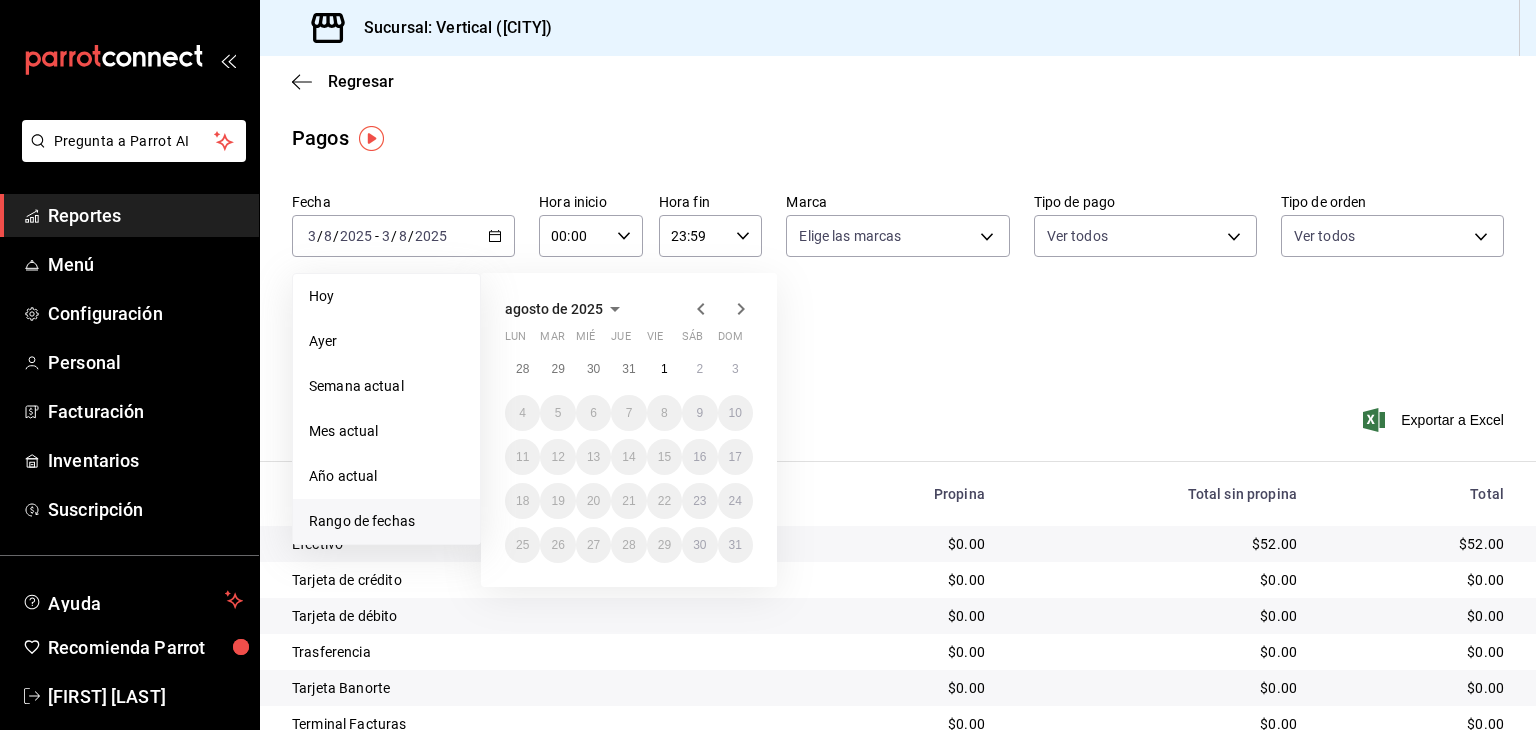 click 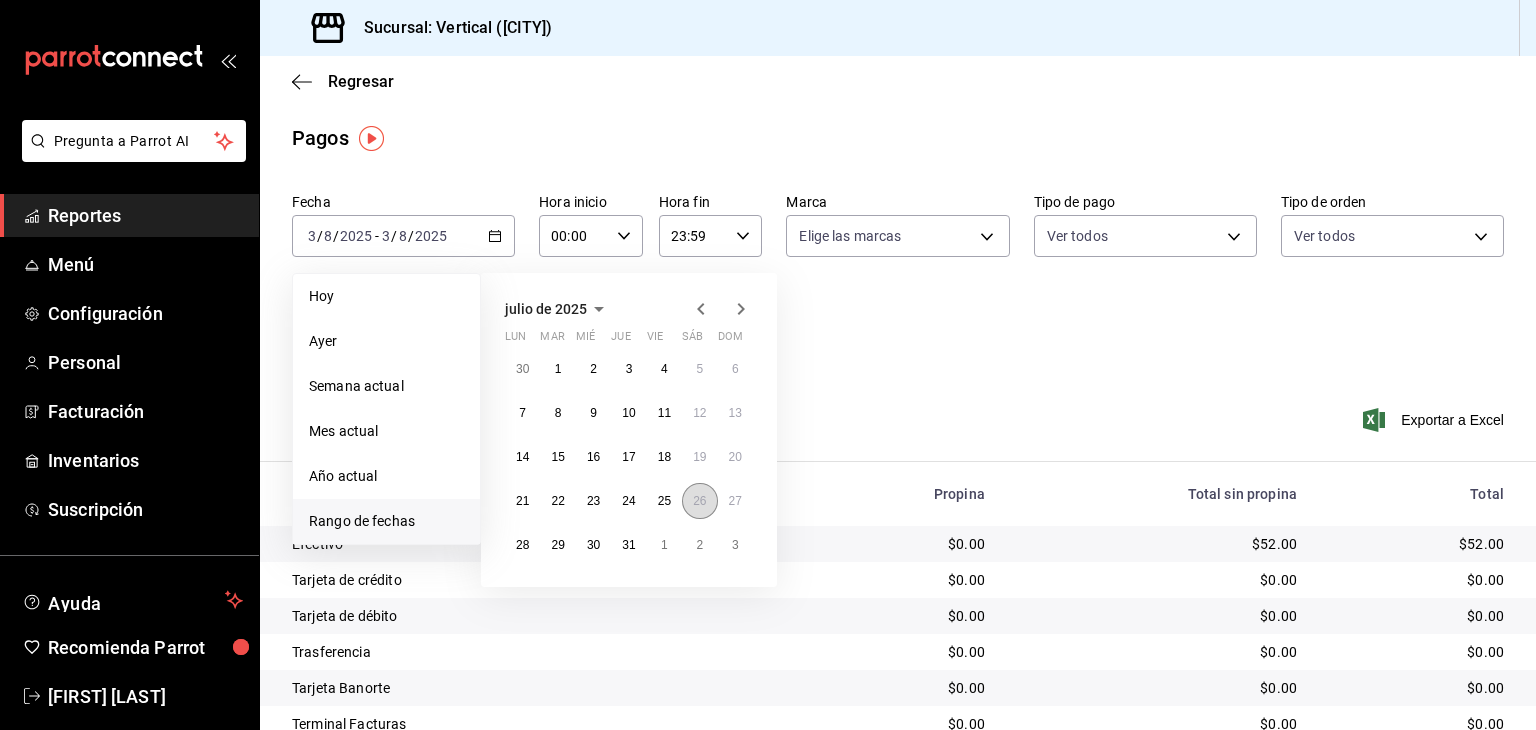 click on "26" at bounding box center [699, 501] 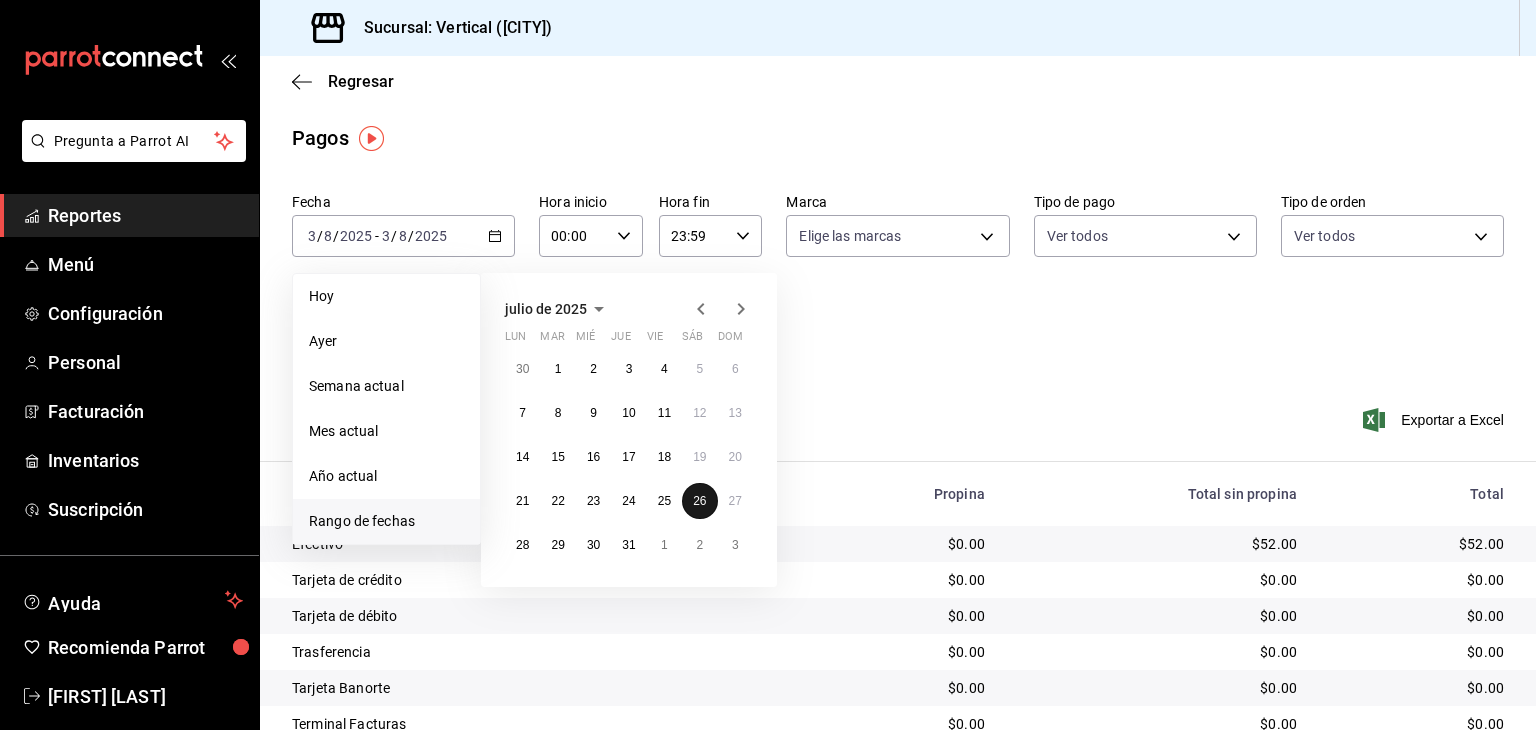 click on "26" at bounding box center (699, 501) 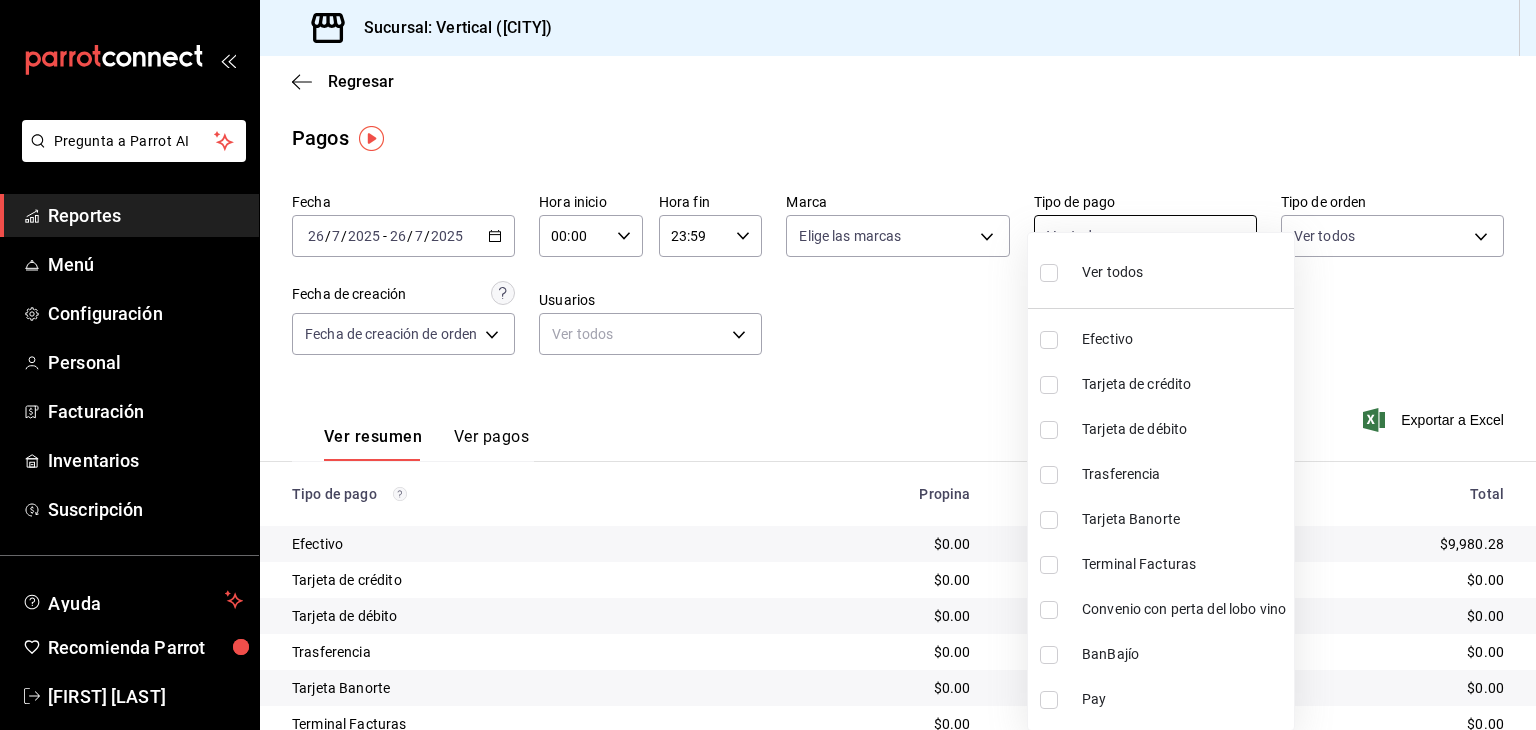 click on "Pregunta a Parrot AI Reportes   Menú   Configuración   Personal   Facturación   Inventarios   Suscripción   Ayuda Recomienda Parrot   [FIRST] [LAST]   Sugerir nueva función   Sucursal: Vertical ([CITY]) Regresar Pagos Fecha [DATE] [DATE] - [DATE] [DATE] Hora inicio [TIME] Hora inicio Hora fin [TIME] Hora fin Marca Elige las marcas Tipo de pago Ver todos Tipo de orden Ver todos Fecha de creación   Fecha de creación de orden ORDER Usuarios Ver todos null Ver resumen Ver pagos Exportar a Excel Tipo de pago   Propina Total sin propina Total Efectivo [PRICE] [PRICE] [PRICE] Tarjeta de crédito [PRICE] [PRICE] [PRICE] Tarjeta de débito [PRICE] [PRICE] [PRICE] Trasferencia [PRICE] [PRICE] [PRICE] Tarjeta Banorte [PRICE] [PRICE] [PRICE] Terminal Facturas [PRICE] [PRICE] [PRICE] Convenio con perta del lobo vino [PRICE] [PRICE] [PRICE] BanBajío [PRICE] [PRICE] [PRICE] Pay [PRICE] [PRICE] [PRICE] Total [PRICE] [PRICE] [PRICE] Pregunta a Parrot AI Reportes   Menú   Configuración   Personal   Facturación" at bounding box center (768, 365) 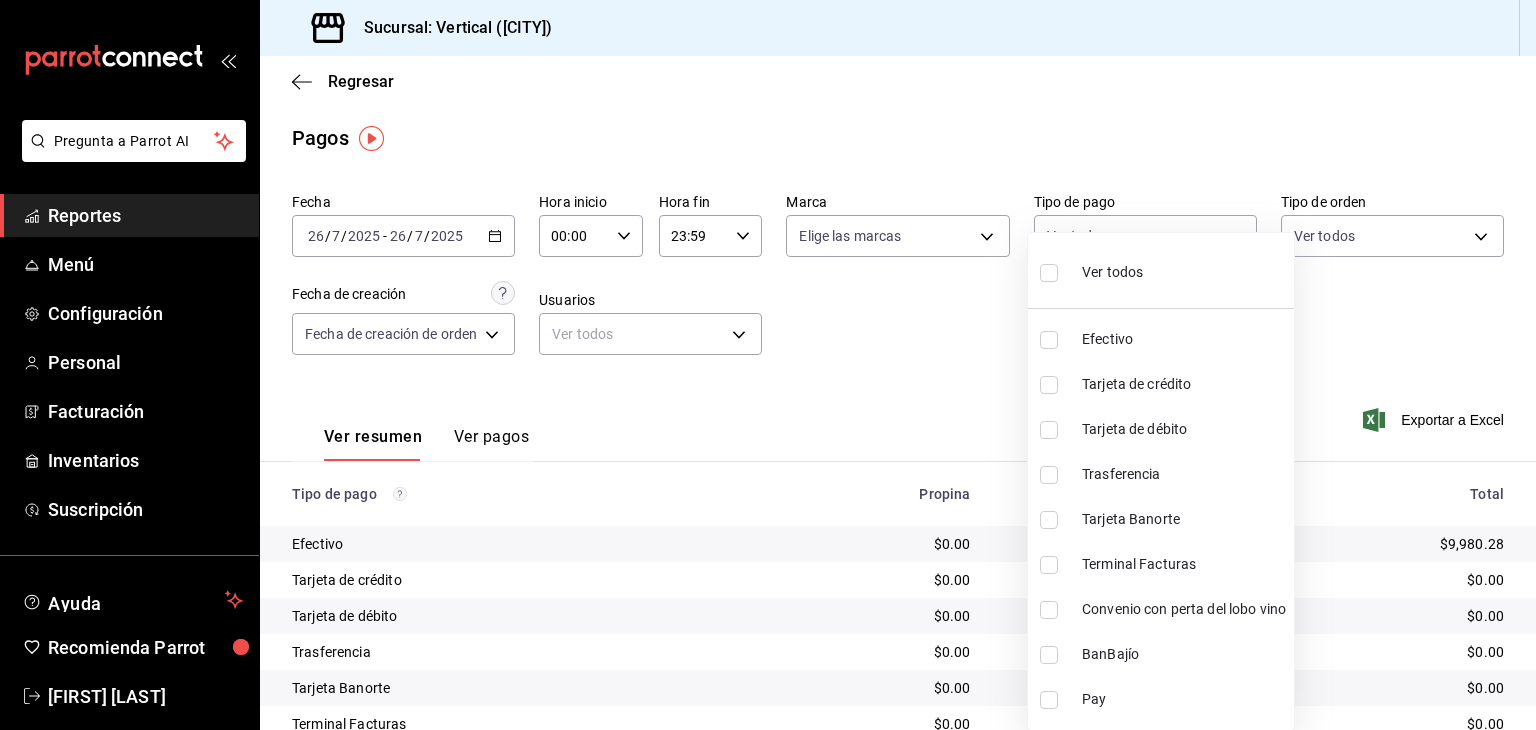click on "Efectivo" at bounding box center (1184, 339) 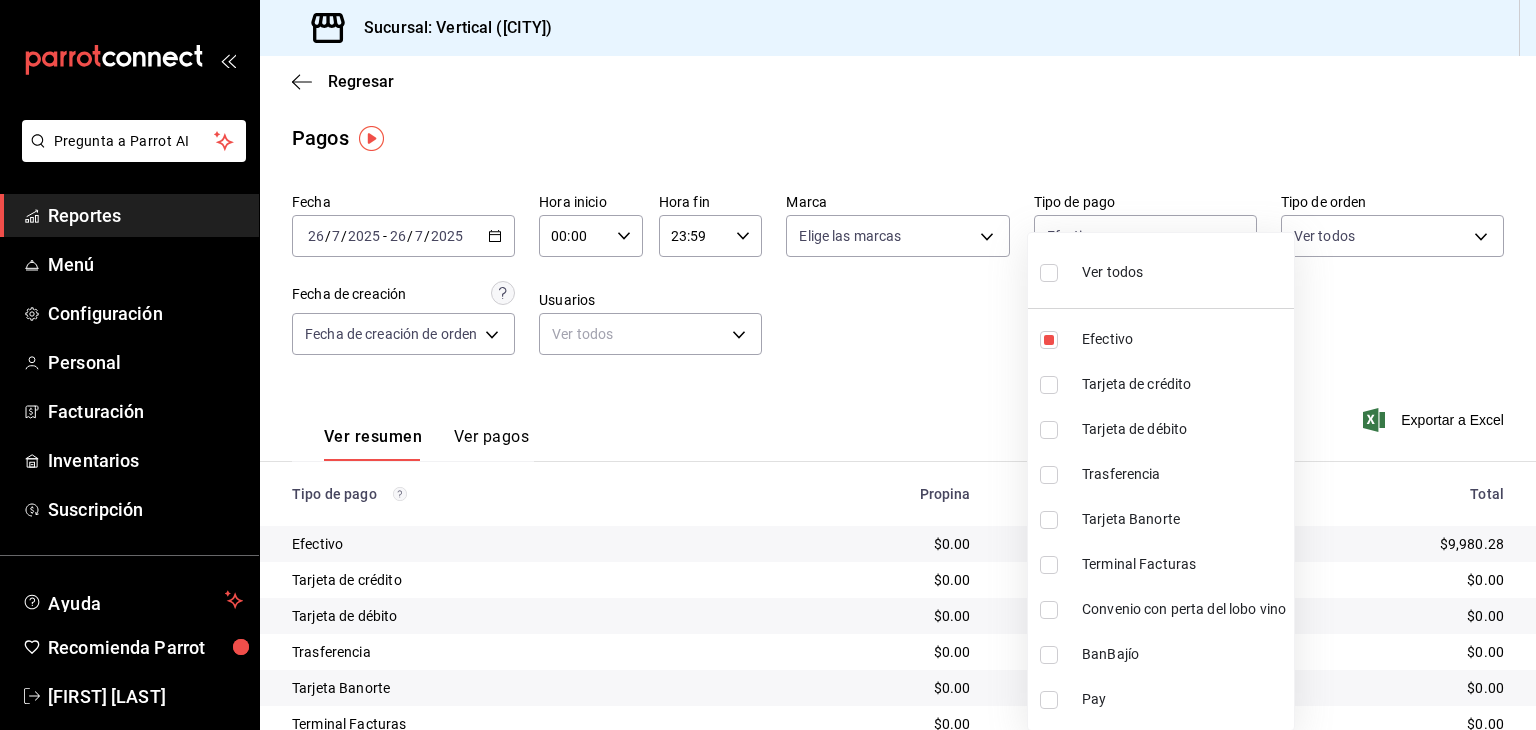 click on "Tarjeta de crédito" at bounding box center (1184, 384) 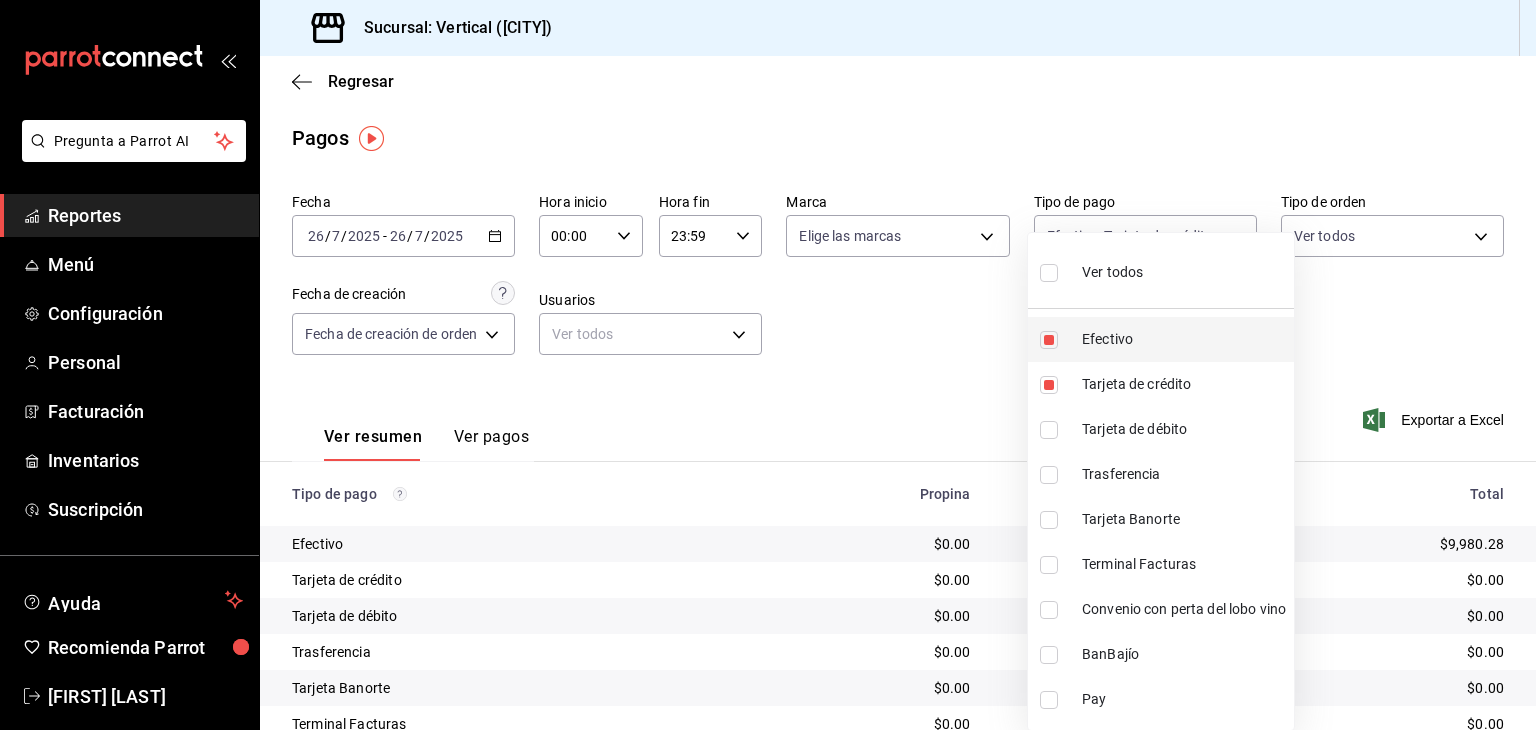 click on "Efectivo" at bounding box center (1184, 339) 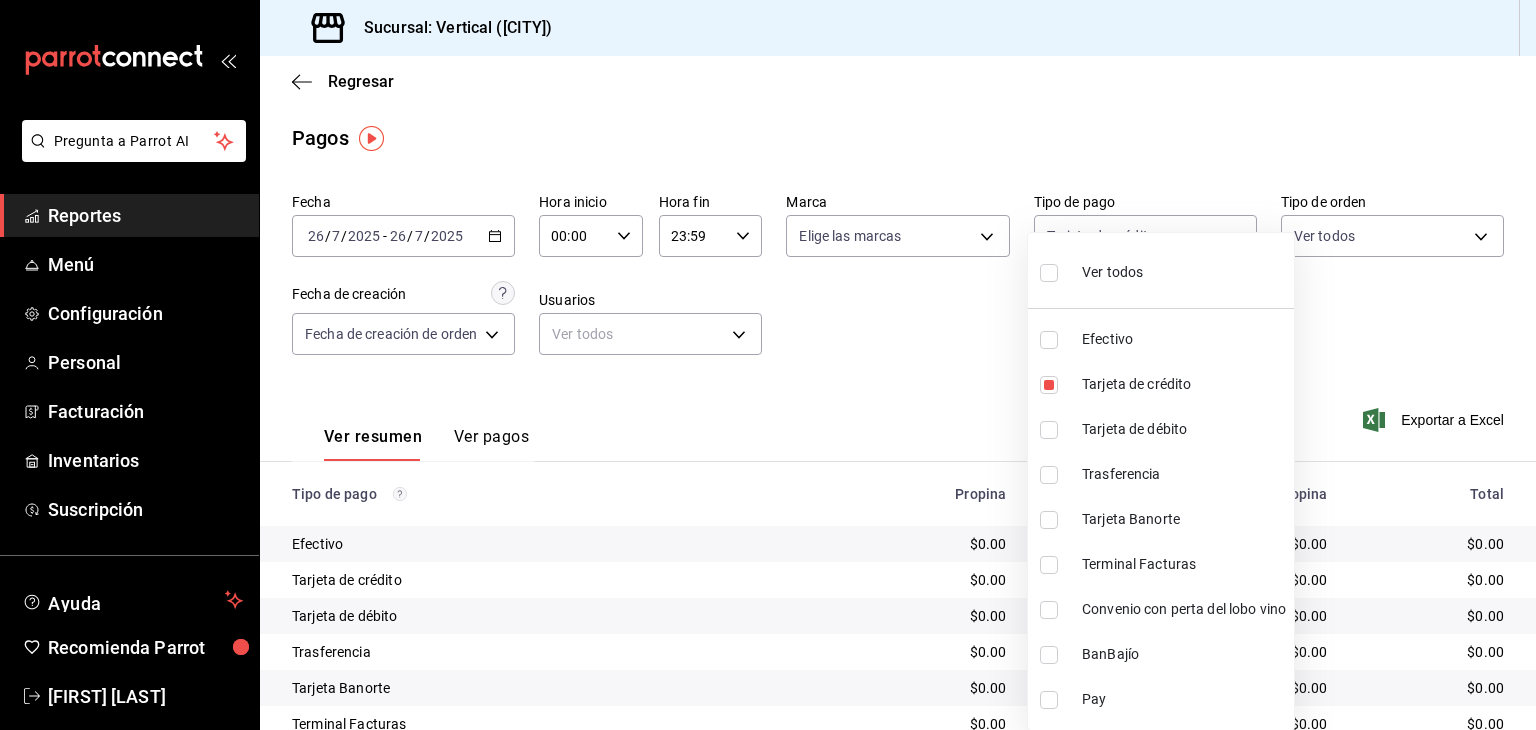 click on "Tarjeta de débito" at bounding box center (1184, 429) 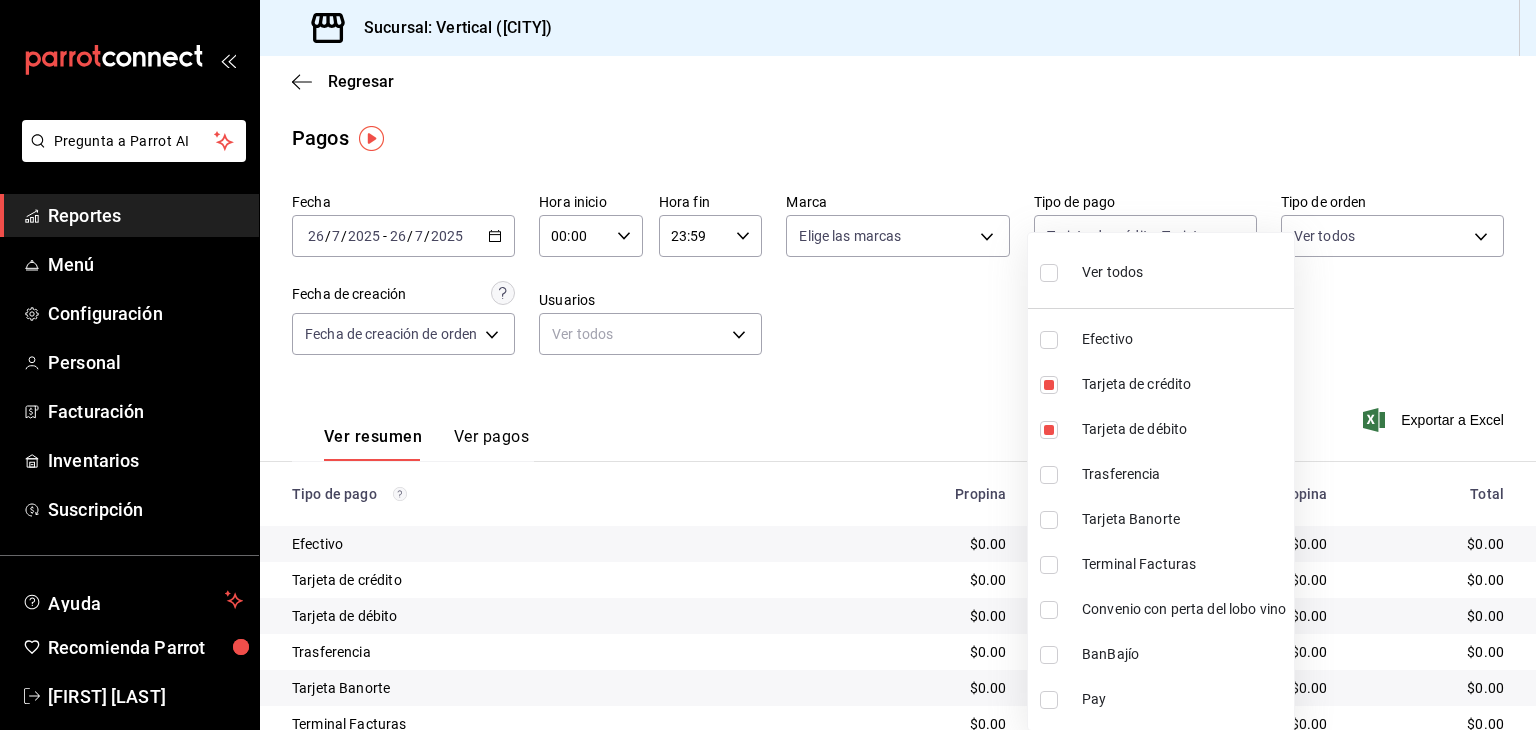 click at bounding box center (768, 365) 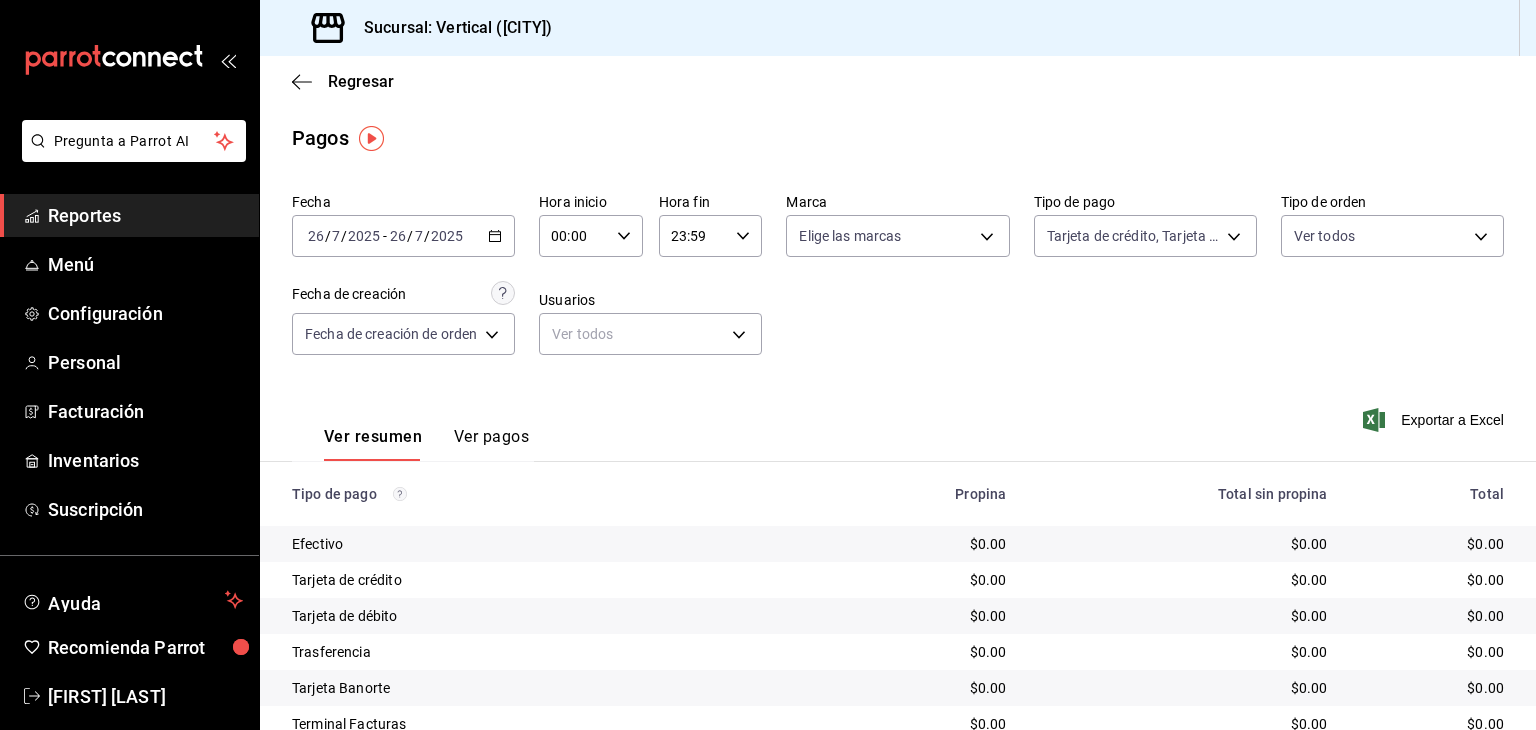 click on "Ver pagos" at bounding box center (491, 444) 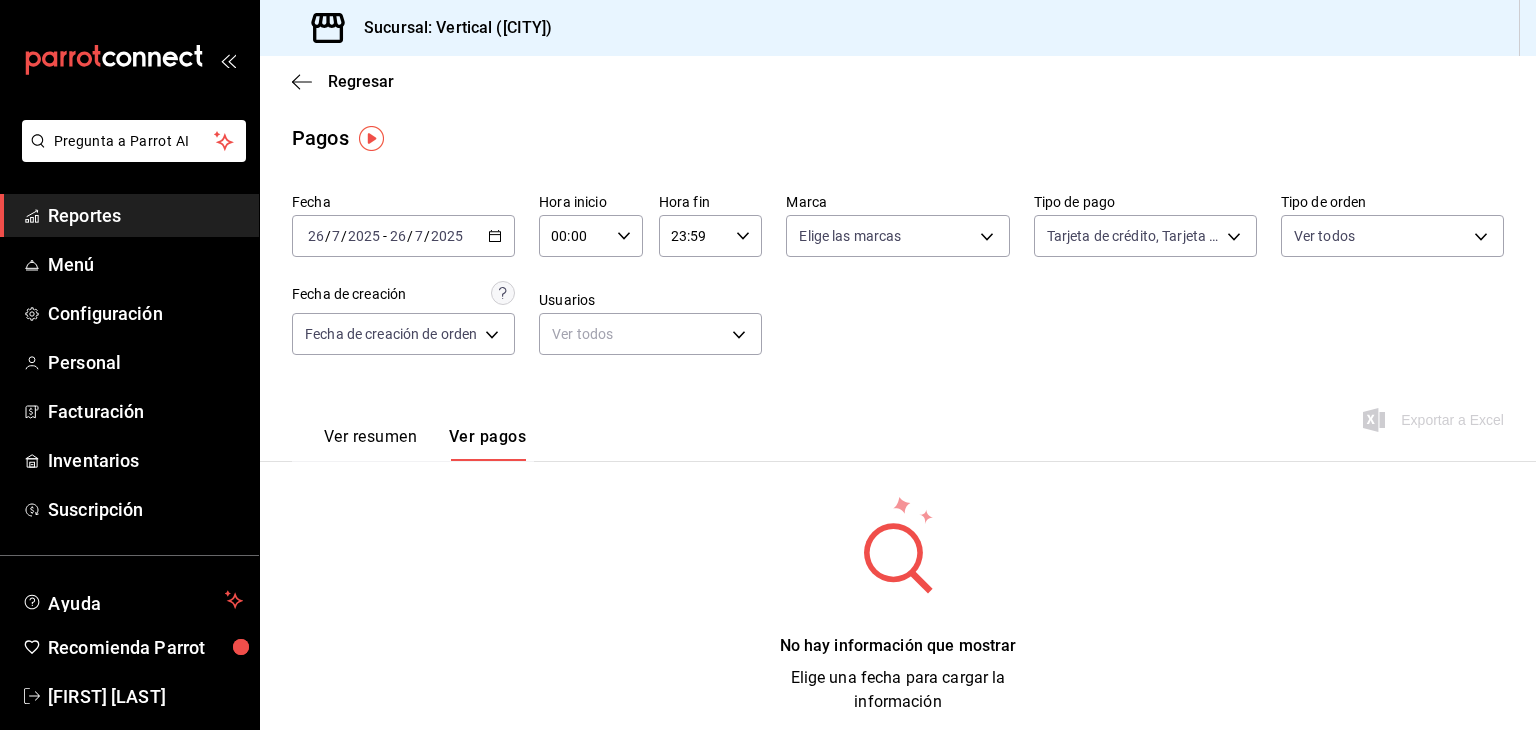 click on "Ver resumen" at bounding box center (370, 444) 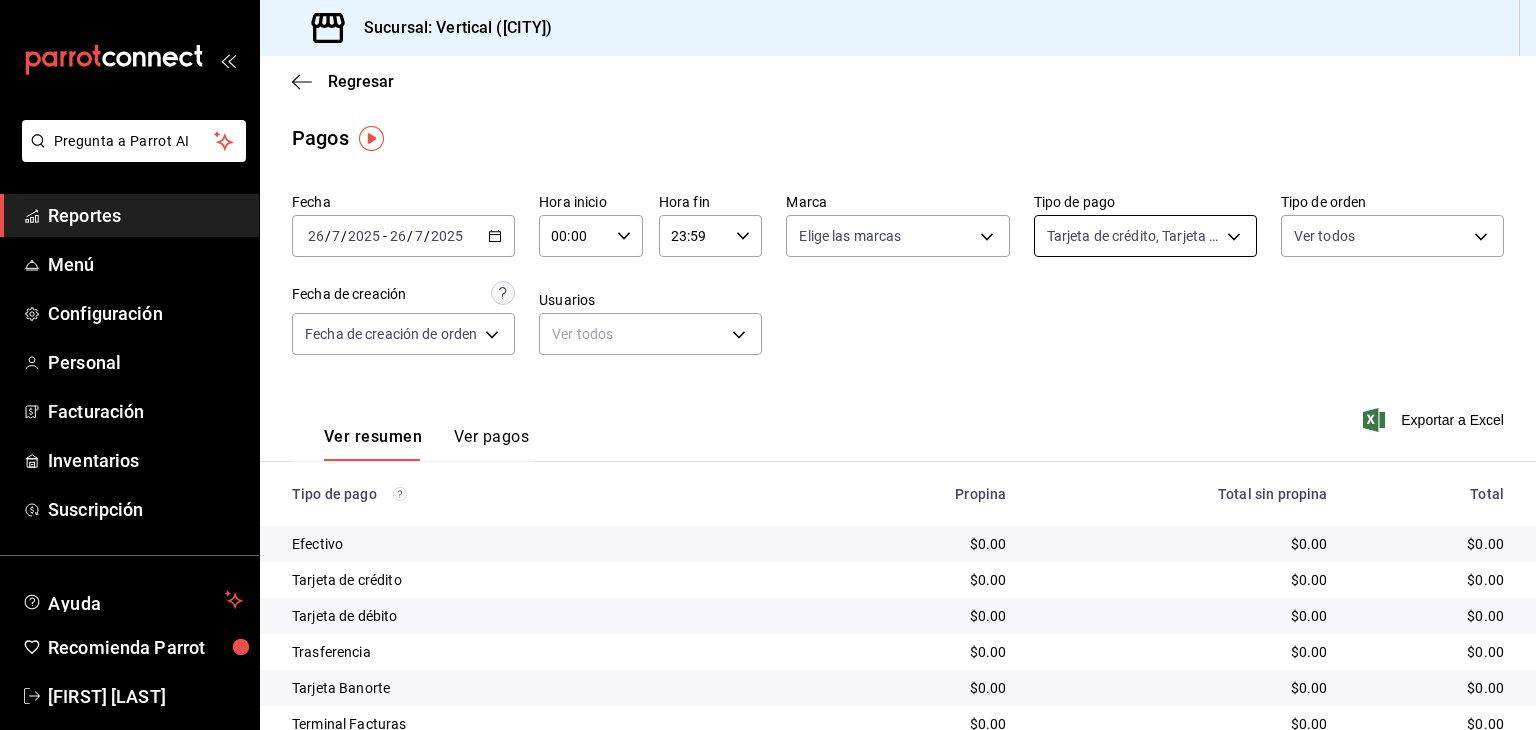click on "Pregunta a Parrot AI Reportes   Menú   Configuración   Personal   Facturación   Inventarios   Suscripción   Ayuda Recomienda Parrot   [FIRST] [LAST]   Sugerir nueva función   Sucursal: Vertical ([CITY]) Regresar Pagos Fecha [DATE] [DATE] - [DATE] [DATE] Hora inicio [TIME] Hora inicio Hora fin [TIME] Hora fin Marca Elige las marcas Tipo de pago Tarjeta de crédito, Tarjeta de débito [ID],[ID] Tipo de orden Ver todos Fecha de creación   Fecha de creación de orden ORDER Usuarios Ver todos null Ver resumen Ver pagos Exportar a Excel Tipo de pago   Propina Total sin propina Total Efectivo [PRICE] [PRICE] [PRICE] Tarjeta de crédito [PRICE] [PRICE] [PRICE] Tarjeta de débito [PRICE] [PRICE] [PRICE] Trasferencia [PRICE] [PRICE] [PRICE] Tarjeta Banorte [PRICE] [PRICE] [PRICE] Terminal Facturas [PRICE] [PRICE] [PRICE] Convenio con perta del lobo vino [PRICE] [PRICE] [PRICE] BanBajío [PRICE] [PRICE] [PRICE] Pay [PRICE] [PRICE] [PRICE] Total [PRICE] [PRICE] [PRICE] Pregunta a Parrot AI" at bounding box center [768, 365] 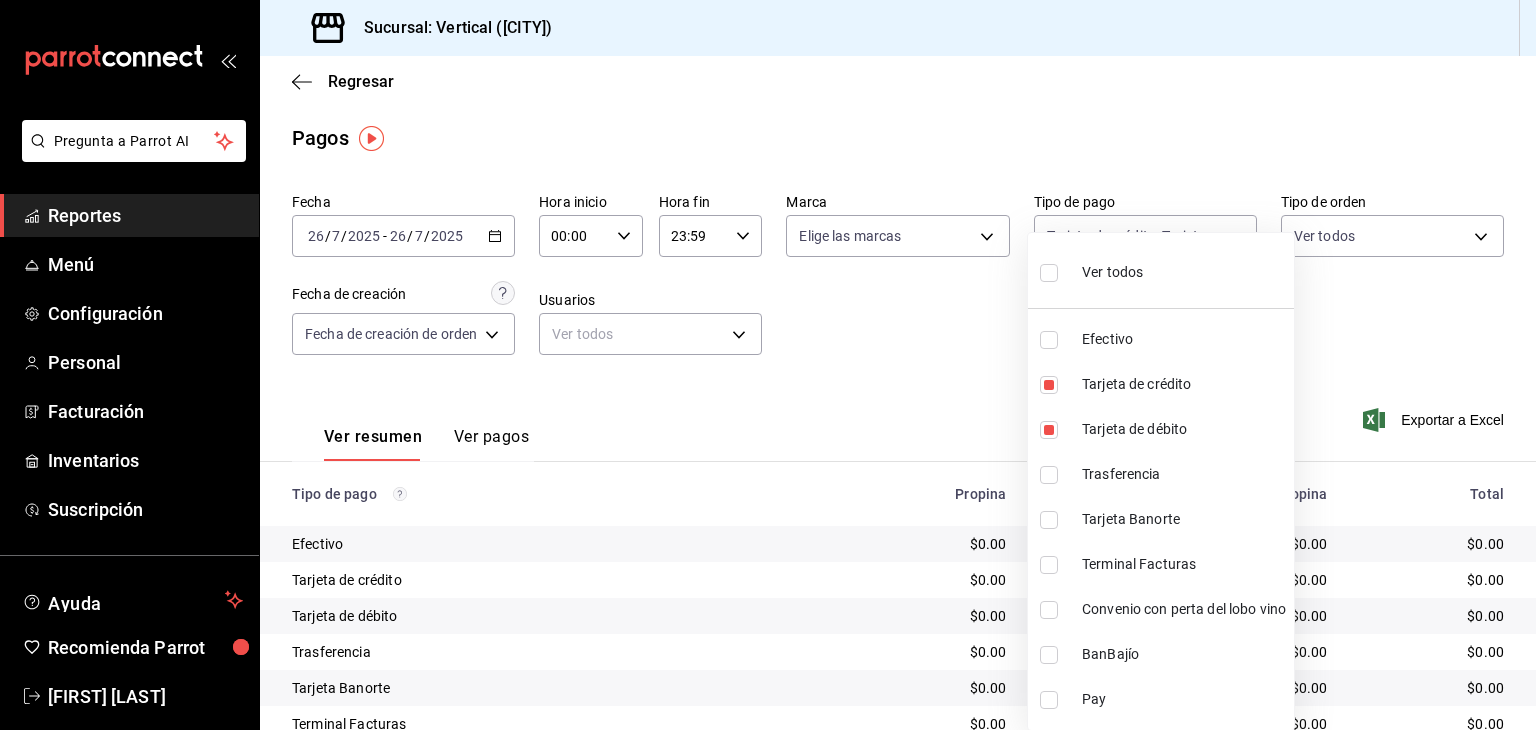 click on "Ver todos" at bounding box center (1161, 270) 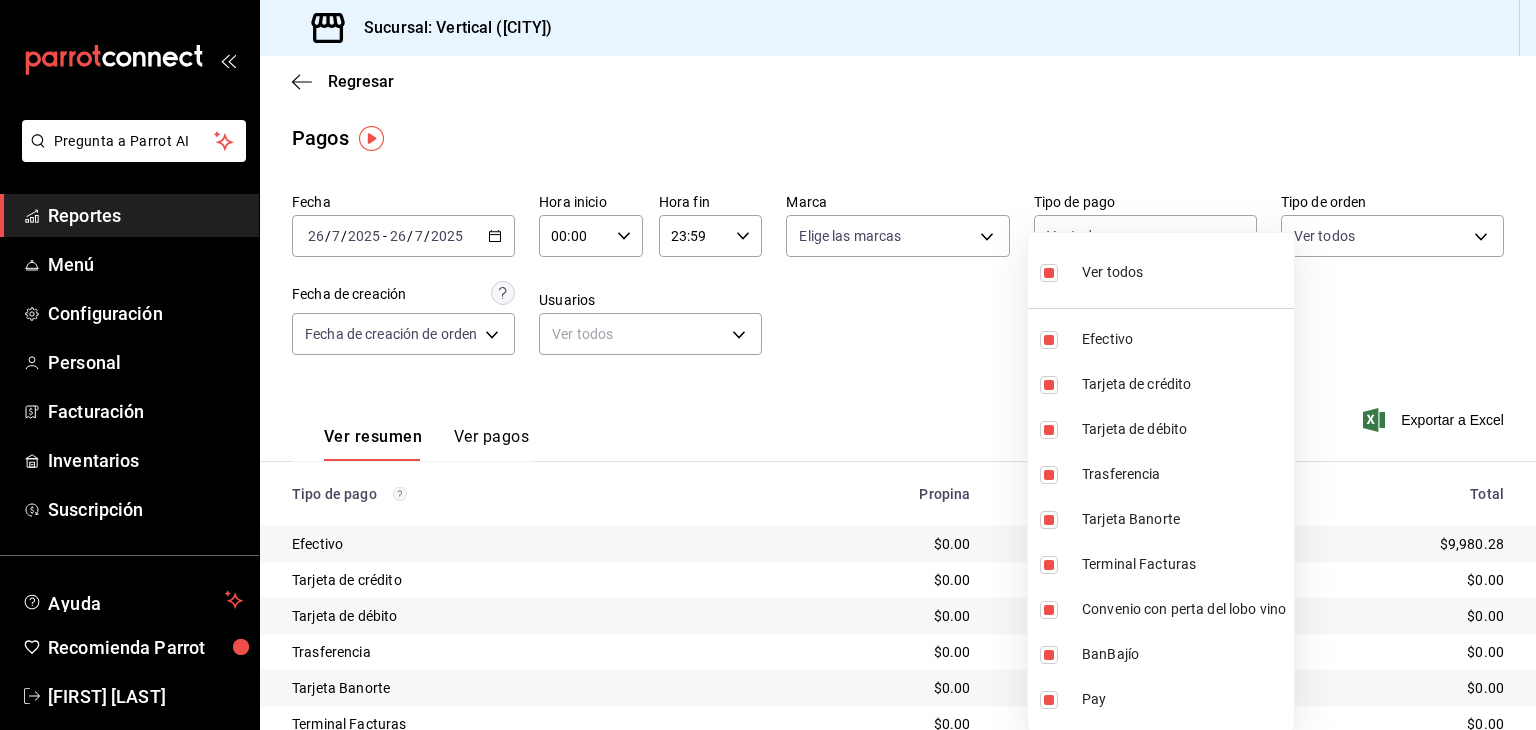 click at bounding box center [768, 365] 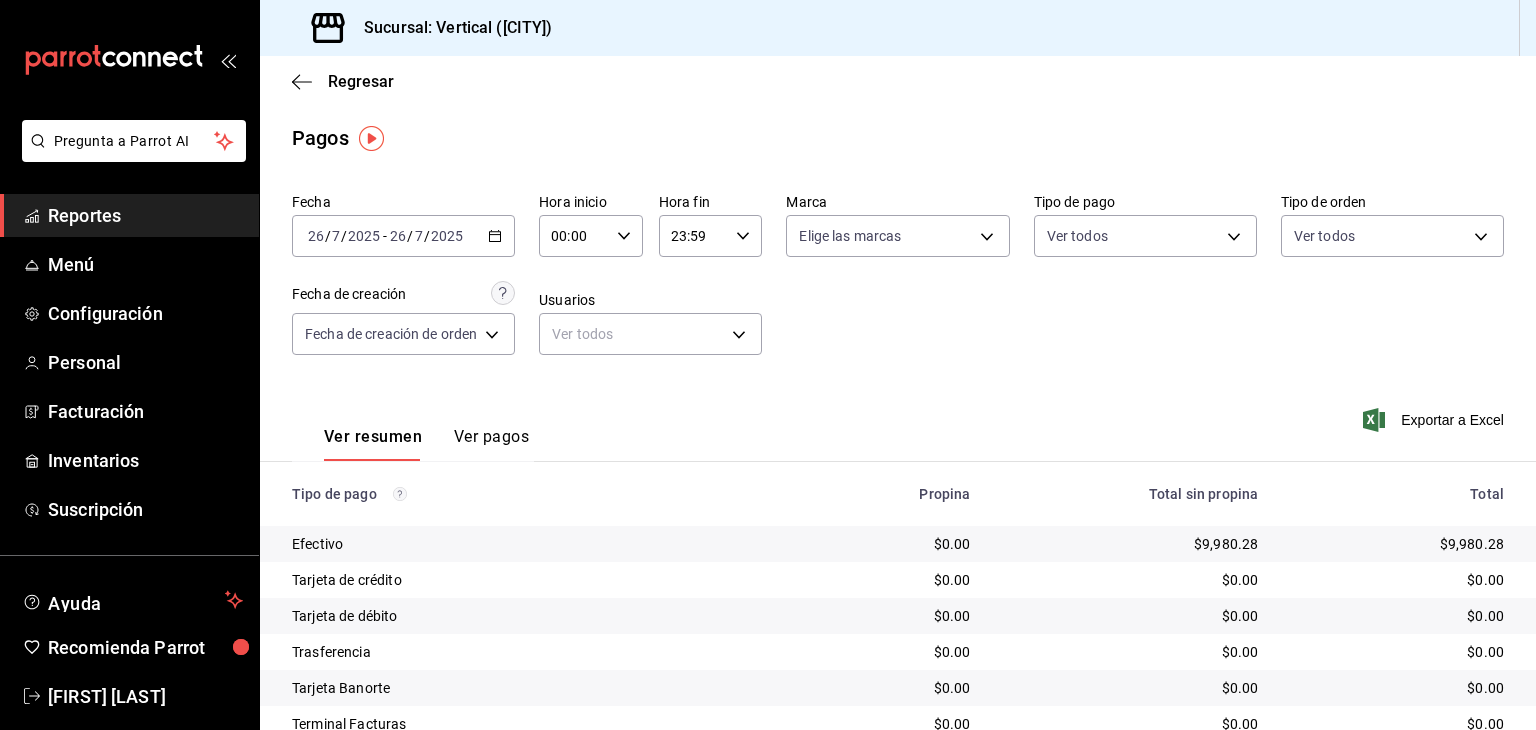 click on "Ver pagos" at bounding box center (491, 444) 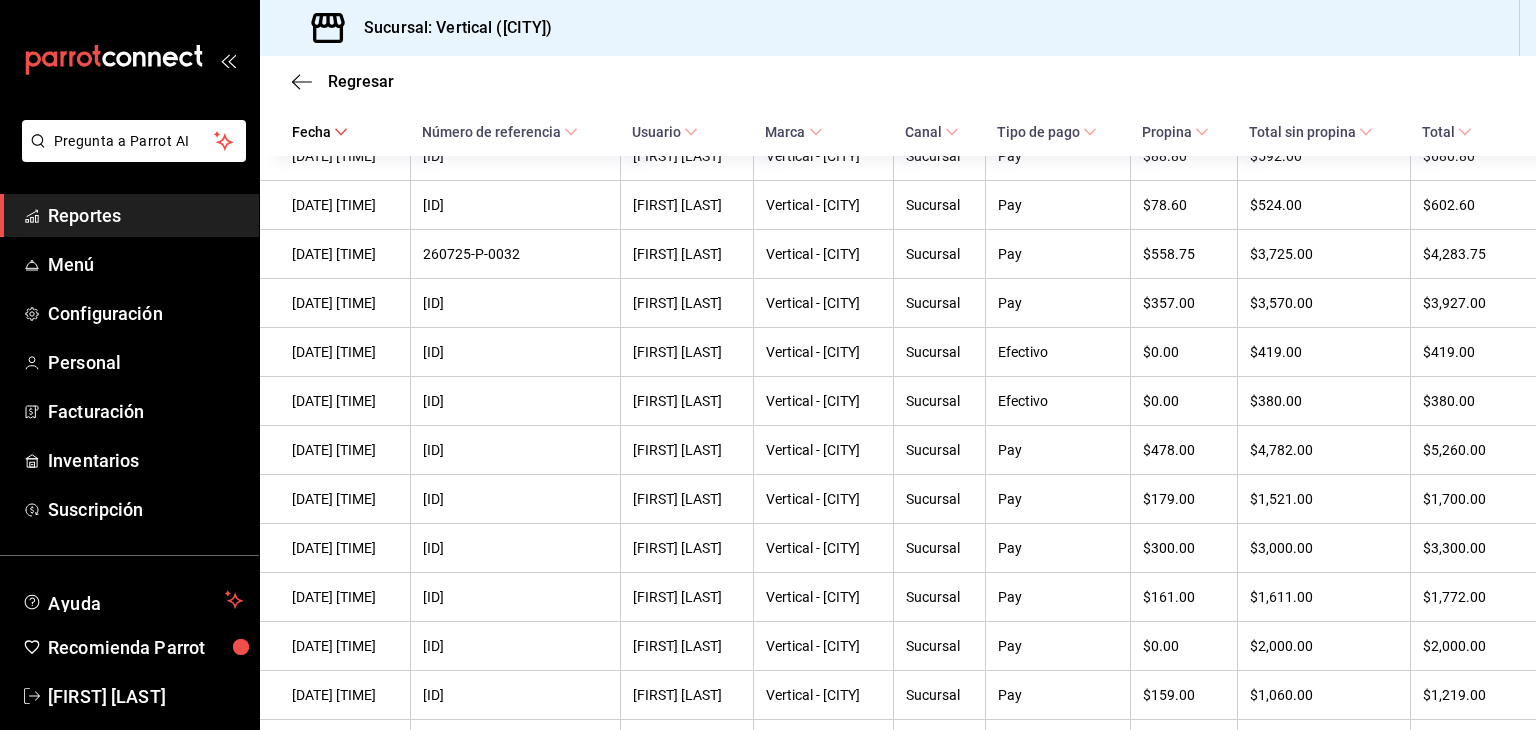 scroll, scrollTop: 390, scrollLeft: 0, axis: vertical 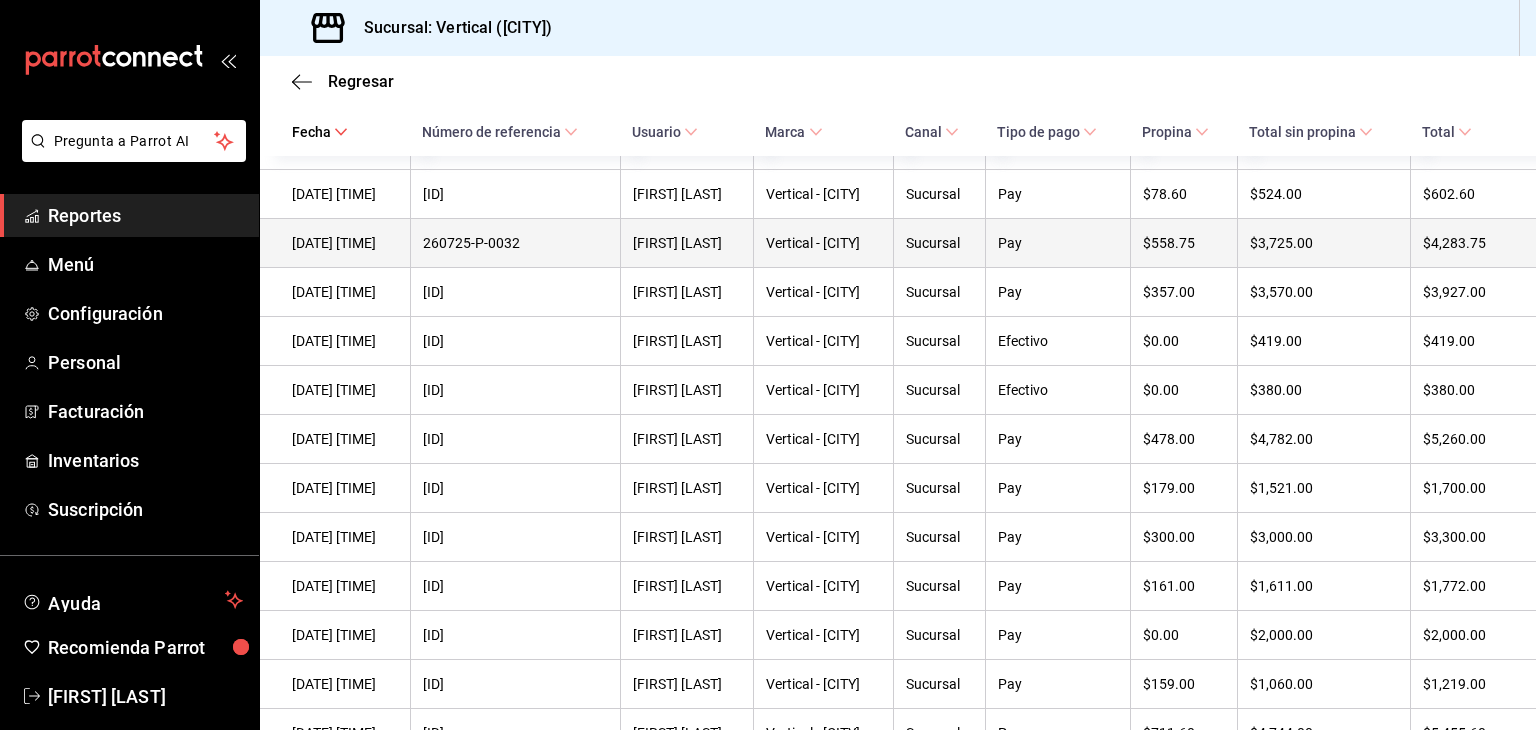 click on "260725-P-0032" at bounding box center [516, 243] 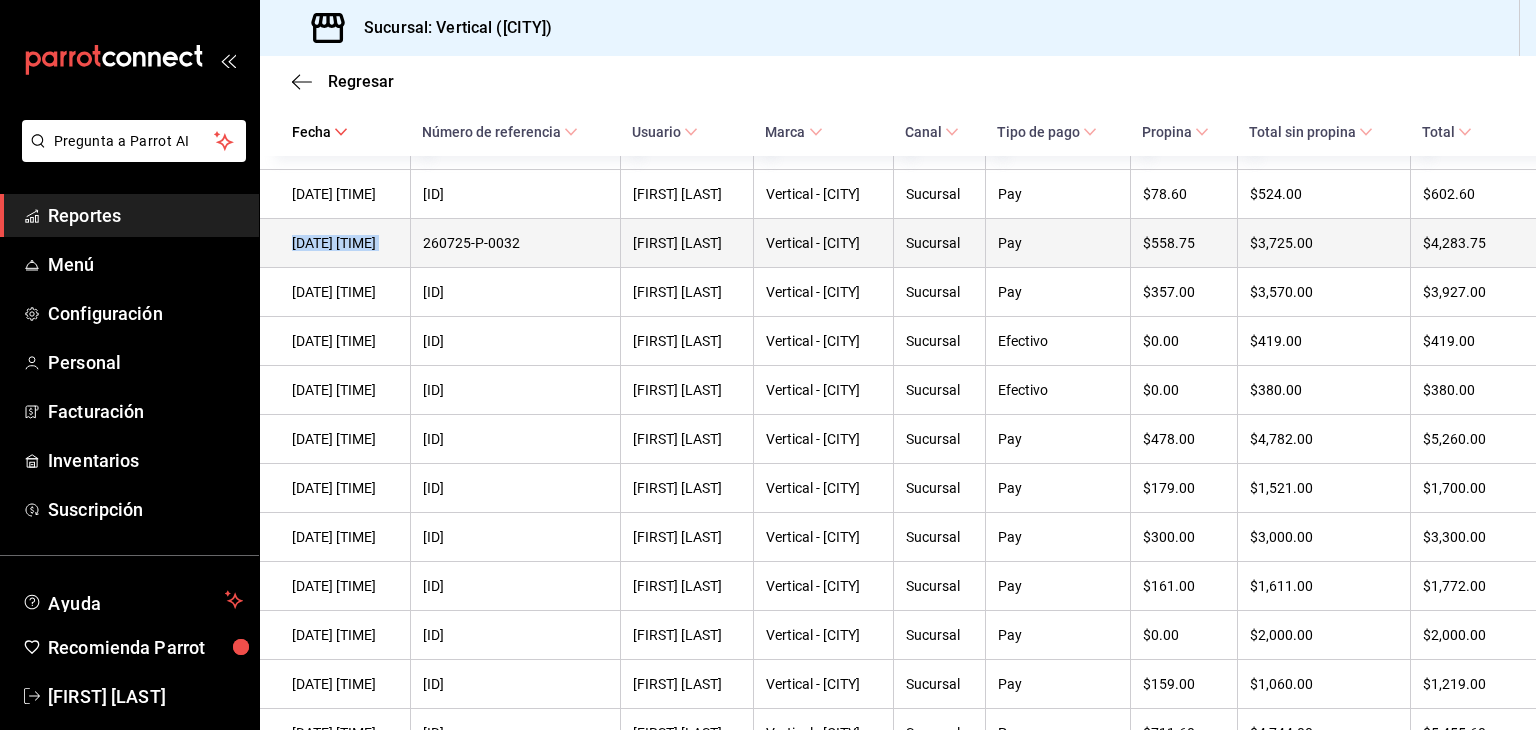 click on "[DATE] [TIME]" at bounding box center [345, 243] 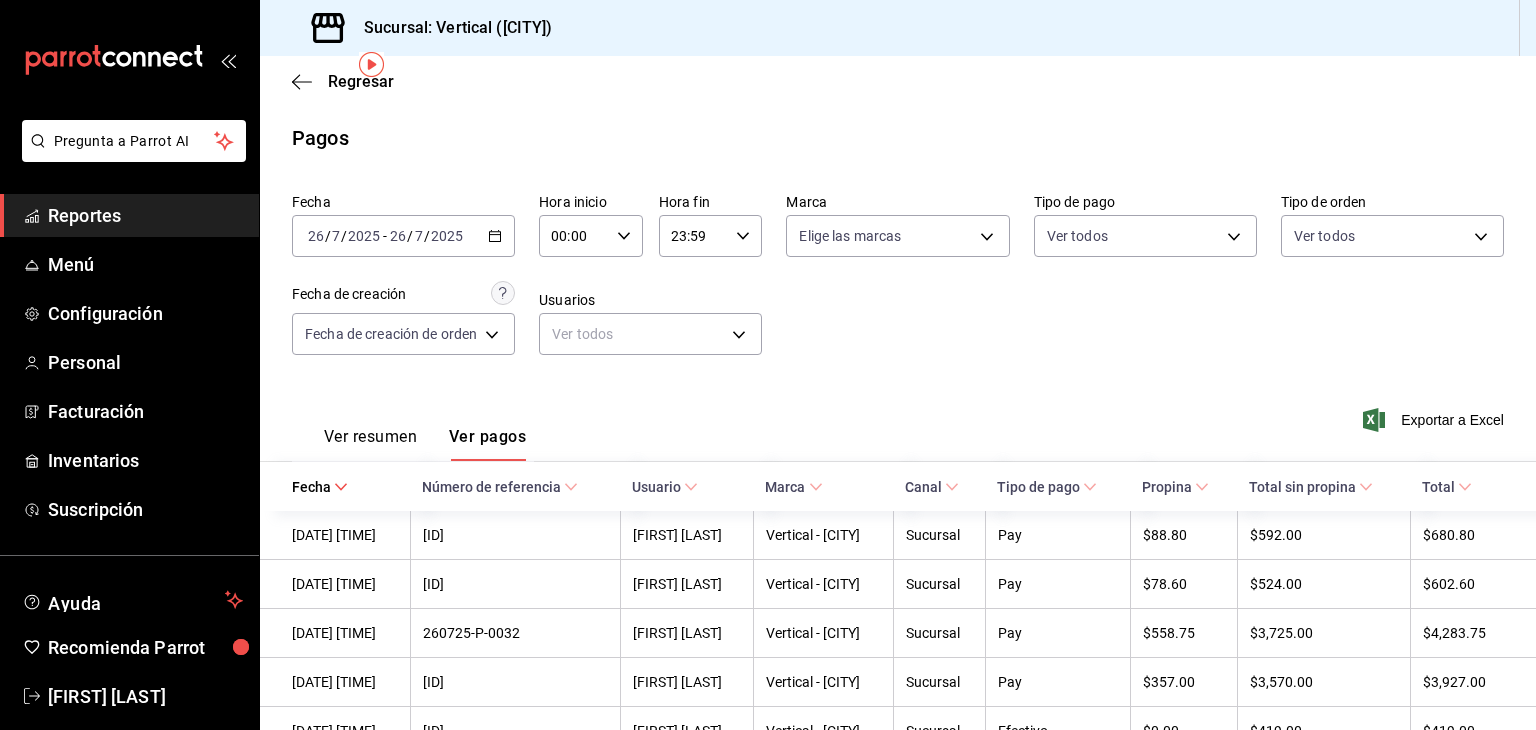 scroll, scrollTop: 78, scrollLeft: 0, axis: vertical 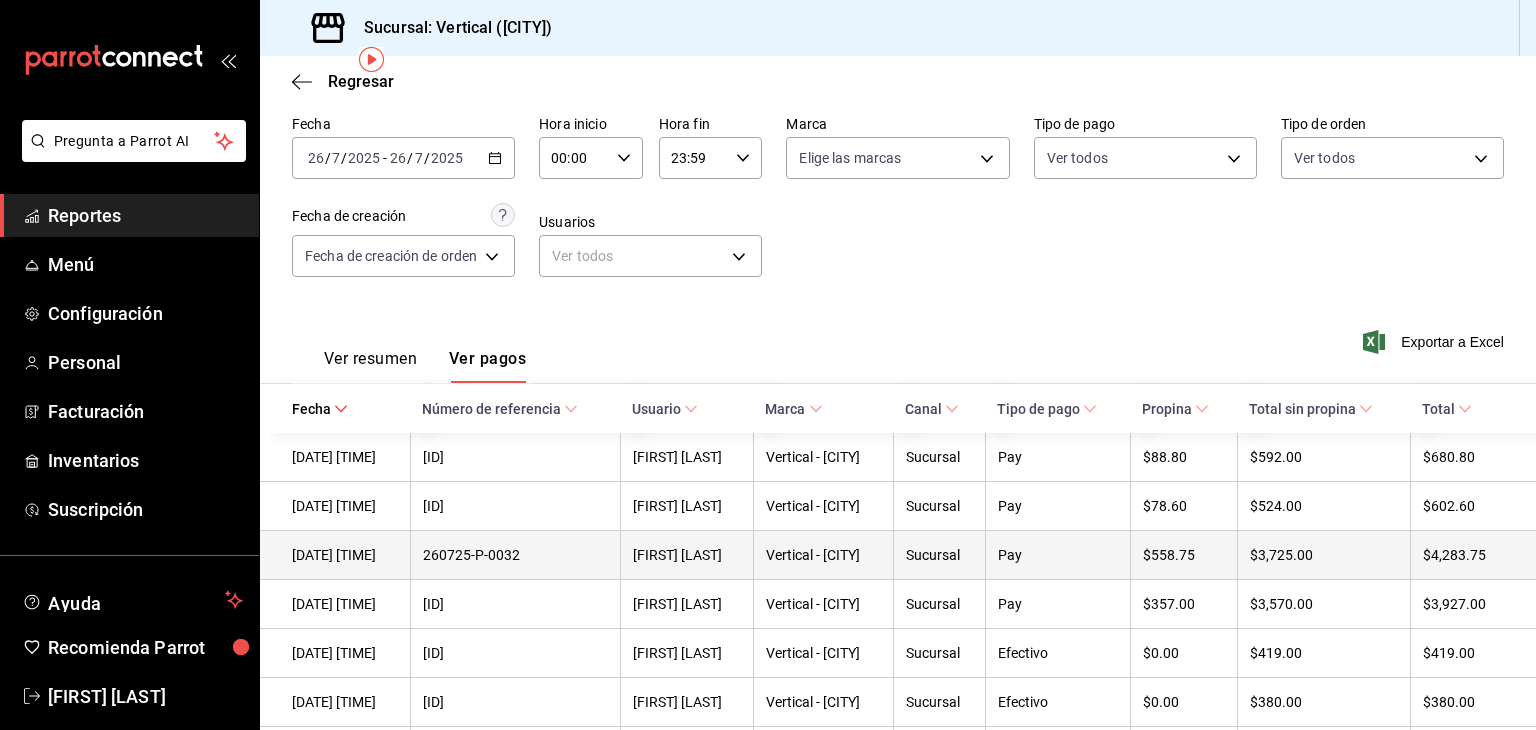 click on "260725-P-0032" at bounding box center (515, 555) 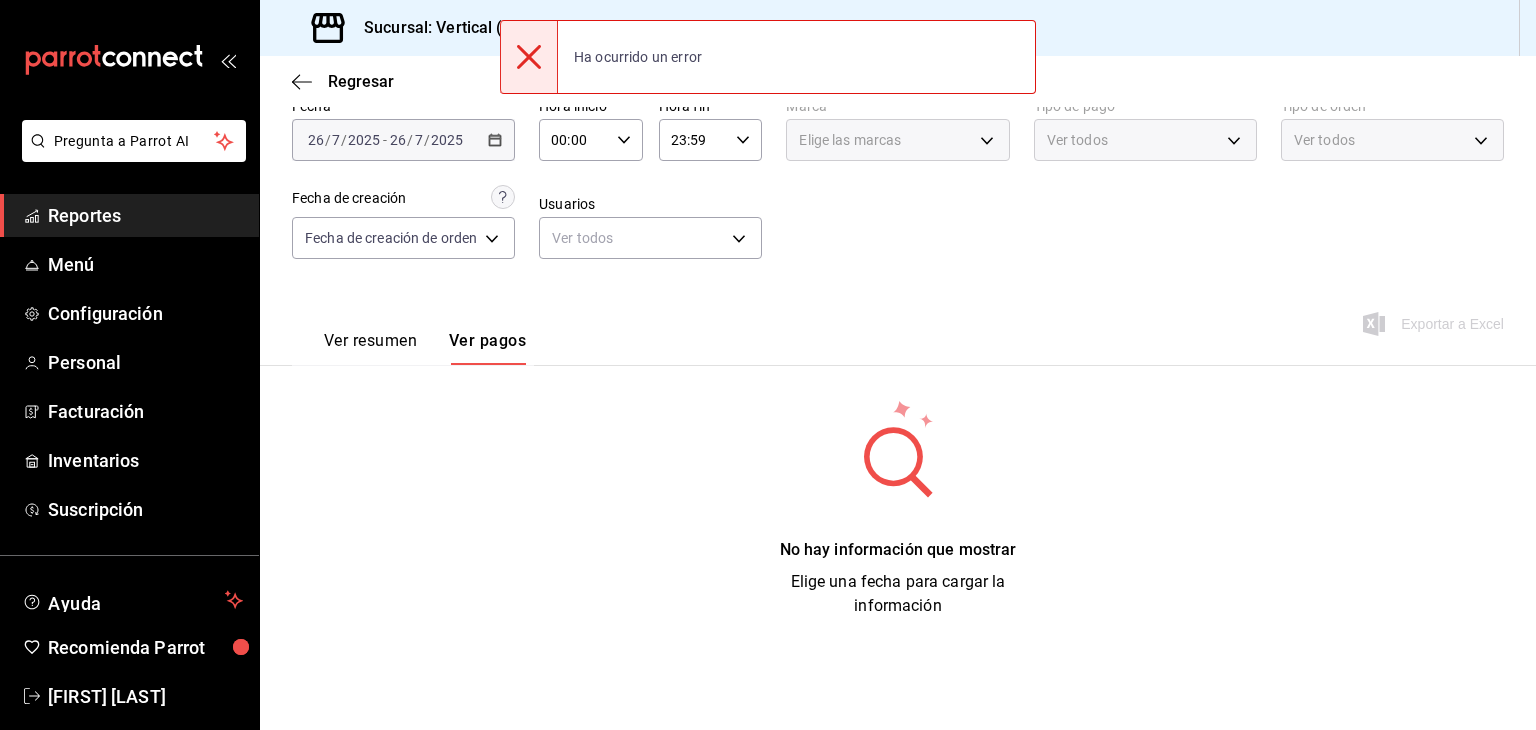scroll, scrollTop: 96, scrollLeft: 0, axis: vertical 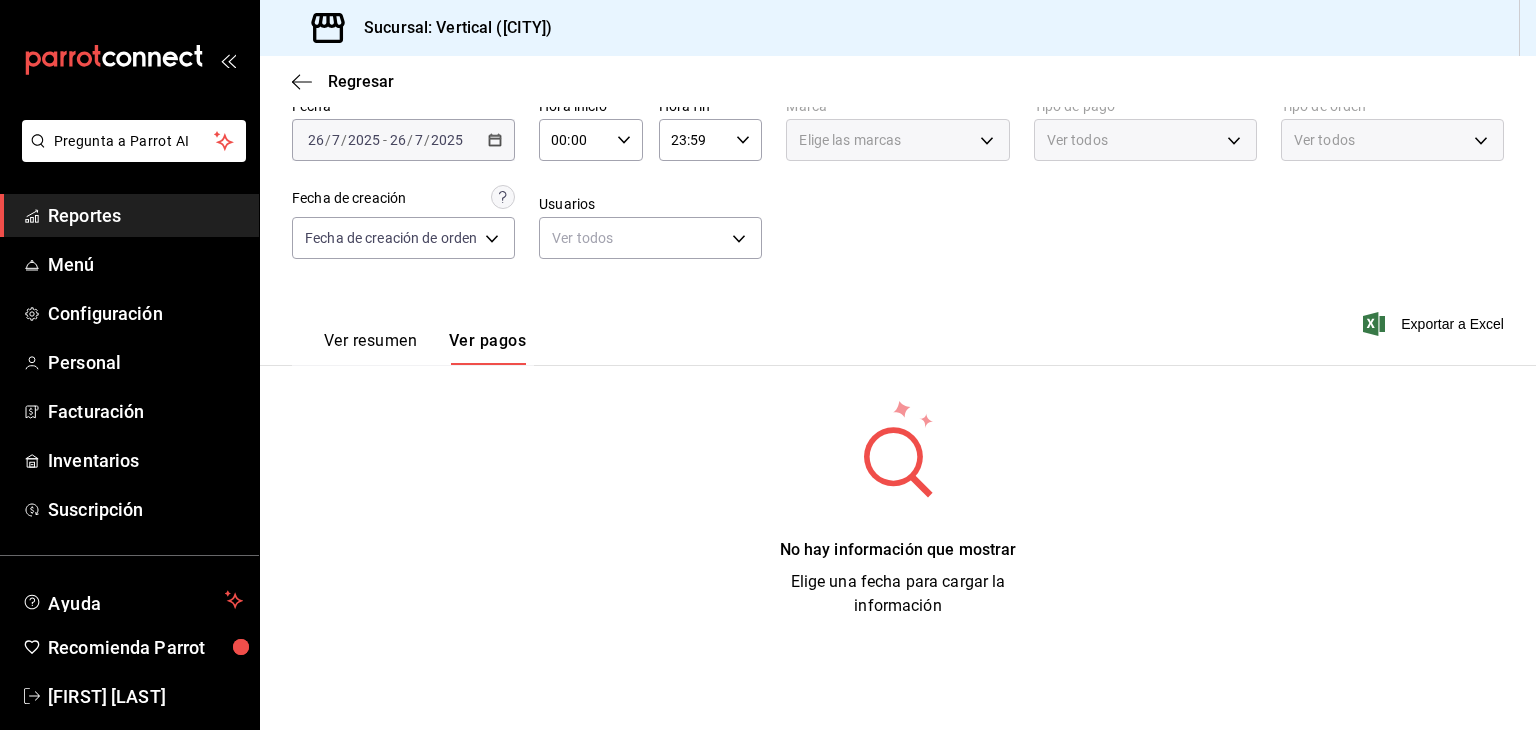 click on "Elige una fecha para cargar la información" at bounding box center [898, 594] 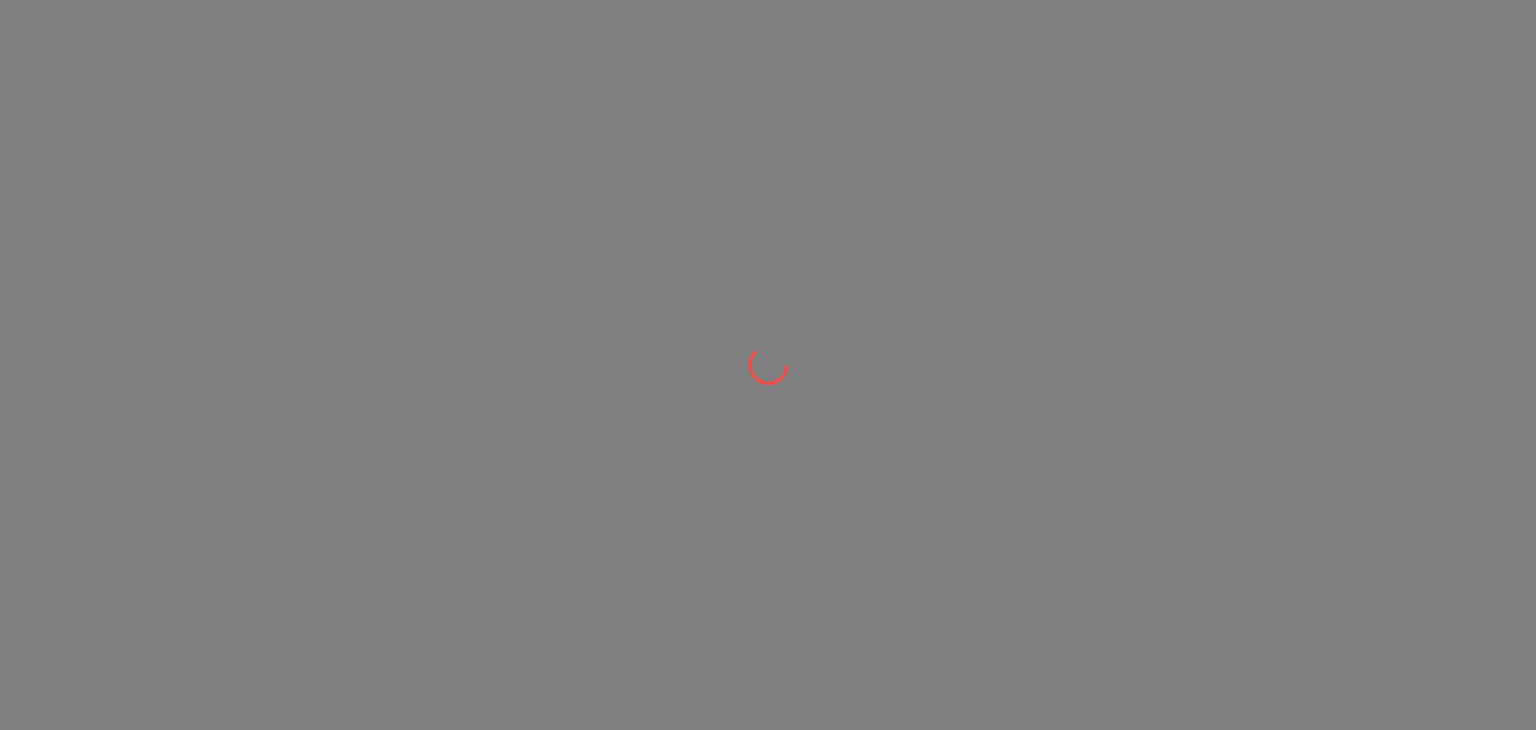 scroll, scrollTop: 0, scrollLeft: 0, axis: both 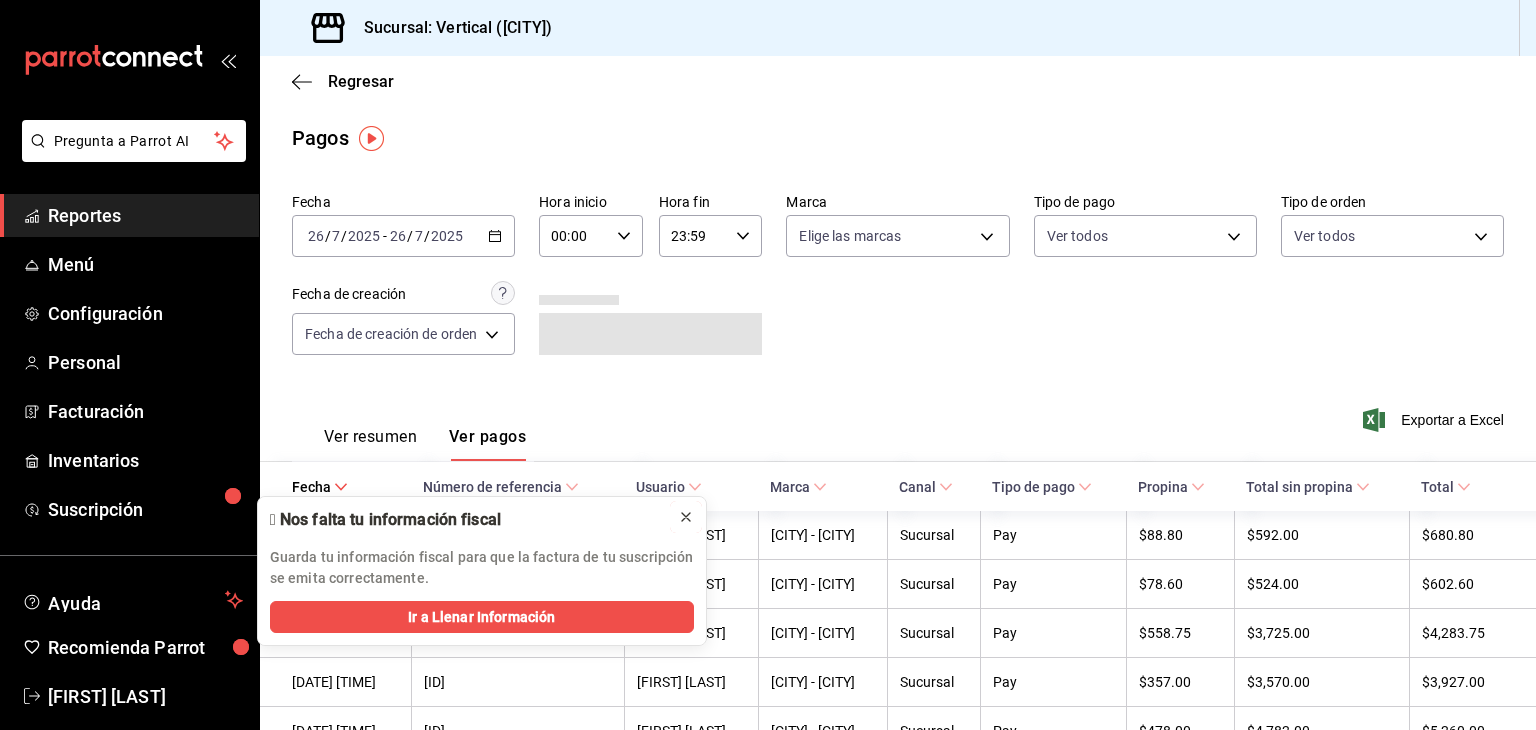 click 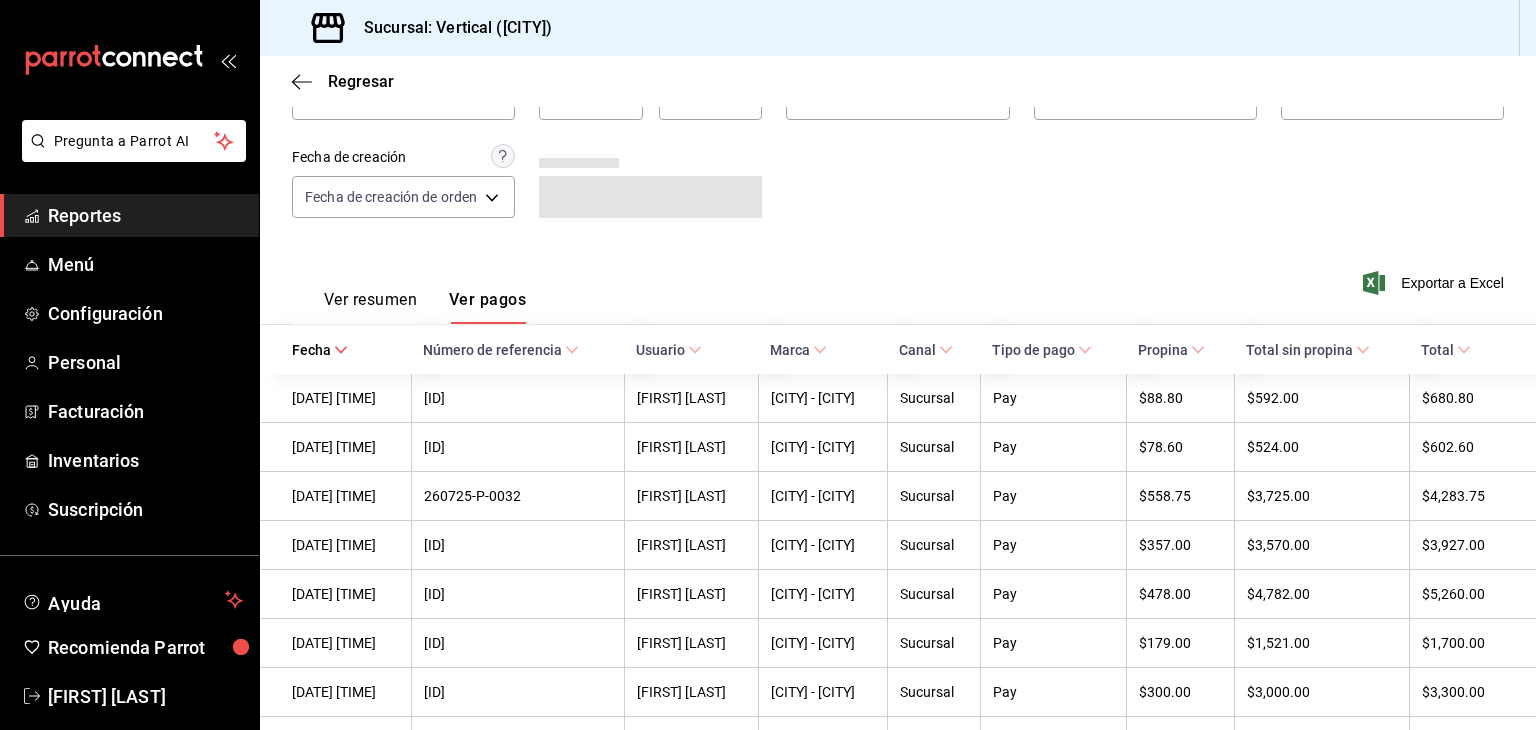 scroll, scrollTop: 160, scrollLeft: 0, axis: vertical 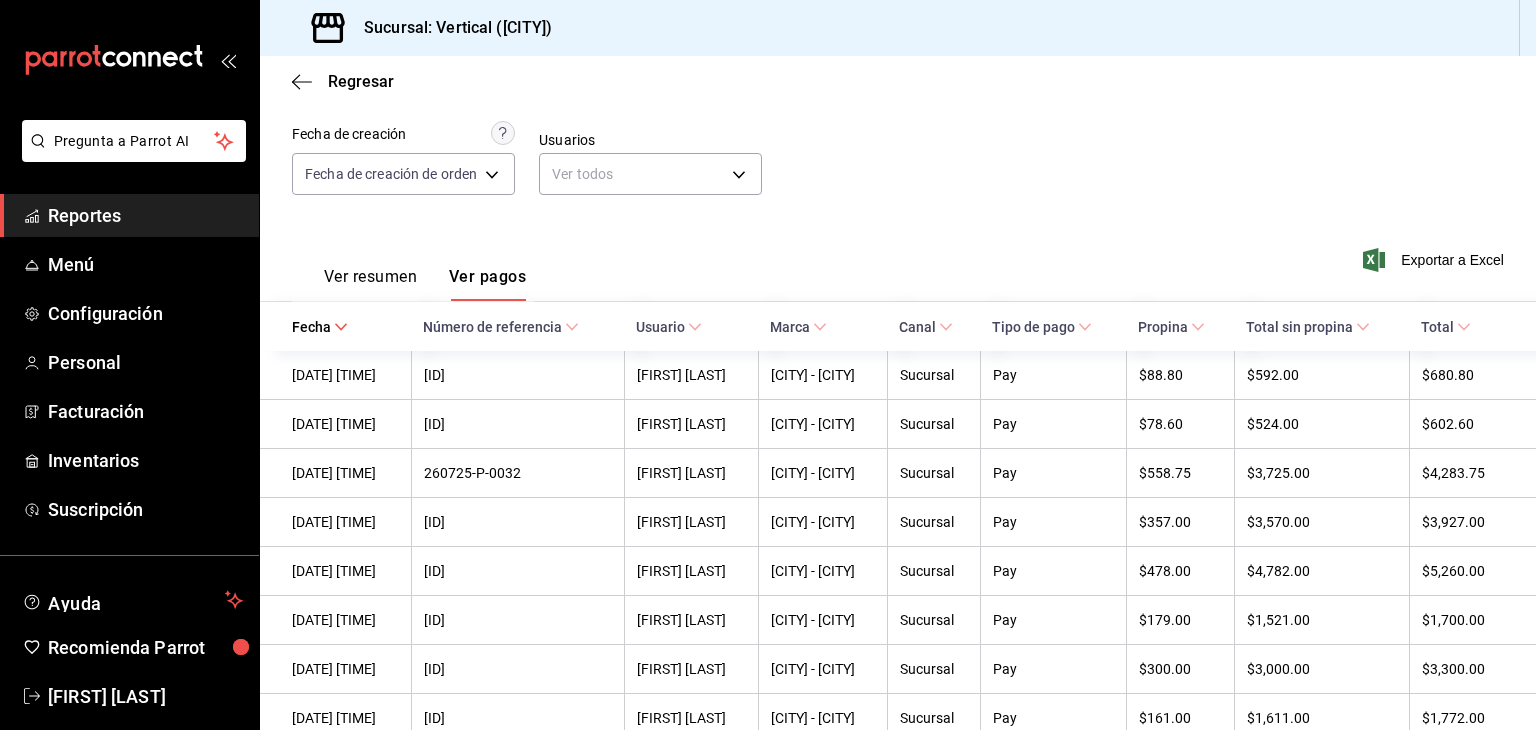 click on "Usuario" at bounding box center [669, 327] 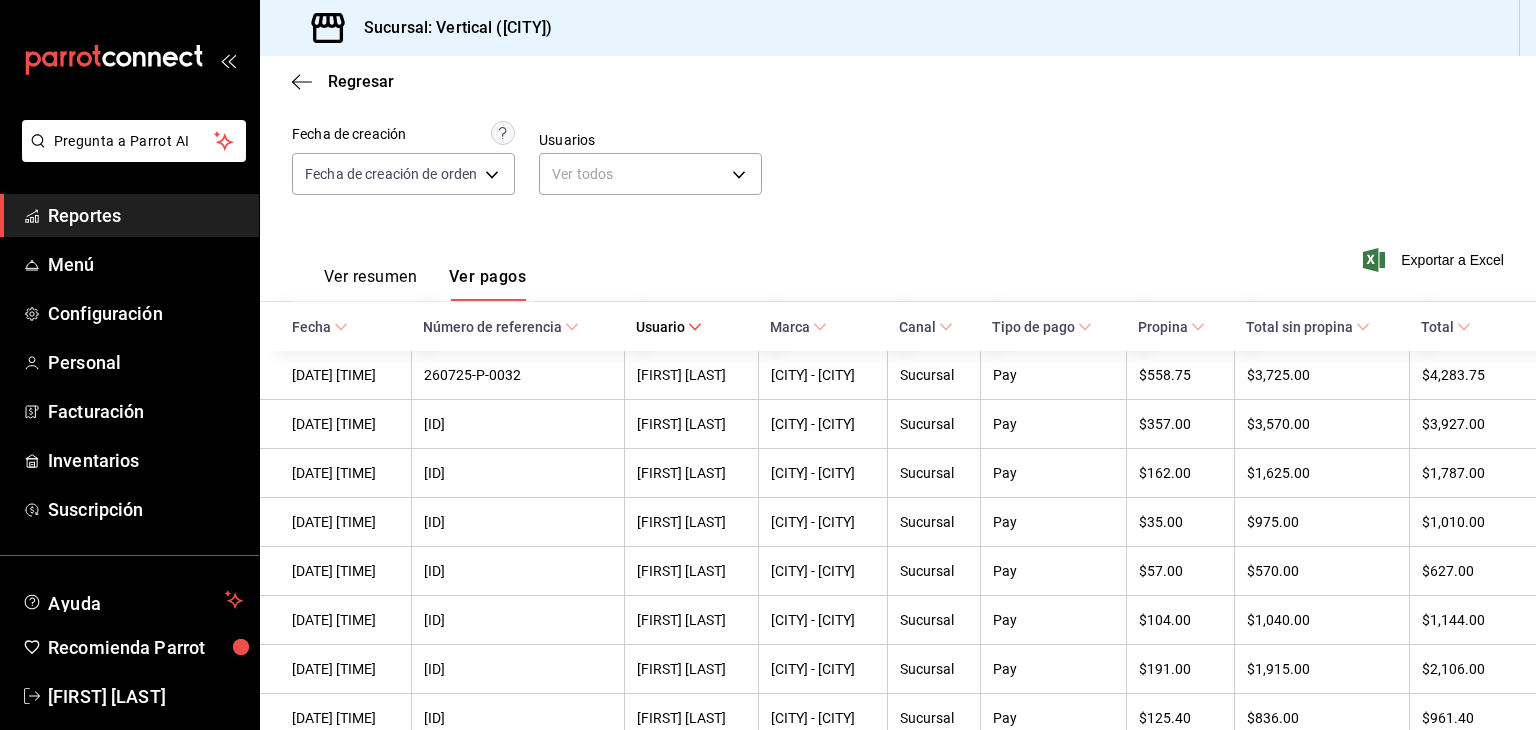 click on "Usuario" at bounding box center (669, 327) 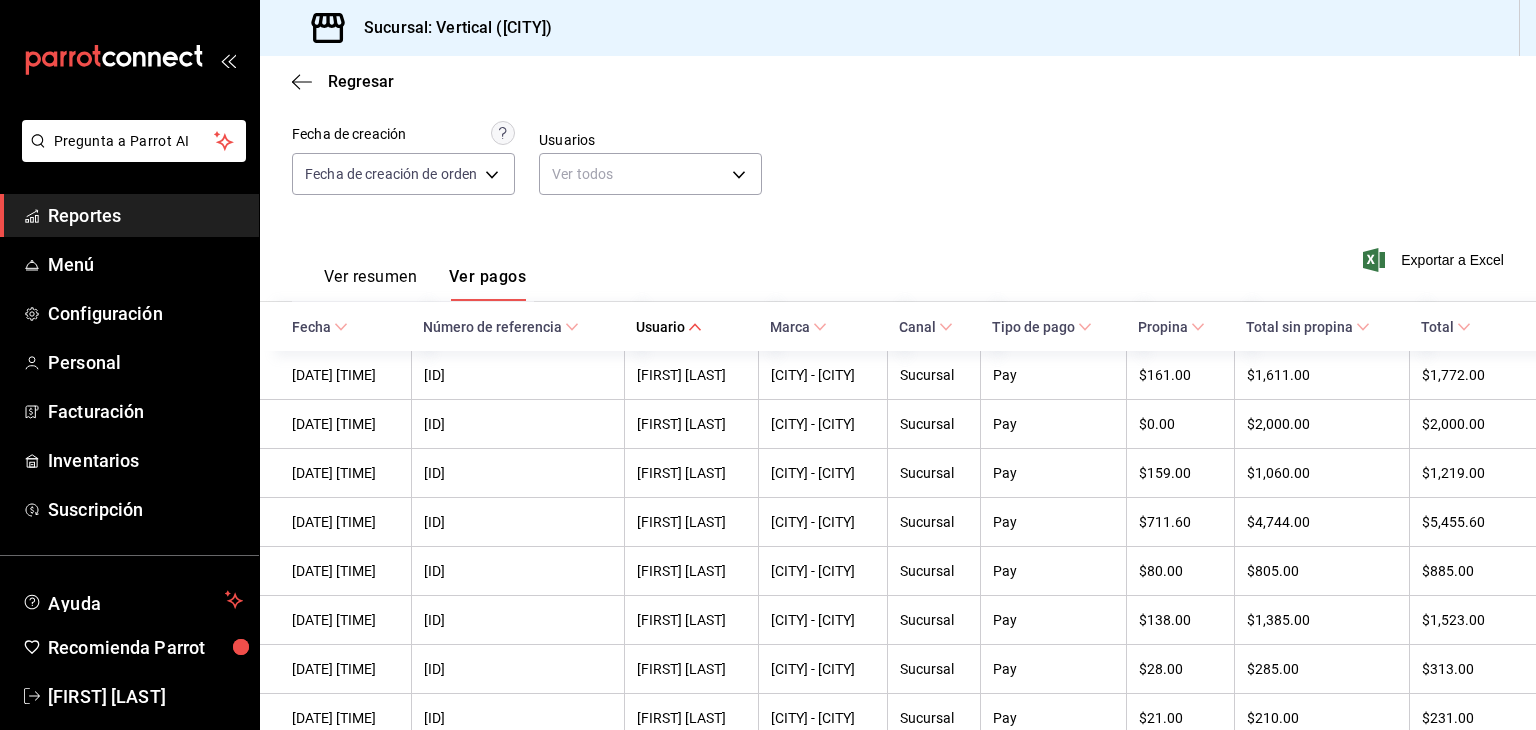 click on "Usuario" at bounding box center [669, 327] 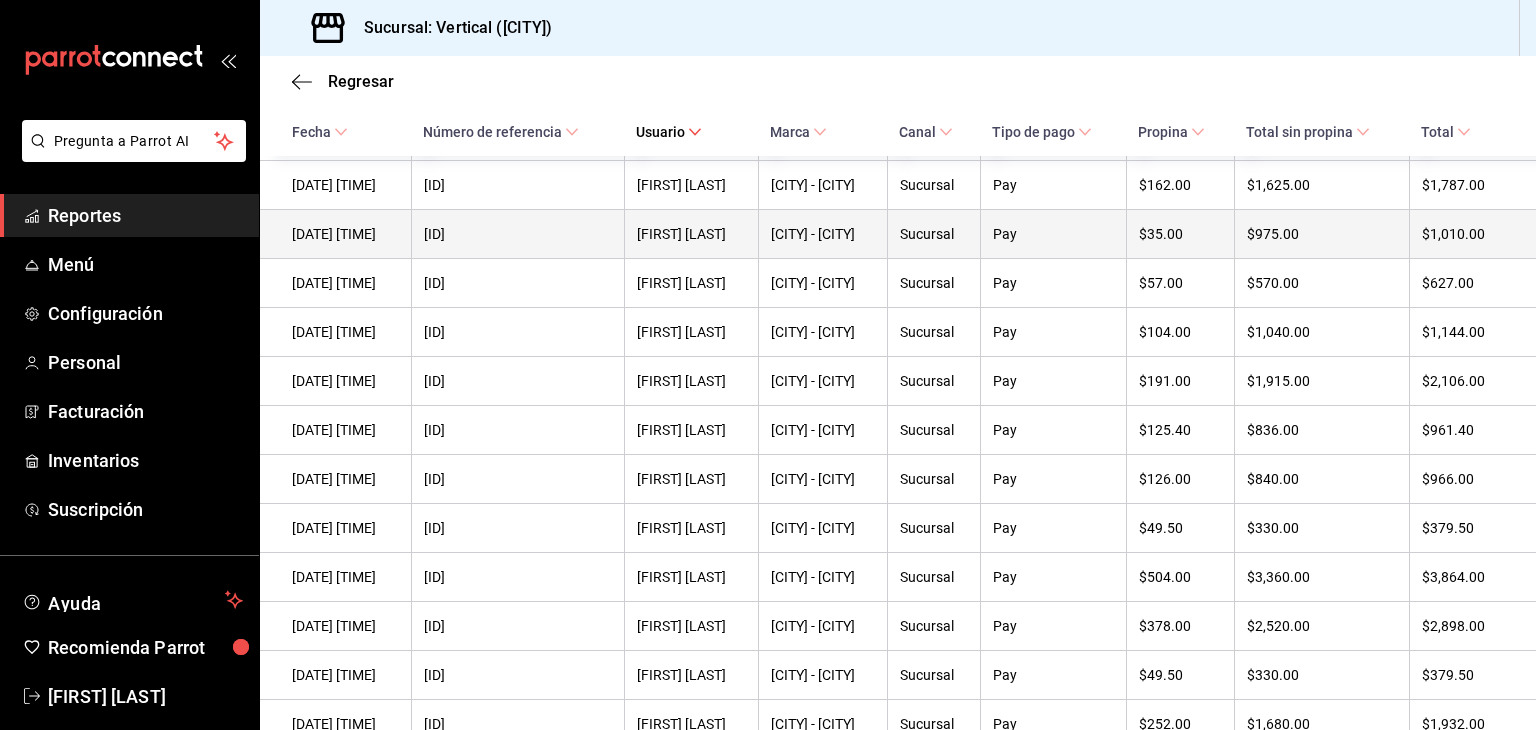 scroll, scrollTop: 0, scrollLeft: 0, axis: both 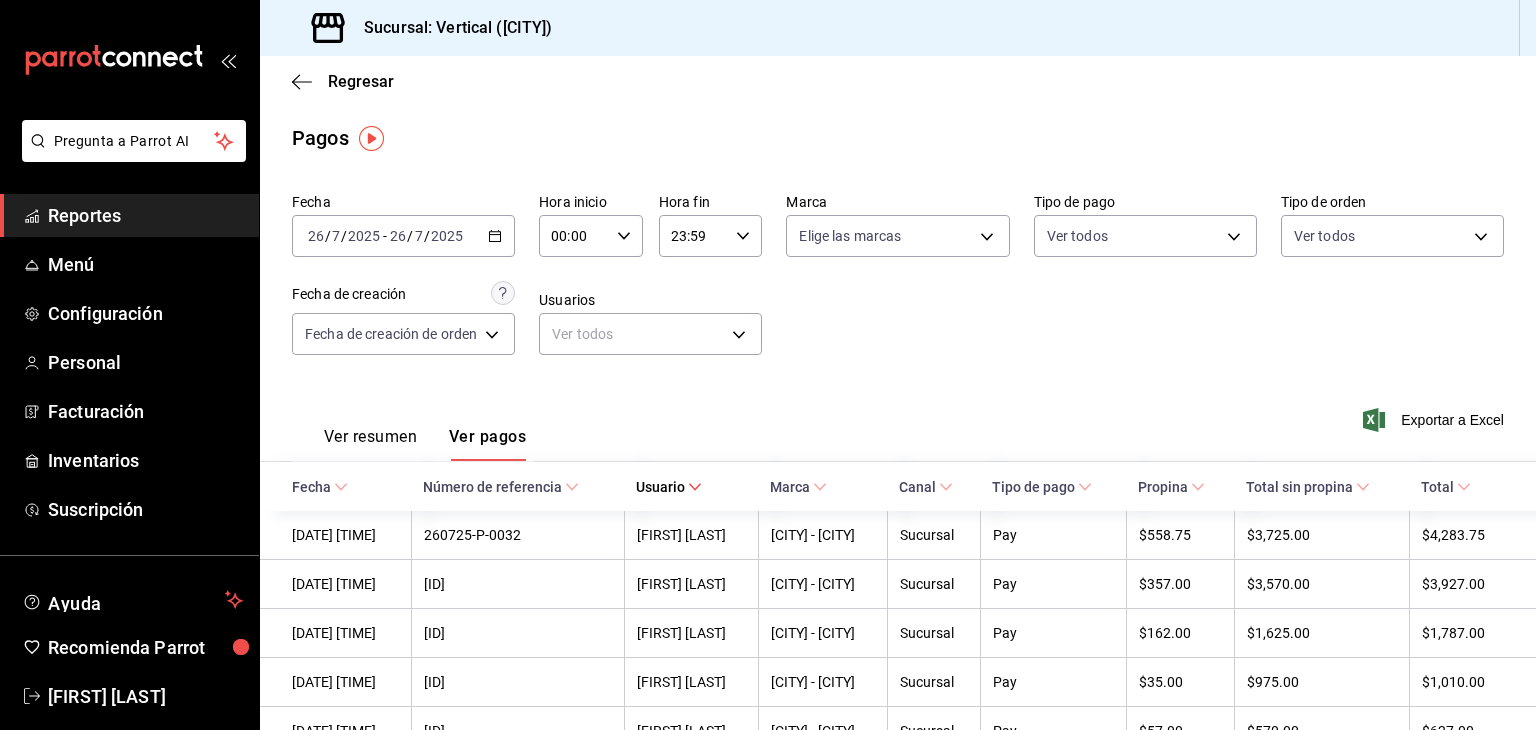 click 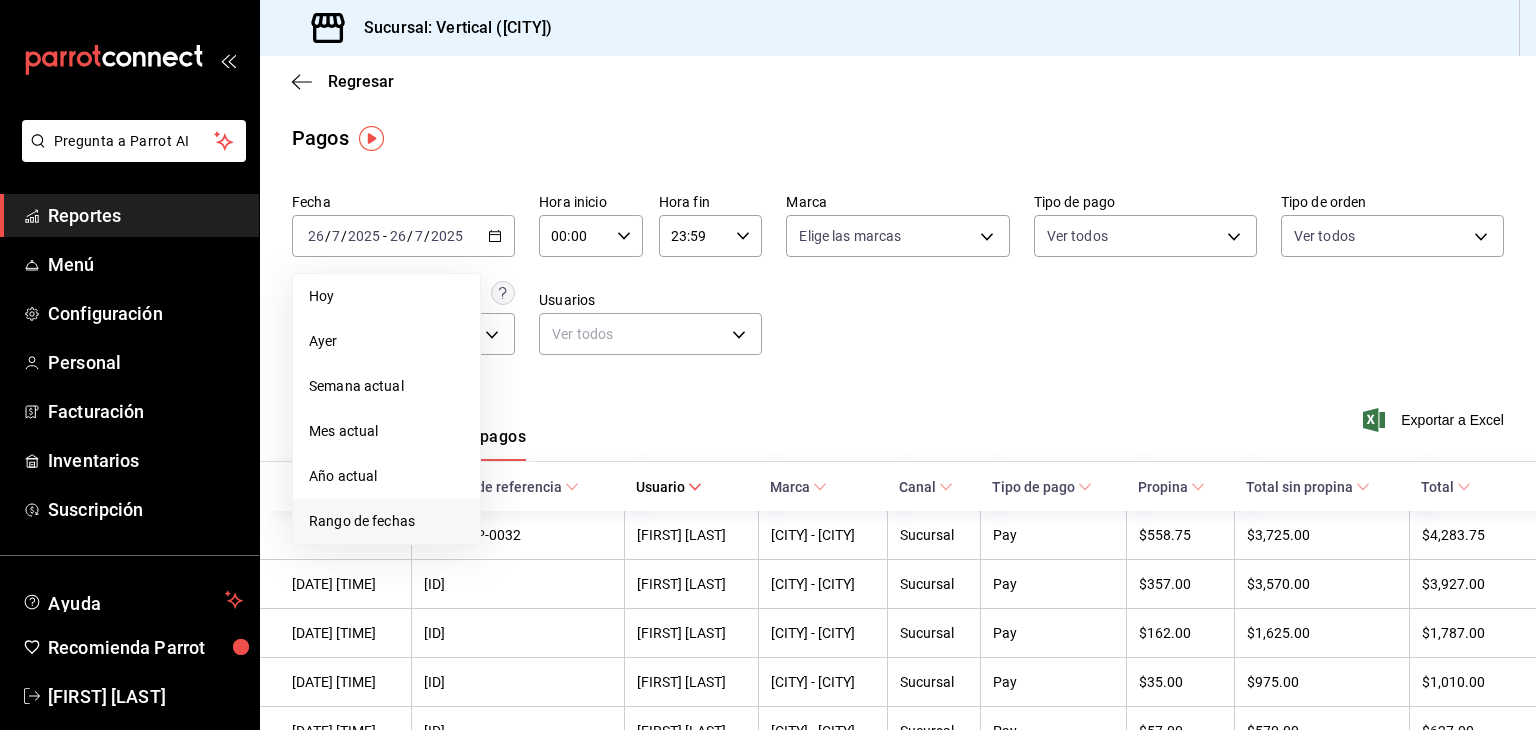 click on "Rango de fechas" at bounding box center (386, 521) 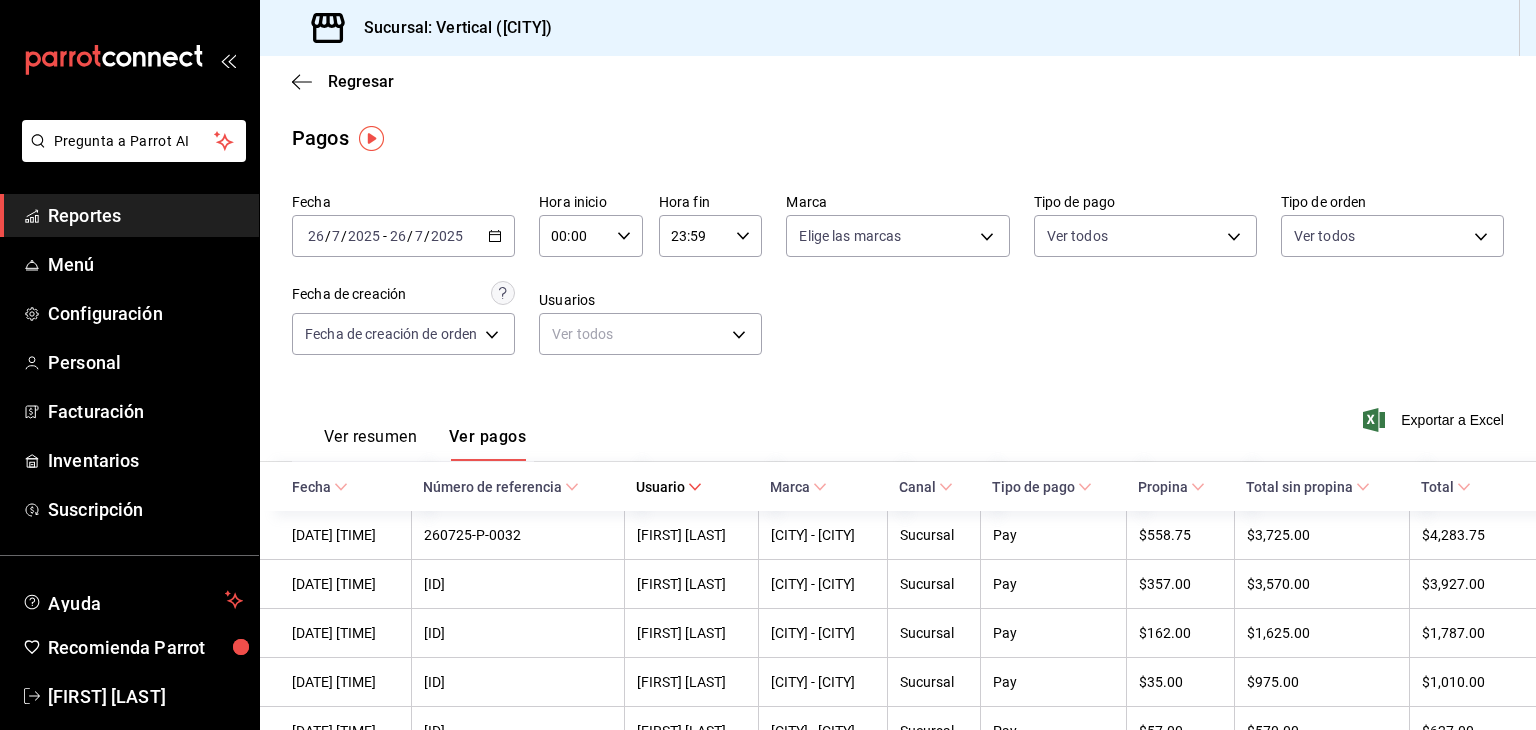 click on "Pagos" at bounding box center [898, 138] 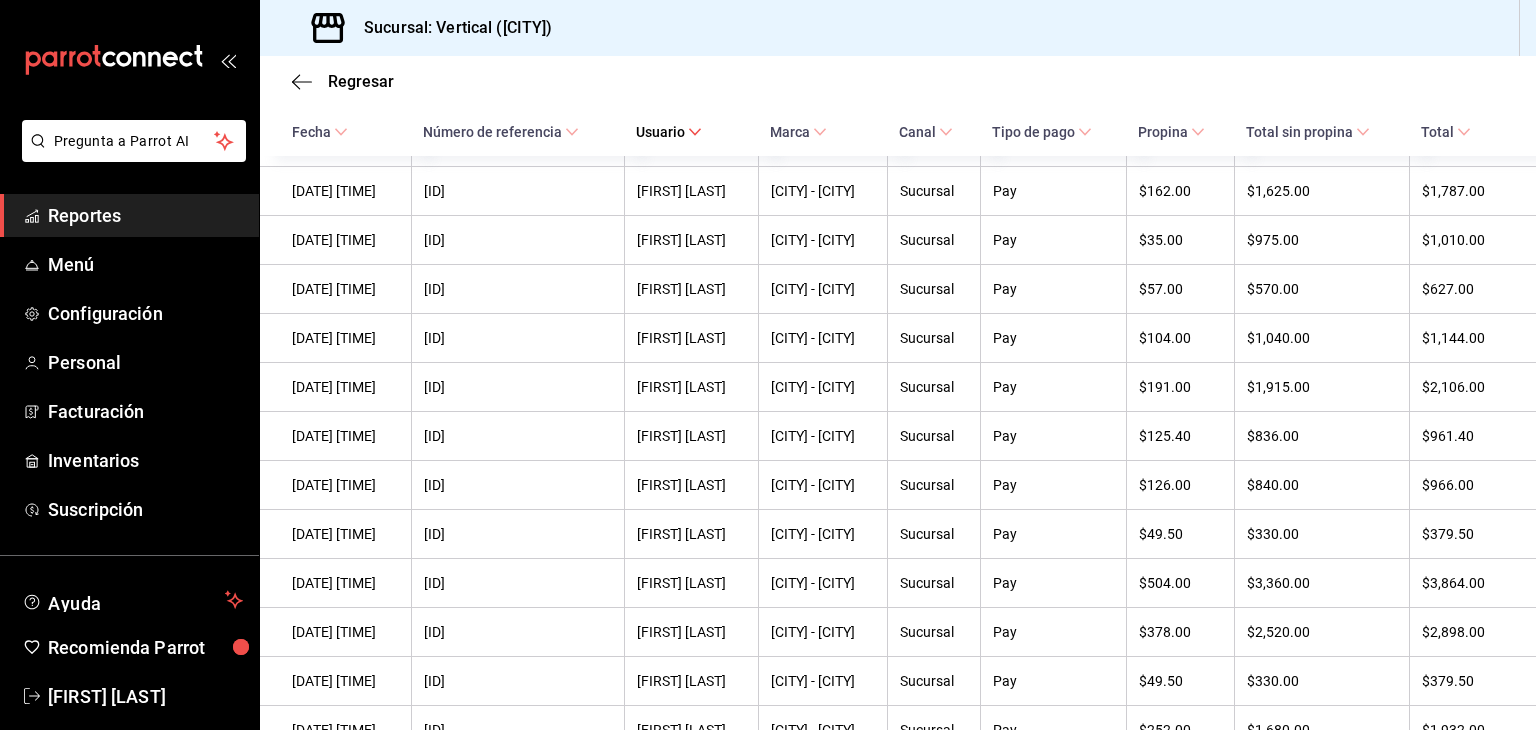 scroll, scrollTop: 443, scrollLeft: 0, axis: vertical 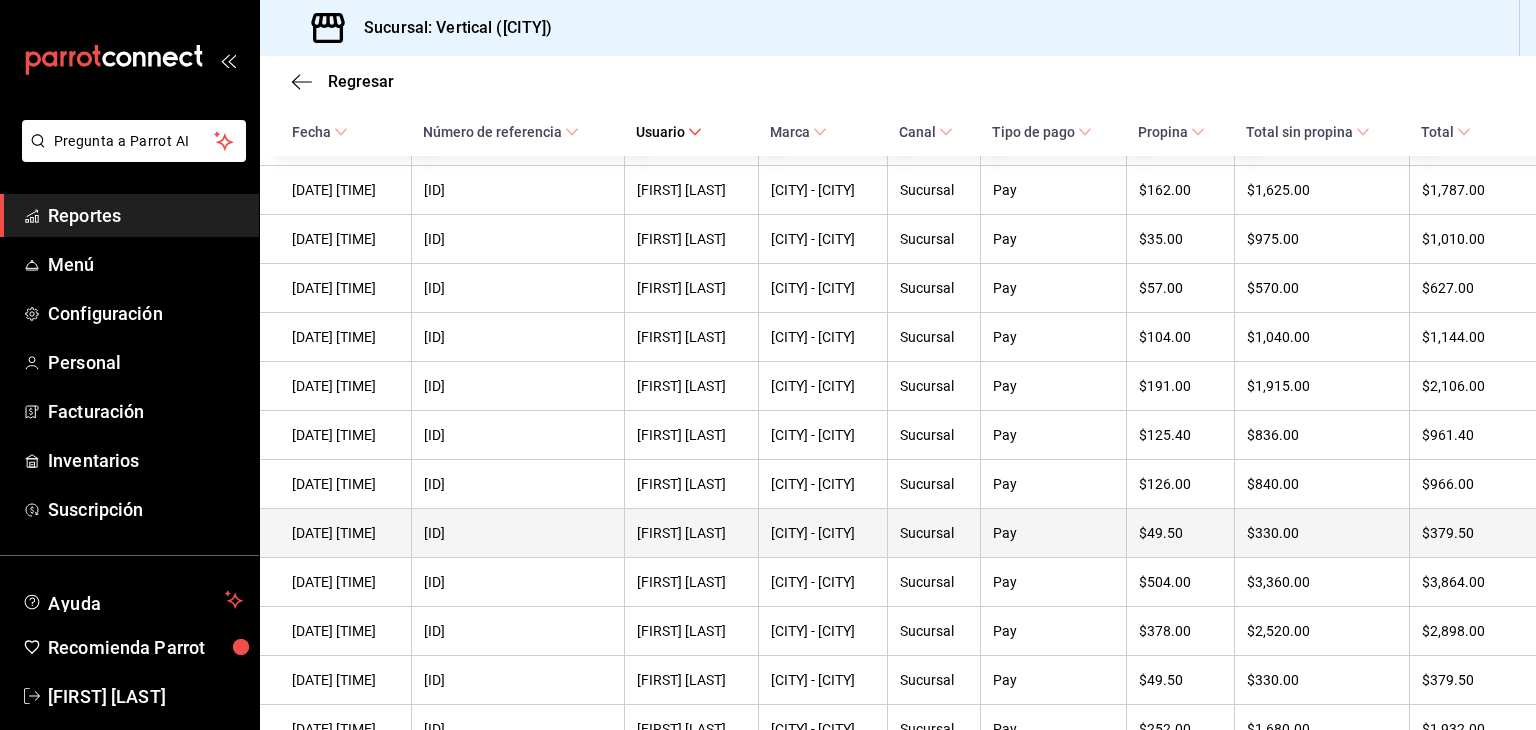 click on "[ID]" at bounding box center [518, 533] 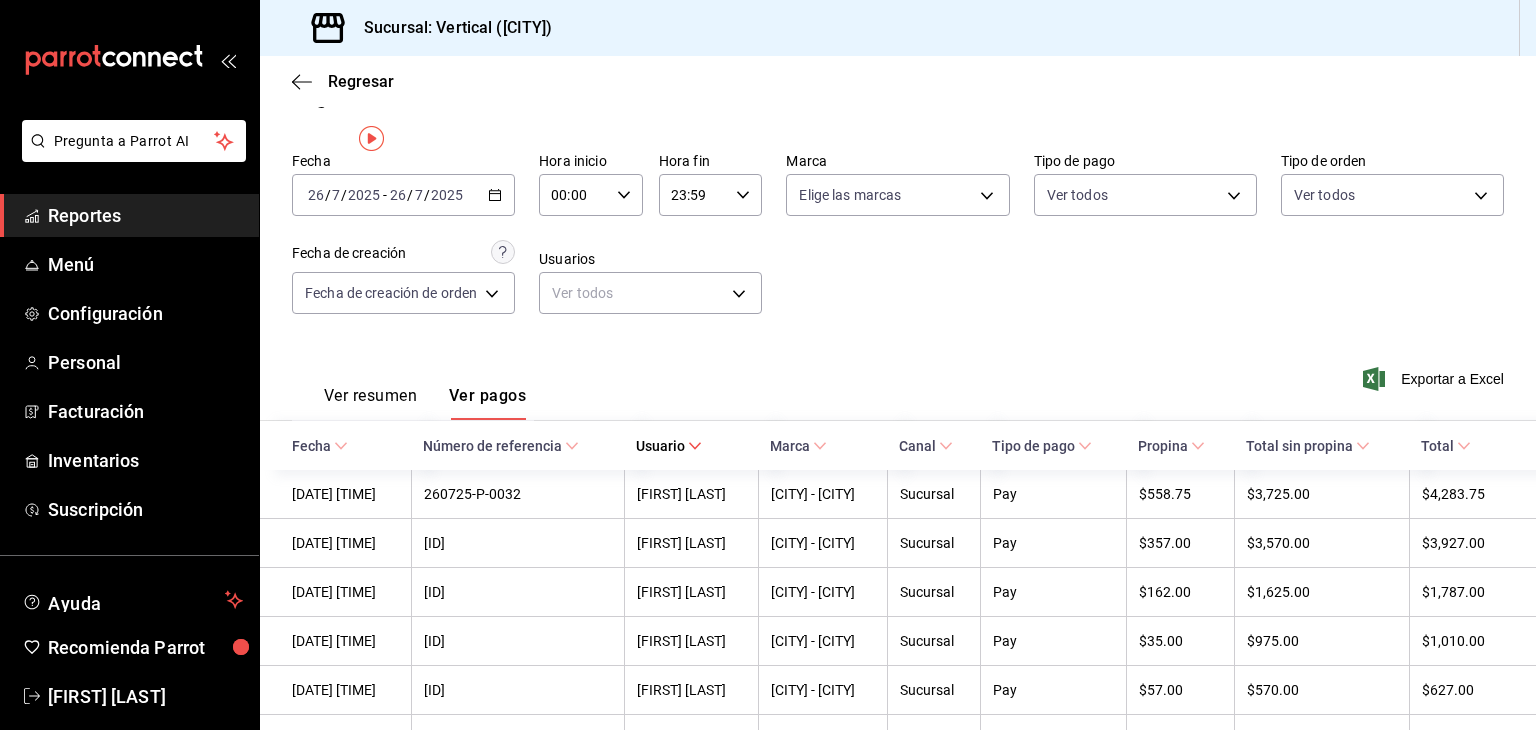 scroll, scrollTop: 0, scrollLeft: 0, axis: both 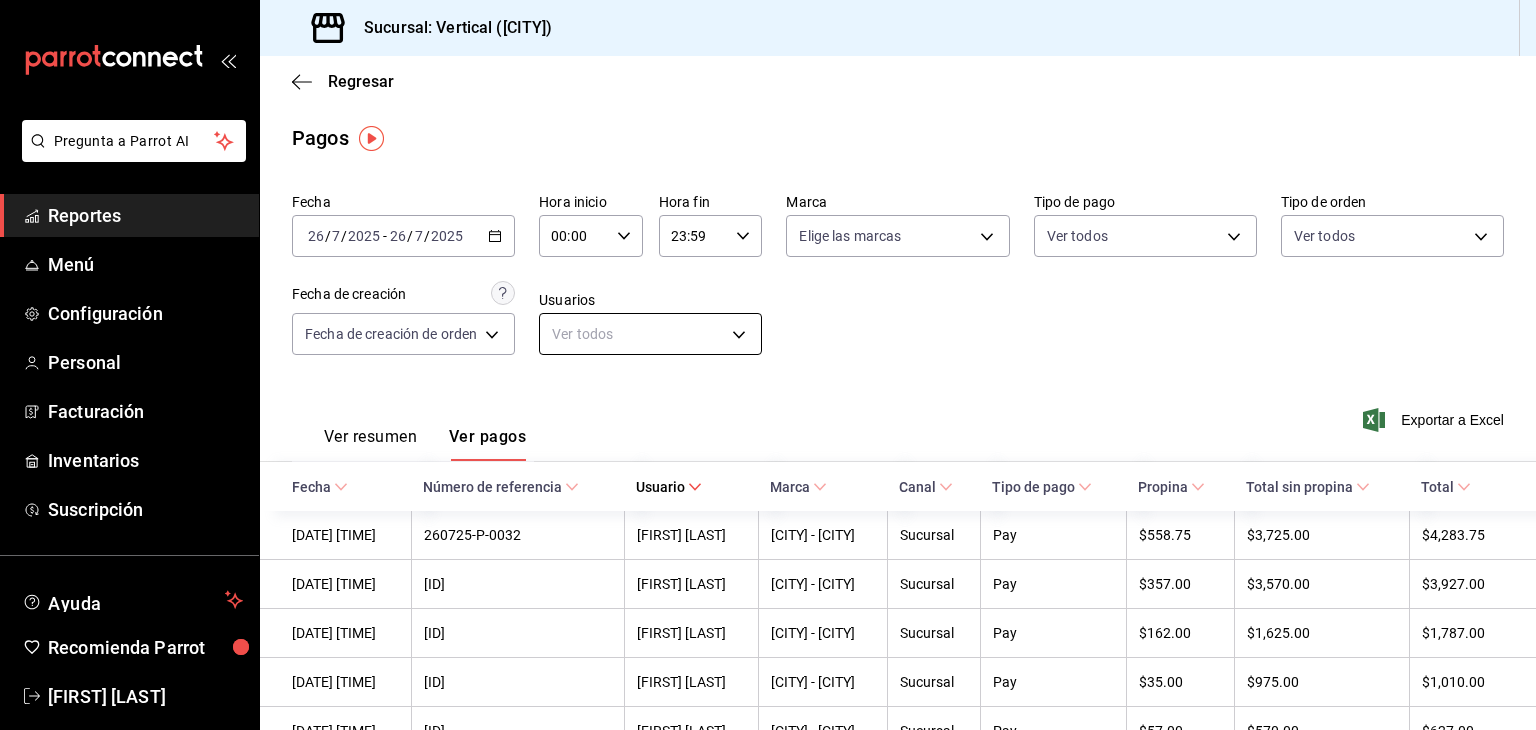 click on "Pregunta a Parrot AI Reportes   Menú   Configuración   Personal   Facturación   Inventarios   Suscripción   Ayuda Recomienda Parrot   gerencia gerencia   Sugerir nueva función   Sucursal: Vertical (cdmx) Regresar Pagos Fecha 2025-07-26 26 / 7 / 2025 - 2025-07-26 26 / 7 / 2025 Hora inicio 00:00 Hora inicio Hora fin 23:59 Hora fin Marca Elige las marcas Tipo de pago Ver todos Tipo de orden Ver todos Fecha de creación   Fecha de creación de orden ORDER Usuarios Ver todos null Ver resumen Ver pagos Exportar a Excel Fecha Número de referencia Usuario Marca Canal Tipo de pago Propina Total sin propina Total 26/07/2025 07:47 PM 260725-P-0032 Freddy Gutierrez Vertical - cdmx Sucursal Pay $558.75 $3,725.00 $4,283.75 26/07/2025 07:43 PM 260725-P-0019 Freddy Gutierrez Vertical - cdmx Sucursal Pay $357.00 $3,570.00 $3,927.00 26/07/2025 06:39 PM 260725-P-0029 Freddy Gutierrez Vertical - cdmx Sucursal Pay $162.00 $1,625.00 $1,787.00 26/07/2025 06:37 PM 260725-P-0031 Freddy Gutierrez Vertical - cdmx Sucursal Pay Pay" at bounding box center (768, 365) 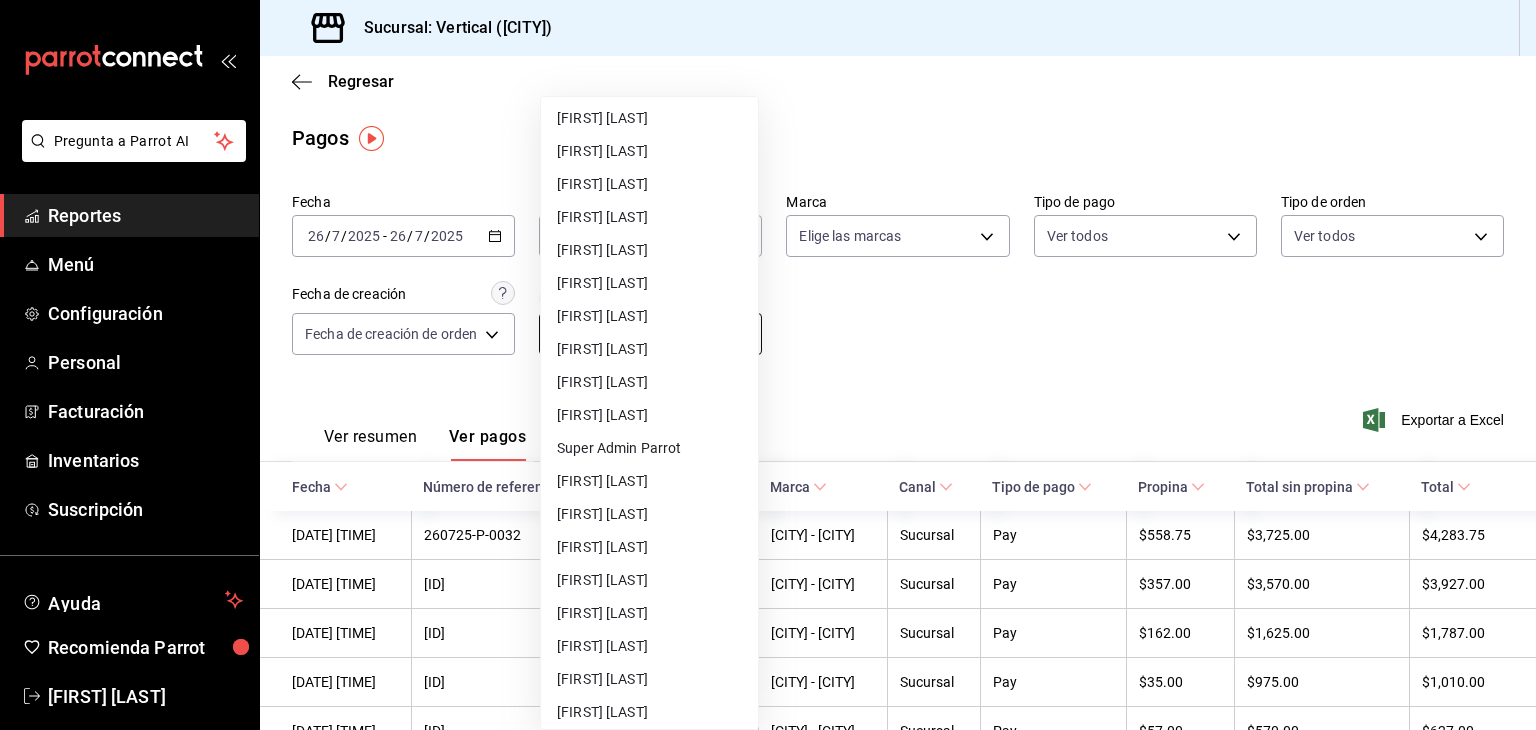 scroll, scrollTop: 131, scrollLeft: 0, axis: vertical 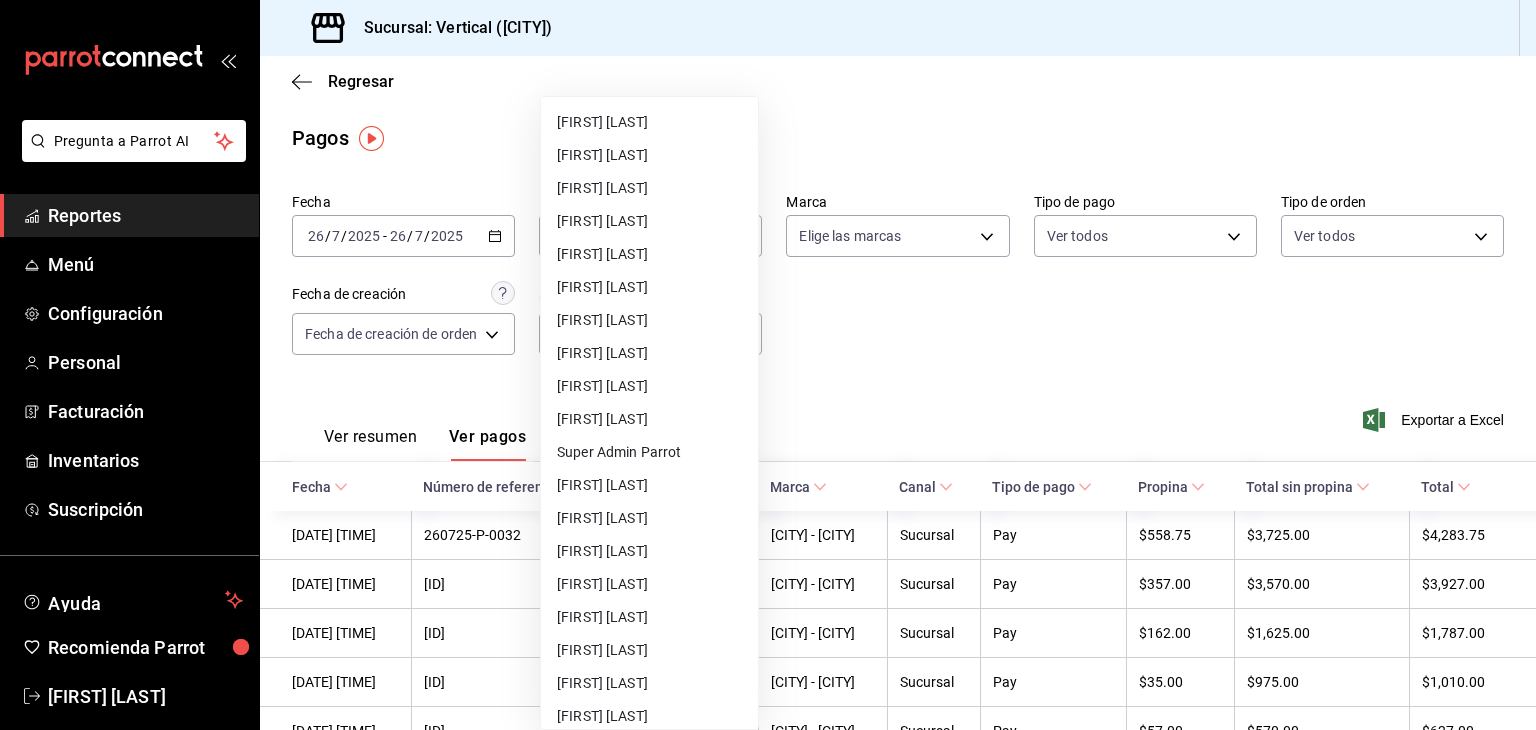 click on "[FIRST] [LAST]" at bounding box center [649, 320] 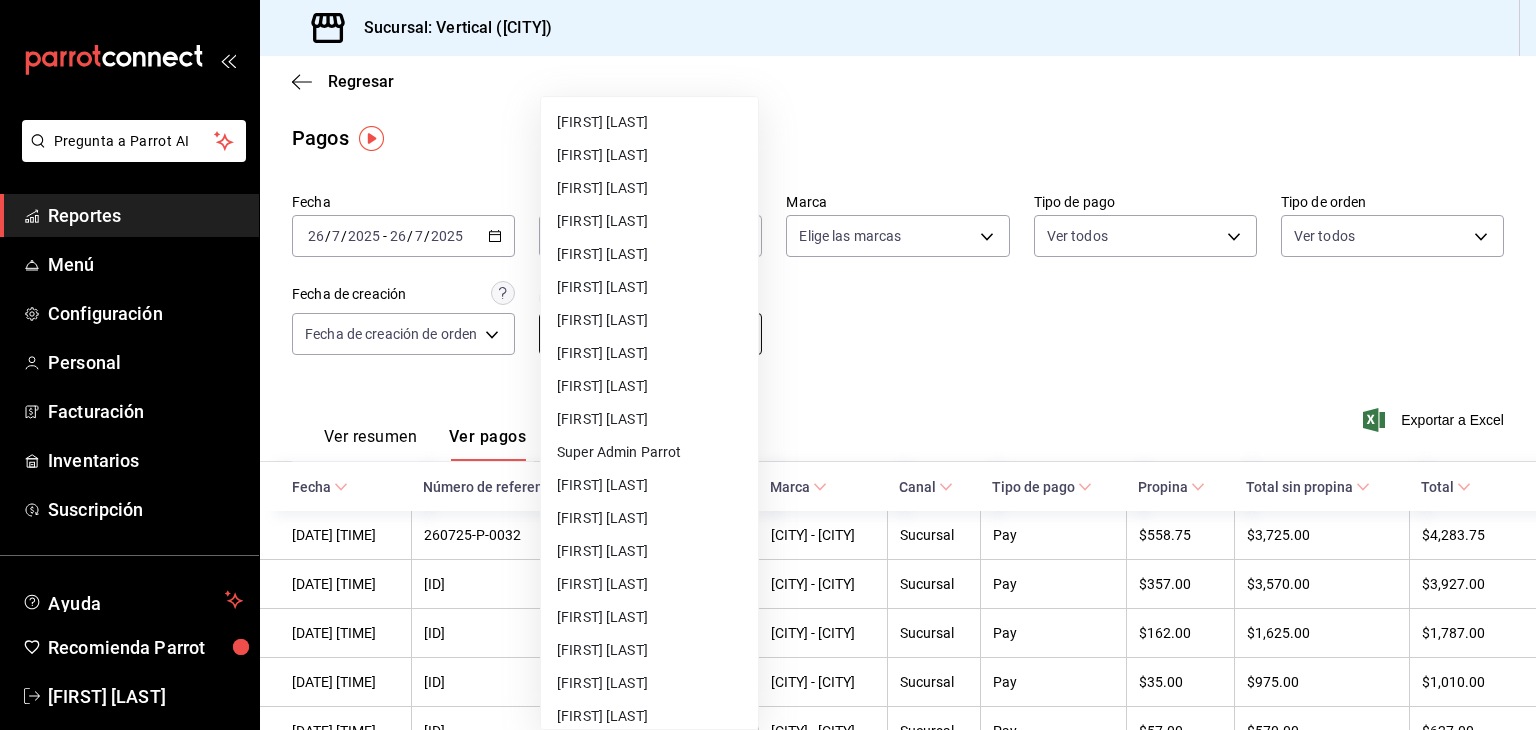 type on "264159c9-d6e7-4399-85a4-0d2ebd6c950c" 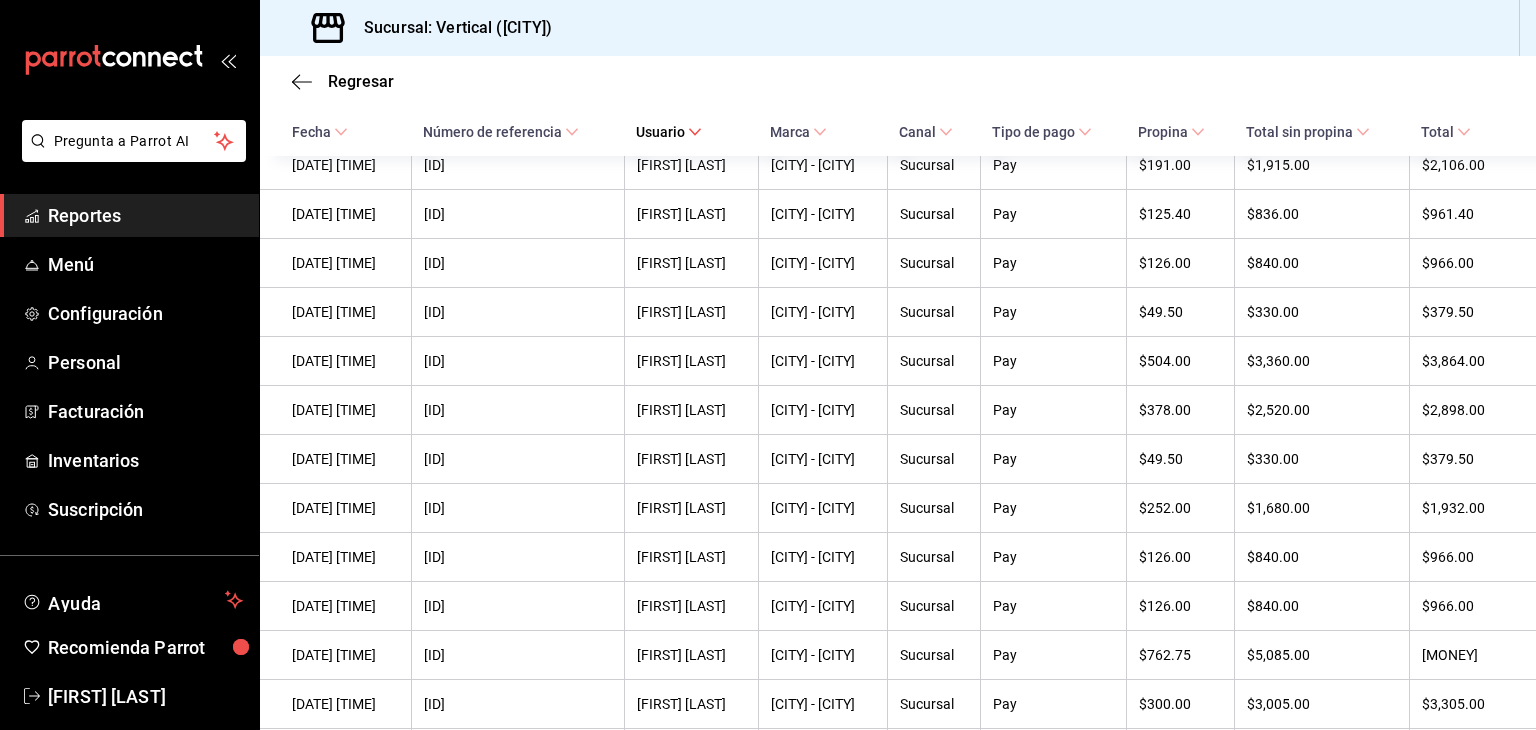 scroll, scrollTop: 665, scrollLeft: 0, axis: vertical 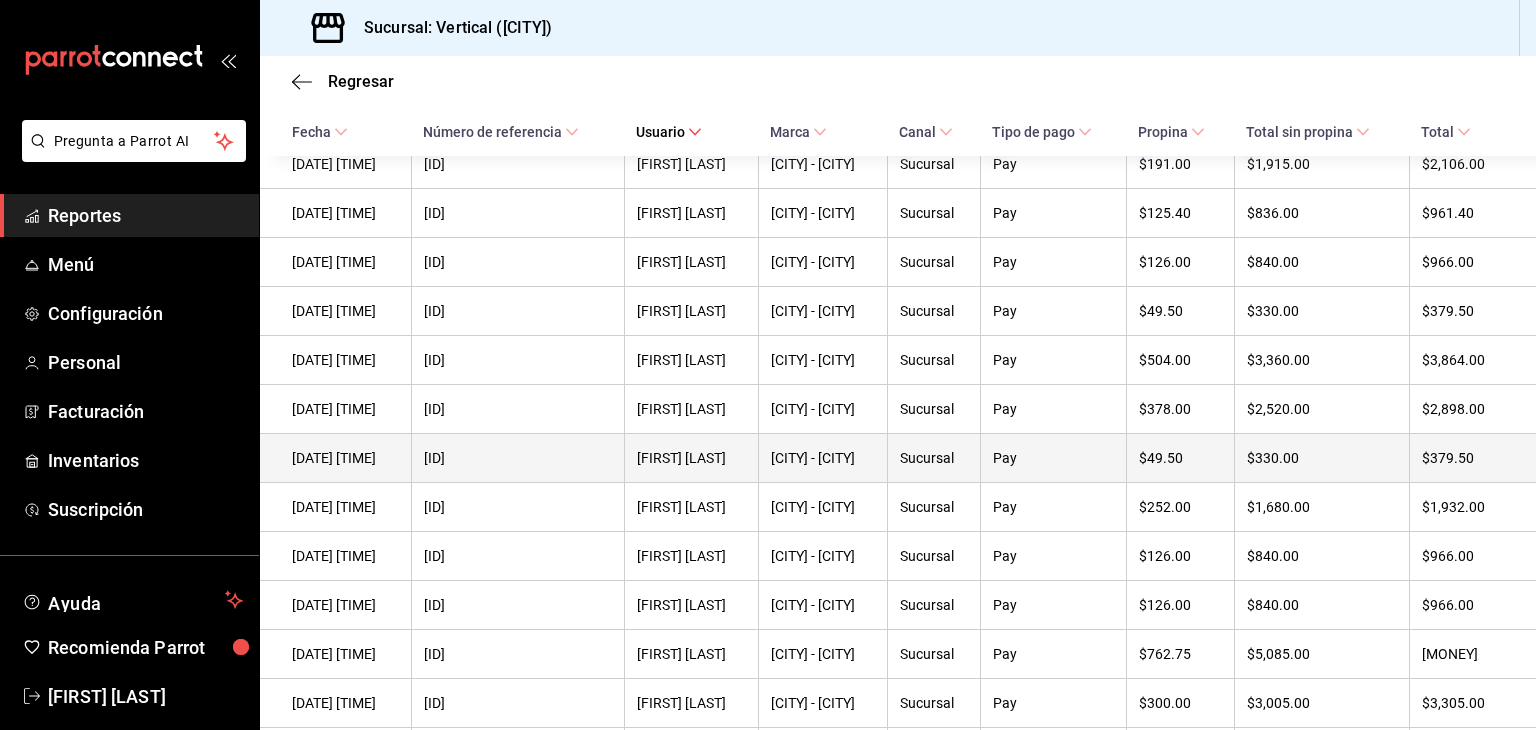 click on "$49.50" at bounding box center [1180, 458] 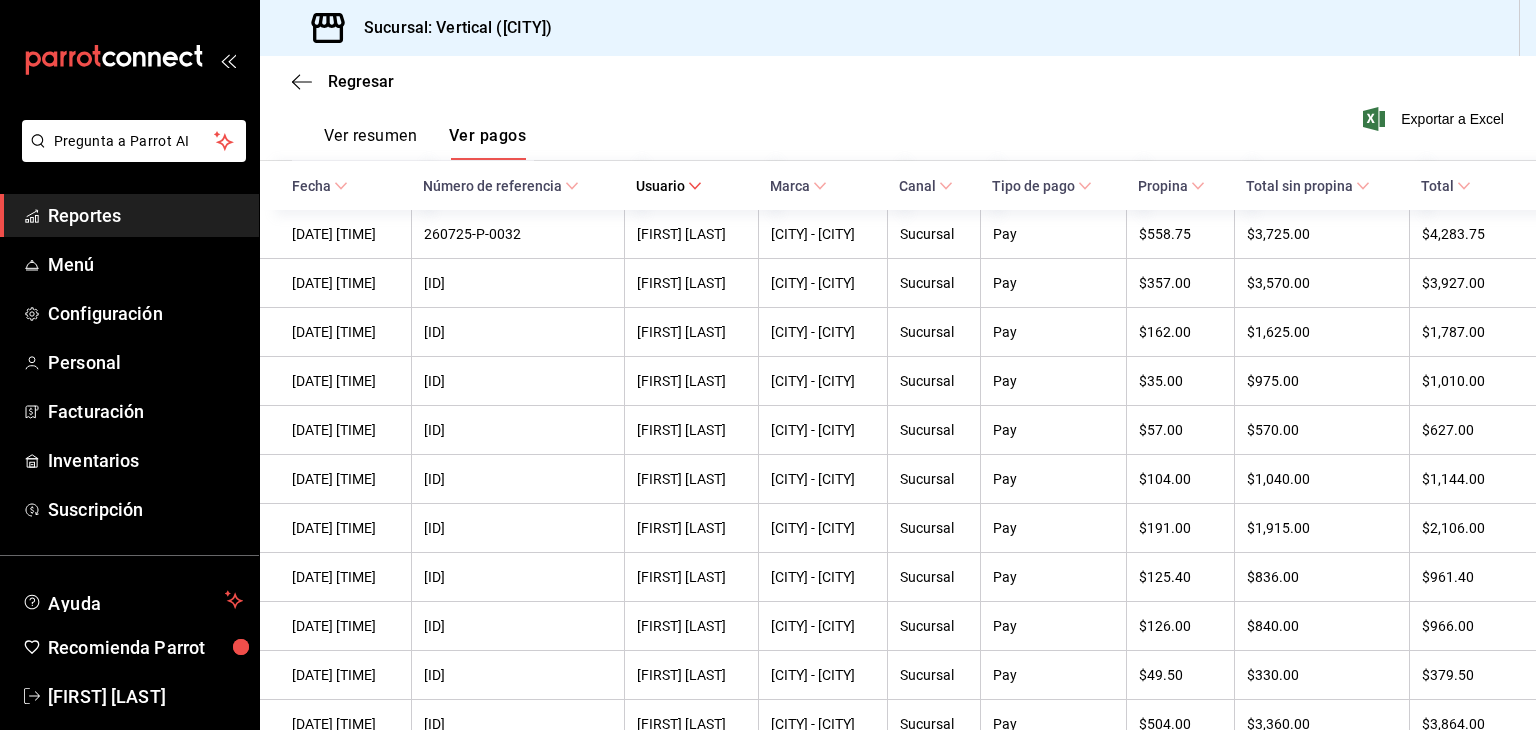 scroll, scrollTop: 304, scrollLeft: 0, axis: vertical 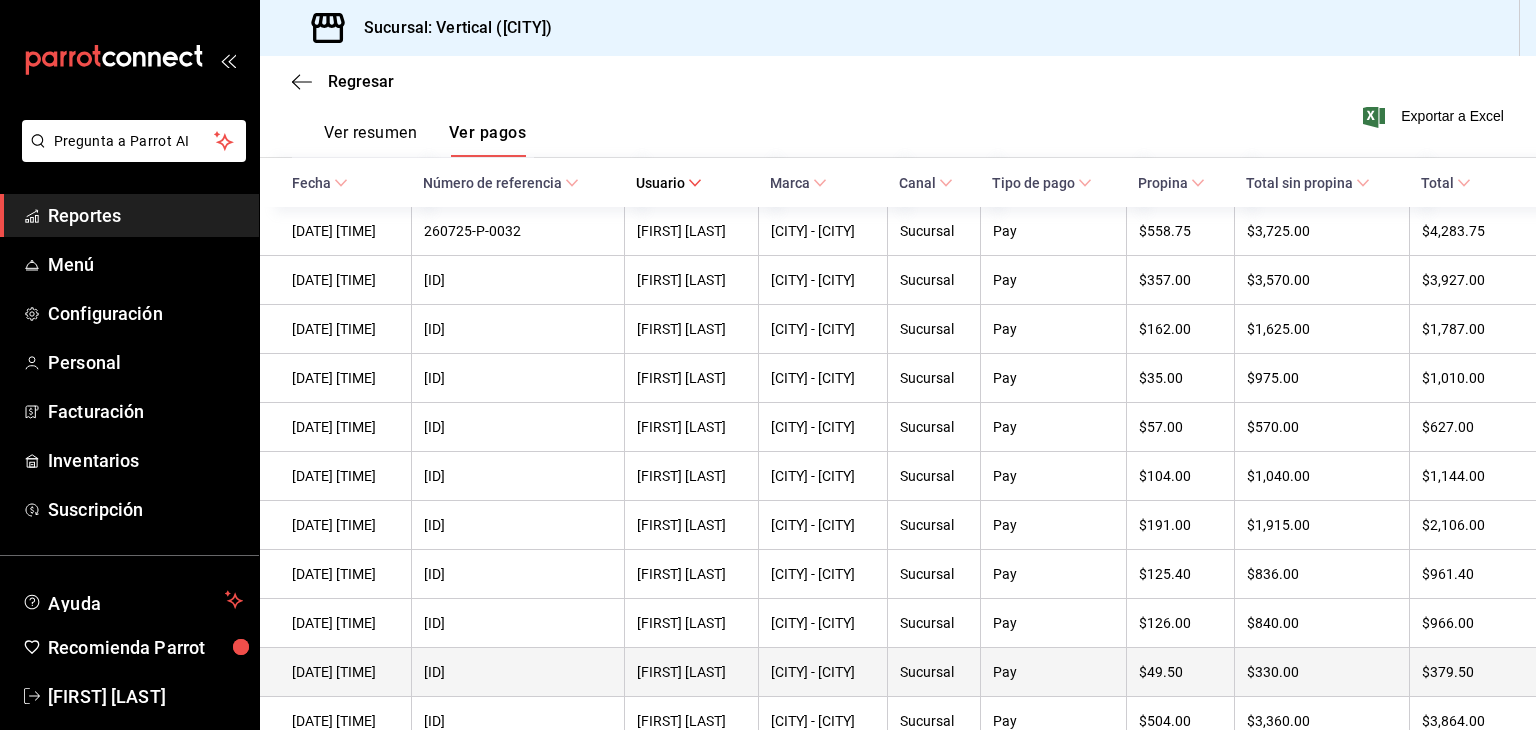 click on "[ID]" at bounding box center (518, 672) 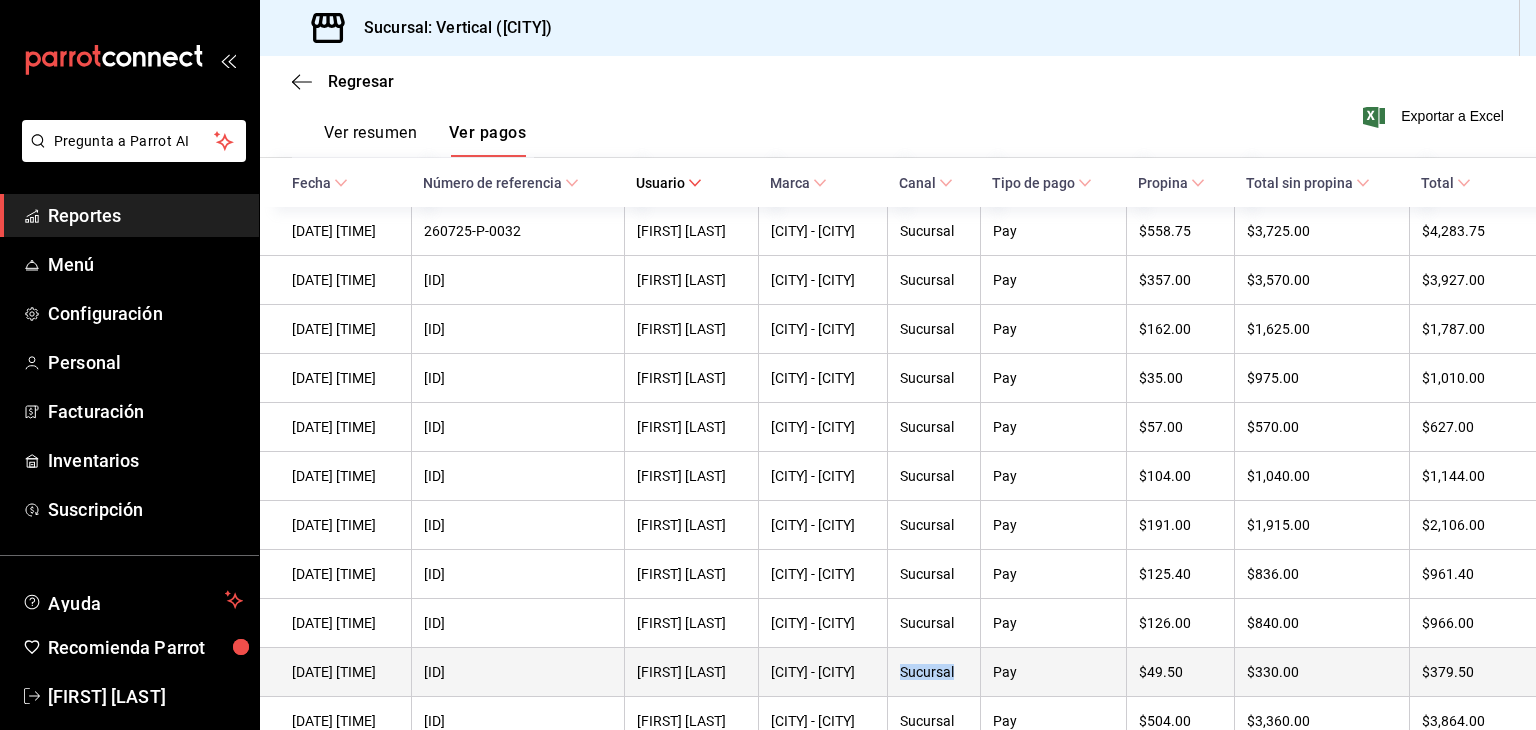 click on "Sucursal" at bounding box center [933, 672] 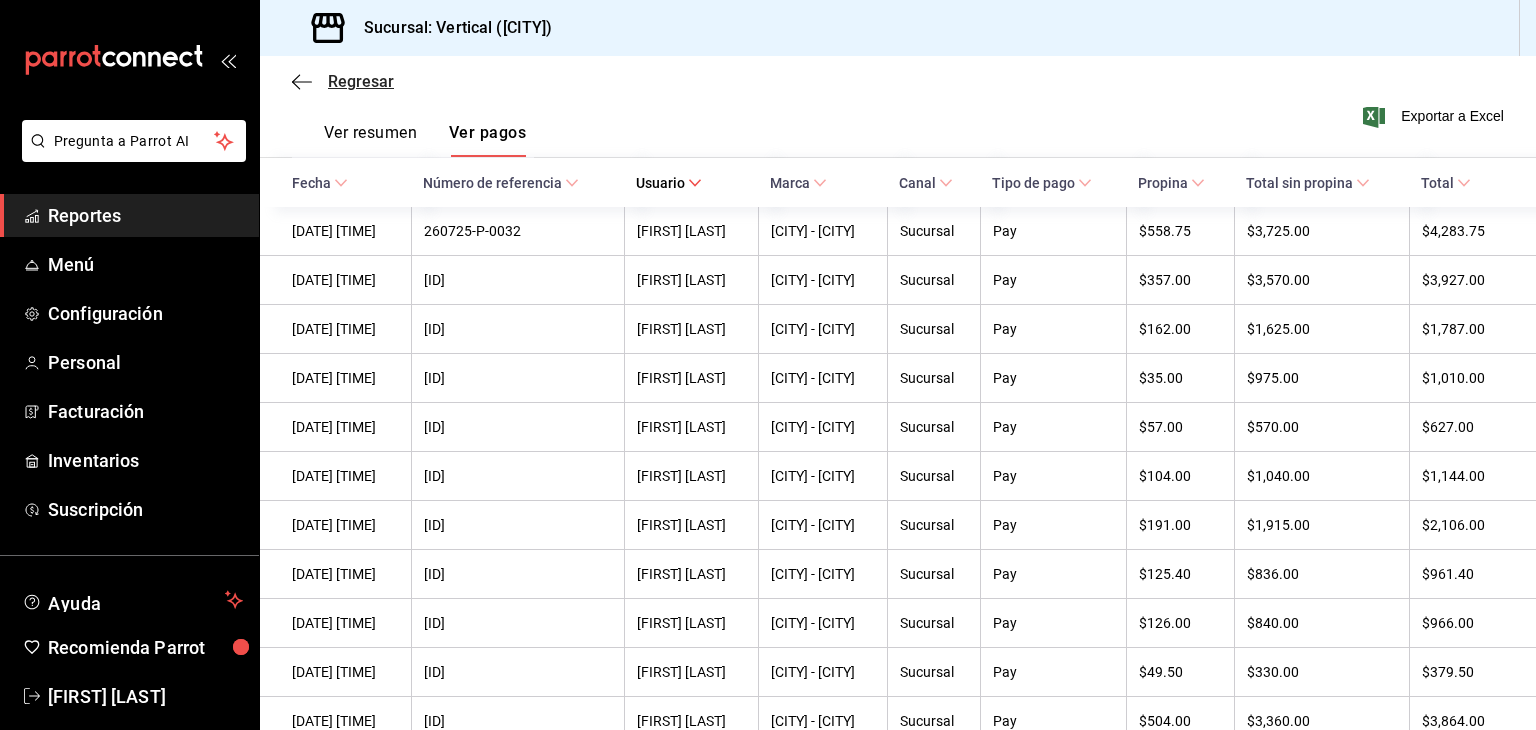 click on "Regresar" at bounding box center [361, 81] 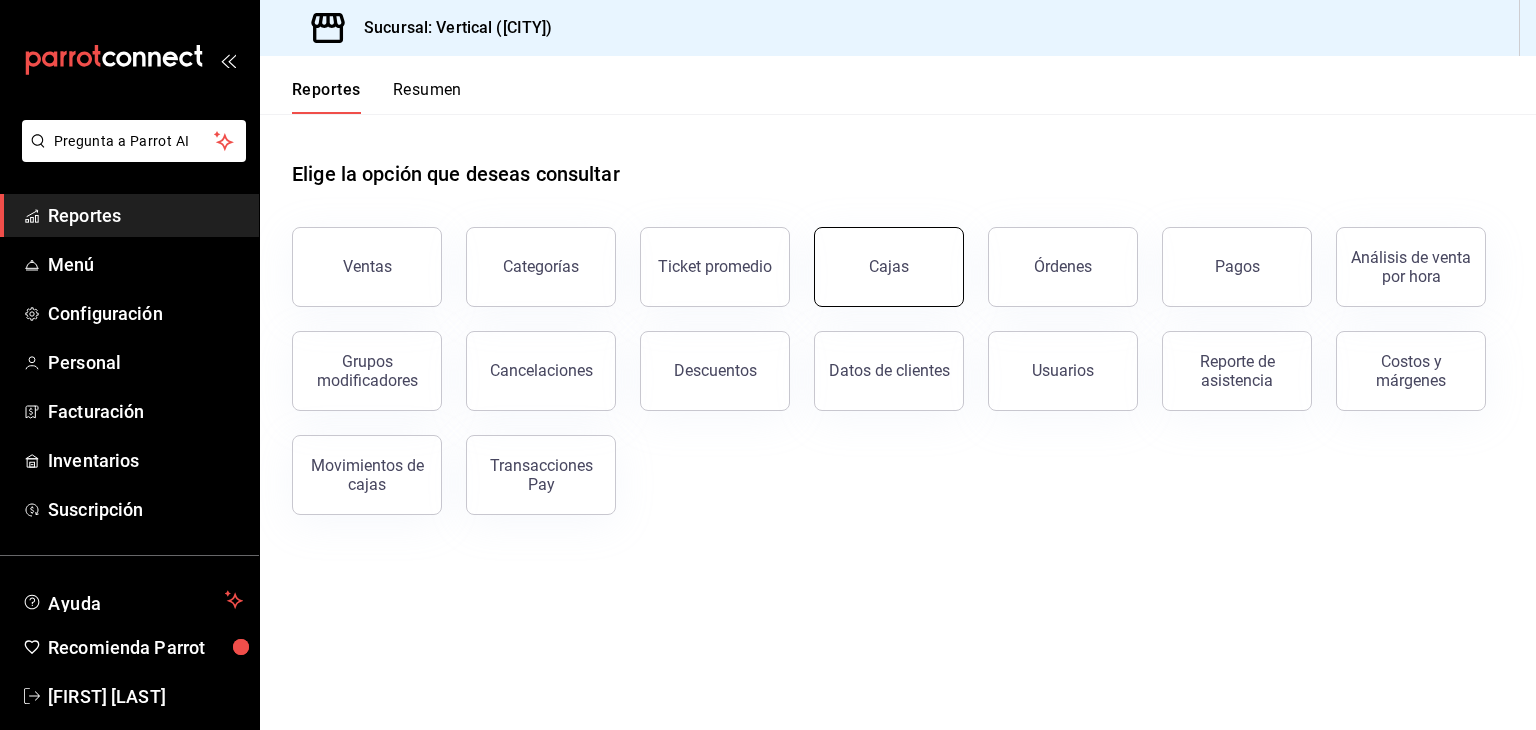 click on "Cajas" at bounding box center (889, 267) 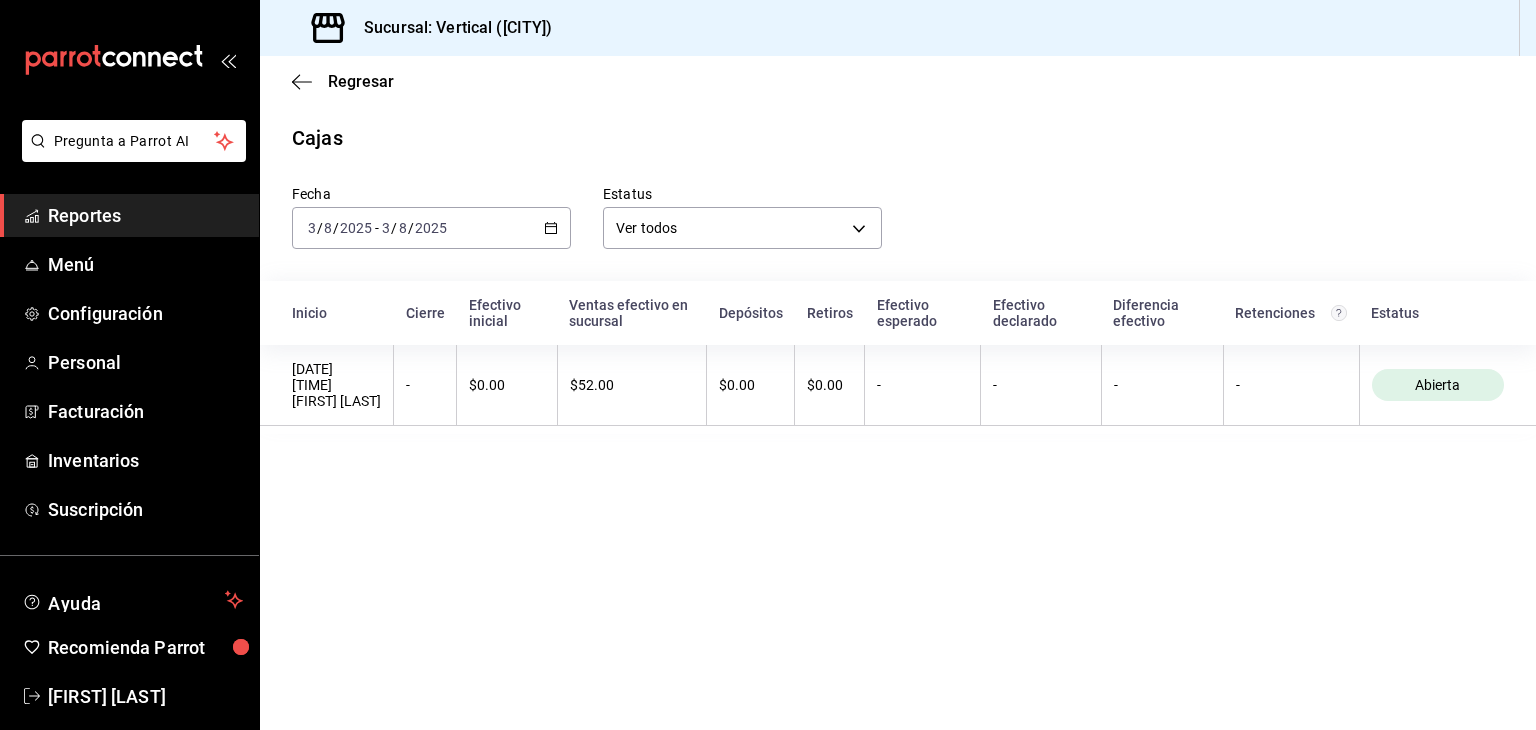 click on "2025-08-03 3 / 8 / 2025 - 2025-08-03 3 / 8 / 2025" at bounding box center [431, 228] 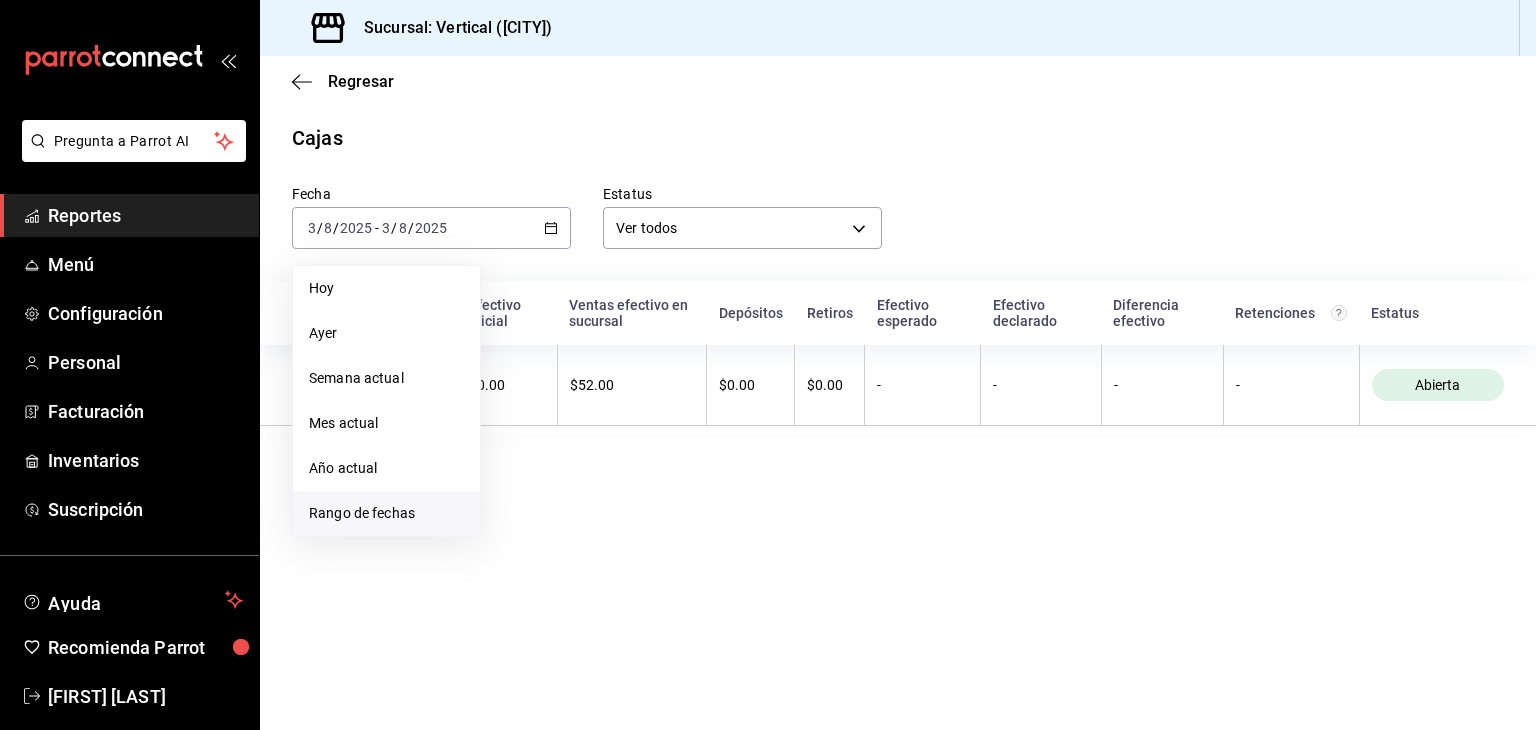 click on "Rango de fechas" at bounding box center (386, 513) 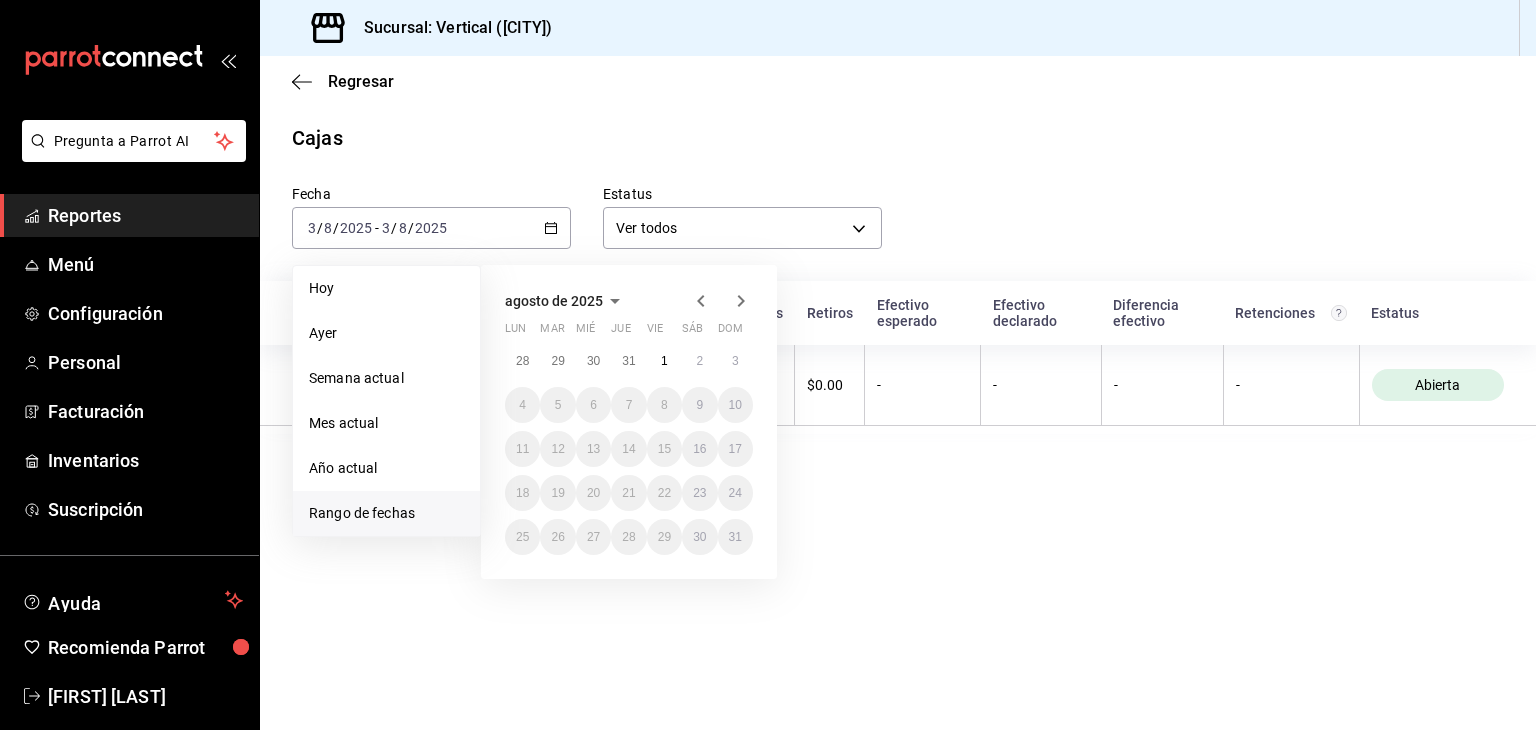 click 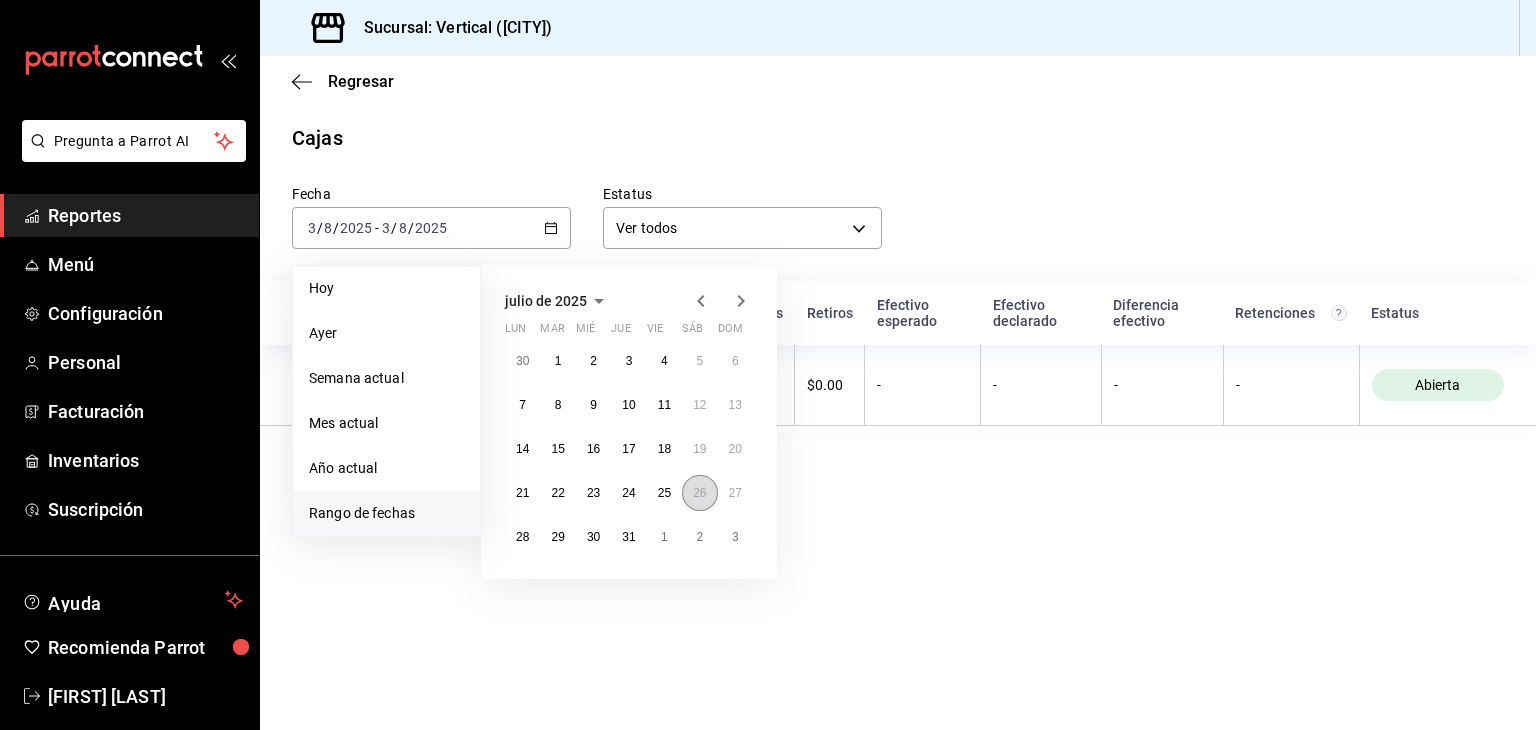 click on "26" at bounding box center [699, 493] 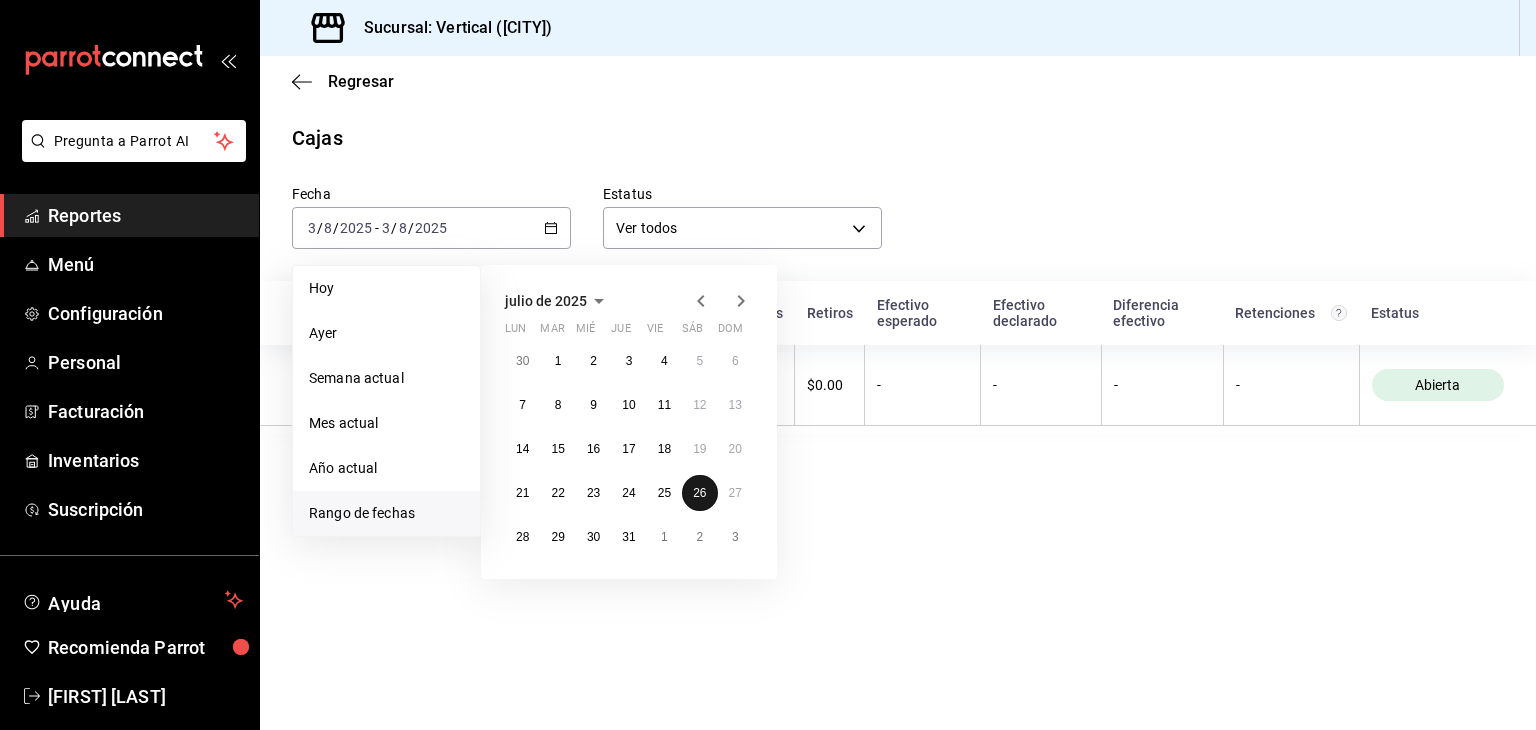 click on "26" at bounding box center (699, 493) 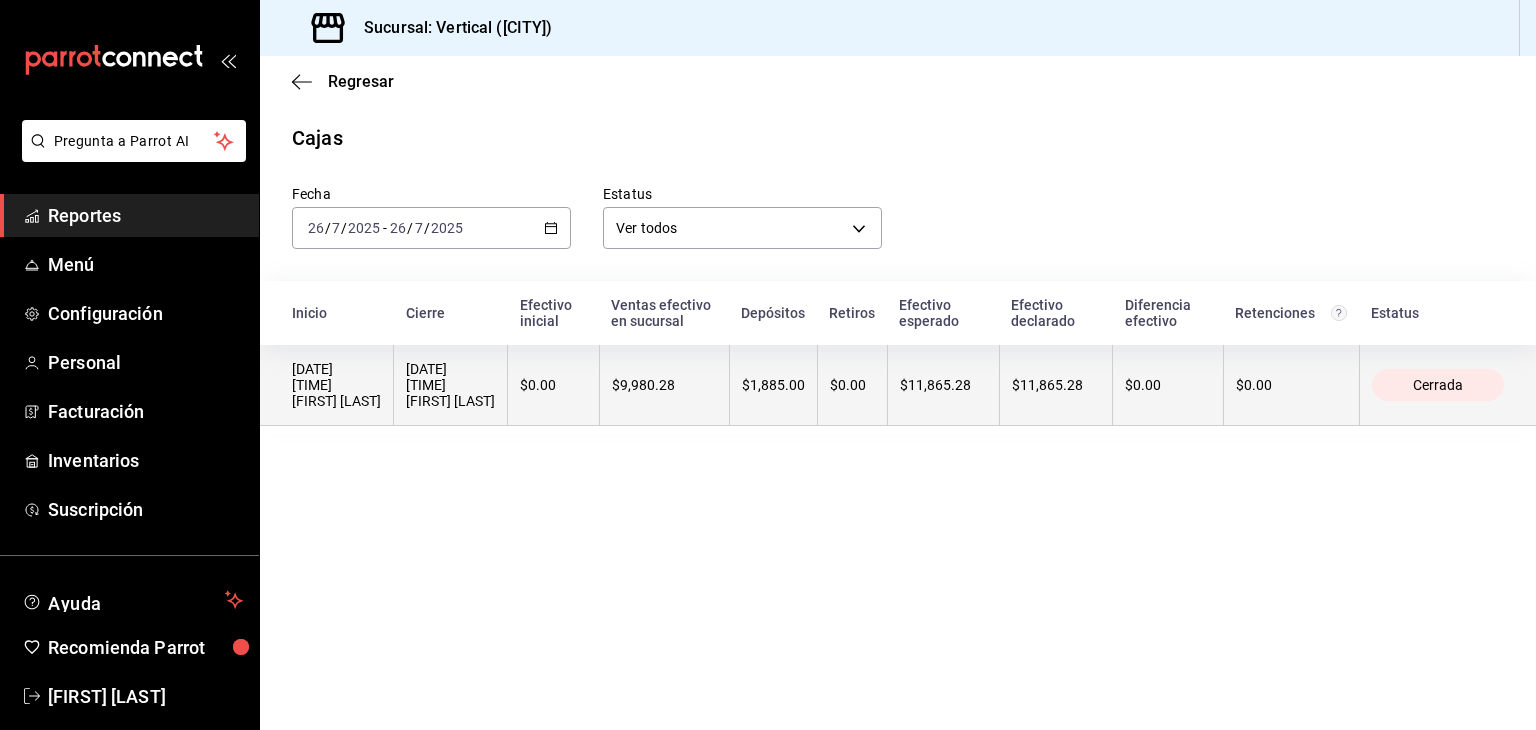click on "$9,980.28" at bounding box center [664, 385] 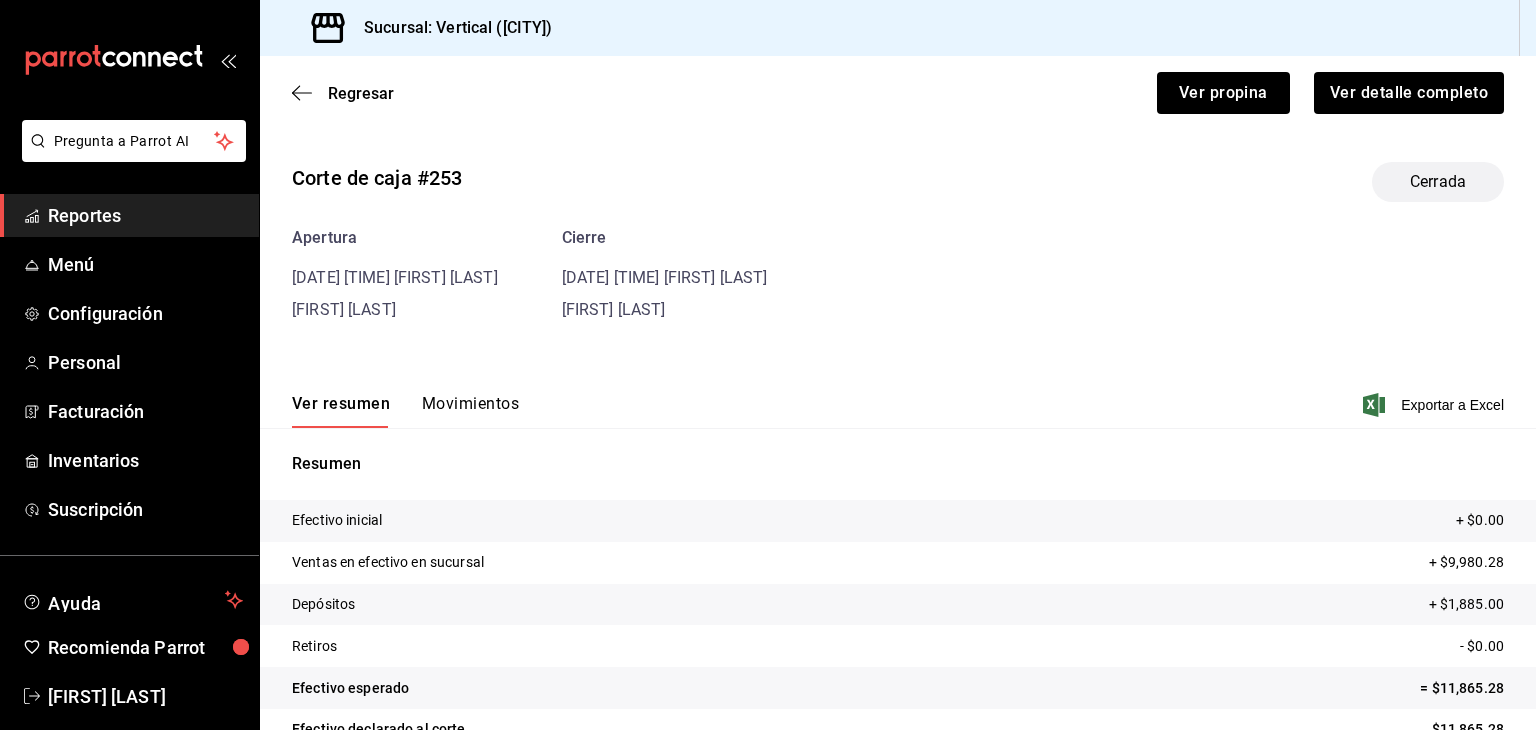 click on "Movimientos" at bounding box center (470, 411) 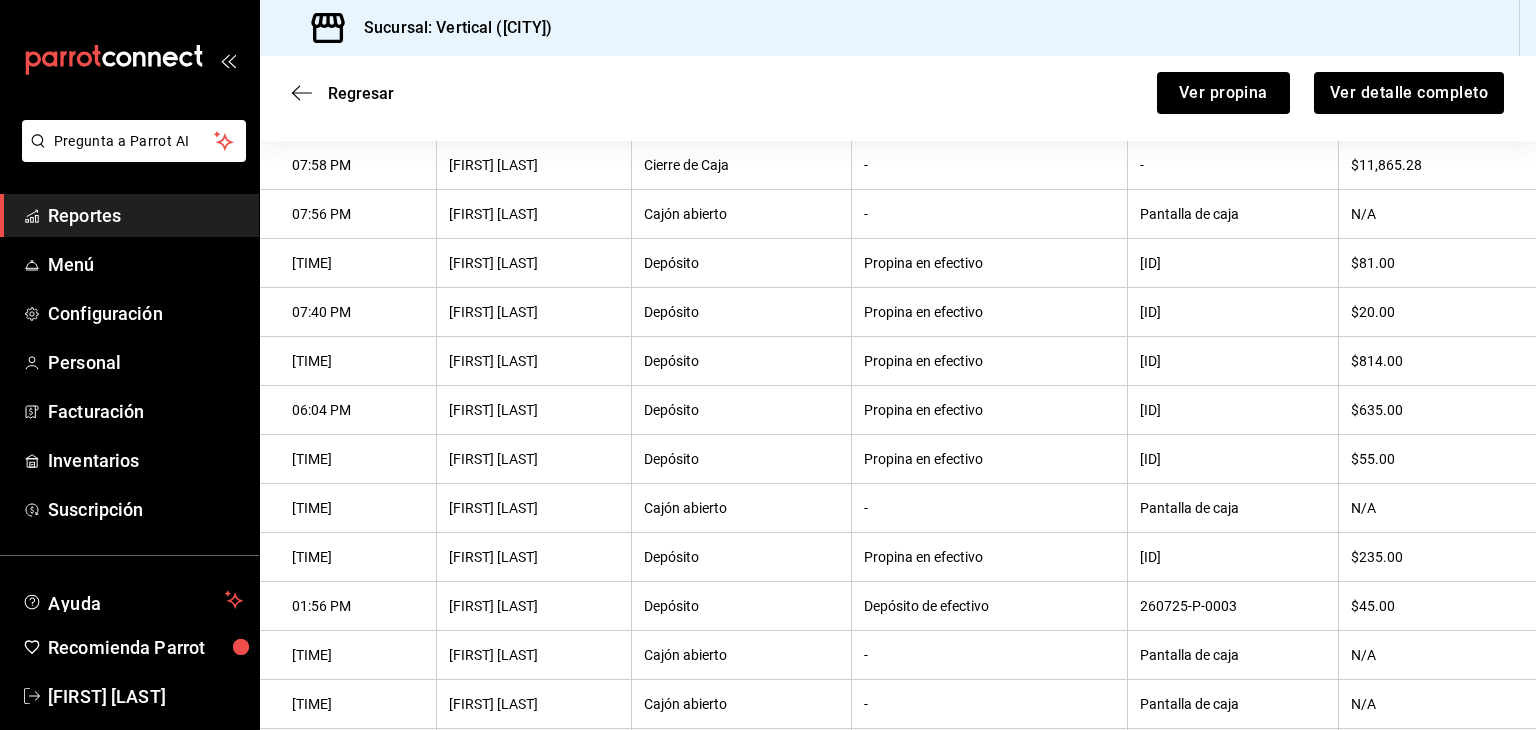 scroll, scrollTop: 332, scrollLeft: 0, axis: vertical 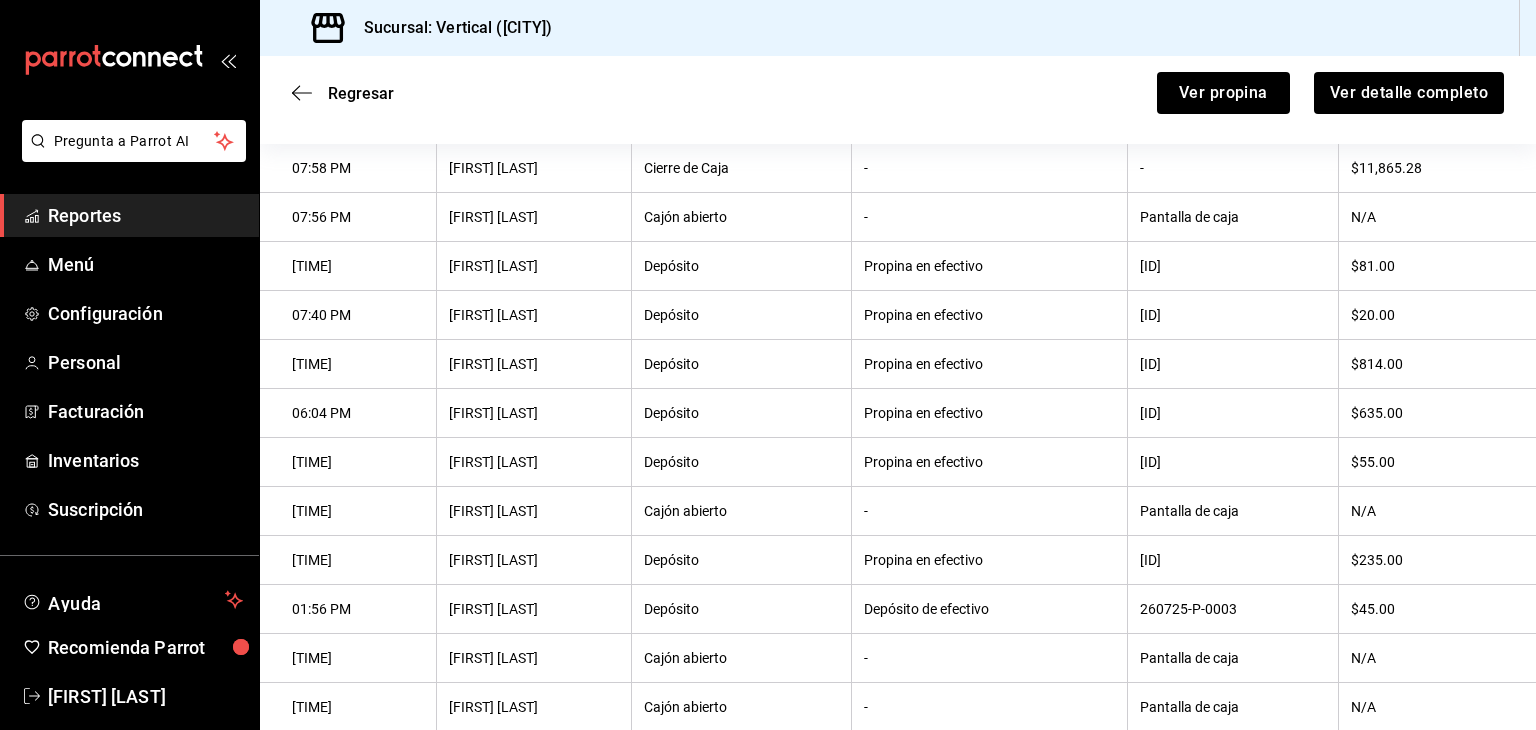 click on "[ID]" at bounding box center [1233, 462] 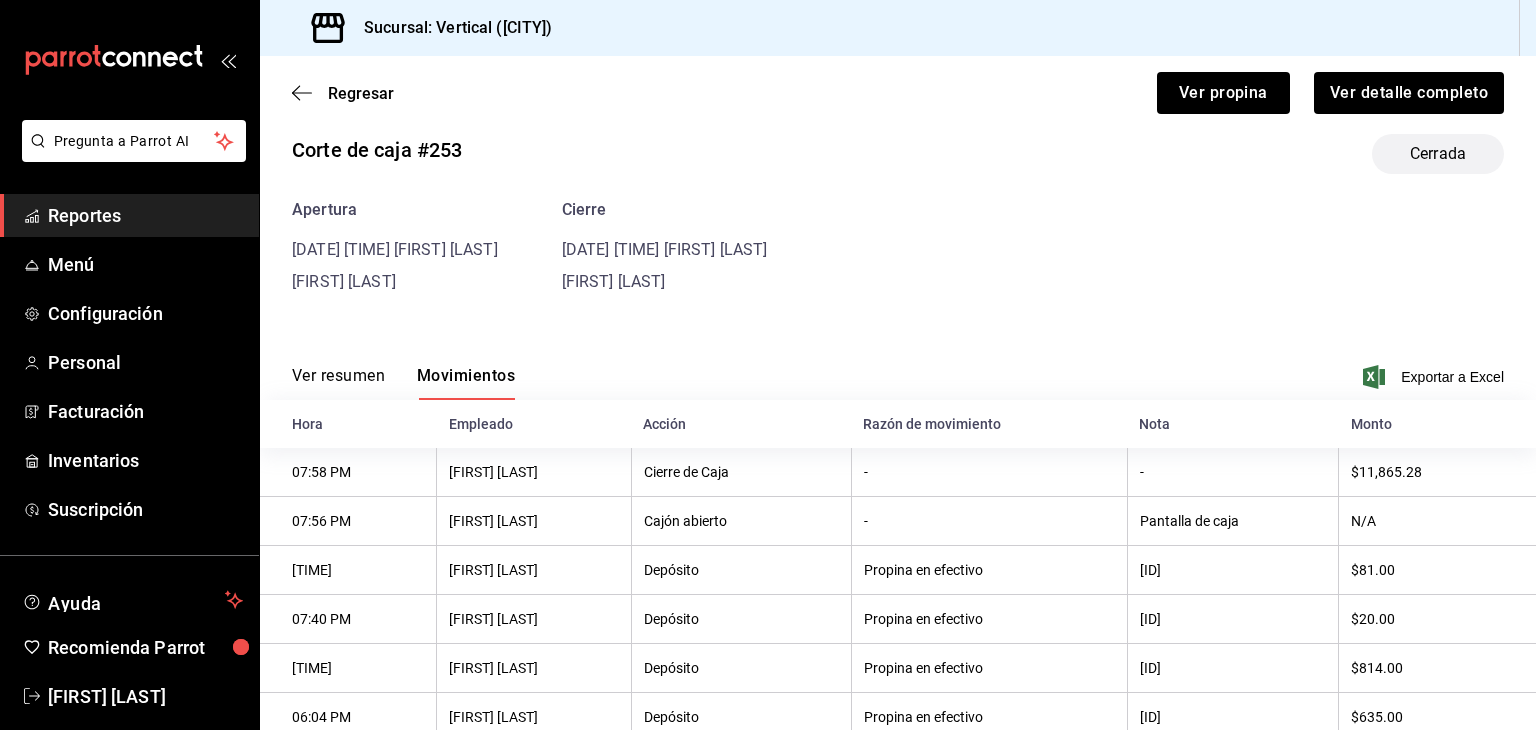 scroll, scrollTop: 0, scrollLeft: 0, axis: both 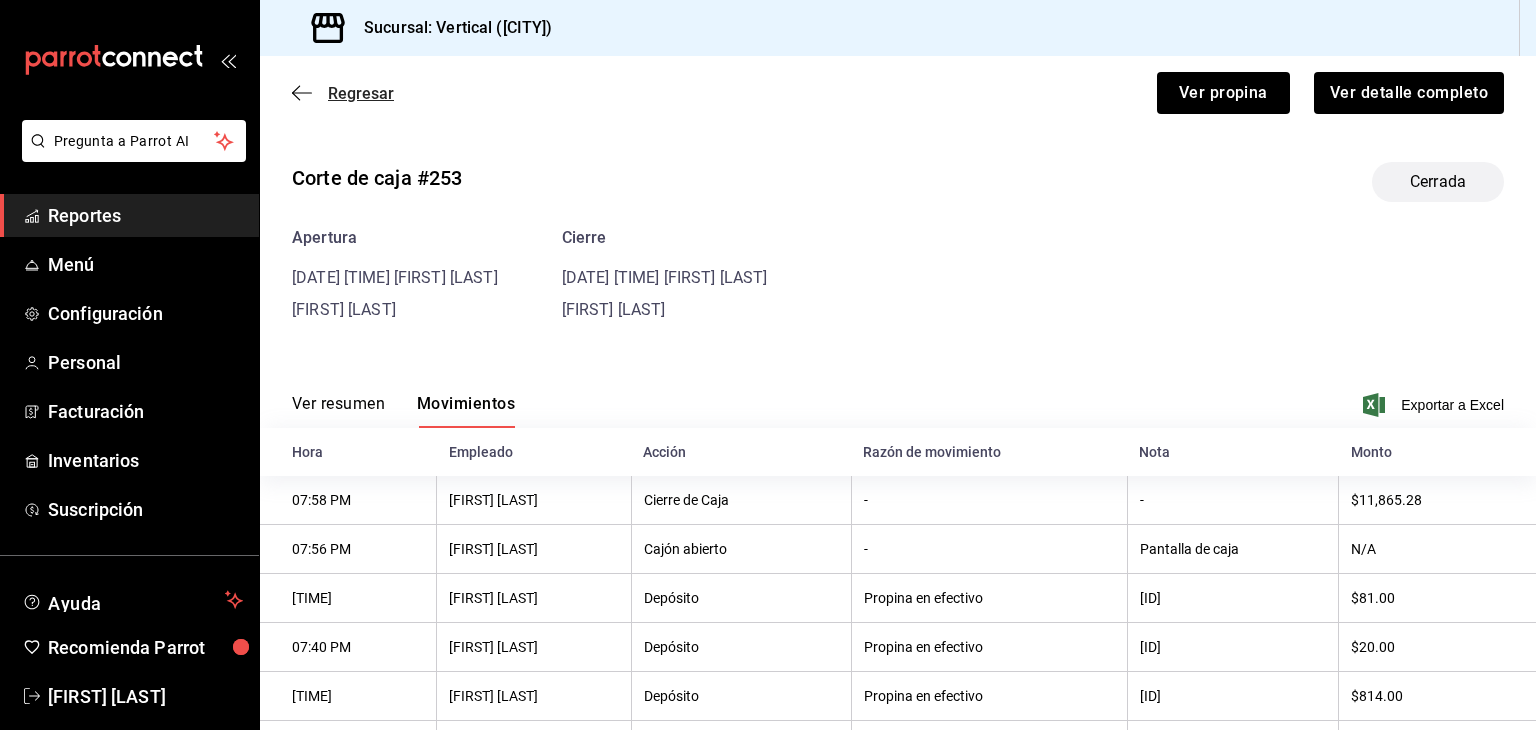 click on "Regresar" at bounding box center [361, 93] 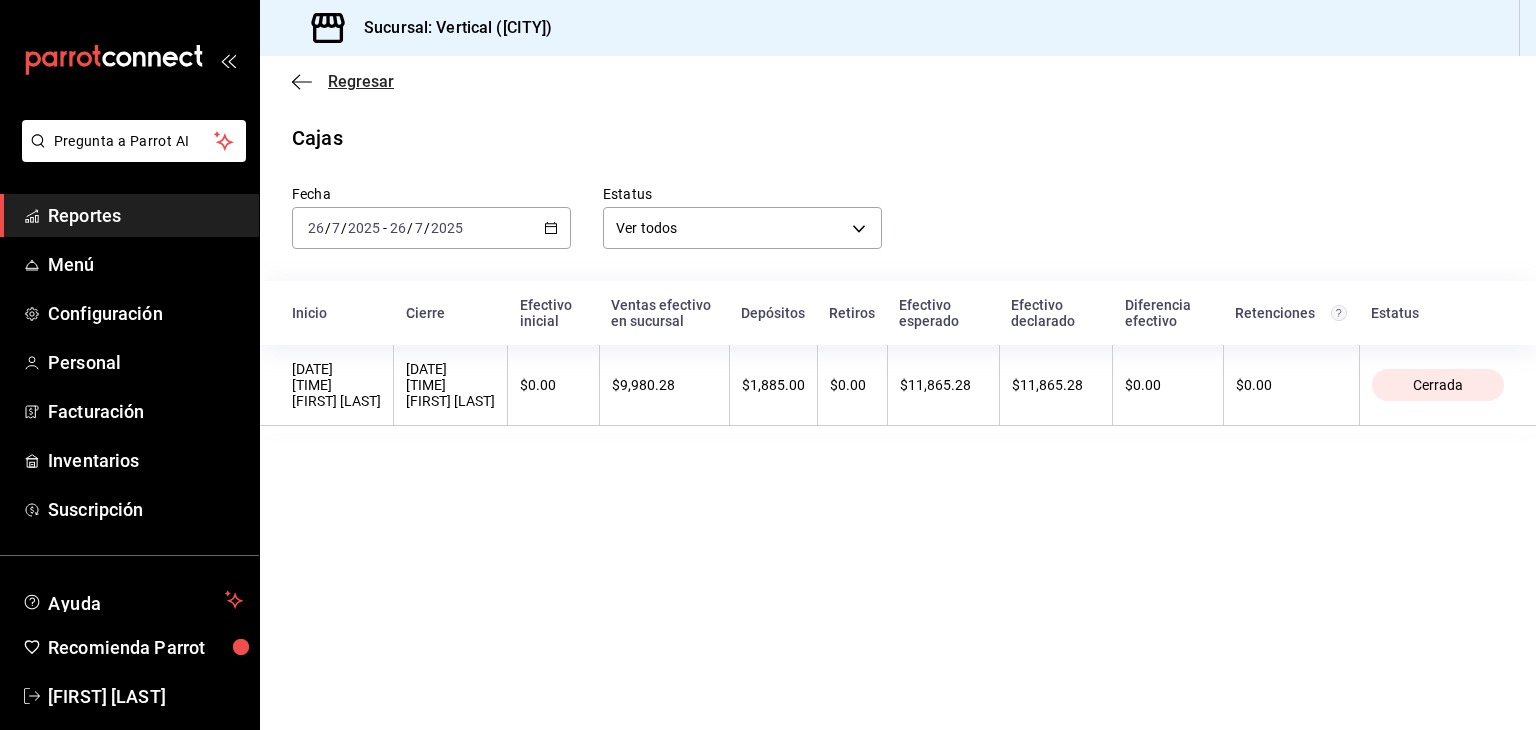 click on "Regresar" at bounding box center [343, 81] 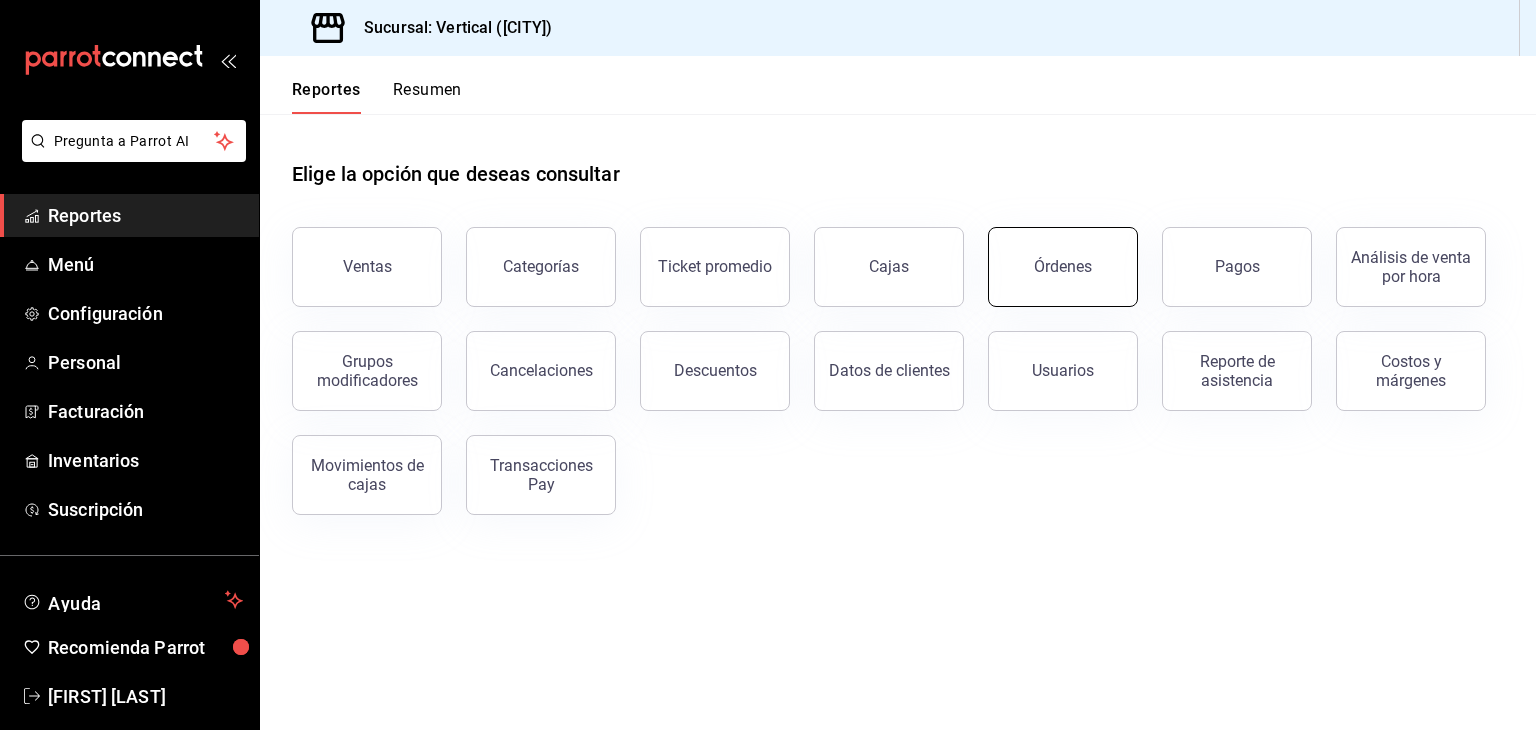 click on "Órdenes" at bounding box center [1063, 267] 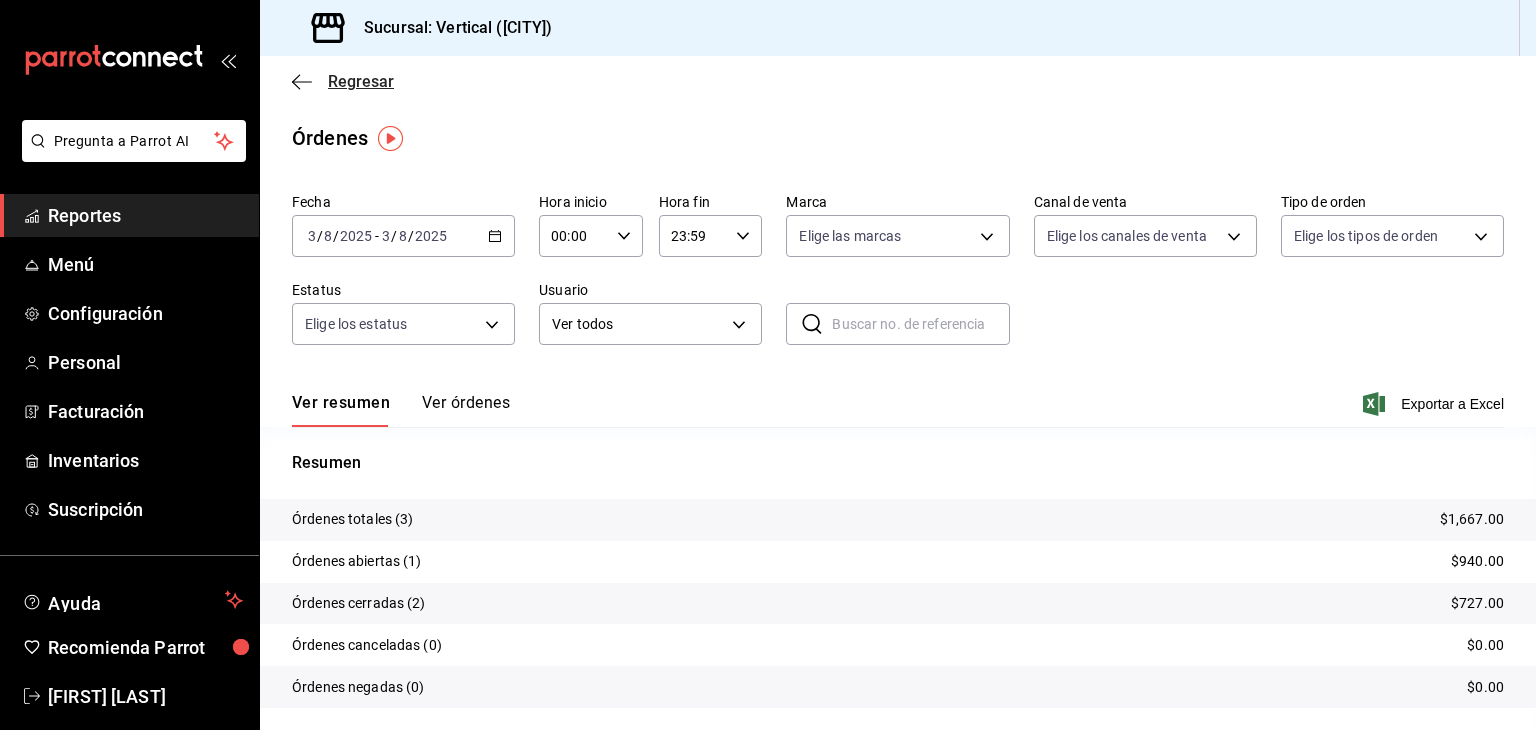 click on "Regresar" at bounding box center [361, 81] 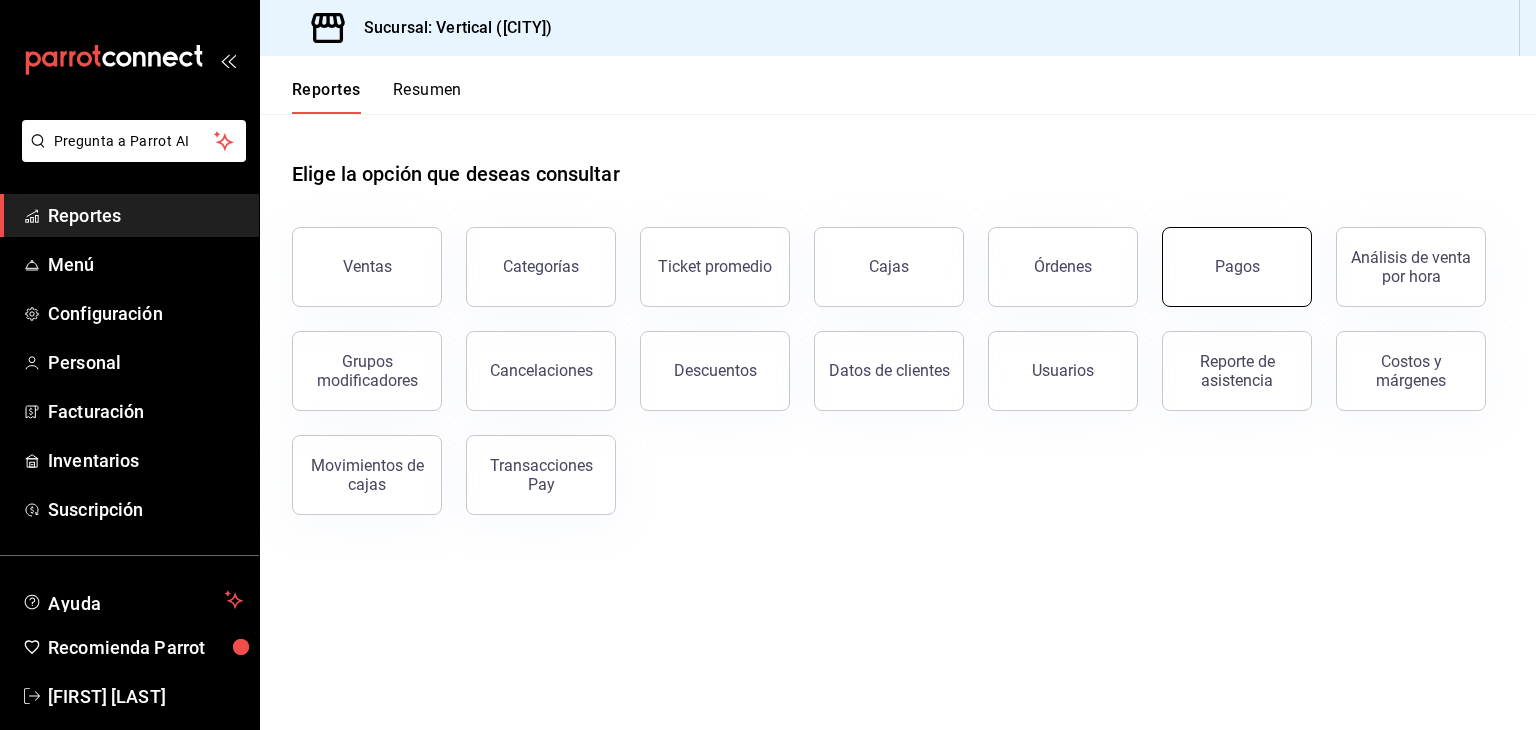 click on "Pagos" at bounding box center (1237, 267) 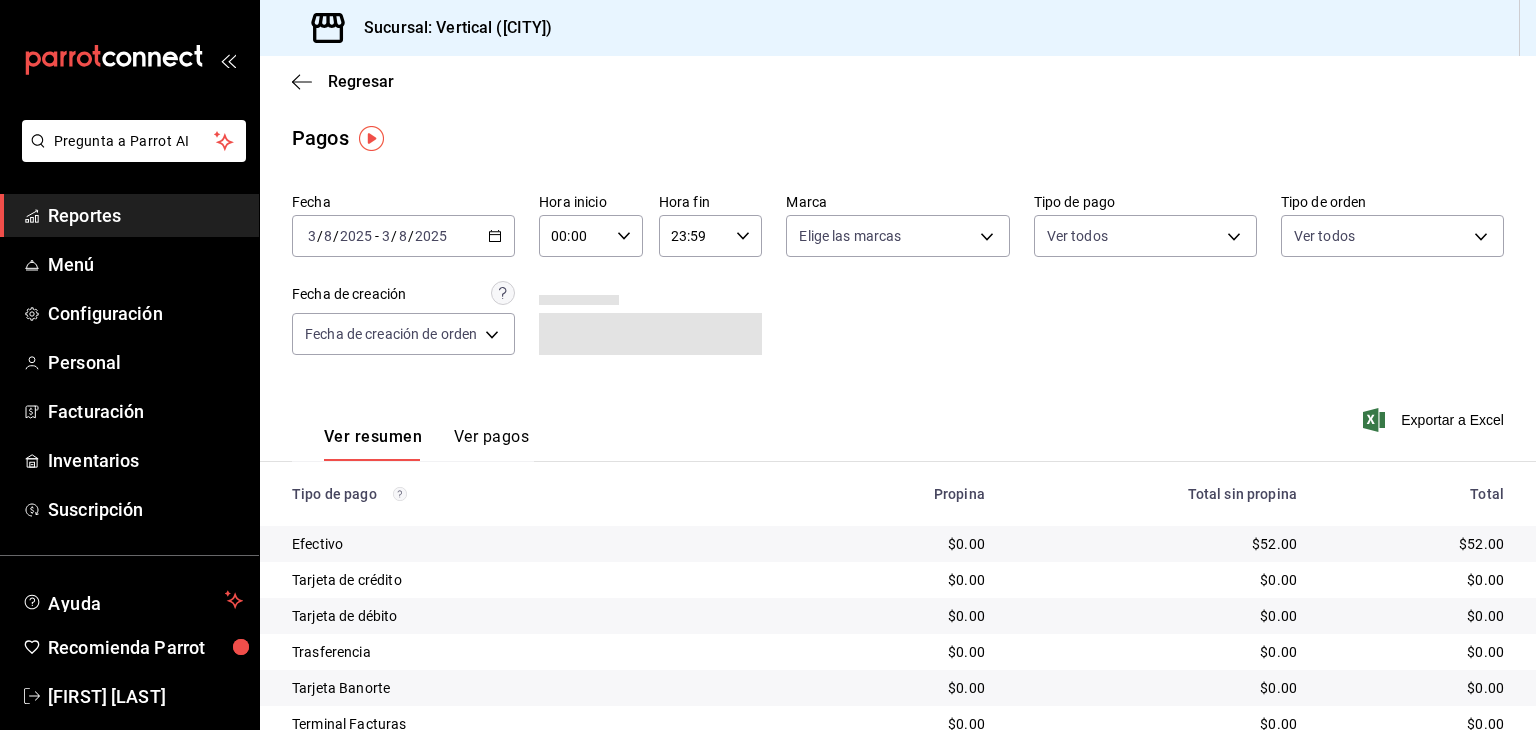 click 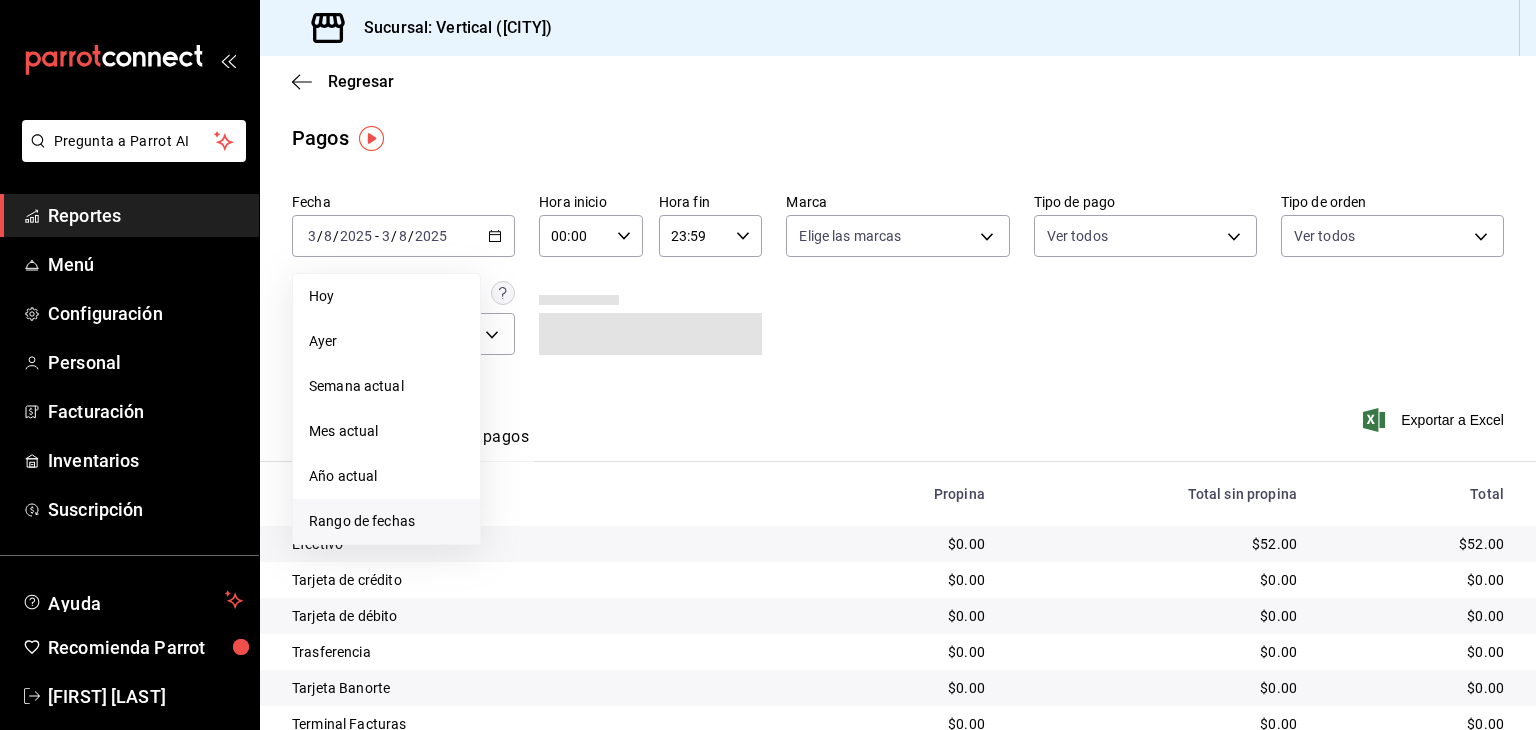 click on "Rango de fechas" at bounding box center [386, 521] 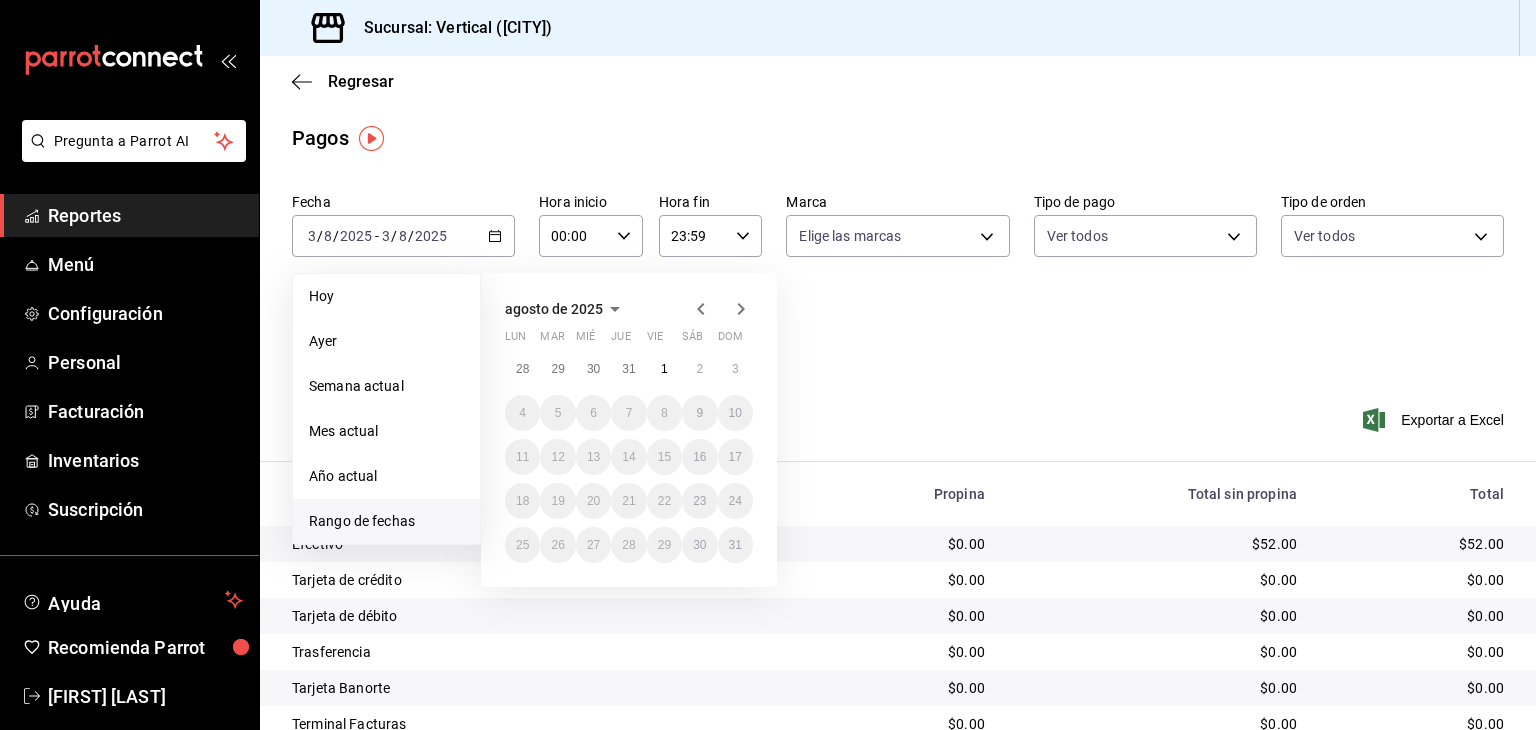 click 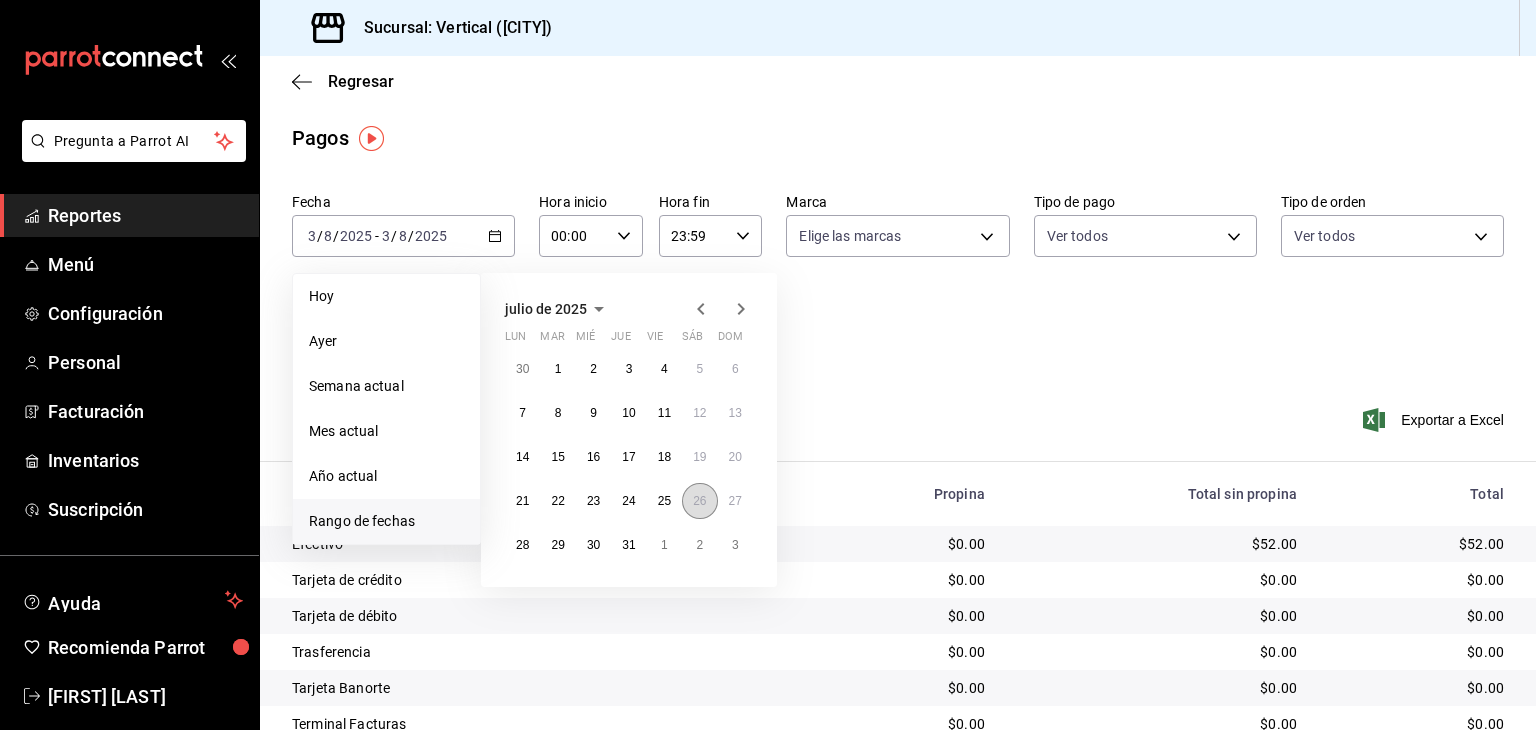 click on "26" at bounding box center (699, 501) 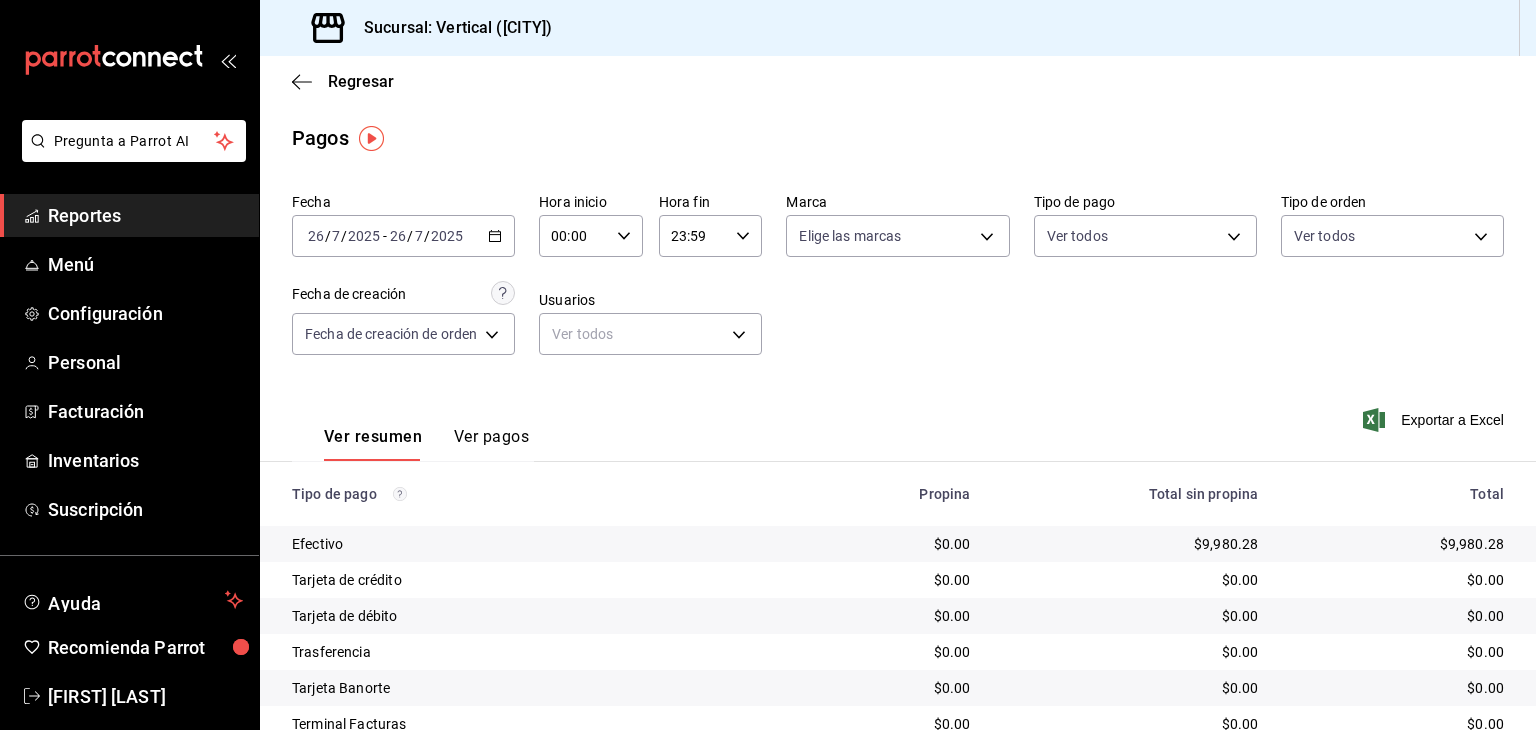 click on "Ver pagos" at bounding box center [491, 444] 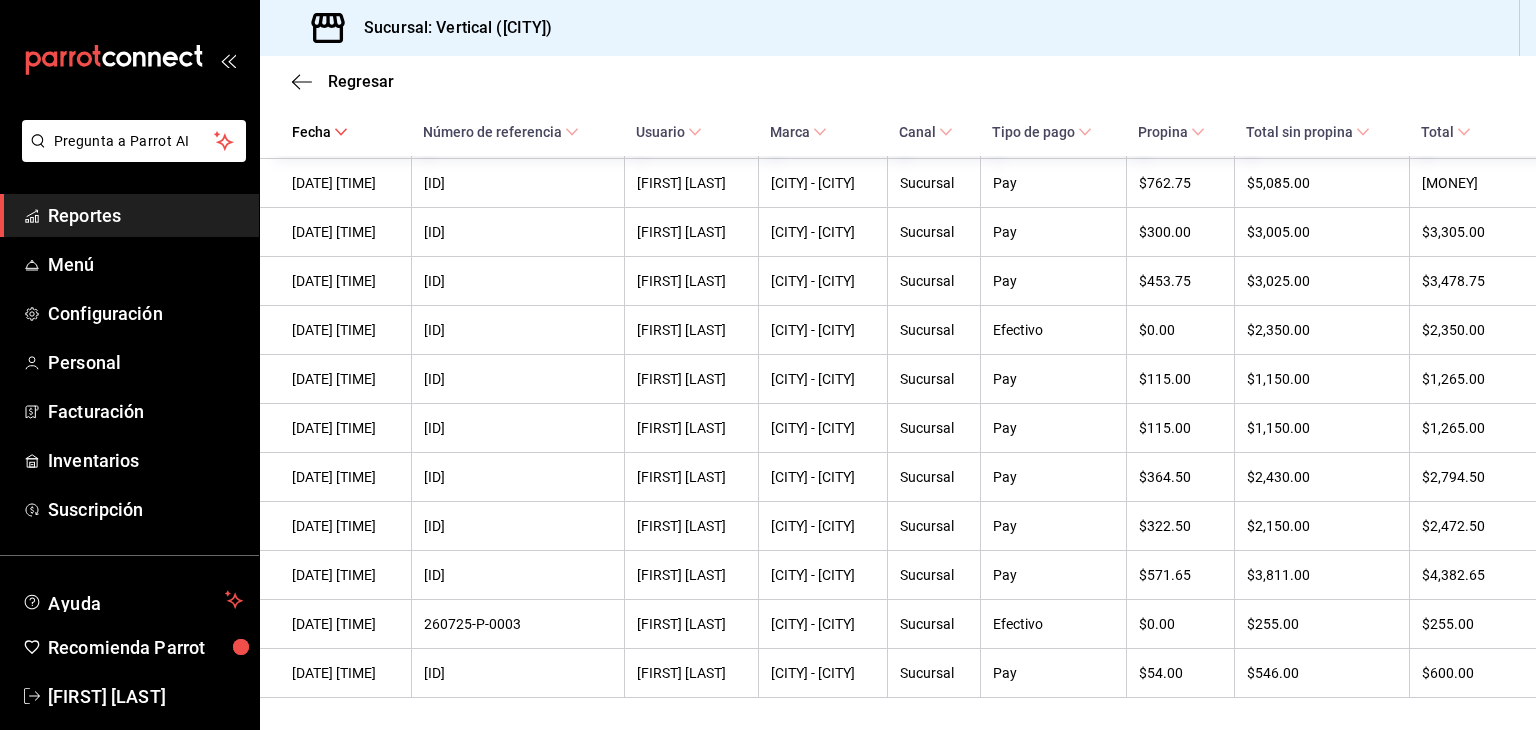 scroll, scrollTop: 2889, scrollLeft: 0, axis: vertical 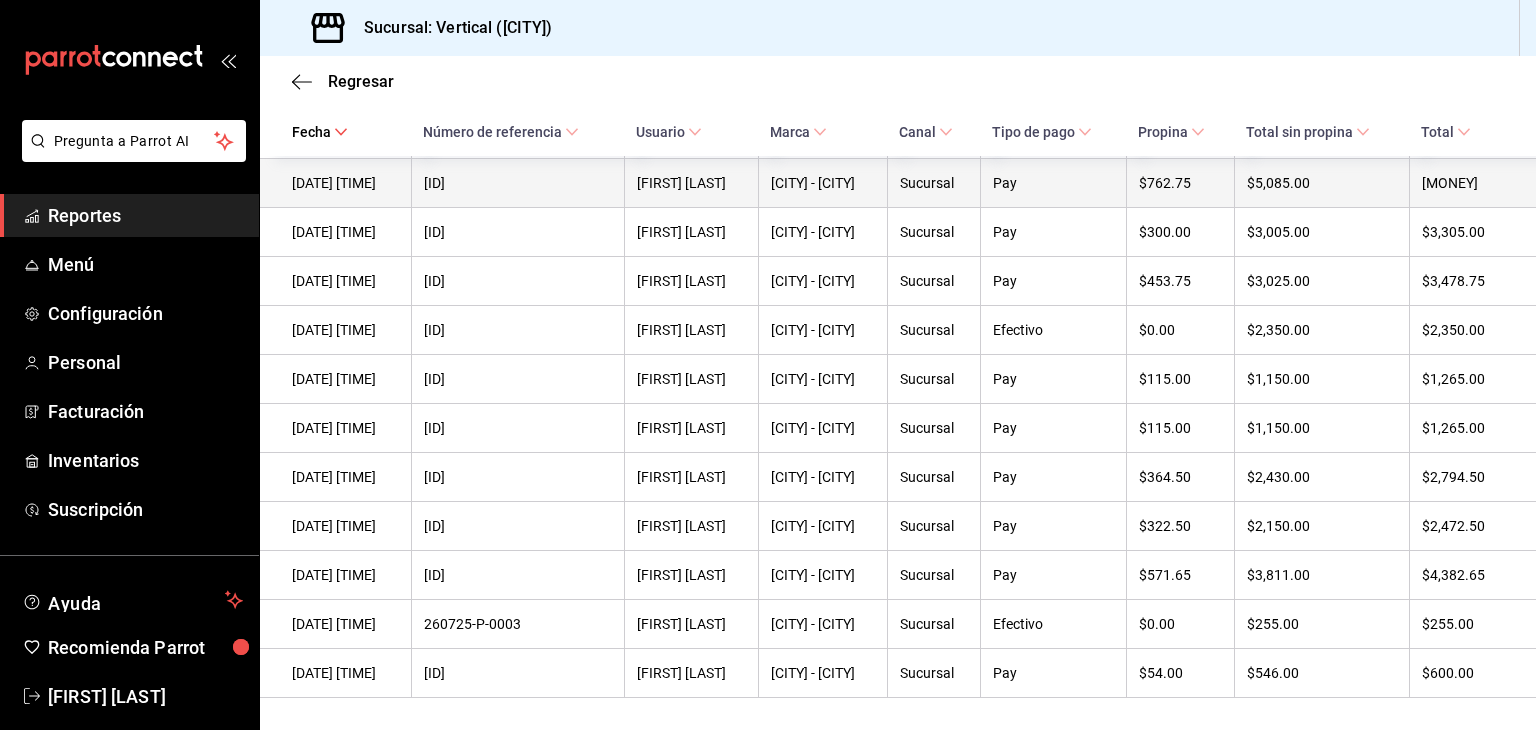 click on "[FIRST] [LAST]" at bounding box center (691, 183) 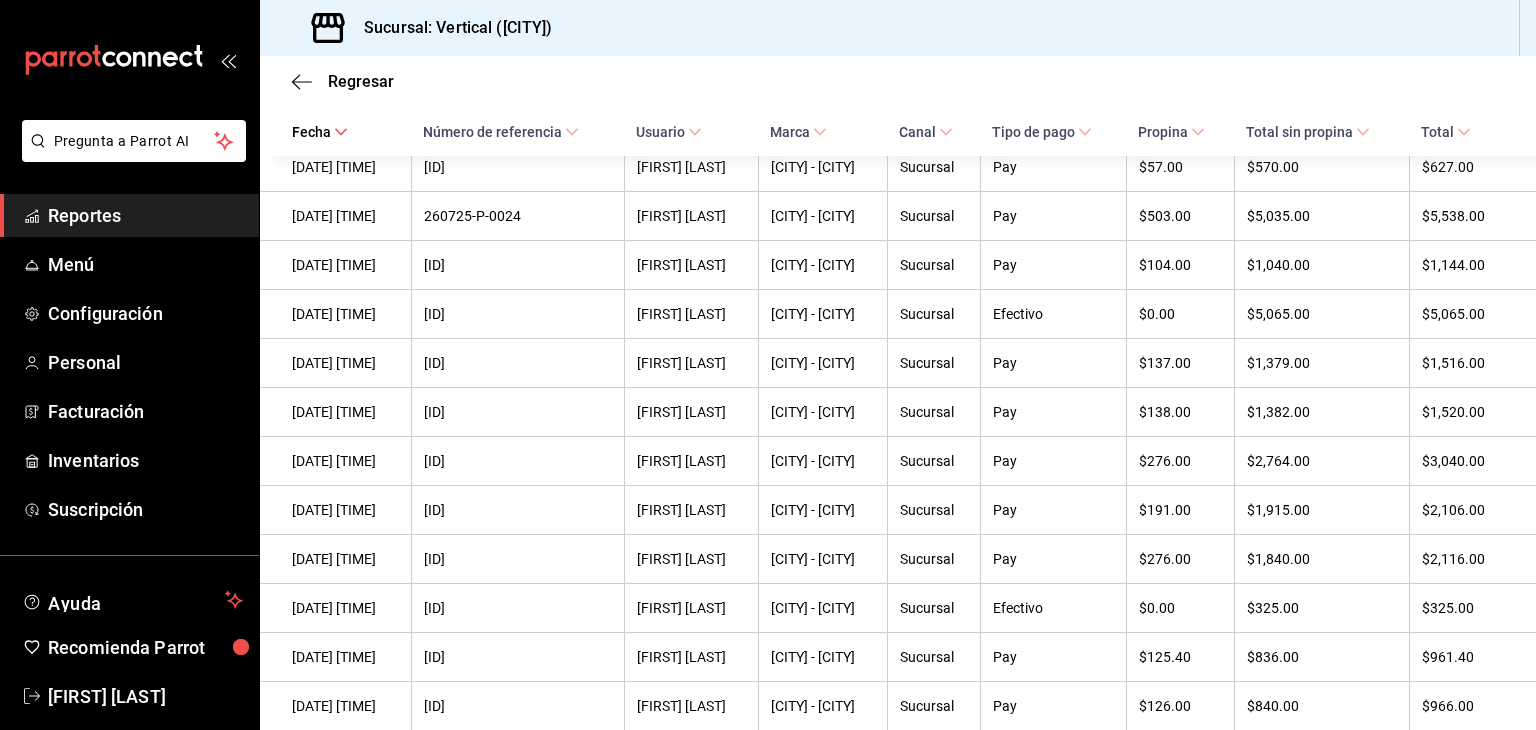 scroll, scrollTop: 1875, scrollLeft: 0, axis: vertical 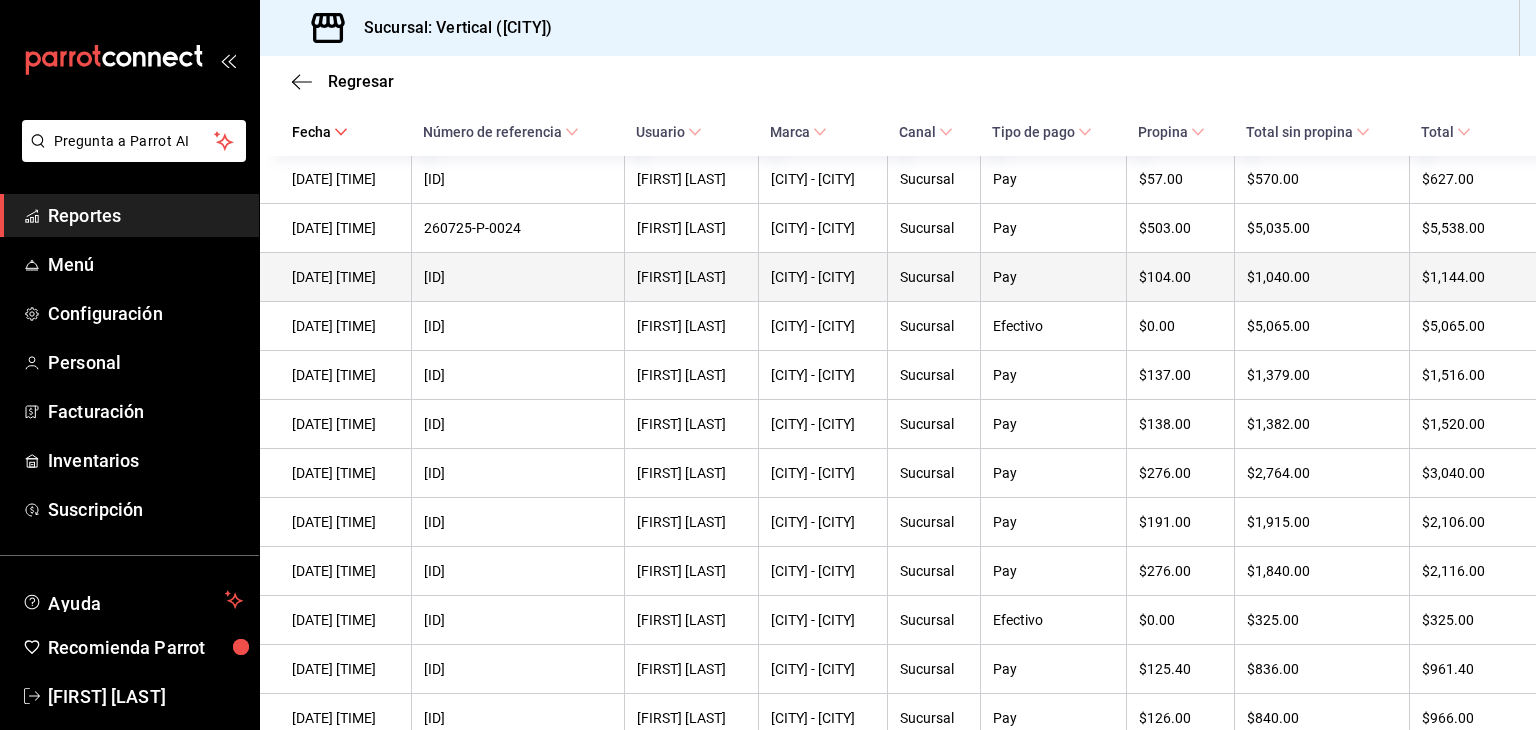 click on "$1,040.00" at bounding box center [1321, 277] 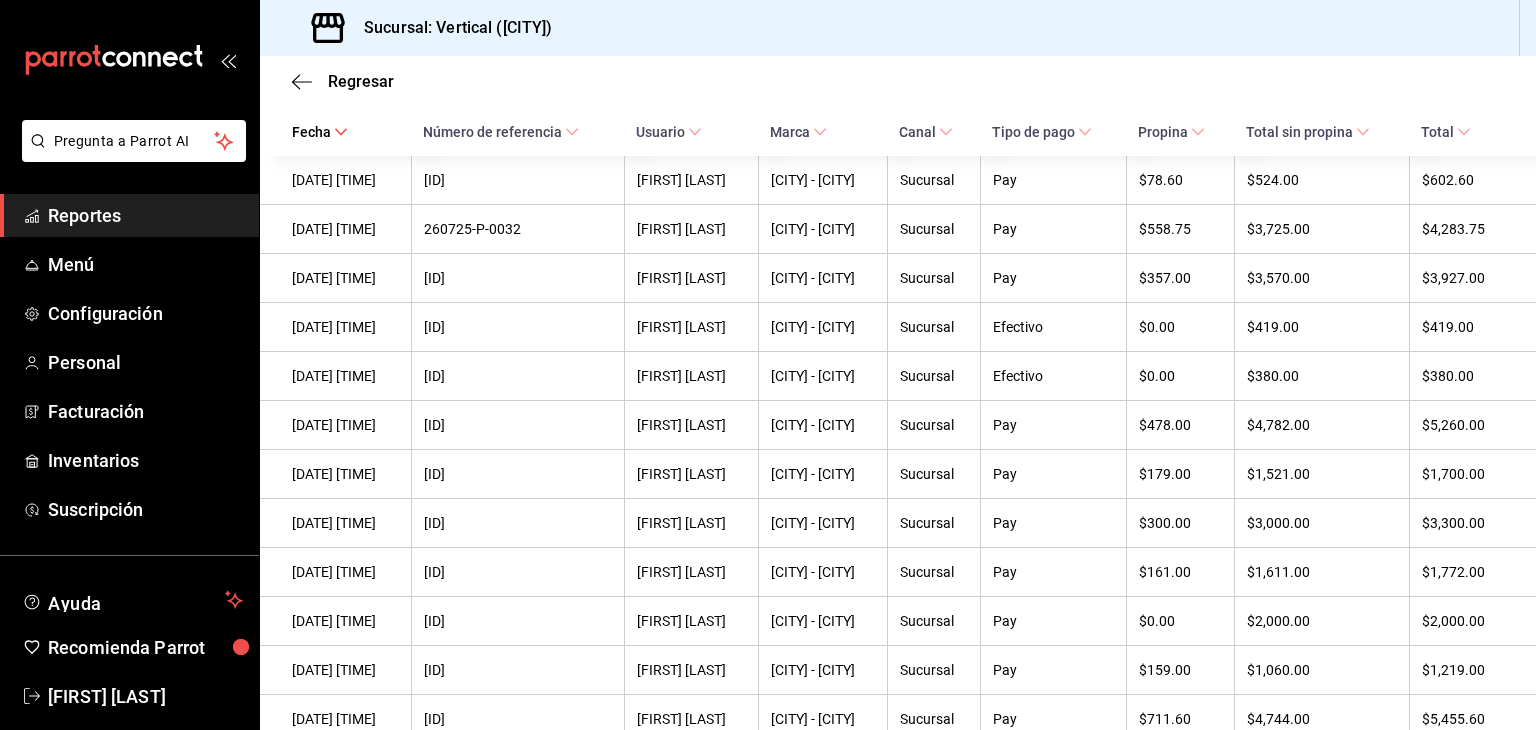 scroll, scrollTop: 400, scrollLeft: 0, axis: vertical 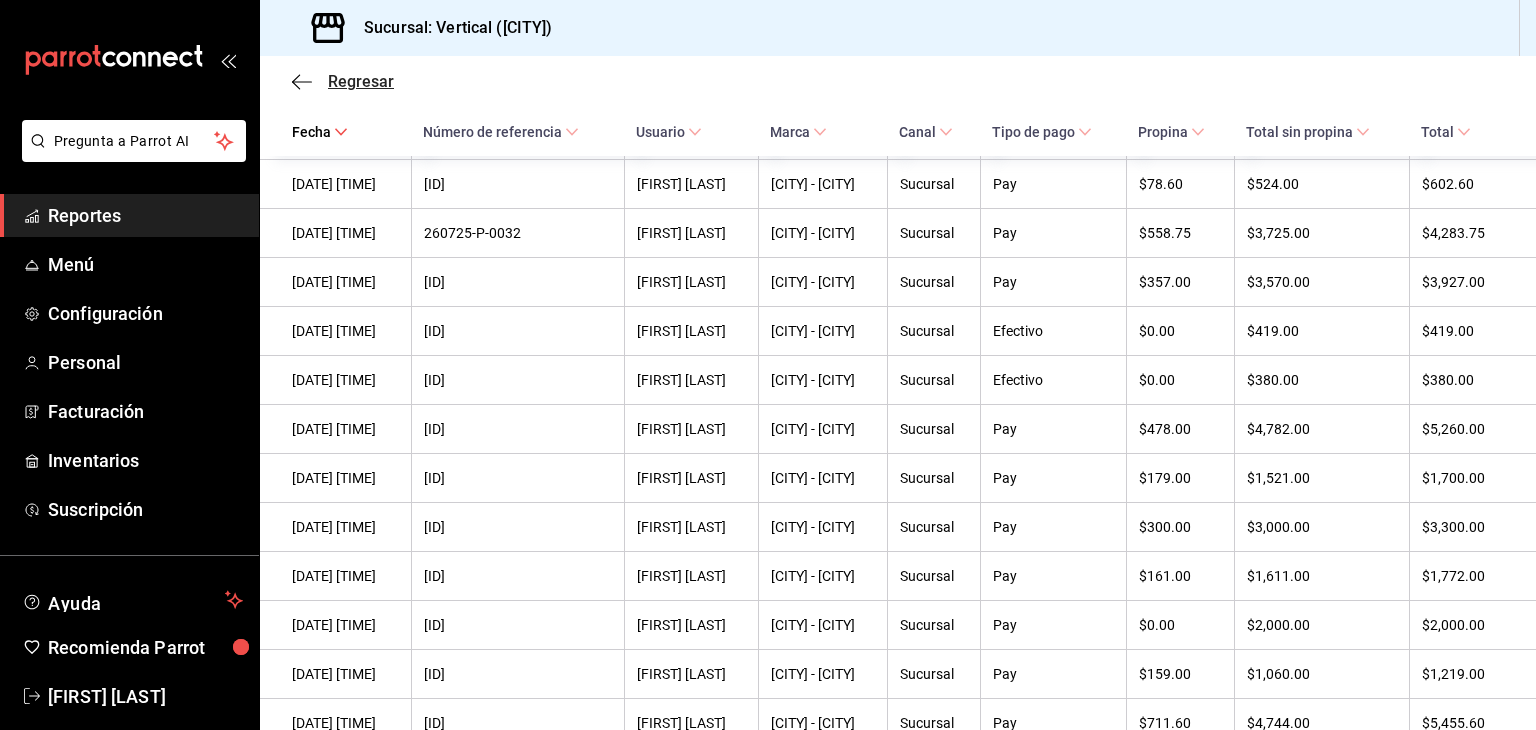 click on "Regresar" at bounding box center [361, 81] 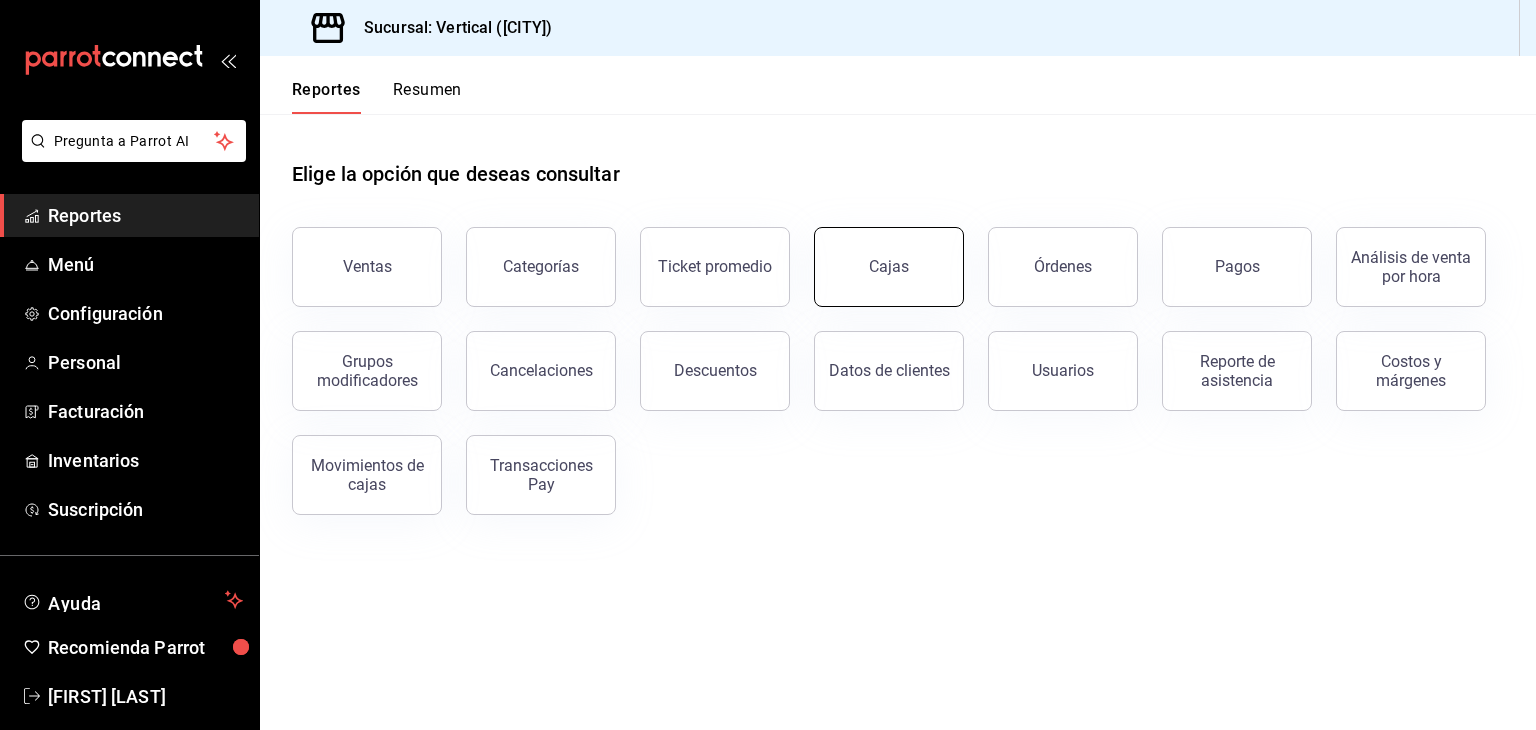 click on "Cajas" at bounding box center (889, 266) 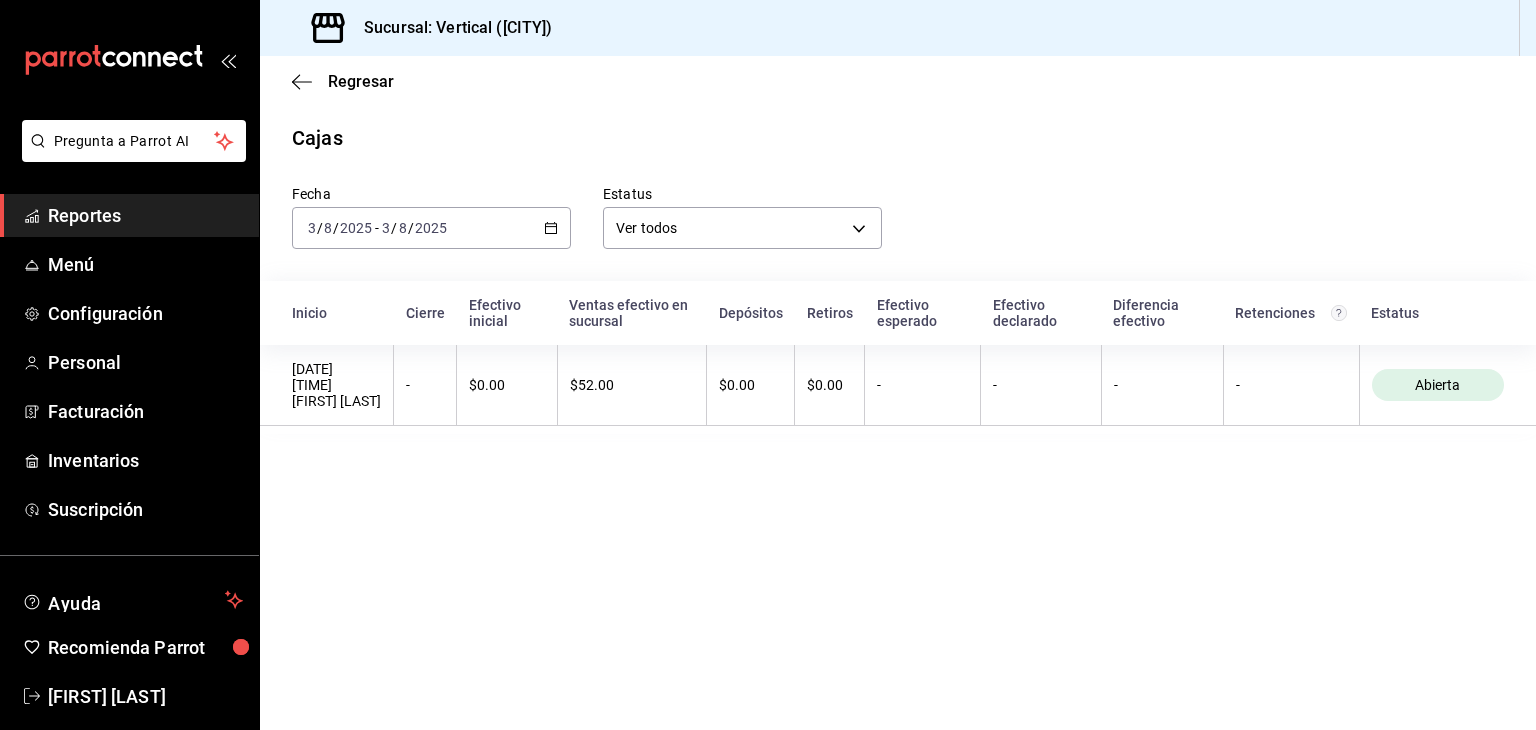click 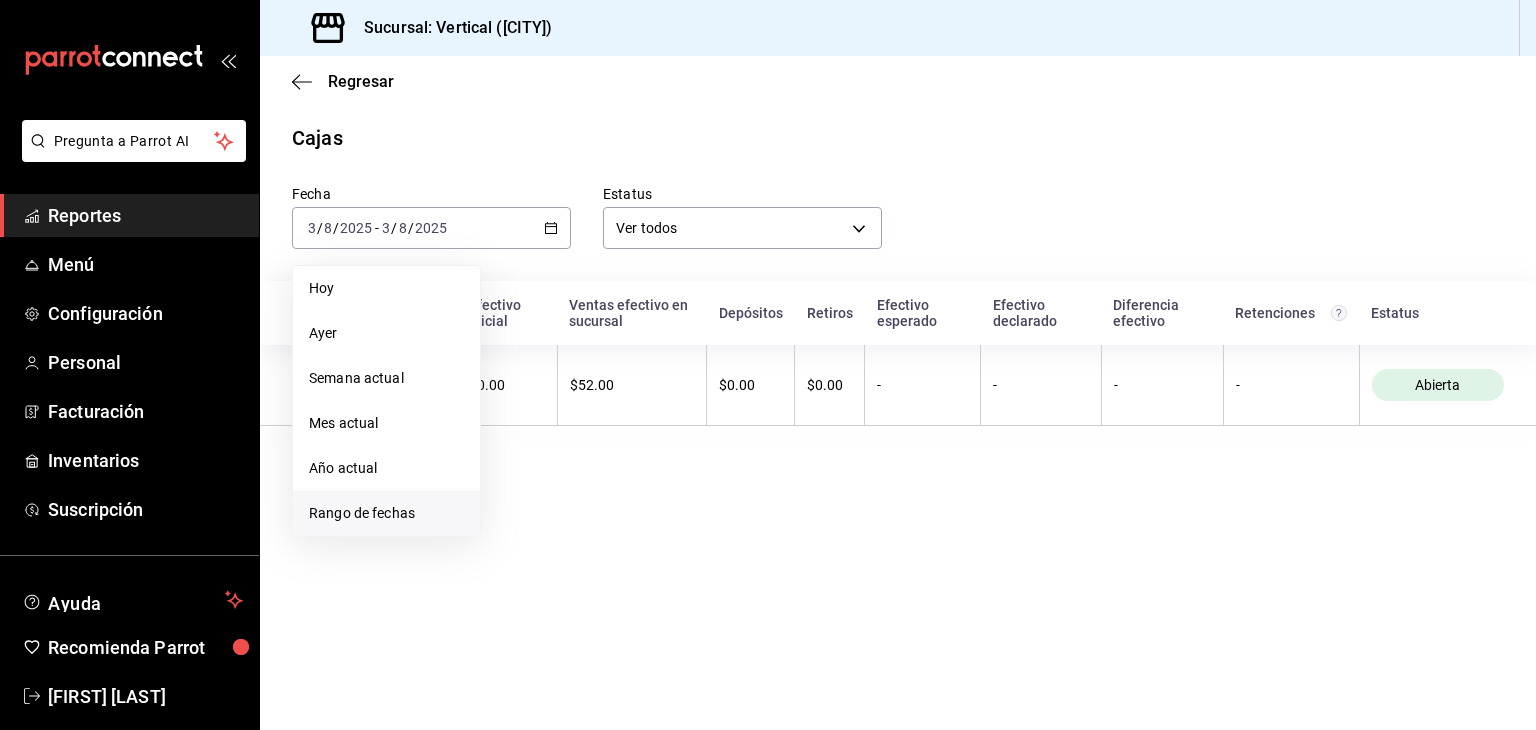 click on "Rango de fechas" at bounding box center (386, 513) 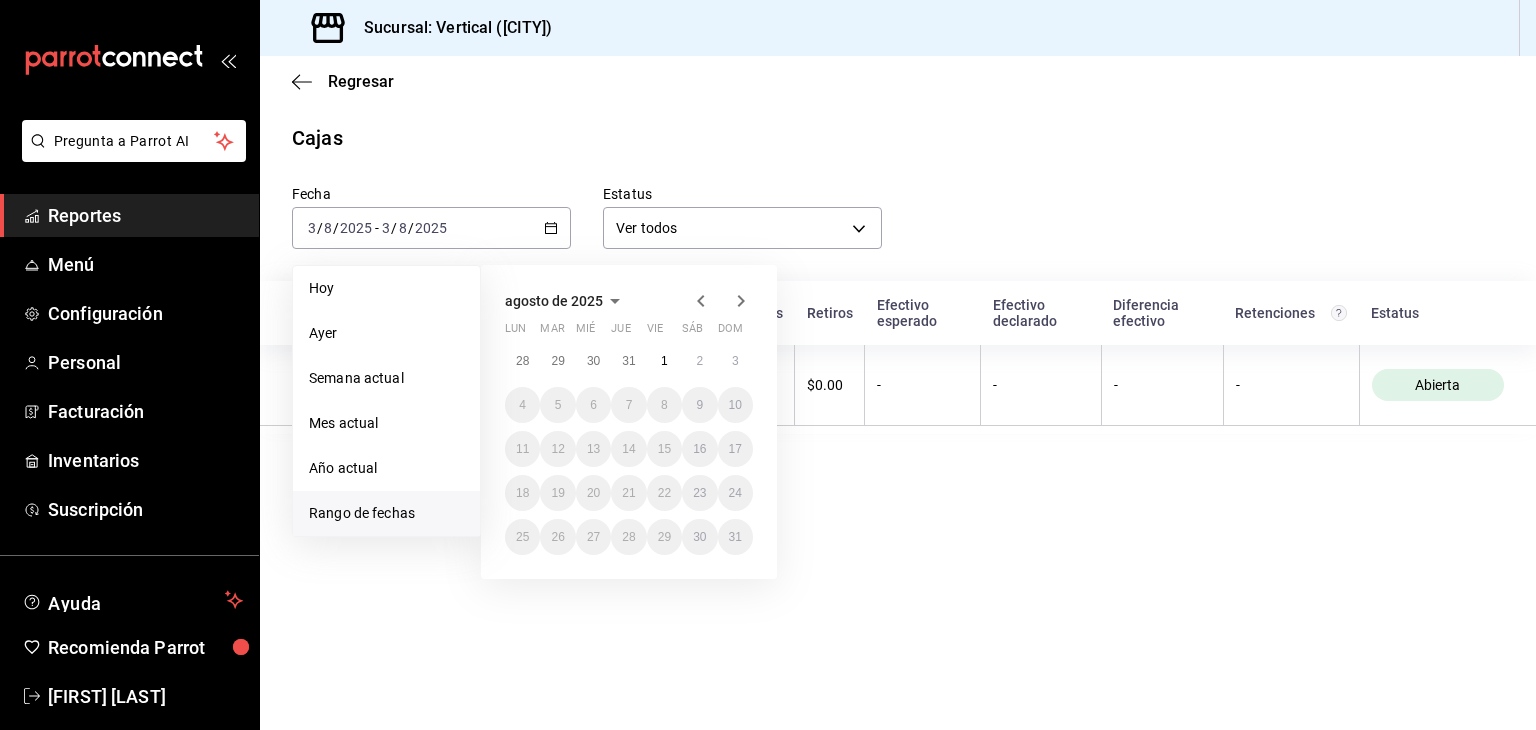 click 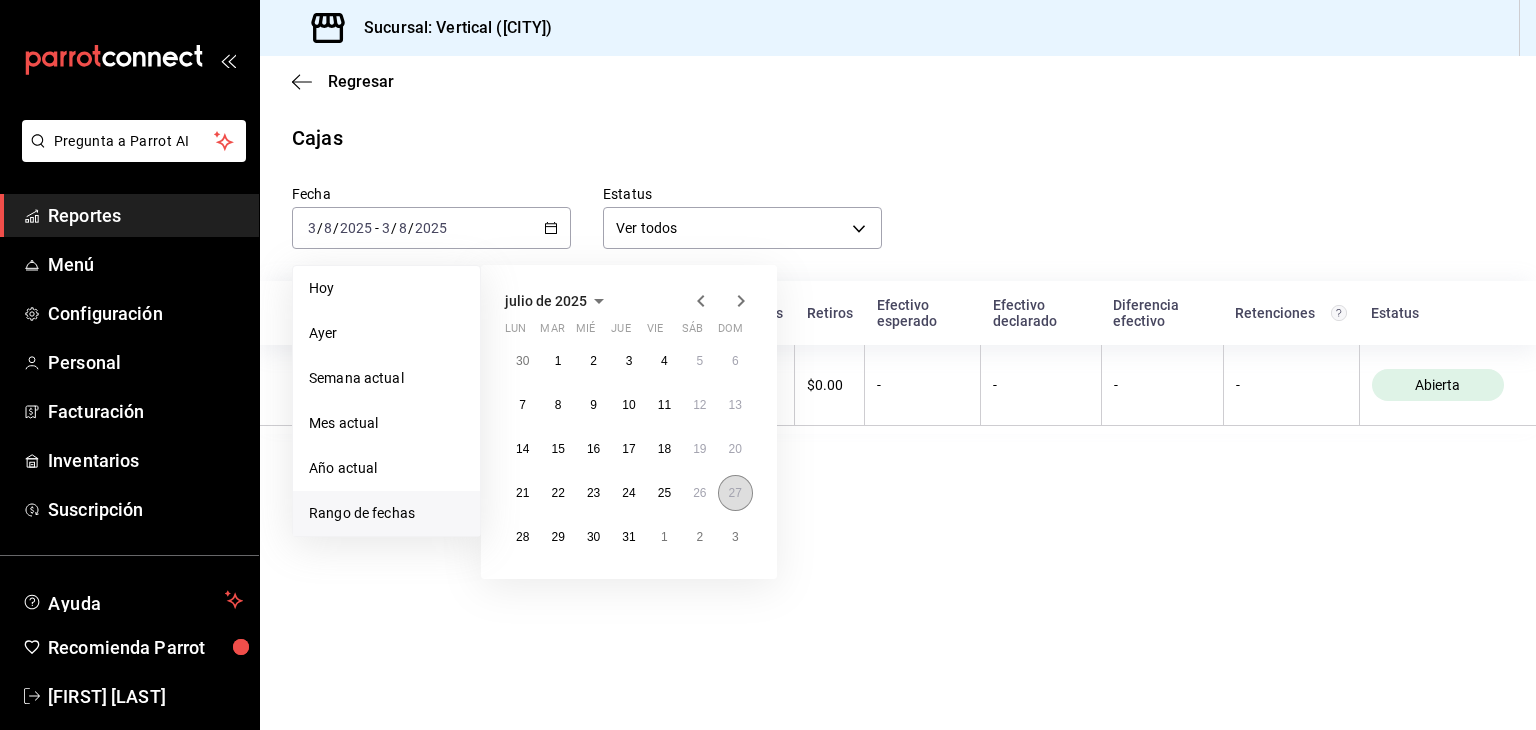 click on "27" at bounding box center [735, 493] 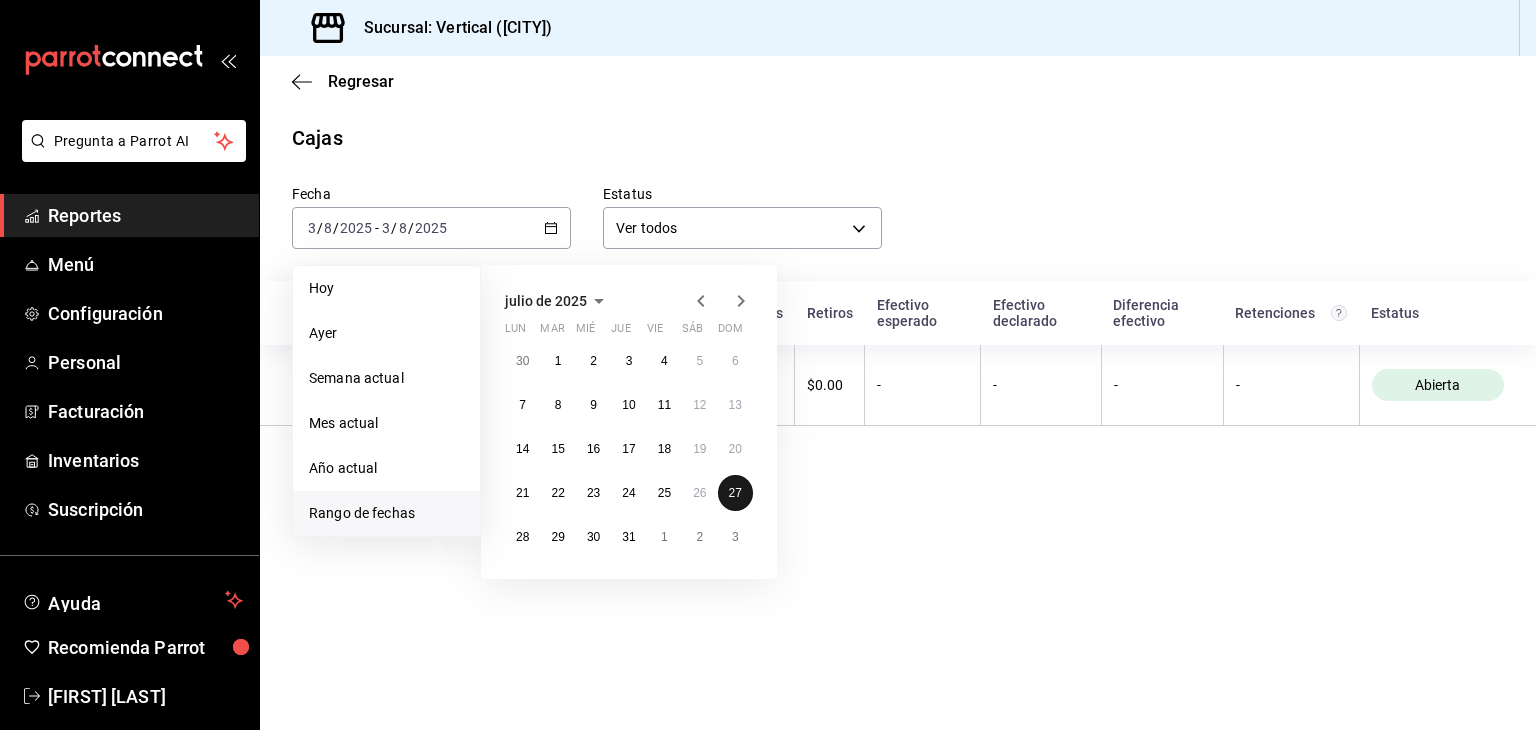 click on "27" at bounding box center [735, 493] 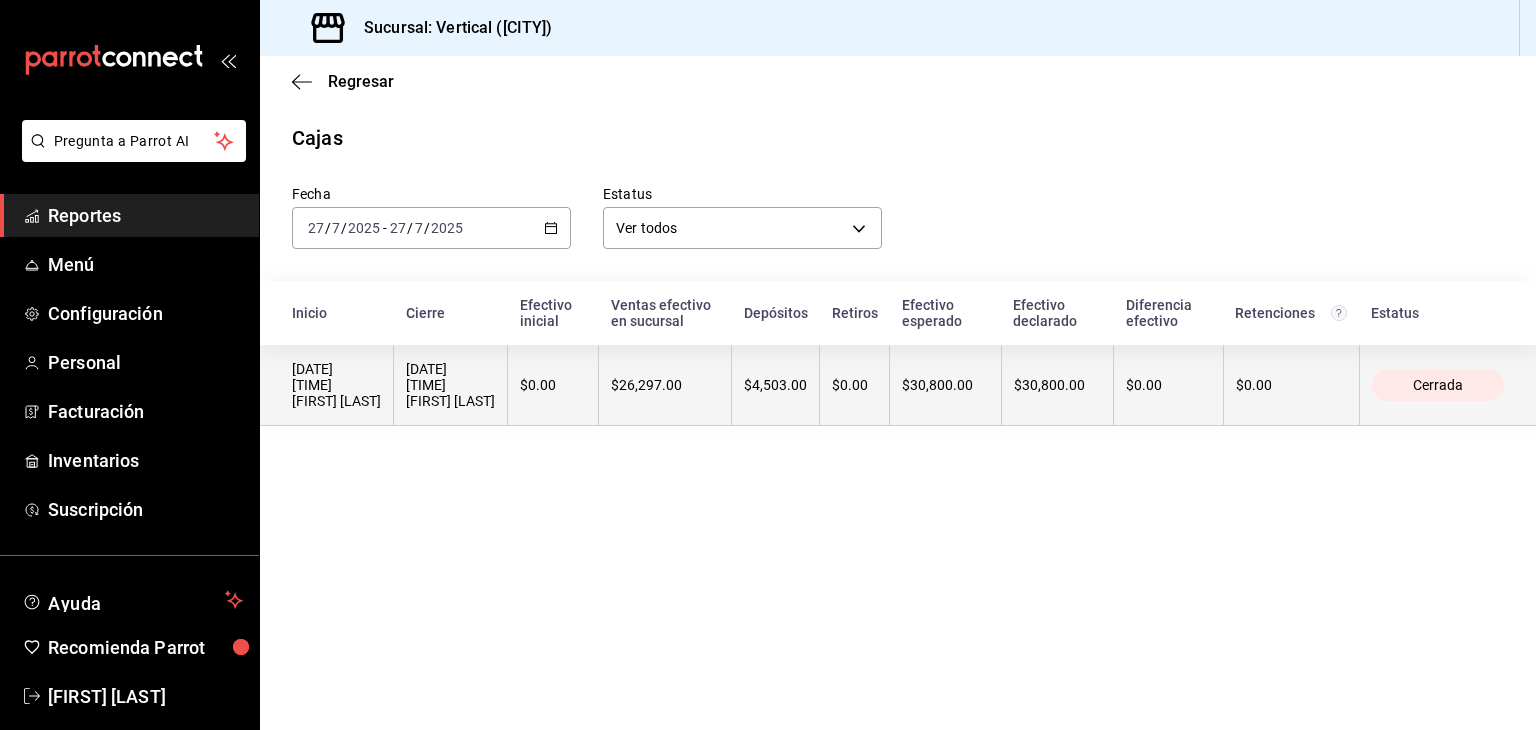 click on "$4,503.00" at bounding box center (776, 385) 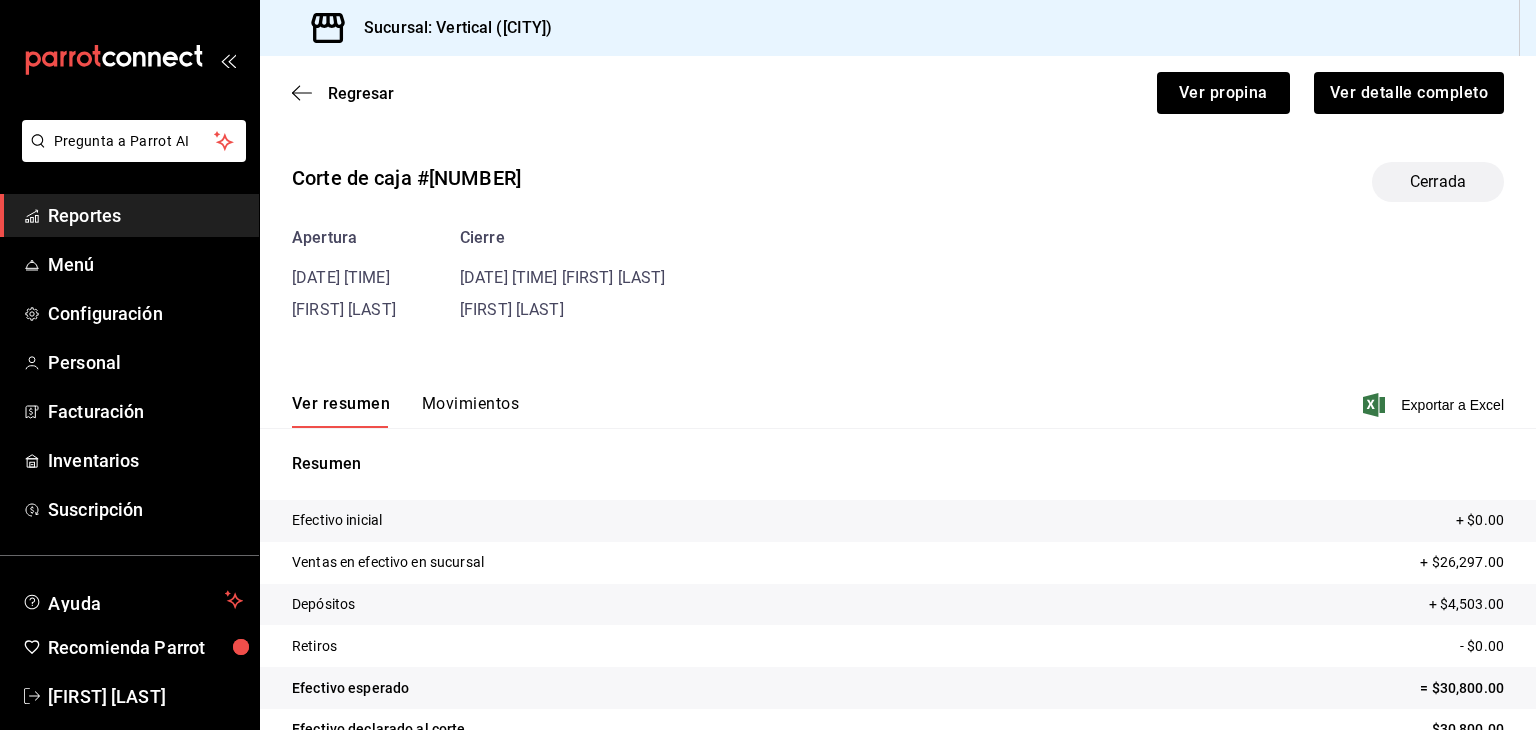 click on "Movimientos" at bounding box center (470, 411) 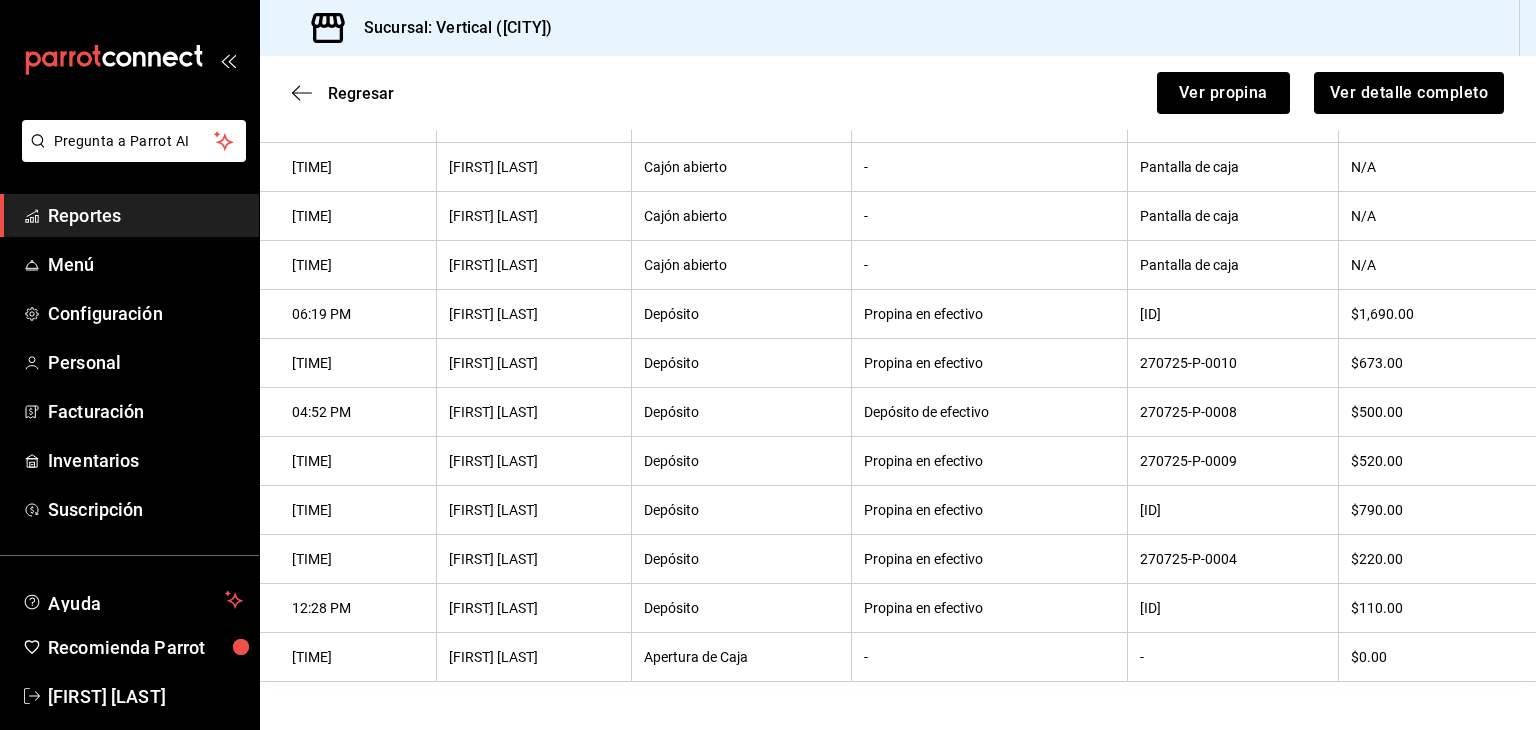scroll, scrollTop: 396, scrollLeft: 0, axis: vertical 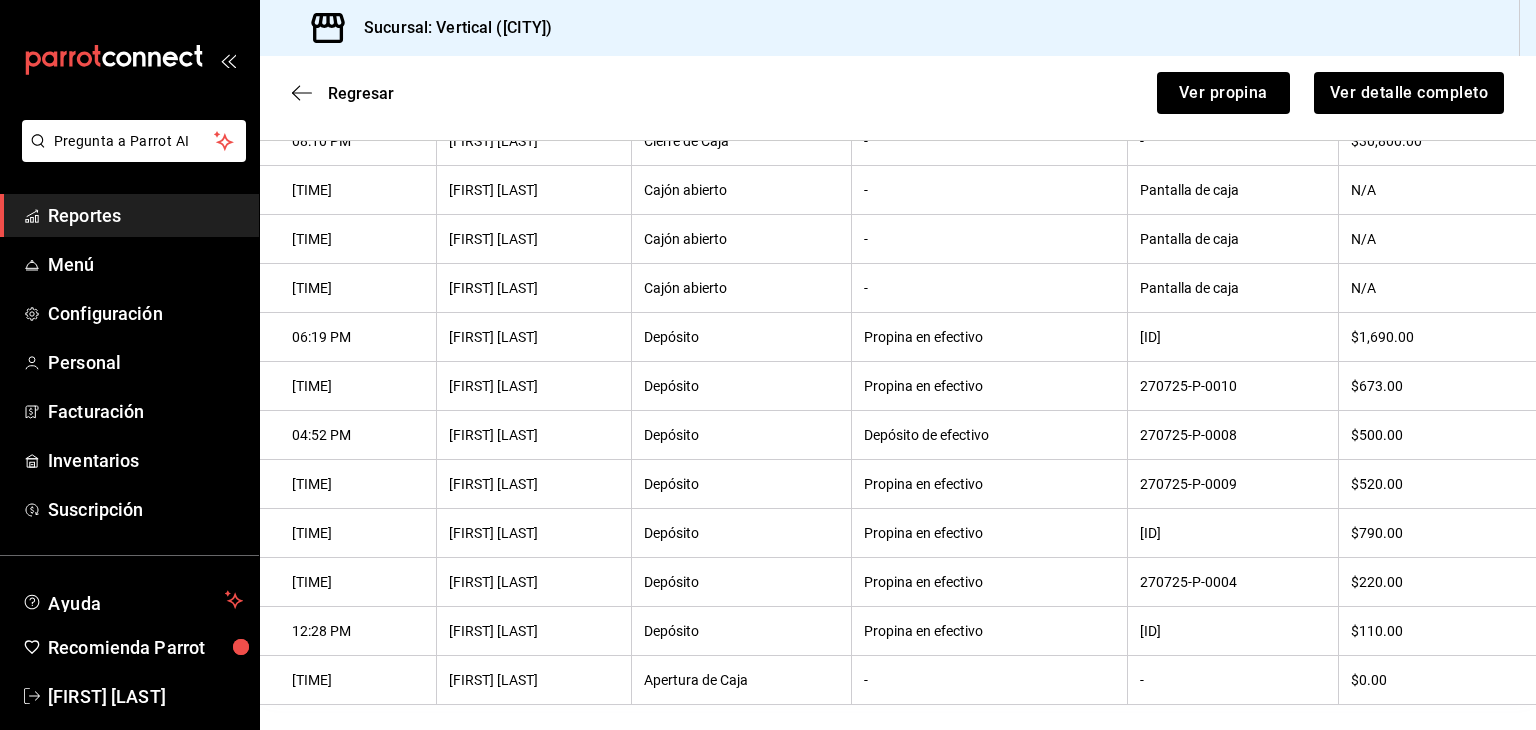 click on "$220.00" at bounding box center (1437, 582) 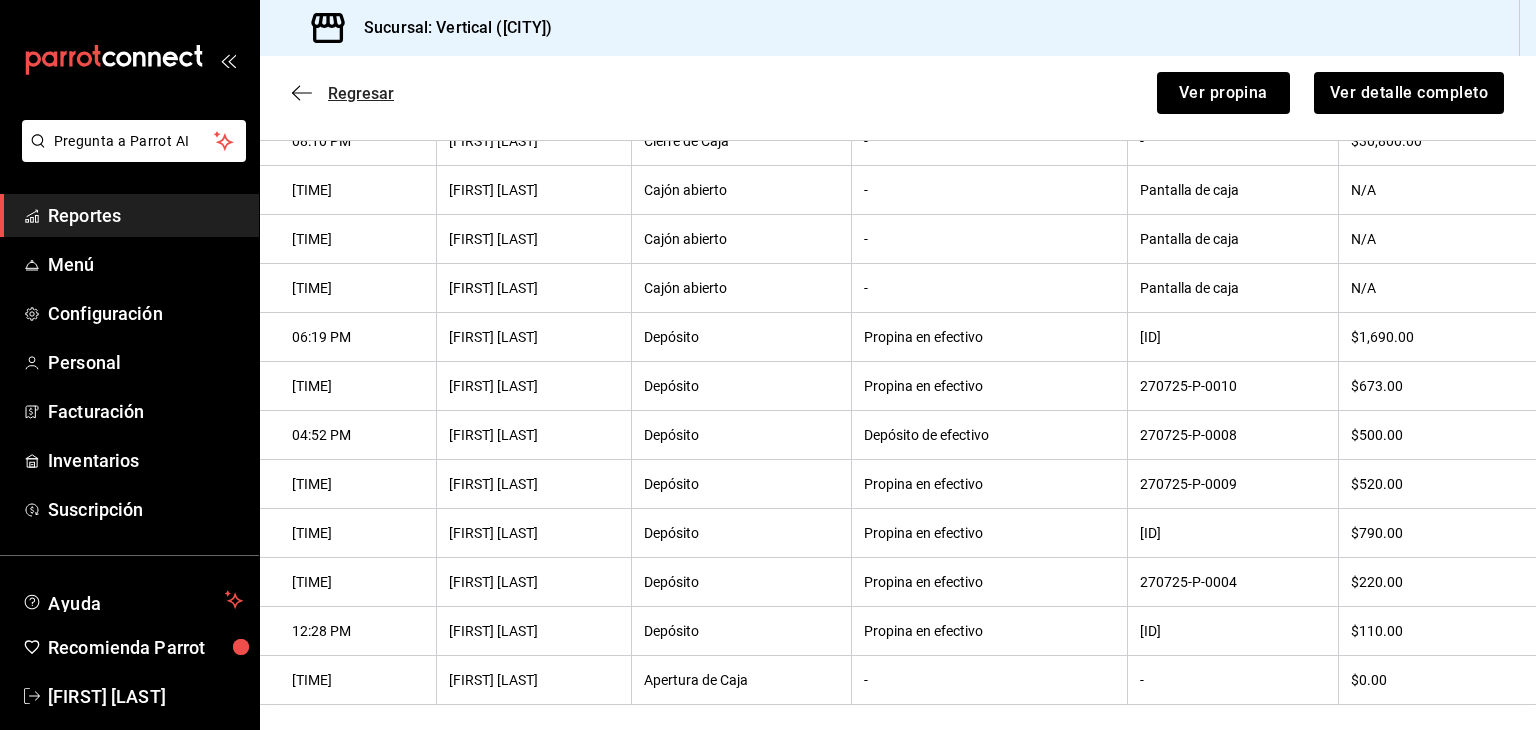 click on "Regresar" at bounding box center [361, 93] 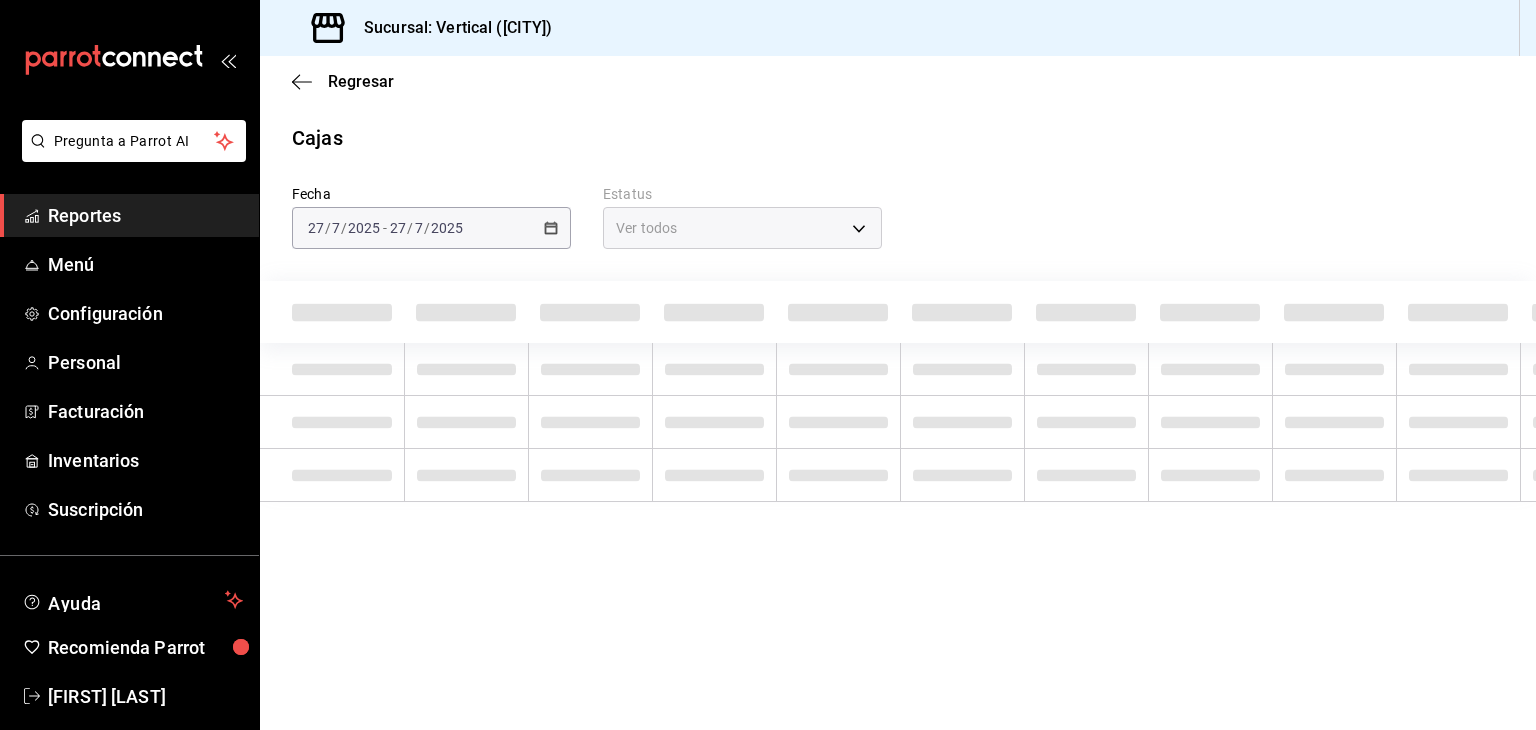 scroll, scrollTop: 0, scrollLeft: 0, axis: both 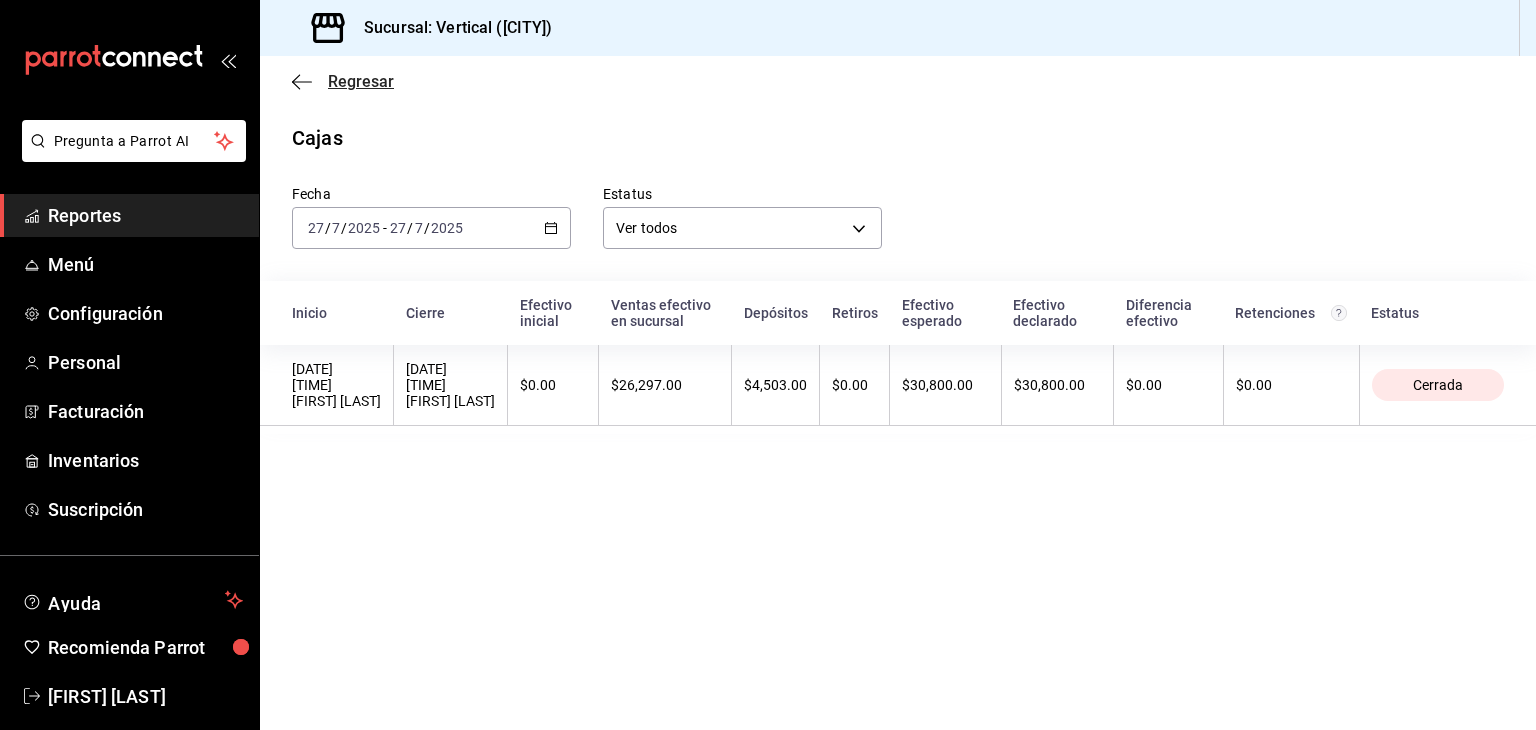 click on "Regresar" at bounding box center (343, 81) 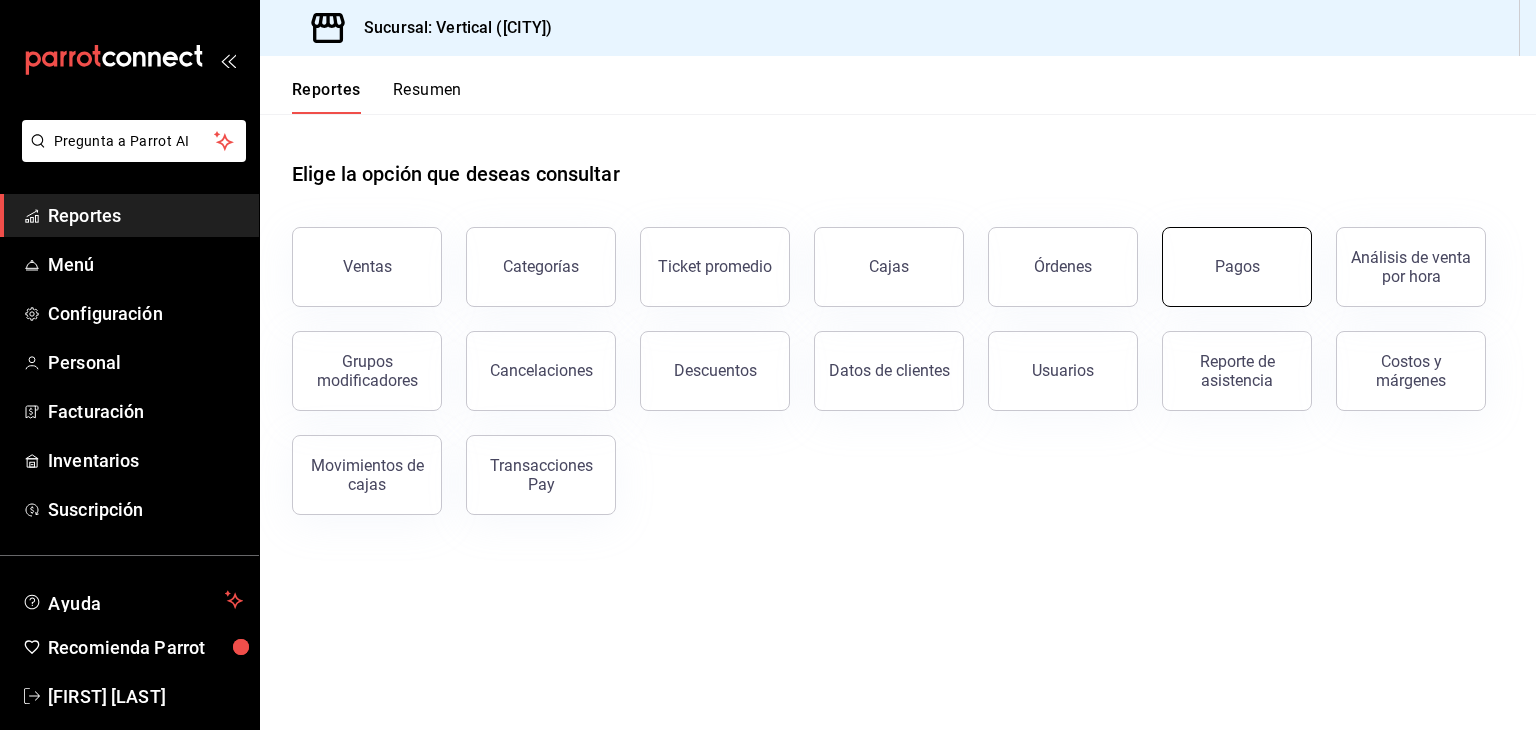 click on "Pagos" at bounding box center (1237, 266) 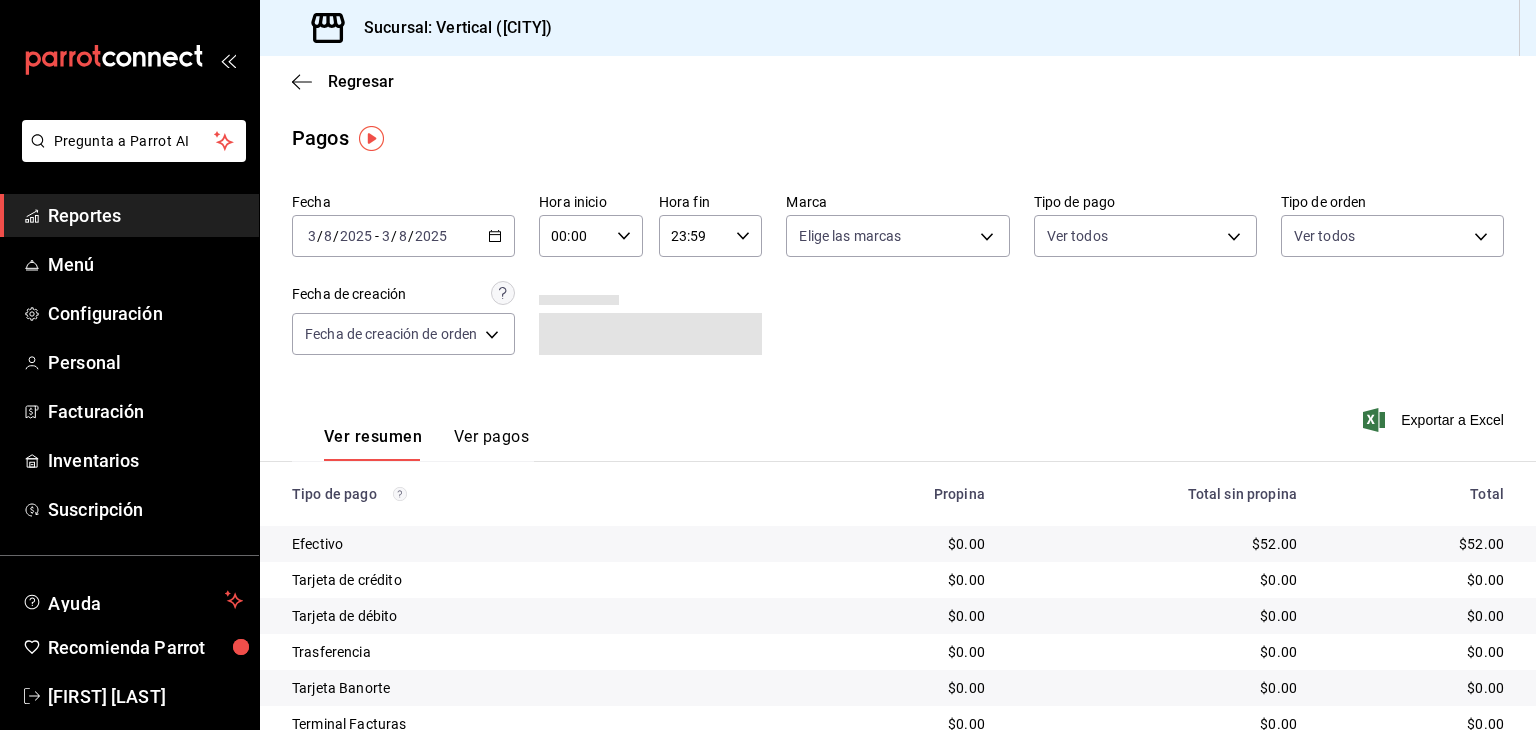 click 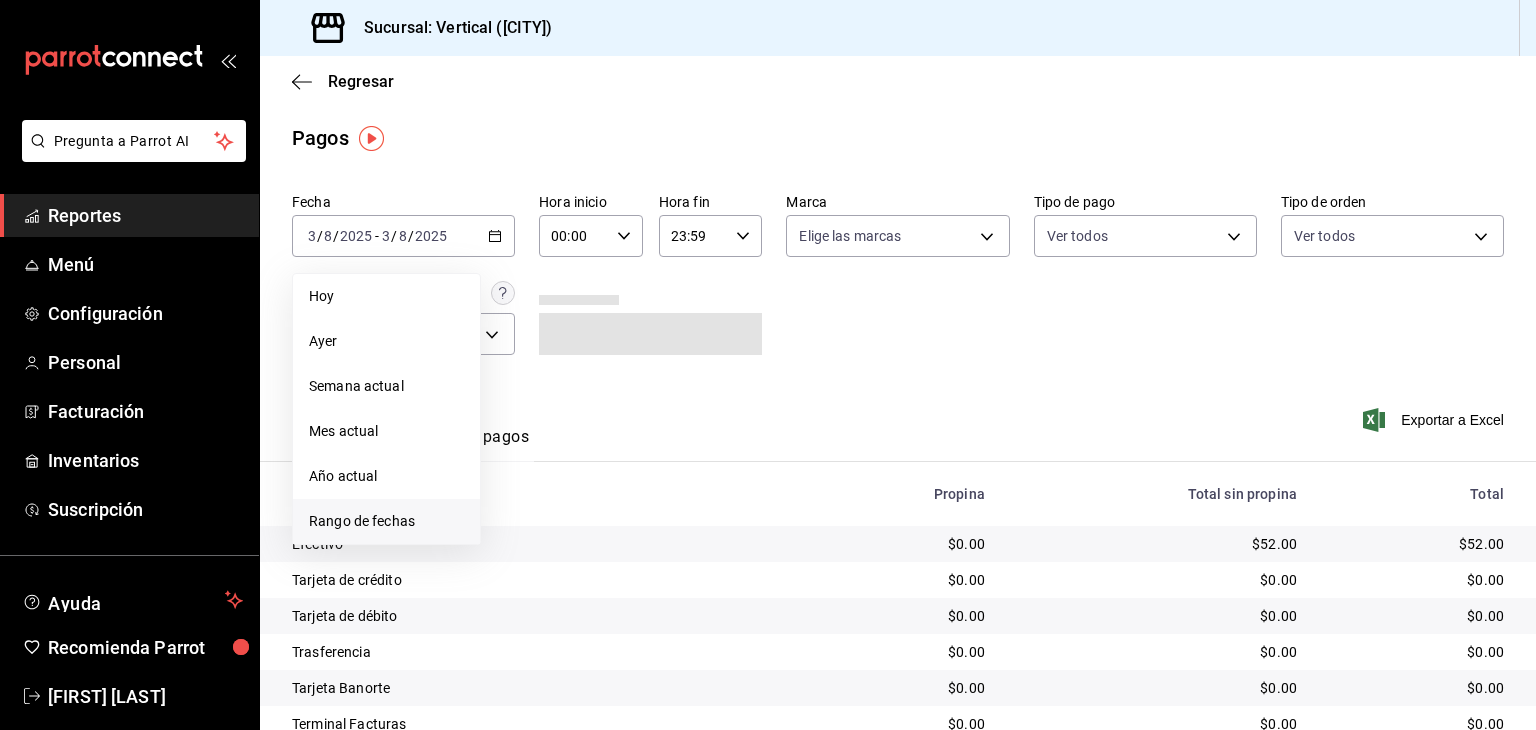 click on "Rango de fechas" at bounding box center [386, 521] 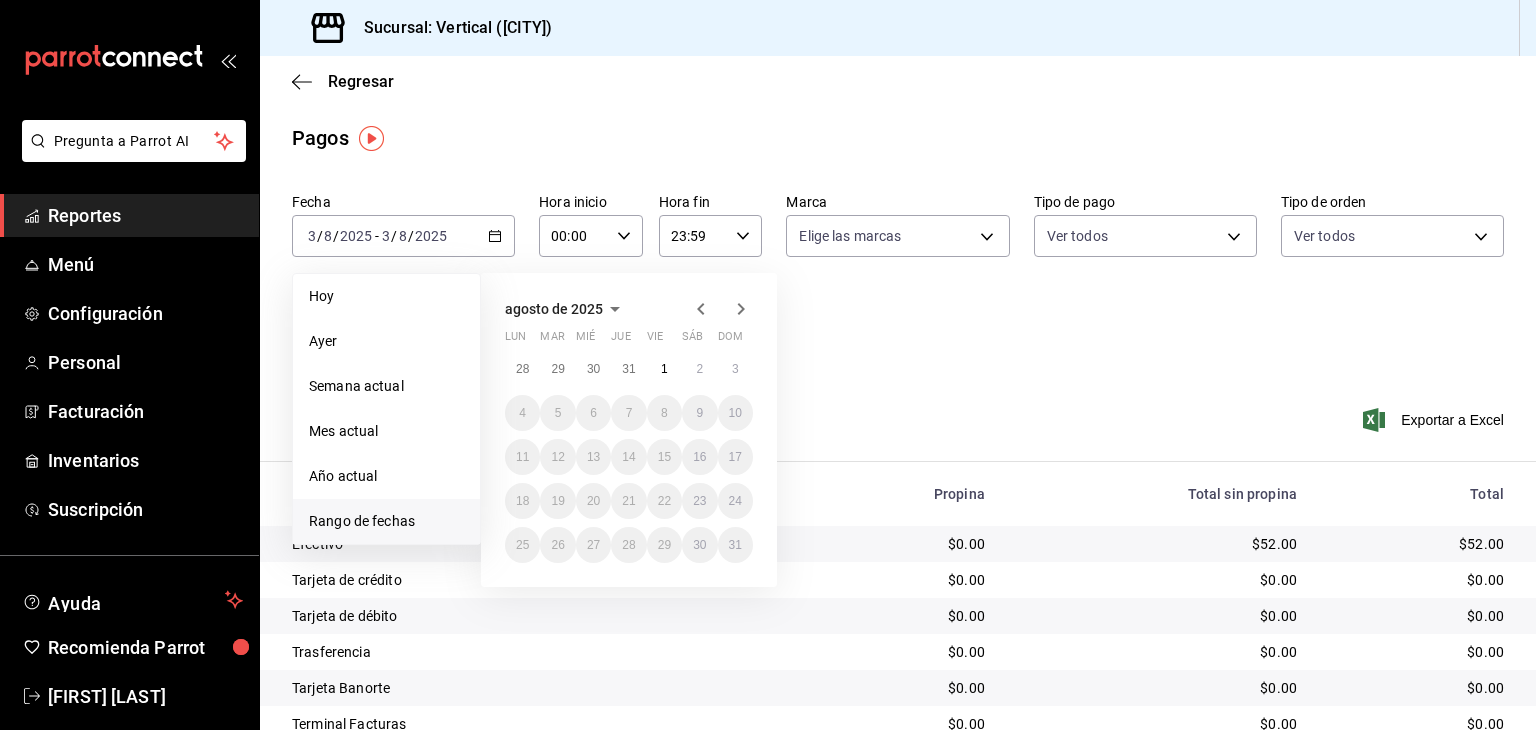 click 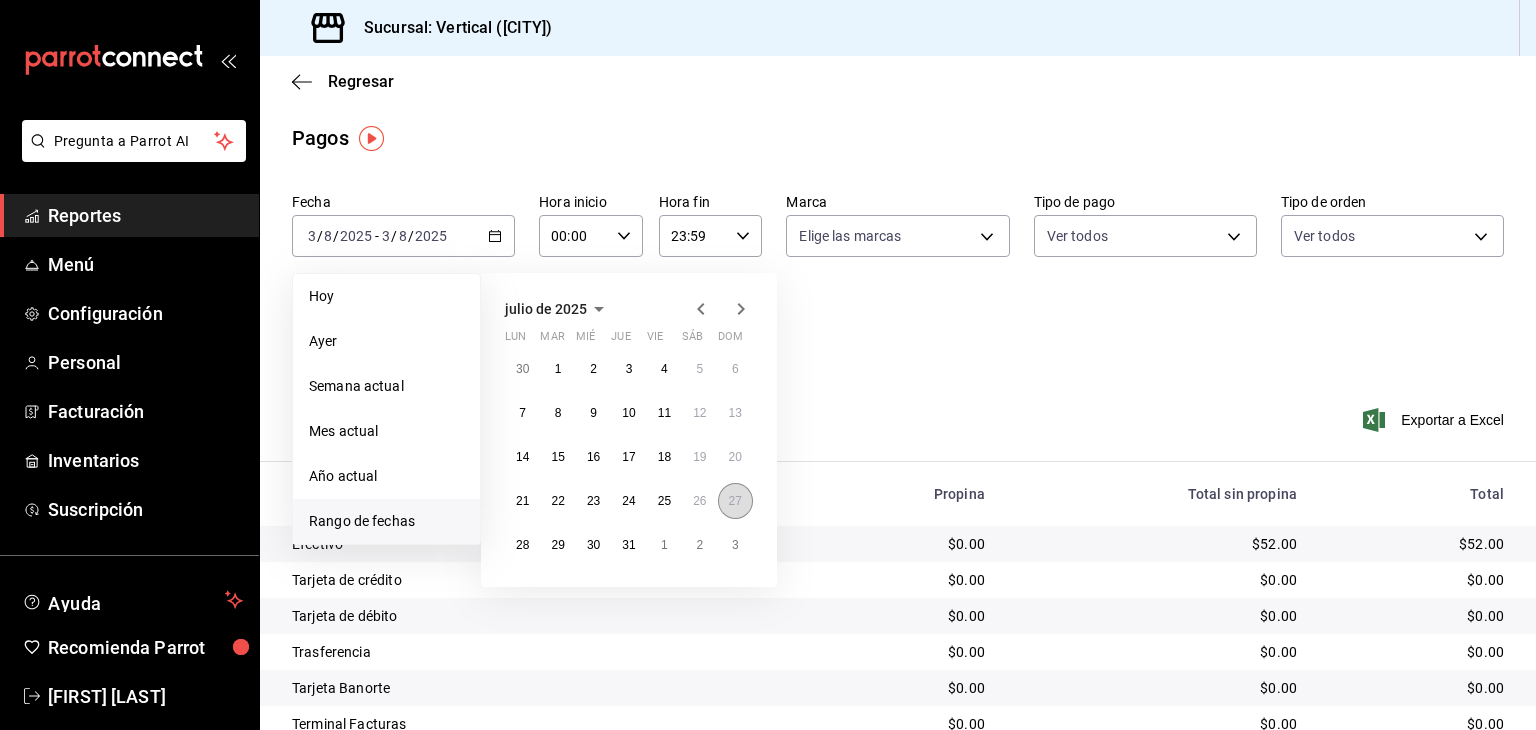 click on "27" at bounding box center (735, 501) 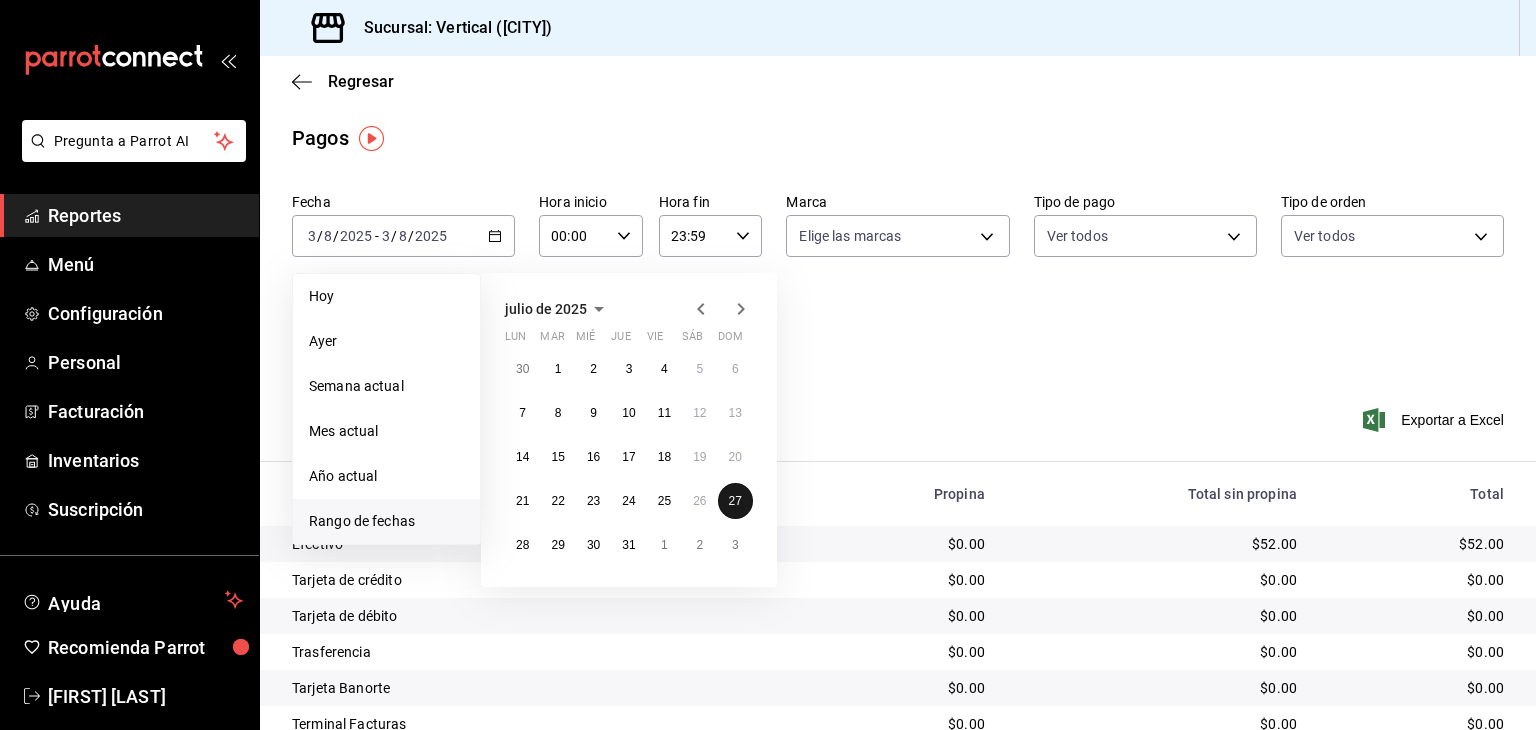 click on "27" at bounding box center [735, 501] 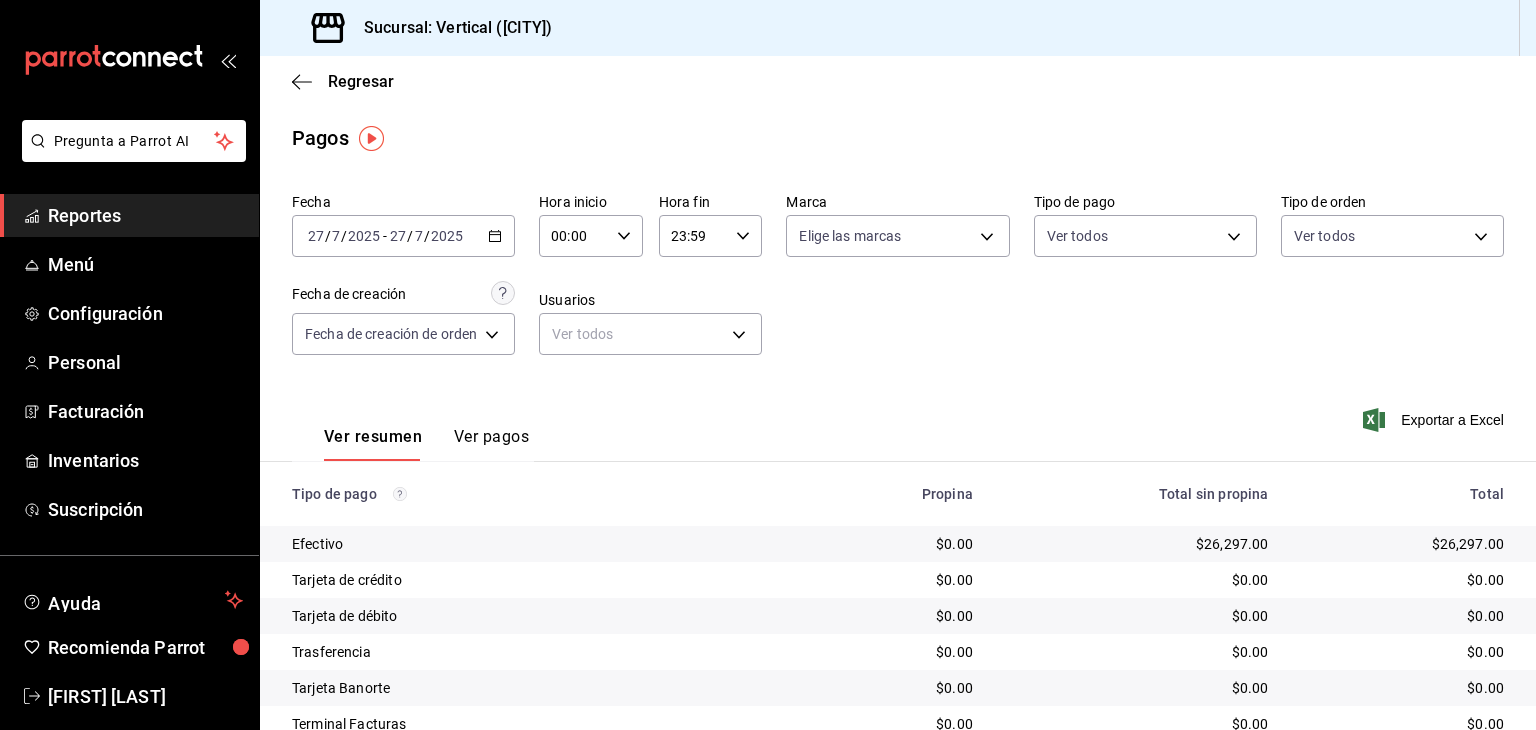 click on "Ver pagos" at bounding box center [491, 444] 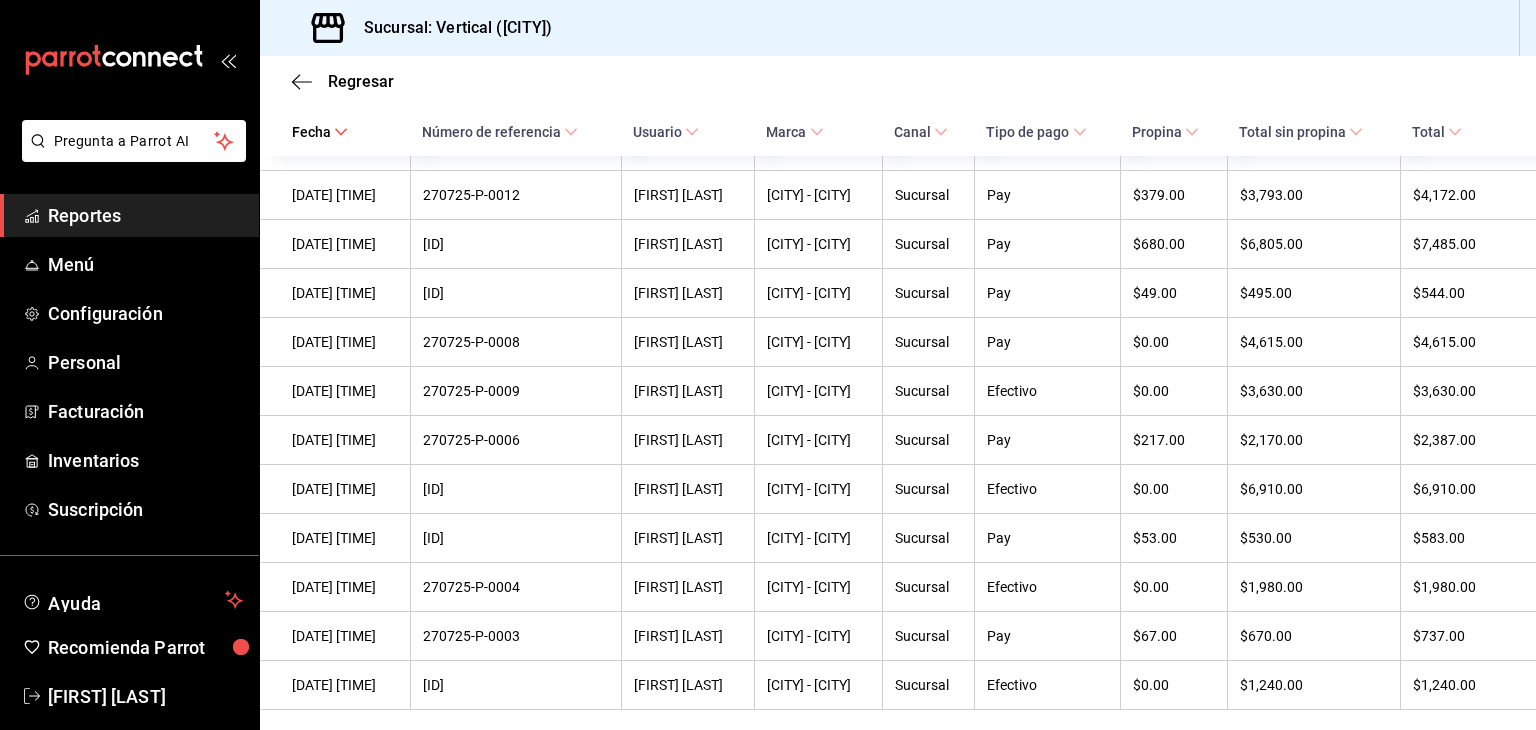 scroll, scrollTop: 707, scrollLeft: 0, axis: vertical 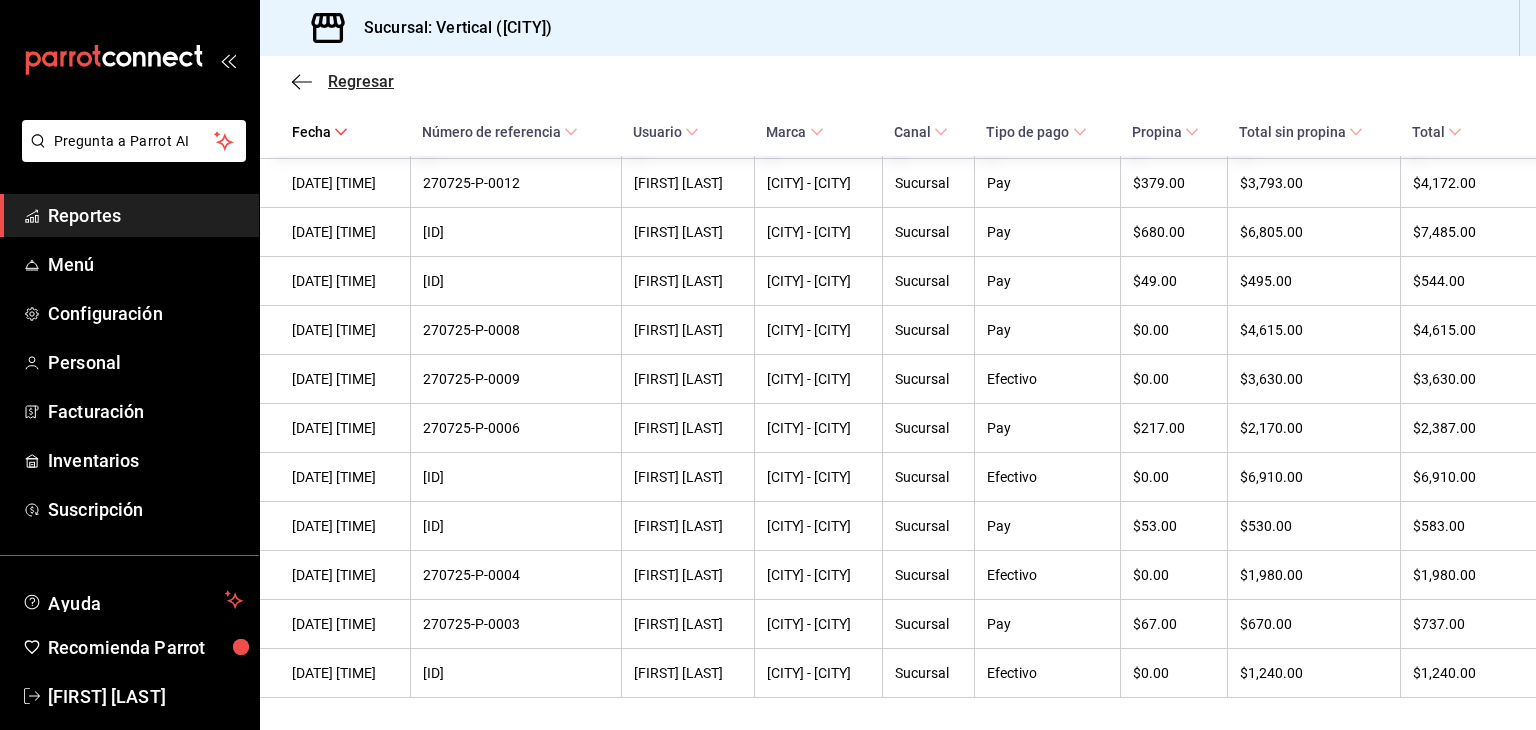 click on "Regresar" at bounding box center (361, 81) 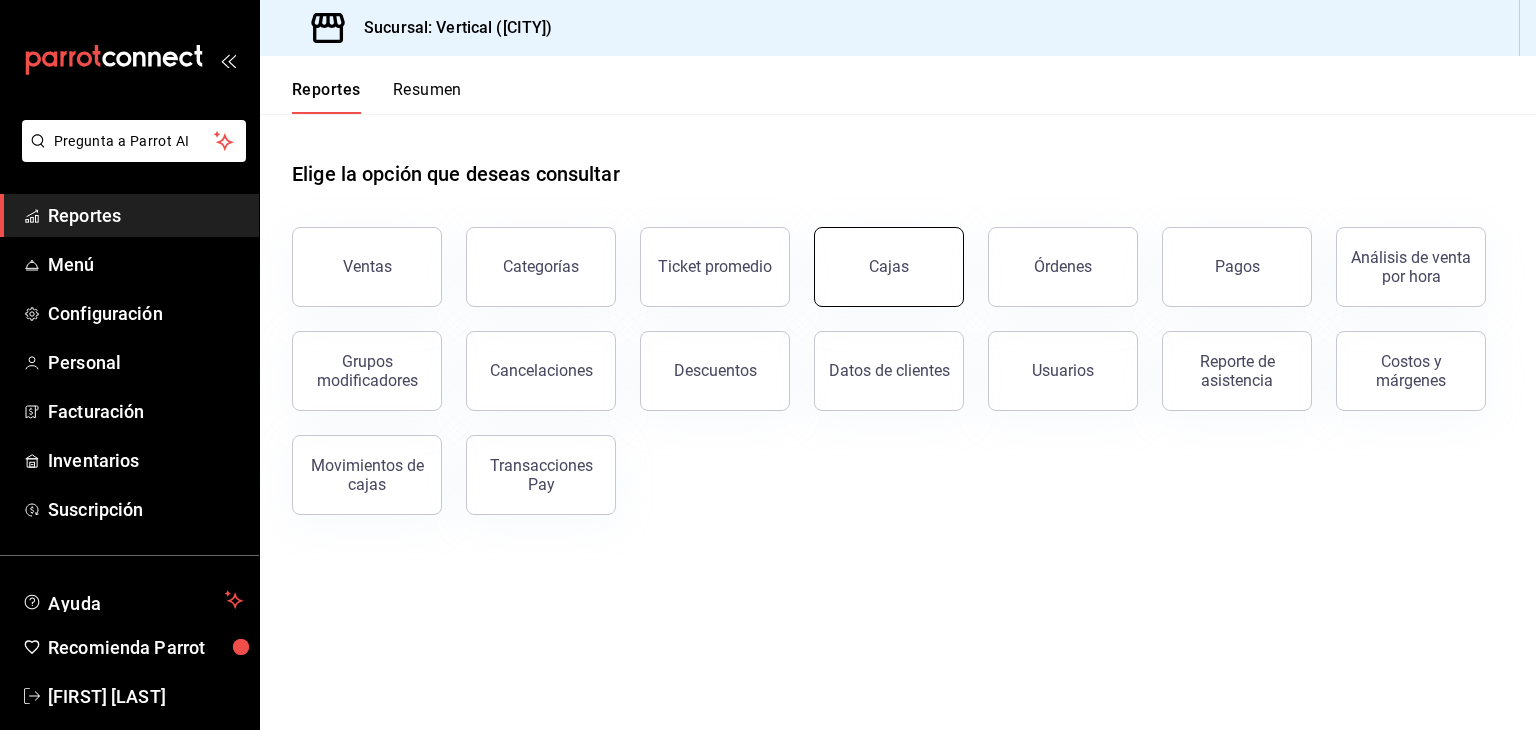 click on "Cajas" at bounding box center [889, 267] 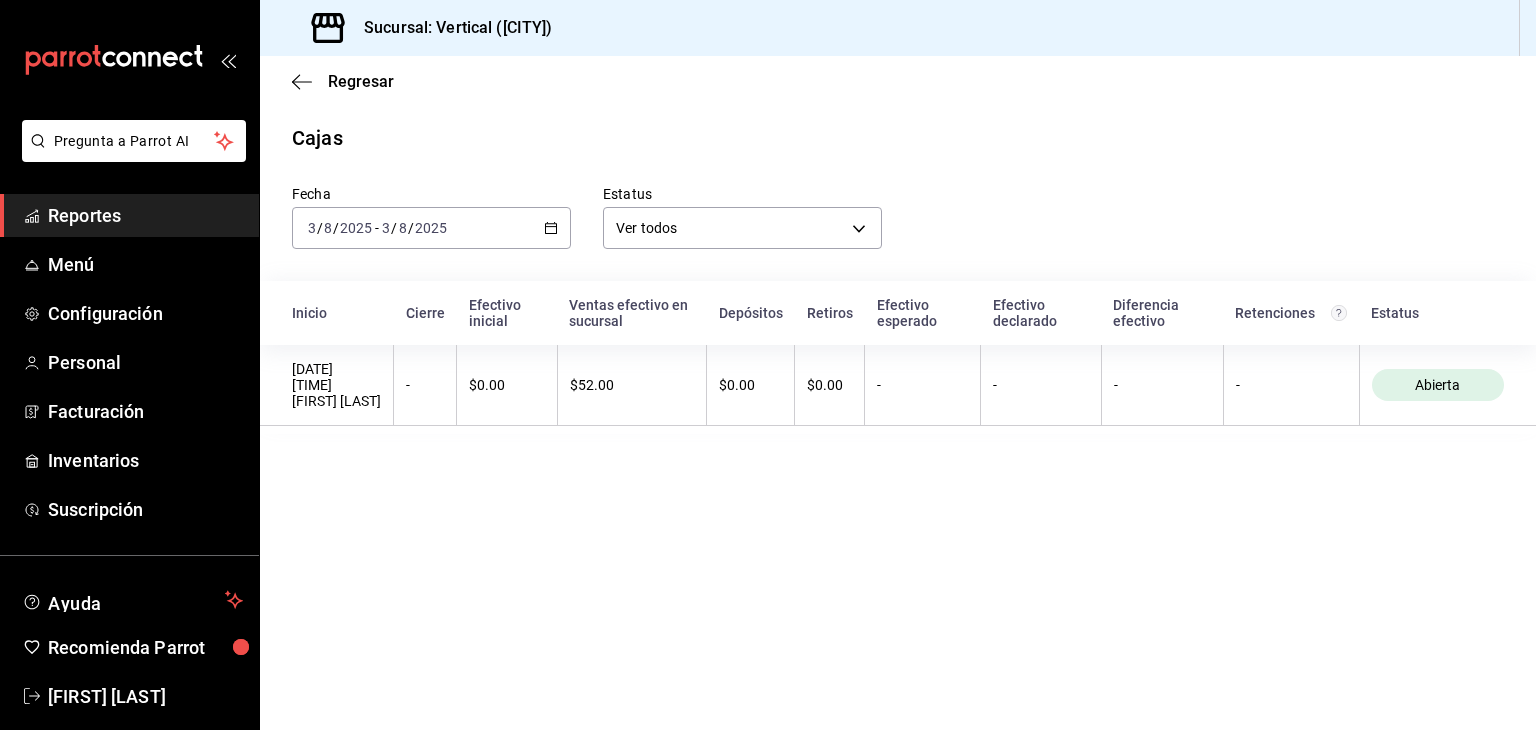 click on "2025-08-03 3 / 8 / 2025 - 2025-08-03 3 / 8 / 2025" at bounding box center (431, 228) 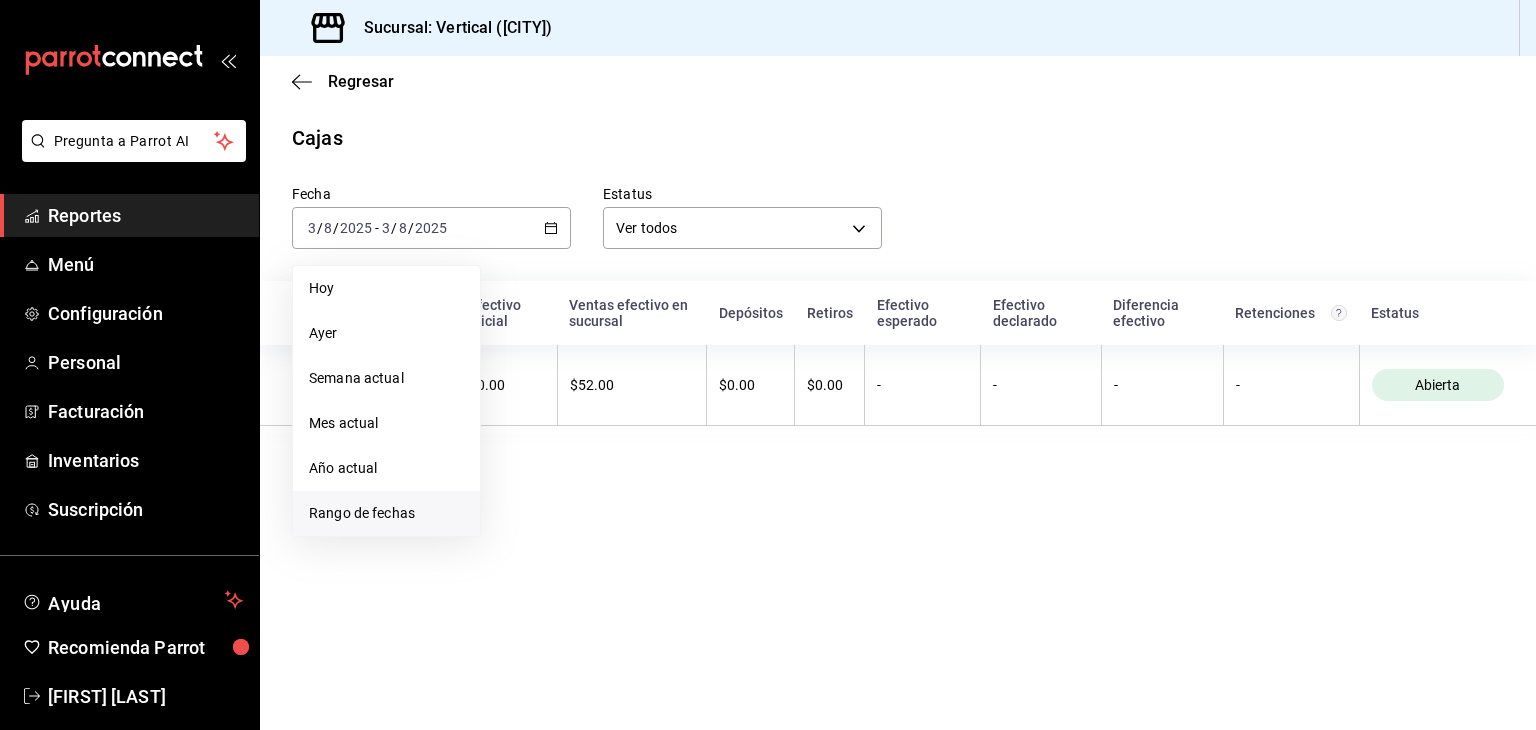 click on "Rango de fechas" at bounding box center (386, 513) 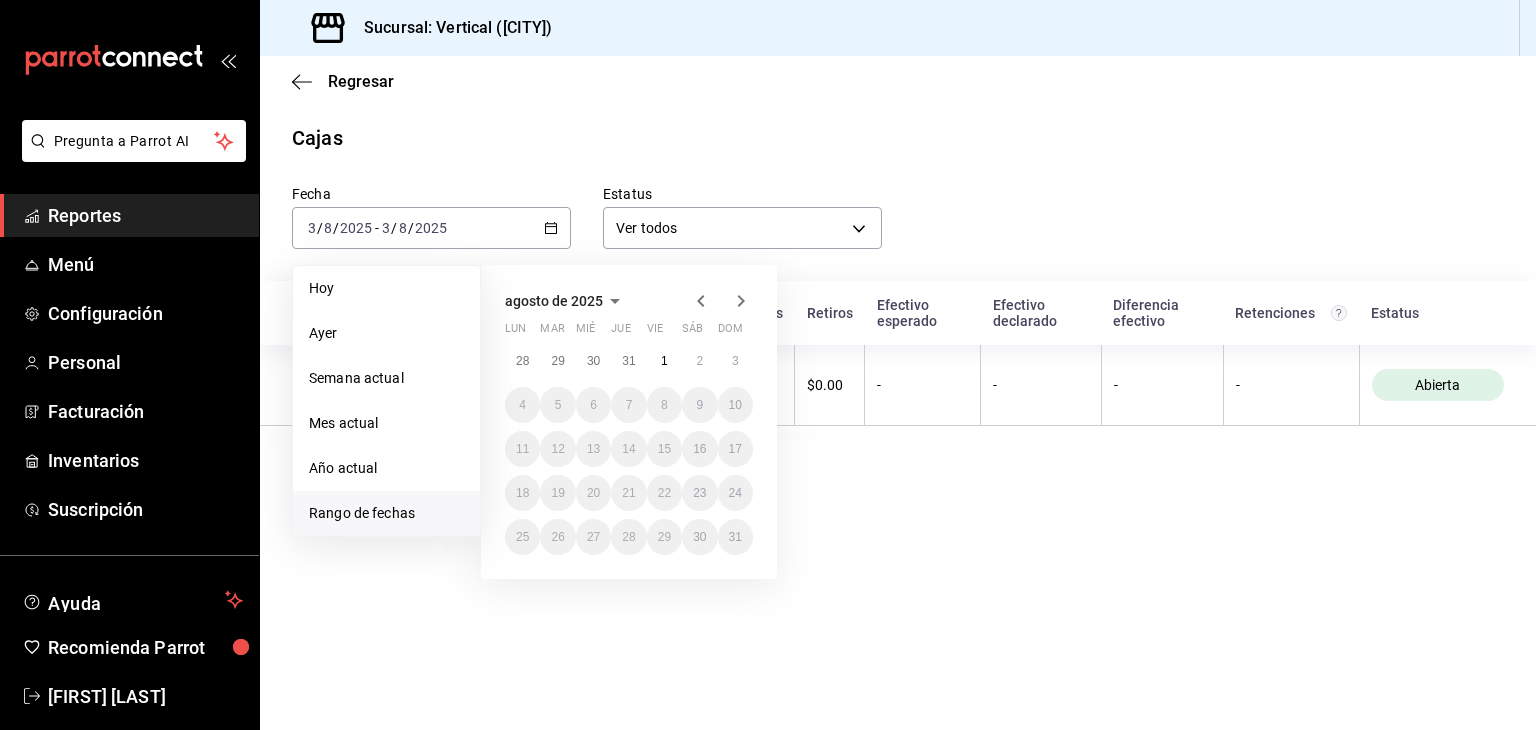 click 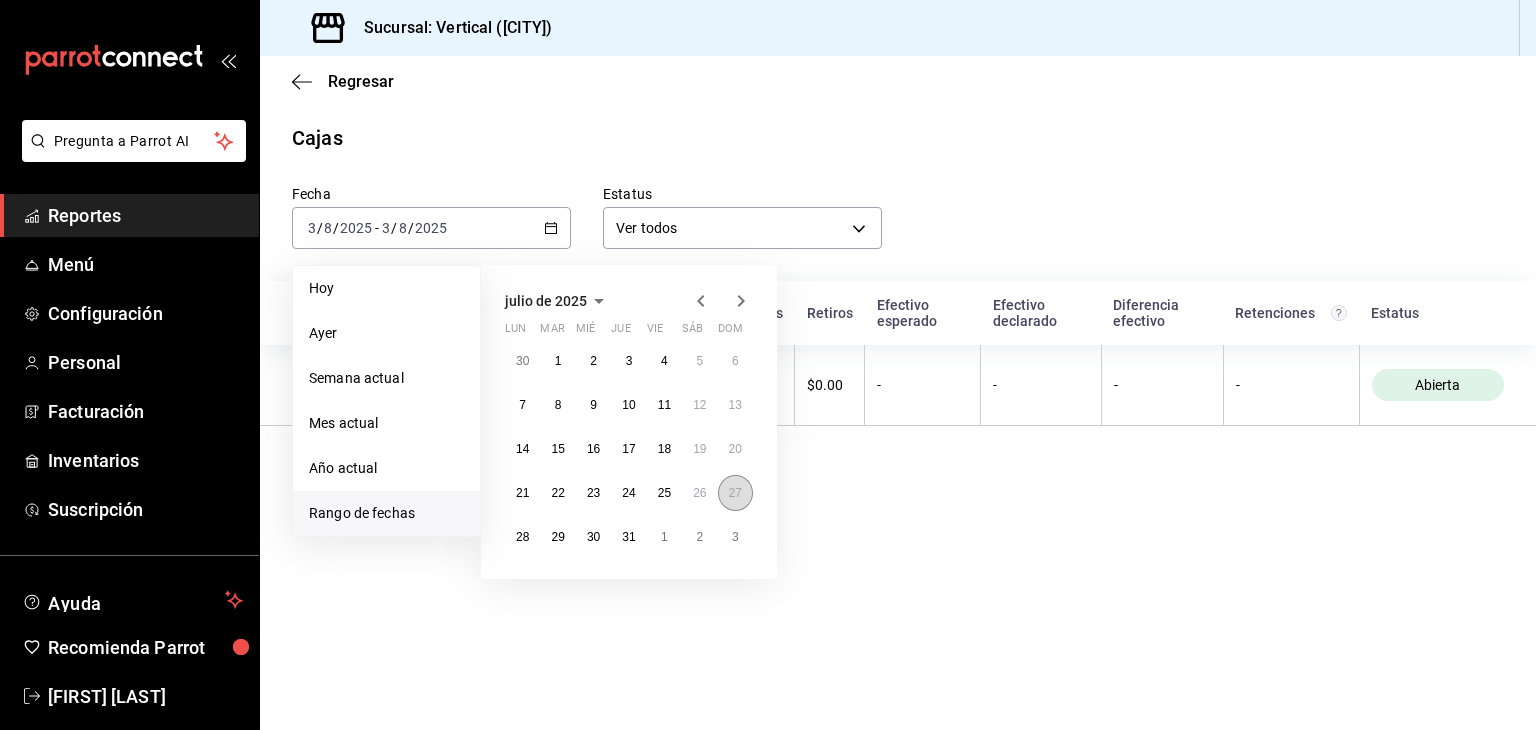 click on "27" at bounding box center [735, 493] 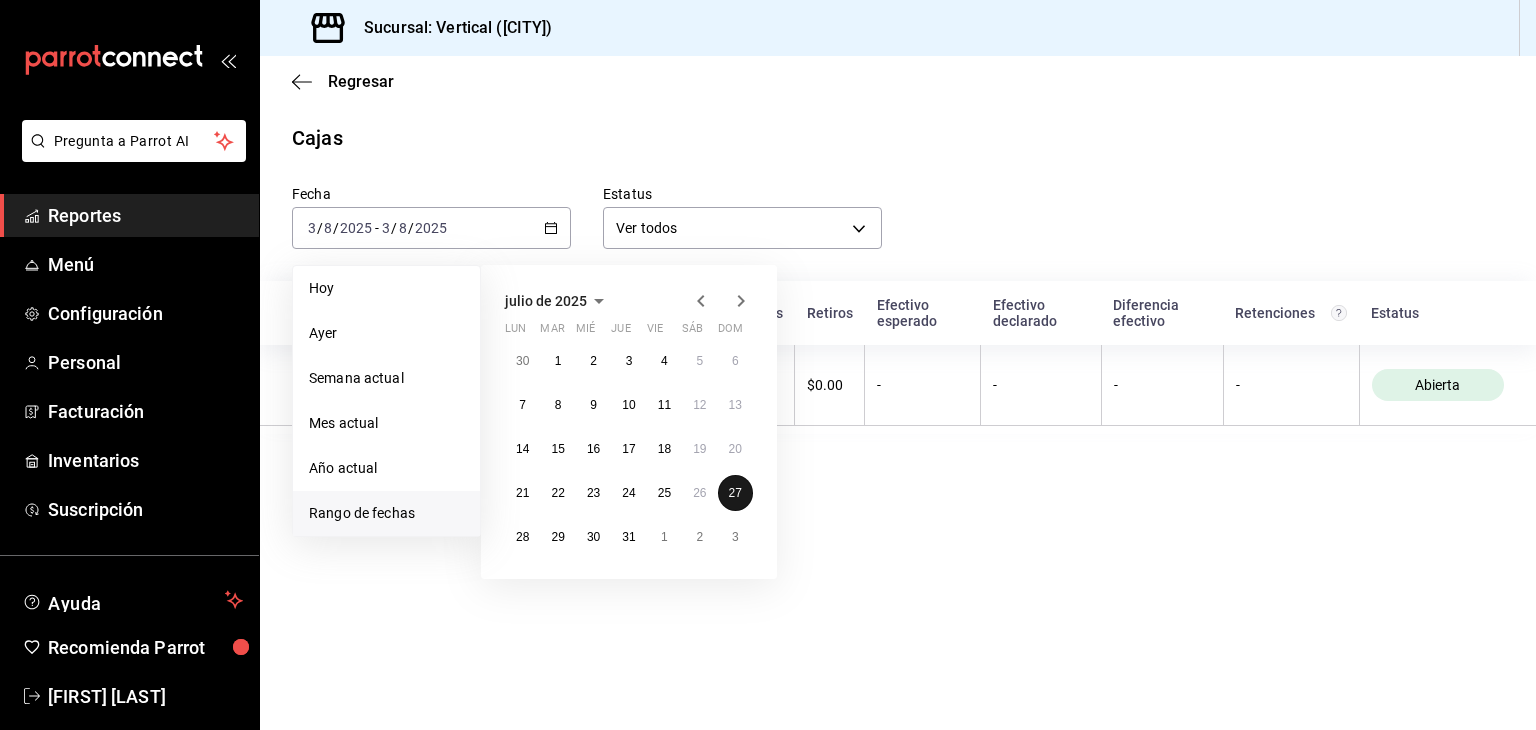 click on "27" at bounding box center (735, 493) 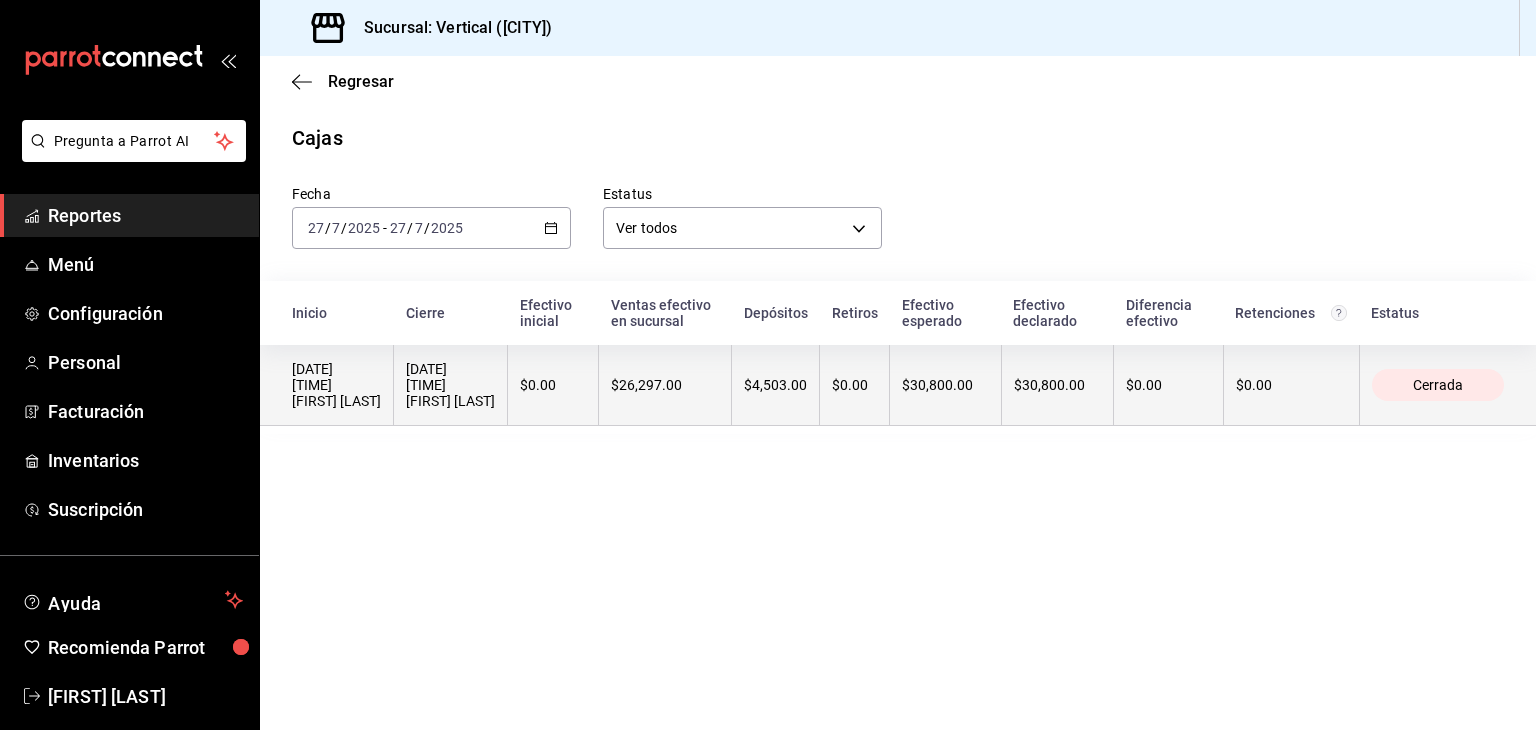 click on "$4,503.00" at bounding box center (776, 385) 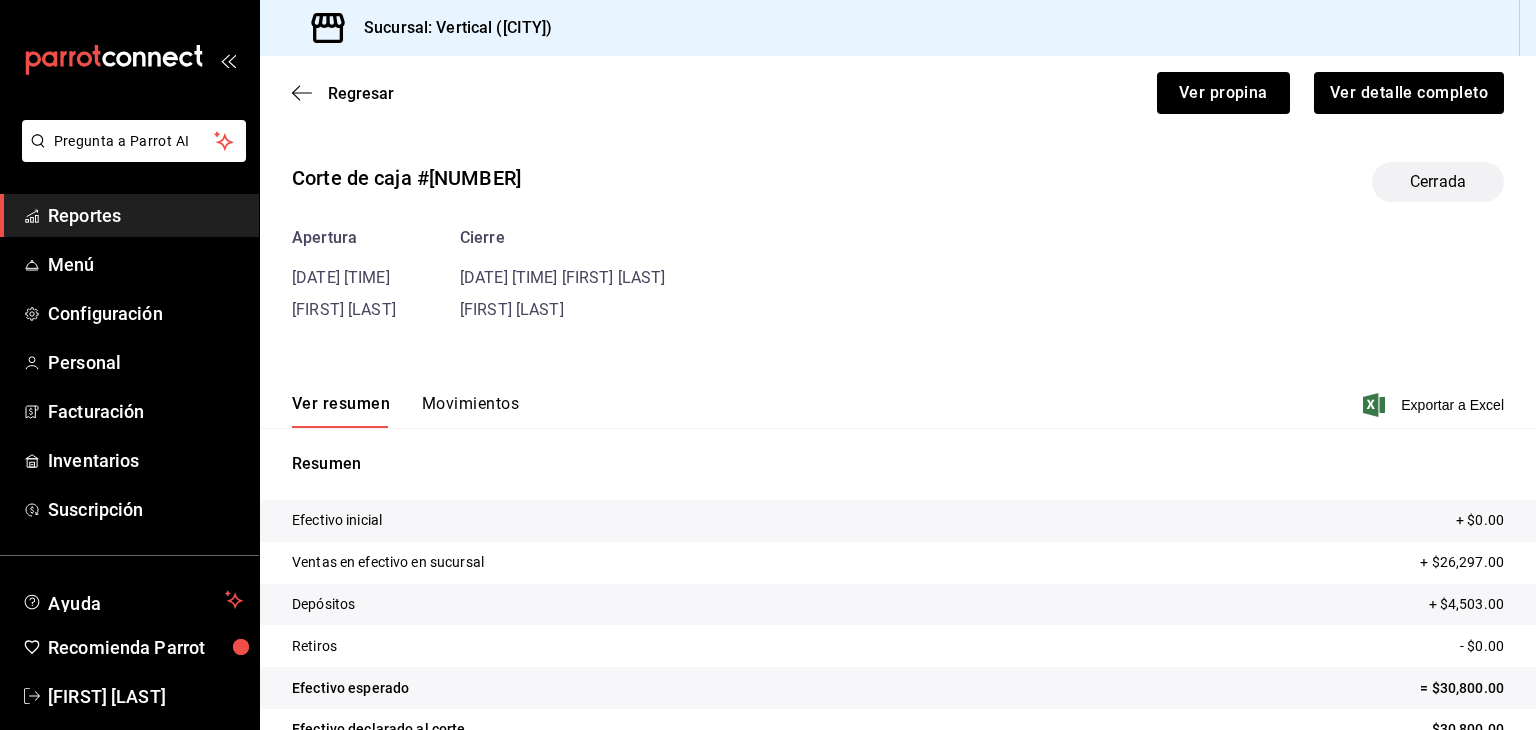 click on "Movimientos" at bounding box center (470, 411) 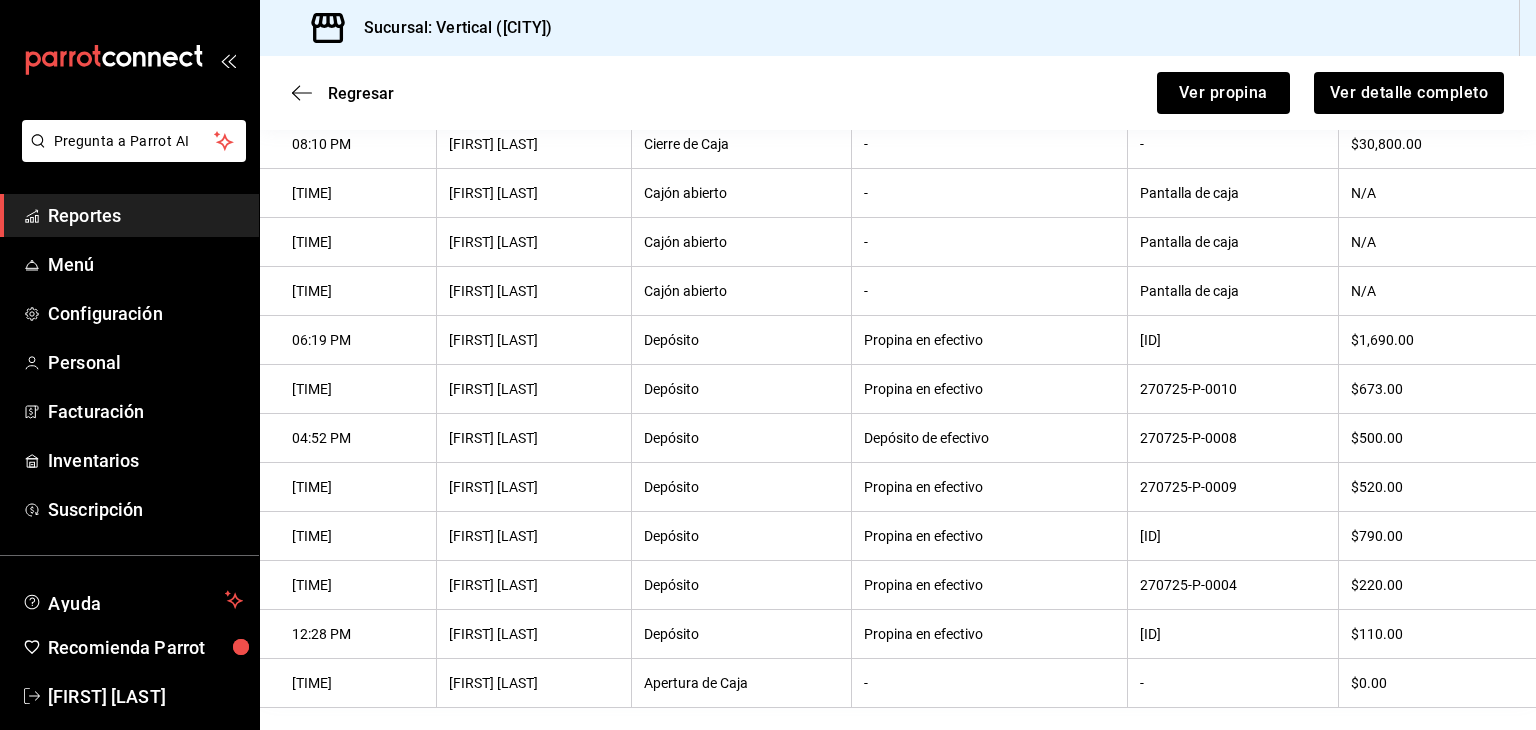 scroll, scrollTop: 376, scrollLeft: 0, axis: vertical 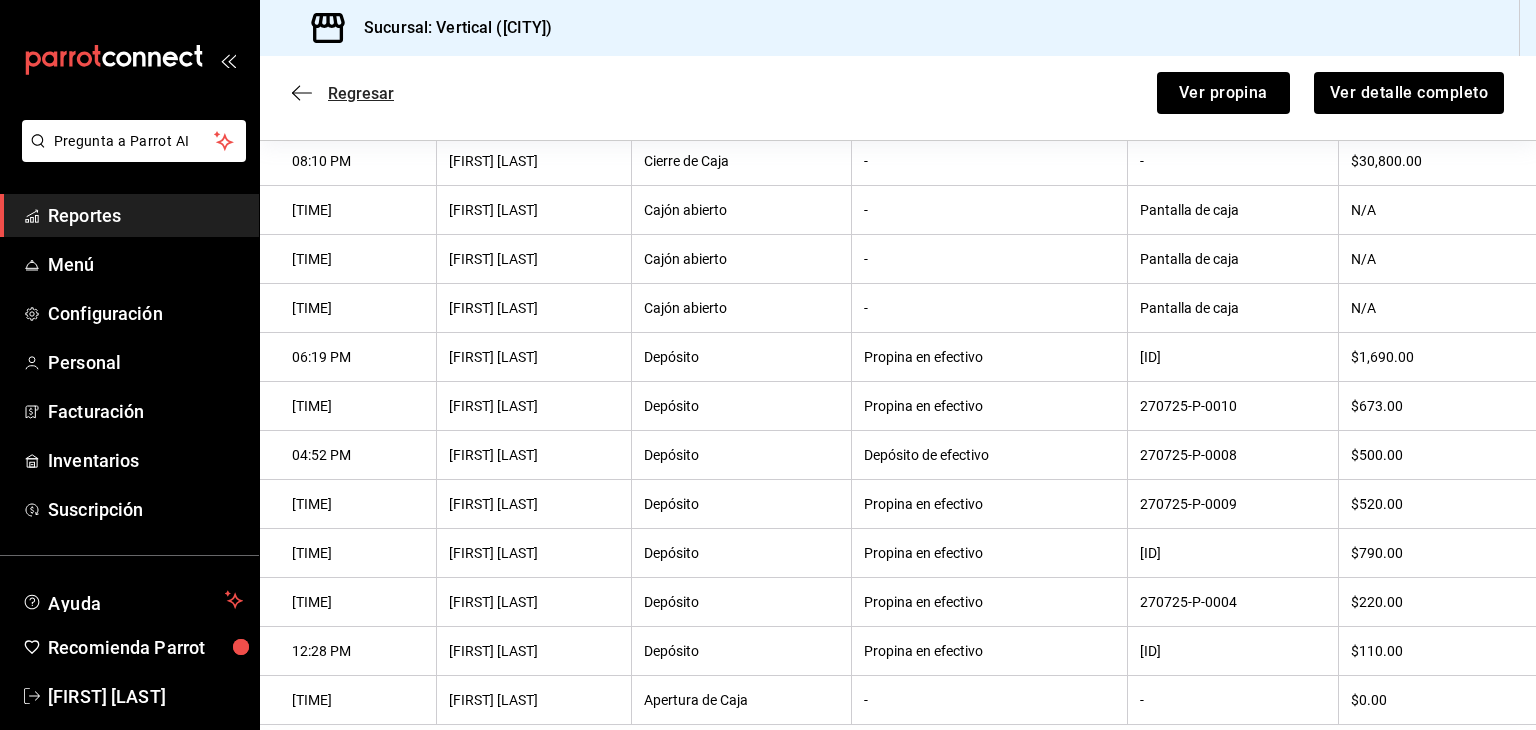 click on "Regresar" at bounding box center (343, 93) 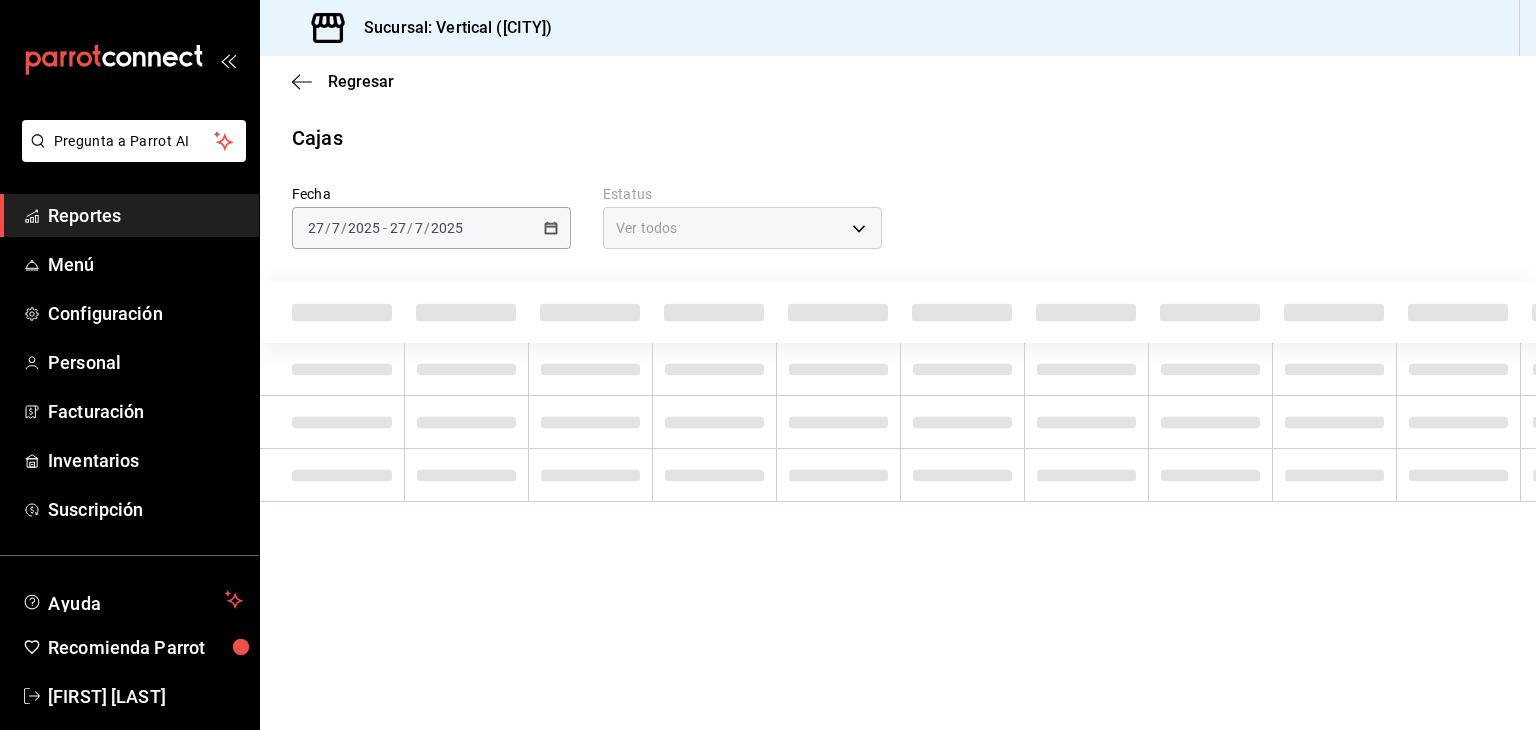 scroll, scrollTop: 0, scrollLeft: 0, axis: both 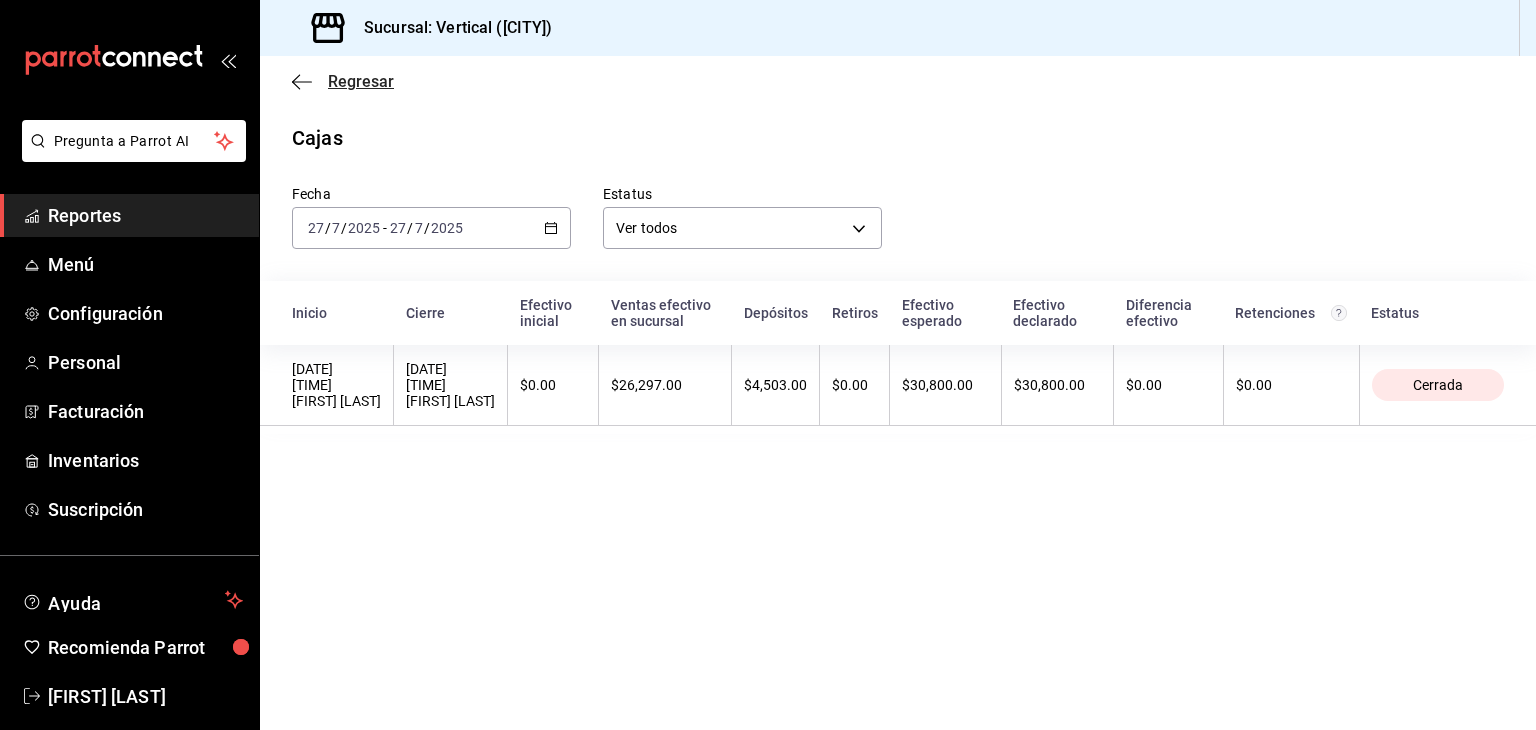 click on "Regresar" at bounding box center (361, 81) 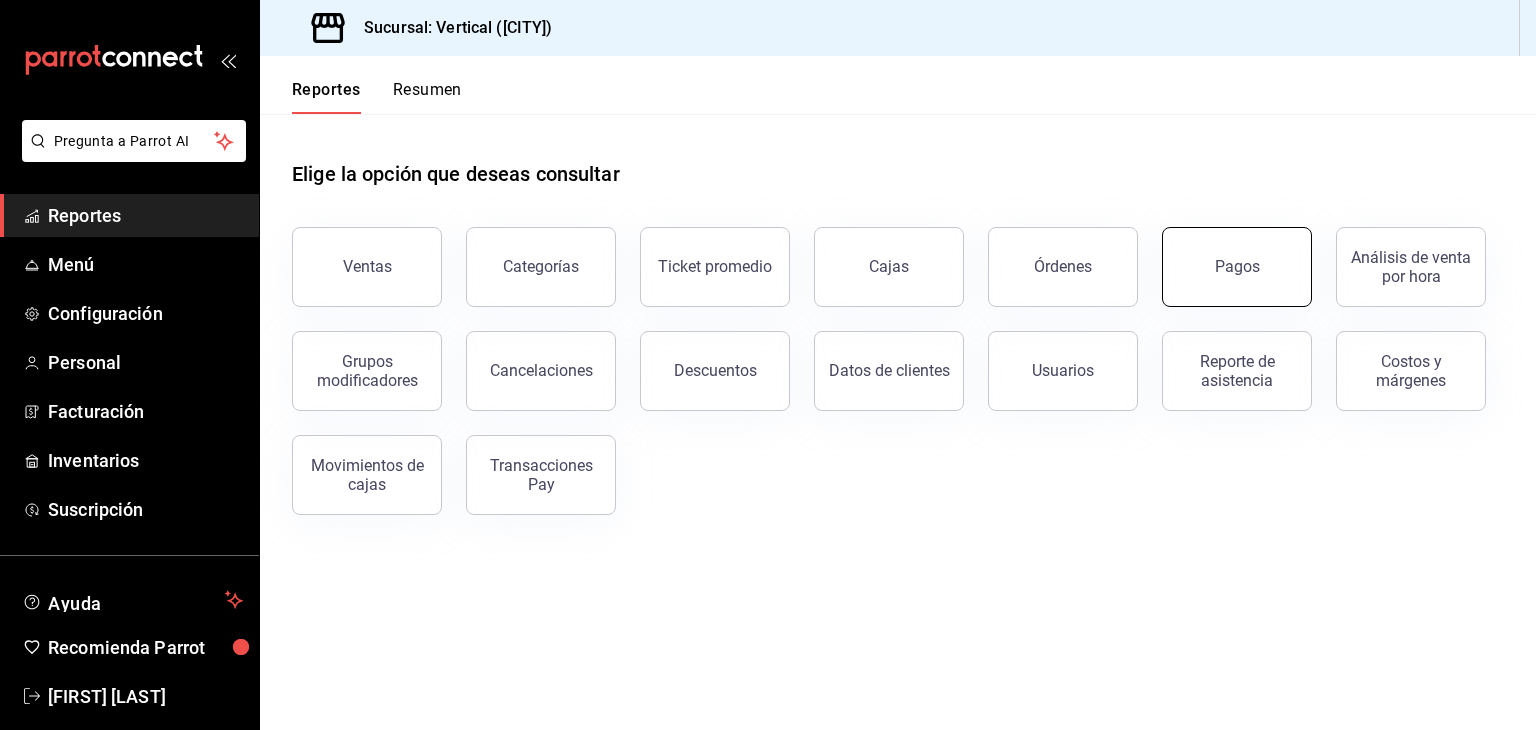 click on "Pagos" at bounding box center [1237, 267] 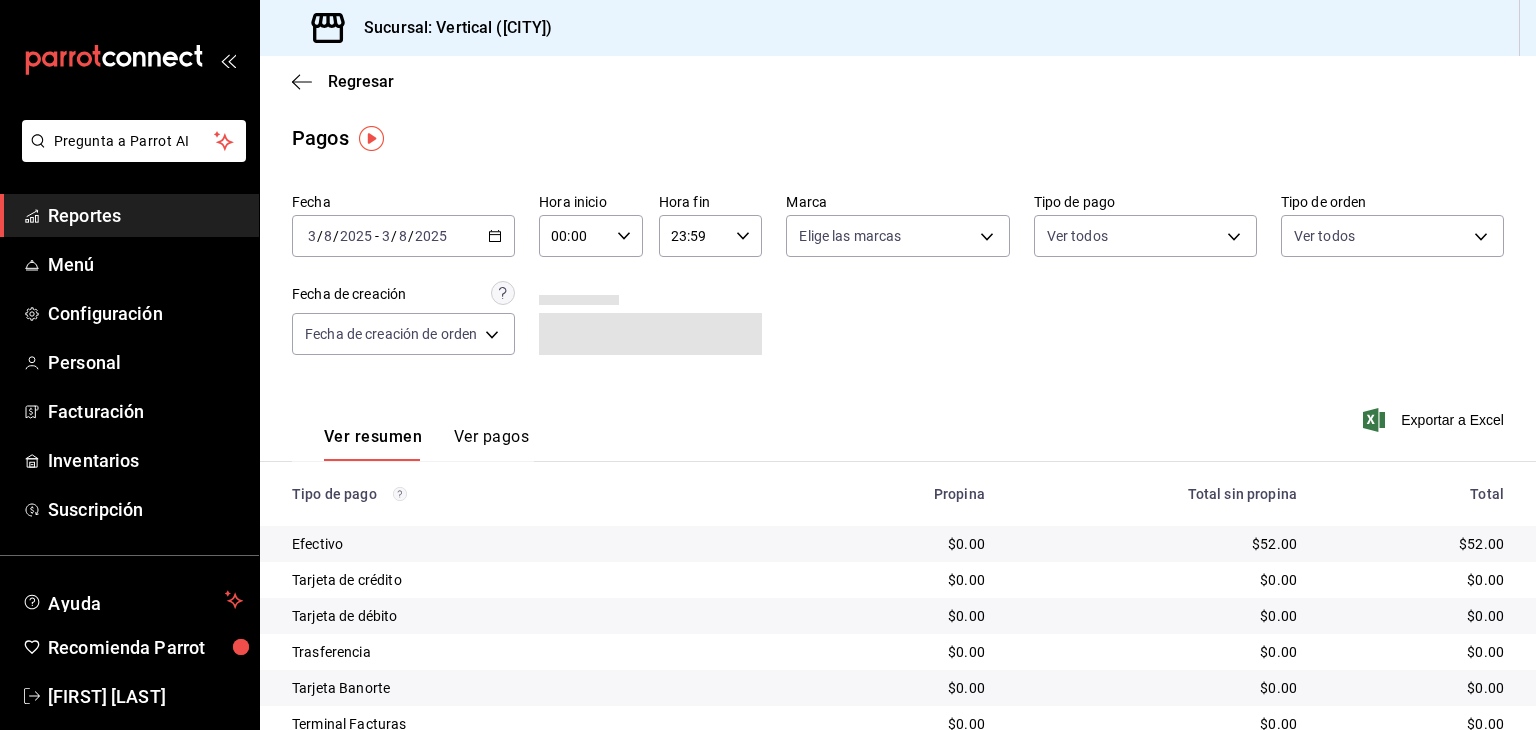 click 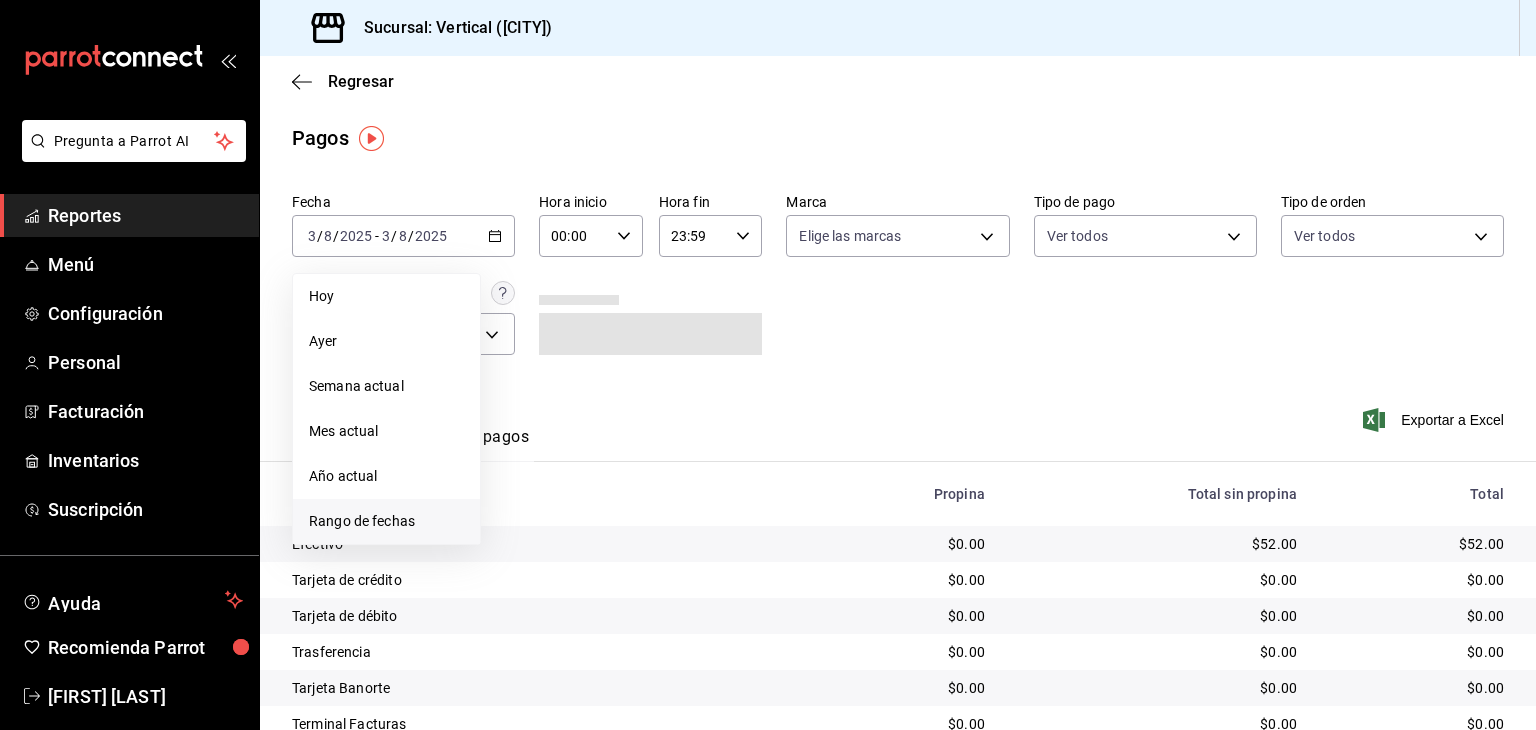 click on "Rango de fechas" at bounding box center [386, 521] 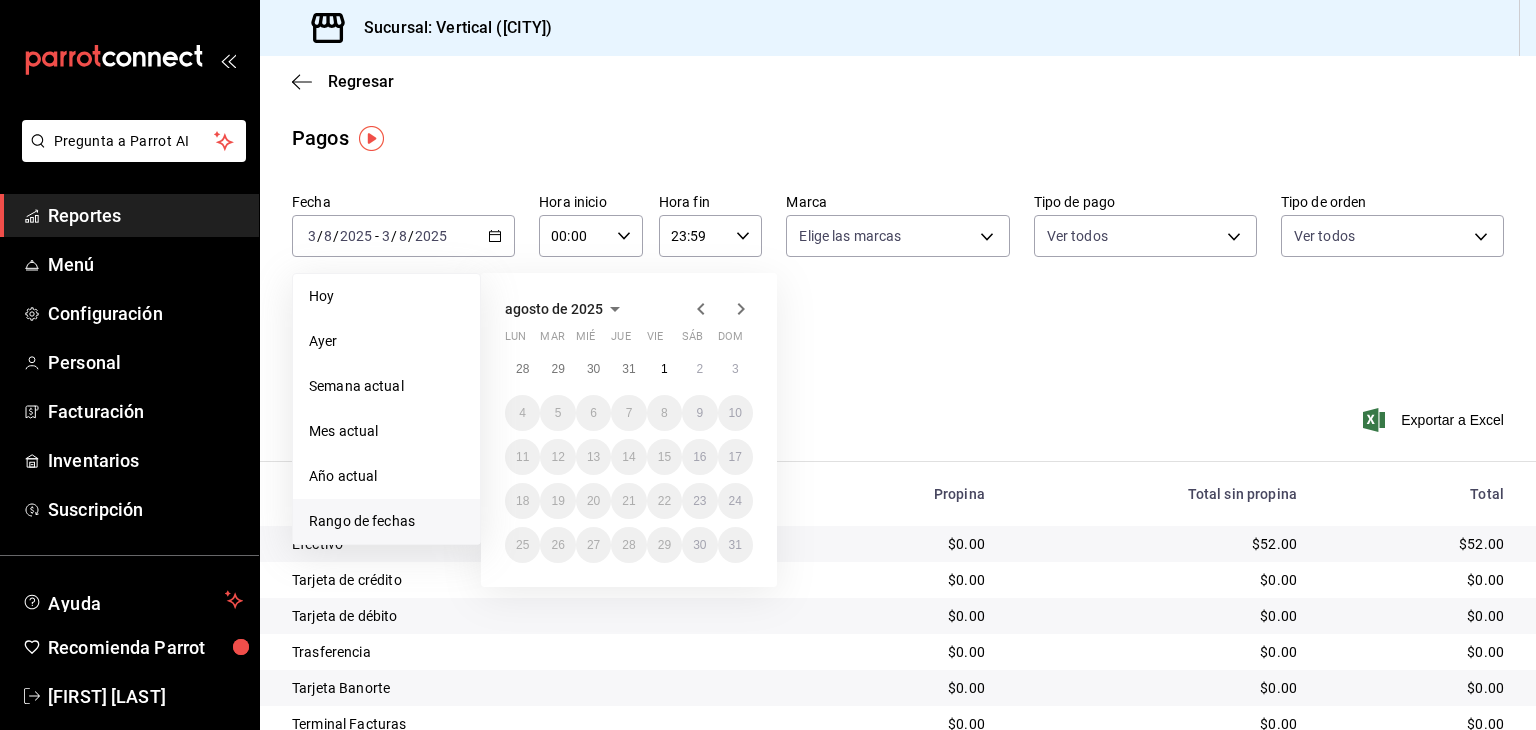 click 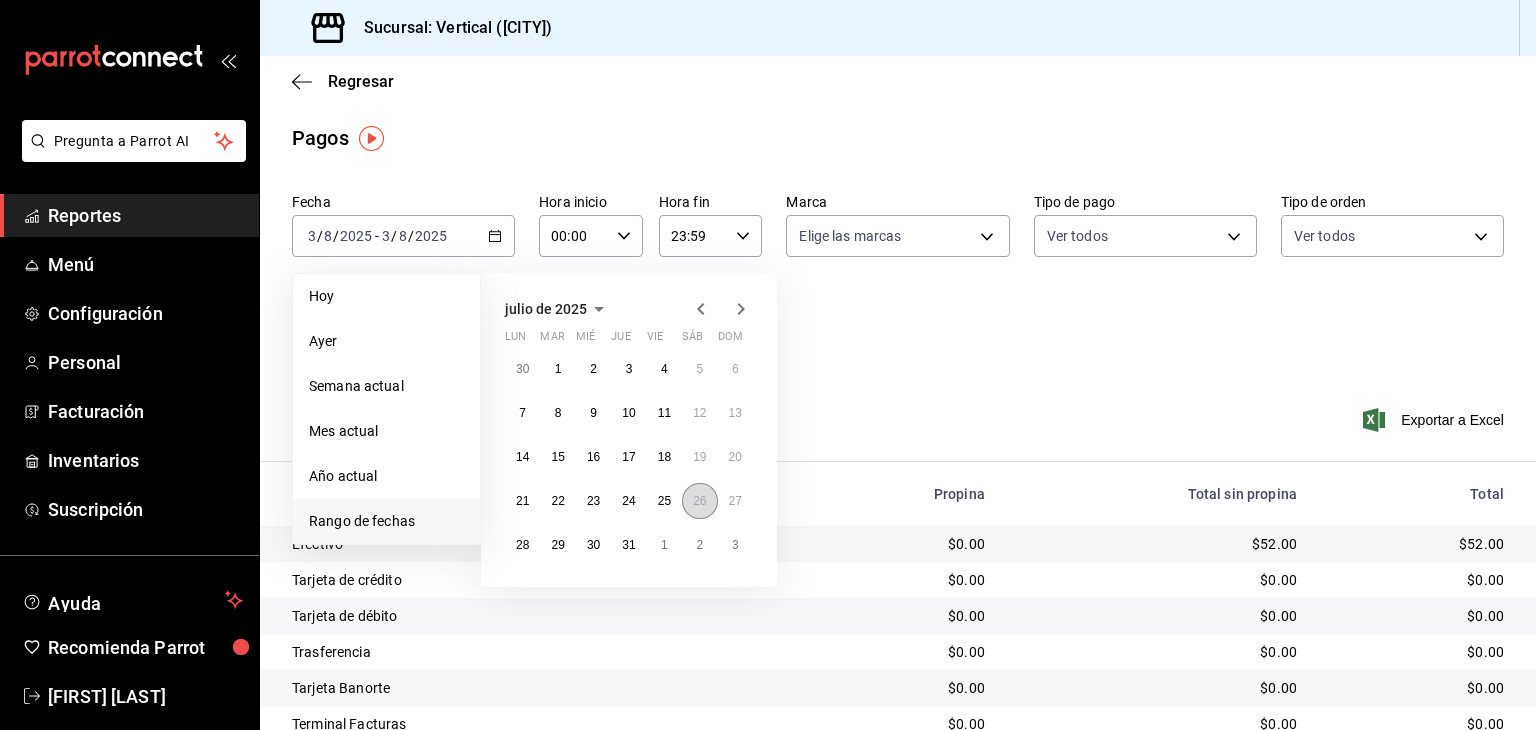 click on "26" at bounding box center (699, 501) 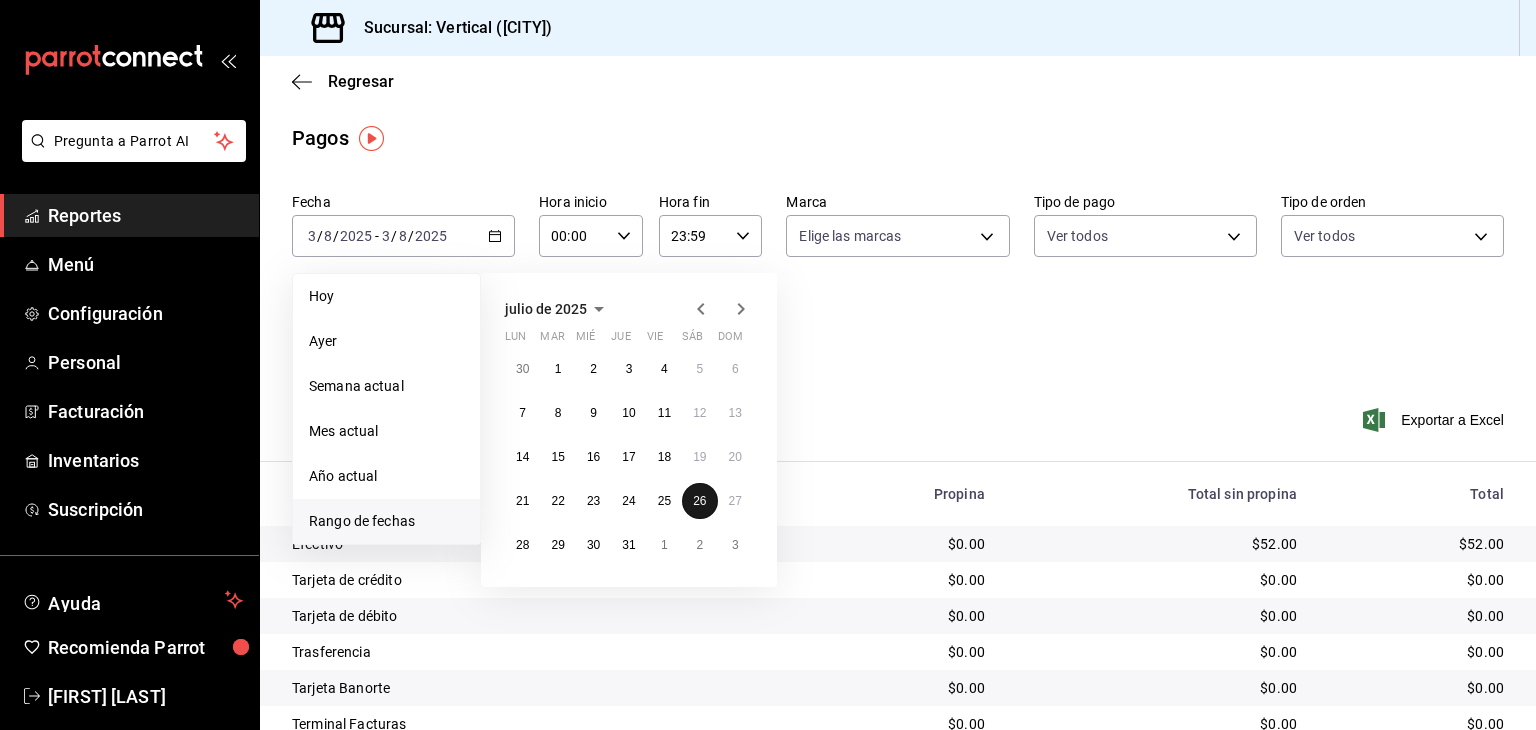 click on "26" at bounding box center (699, 501) 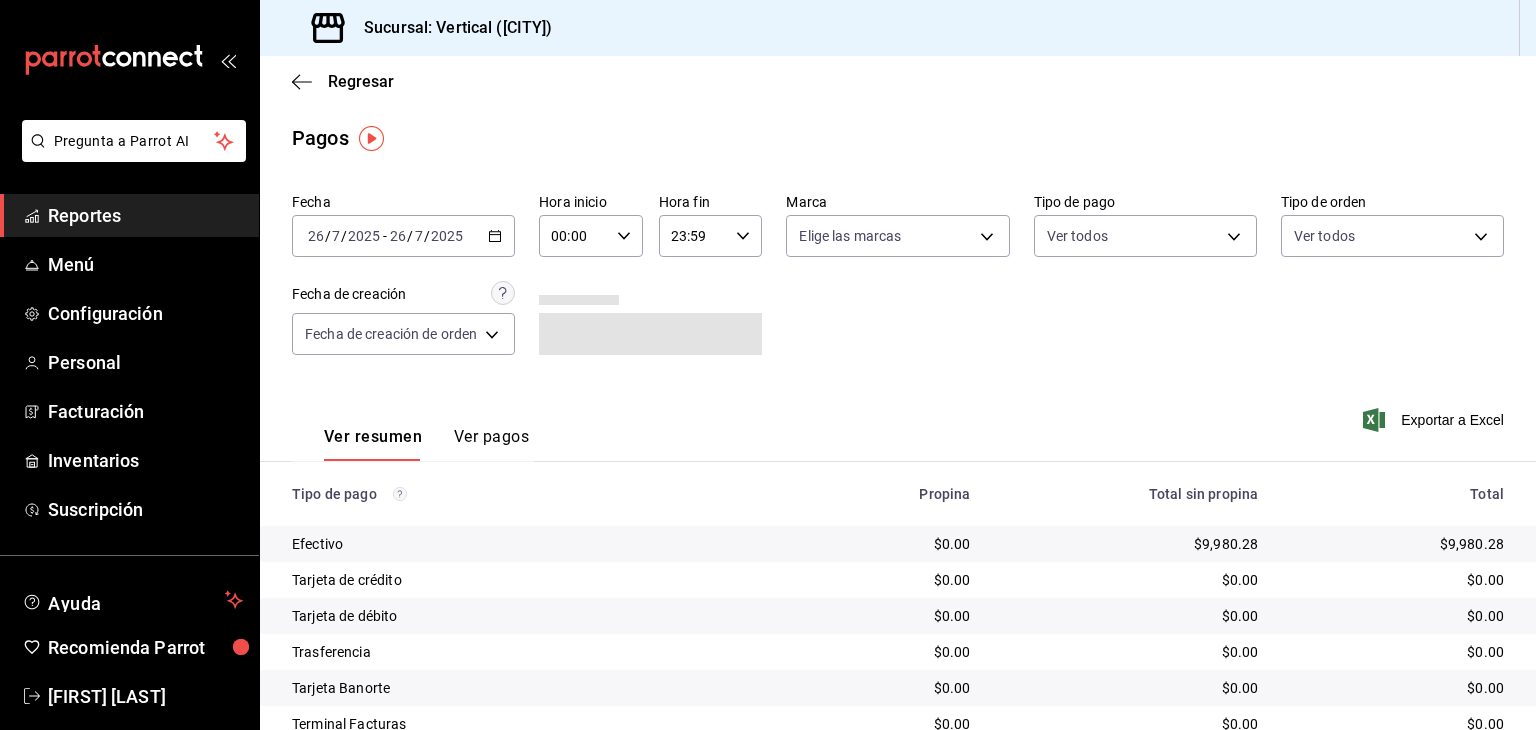 click on "Ver pagos" at bounding box center [491, 444] 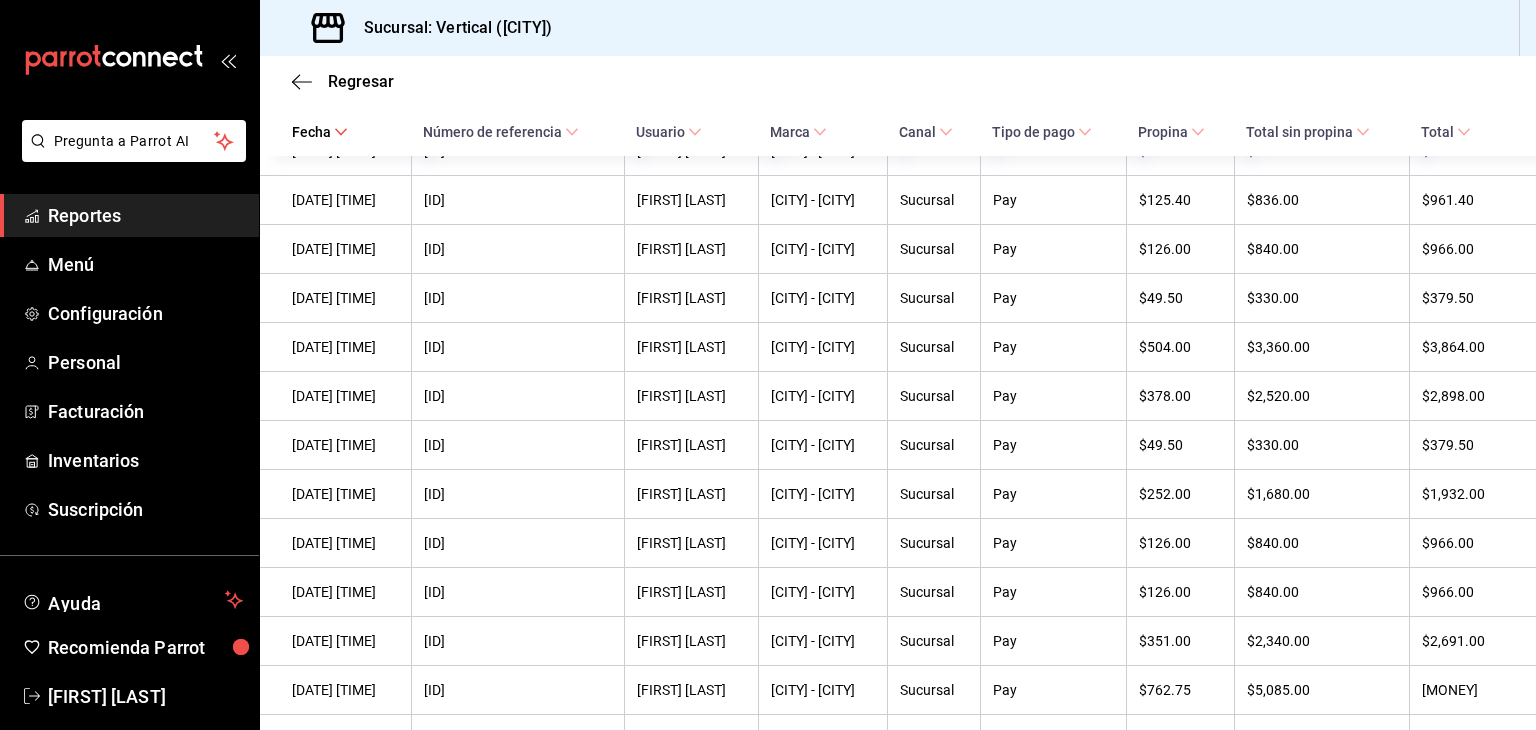 scroll, scrollTop: 2342, scrollLeft: 0, axis: vertical 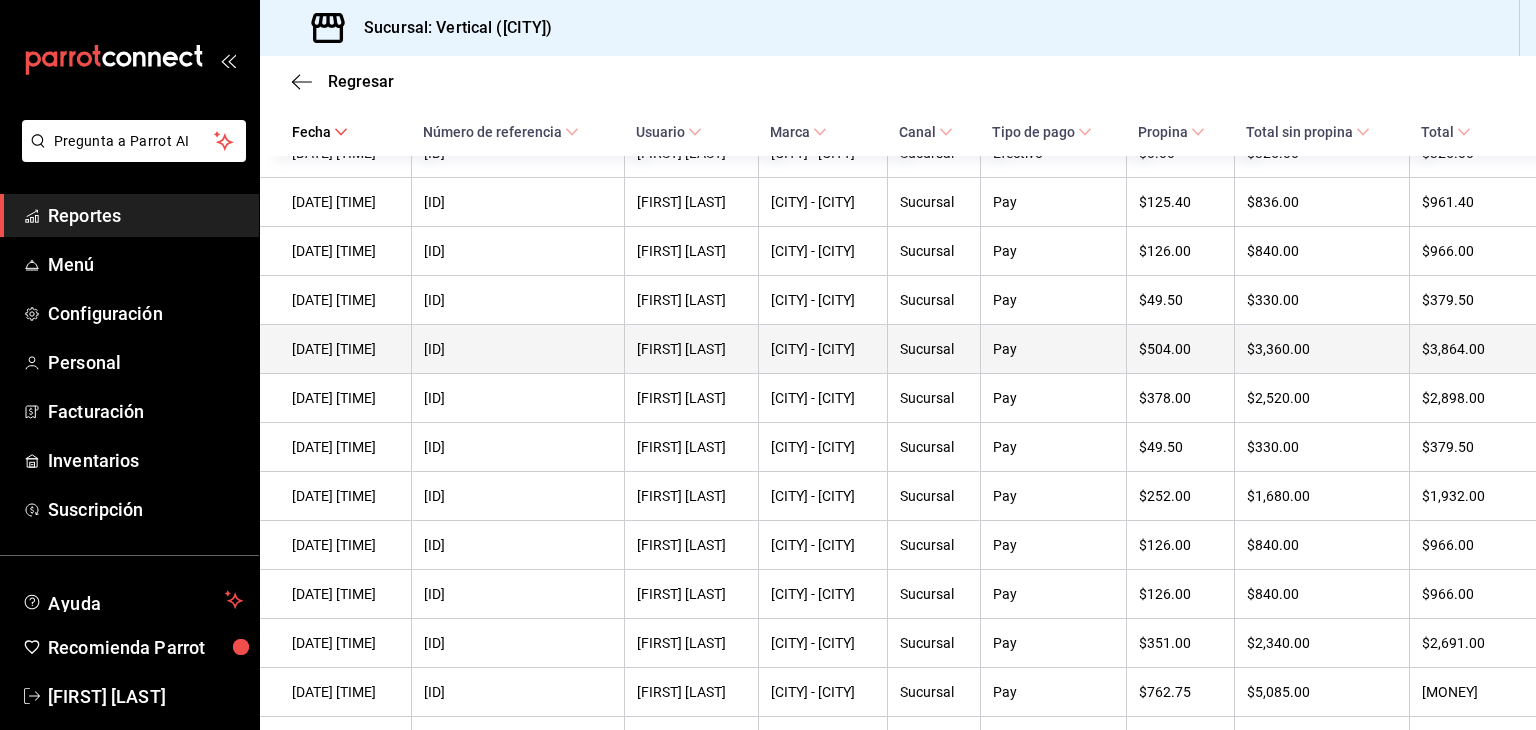 click on "$3,360.00" at bounding box center (1321, 349) 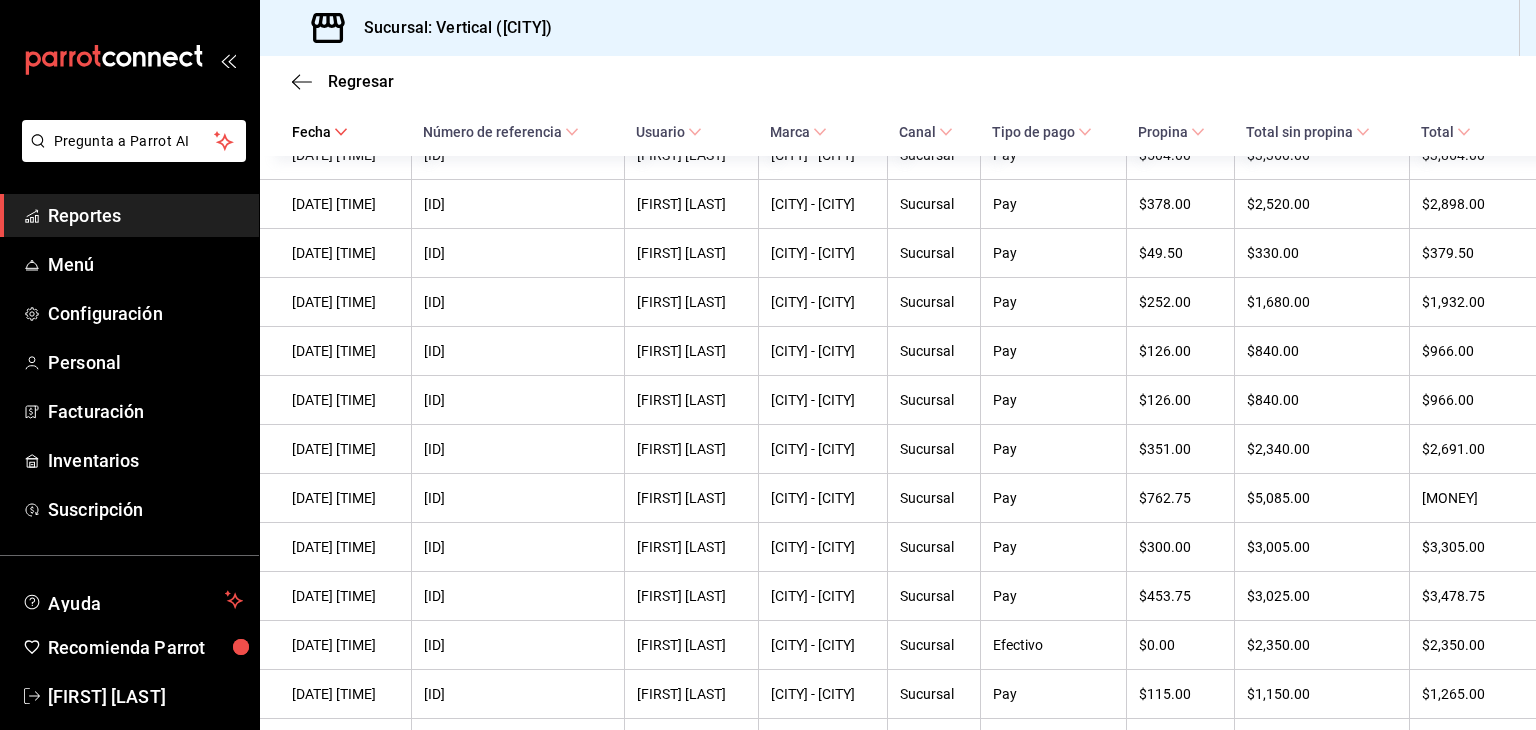 scroll, scrollTop: 2533, scrollLeft: 0, axis: vertical 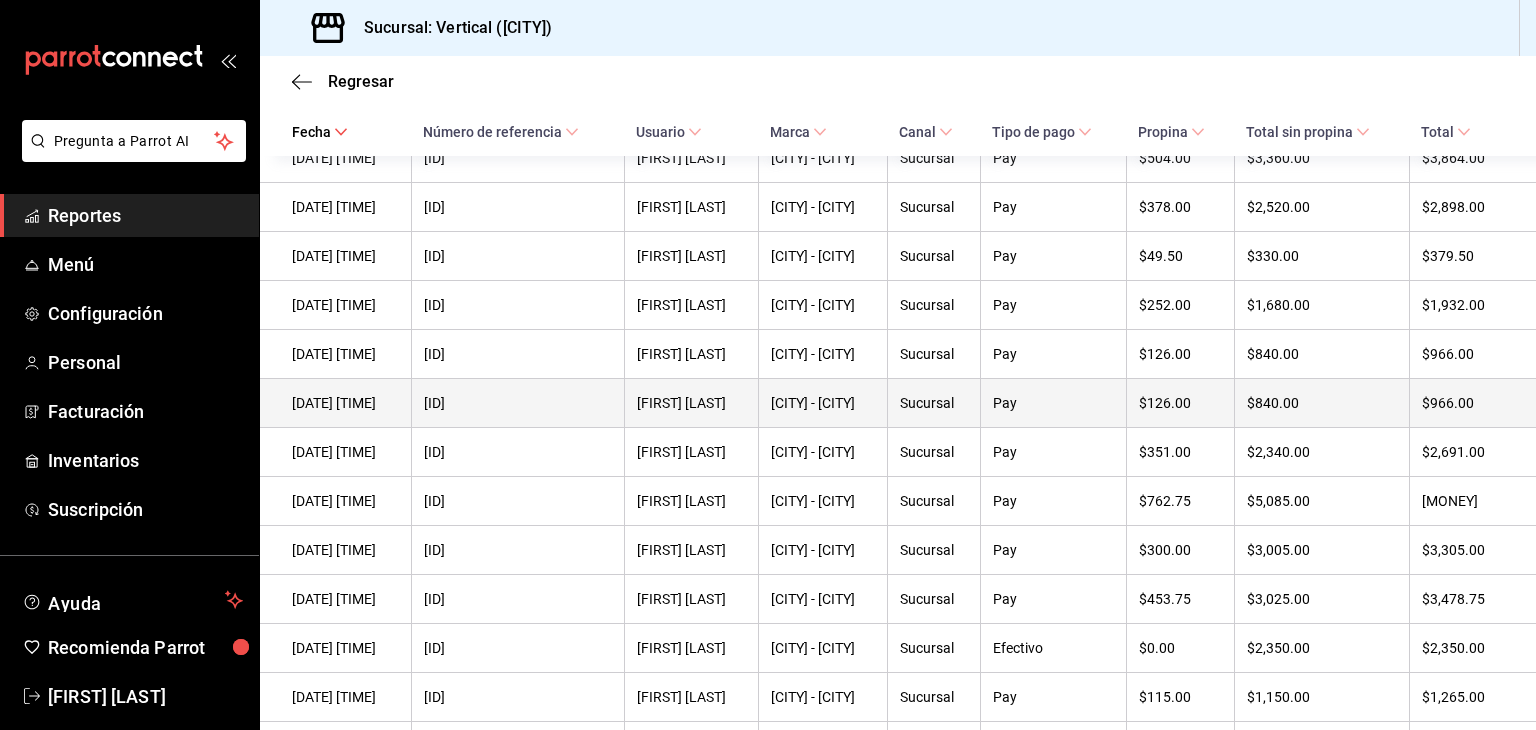 click on "[ID]" at bounding box center (518, 403) 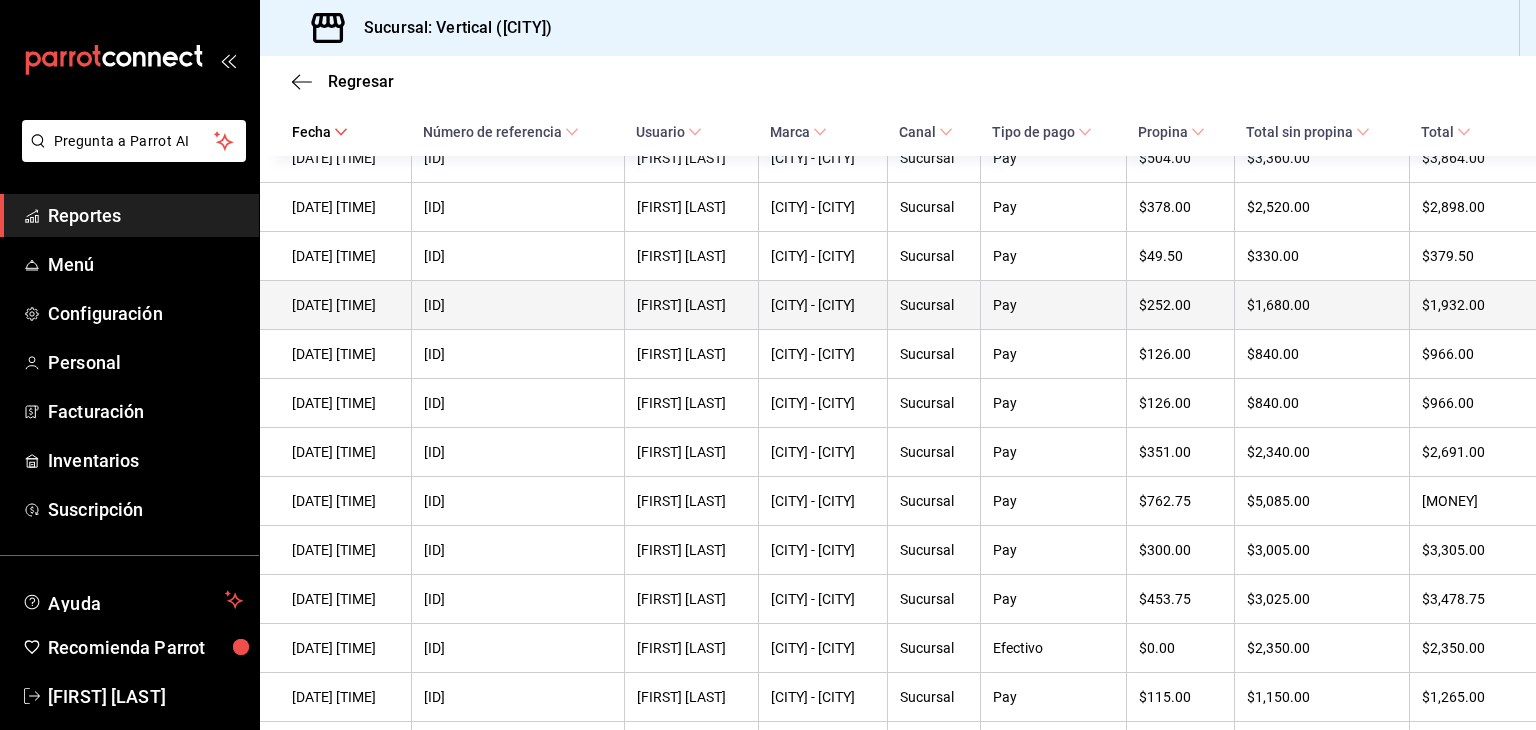 click on "$252.00" at bounding box center (1180, 305) 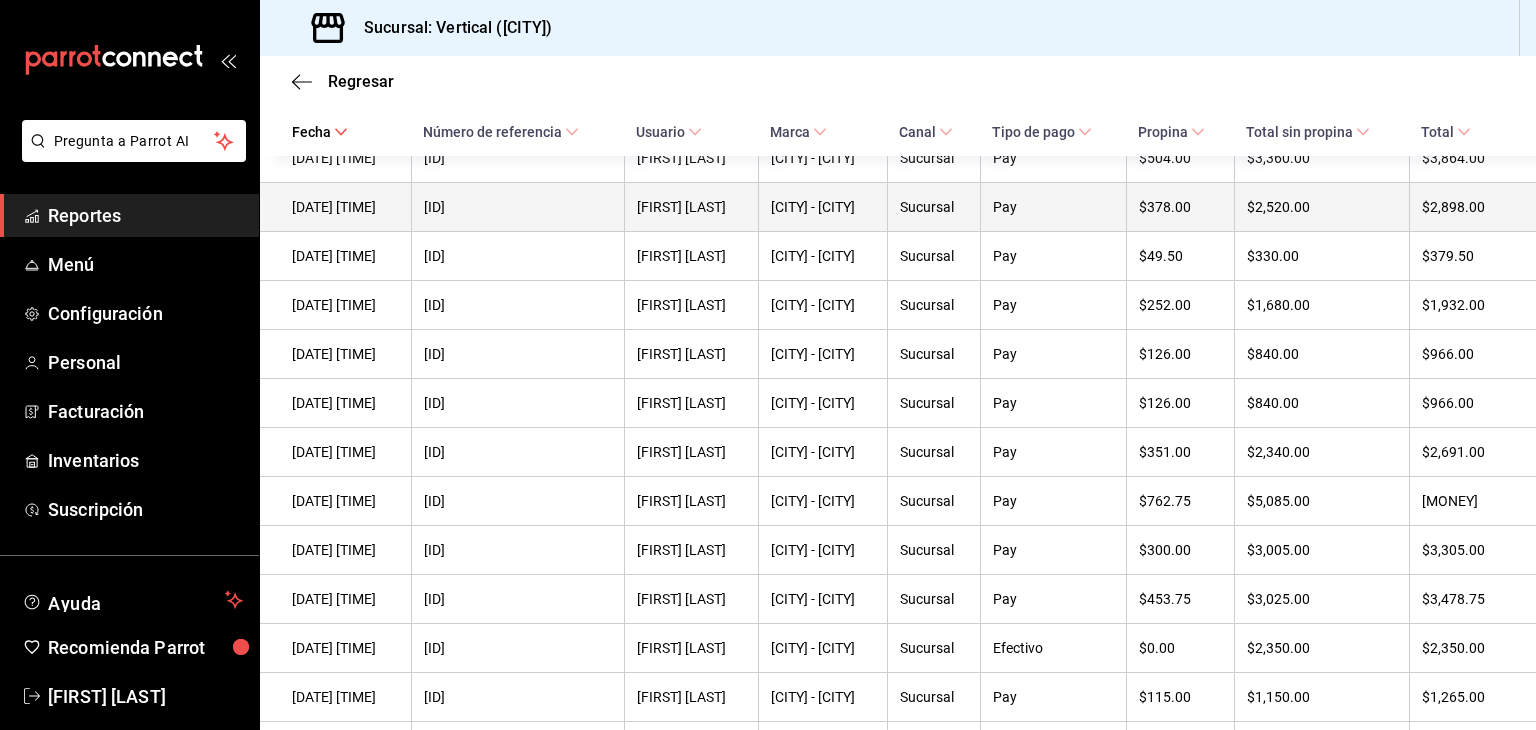 click on "Pay" at bounding box center [1053, 207] 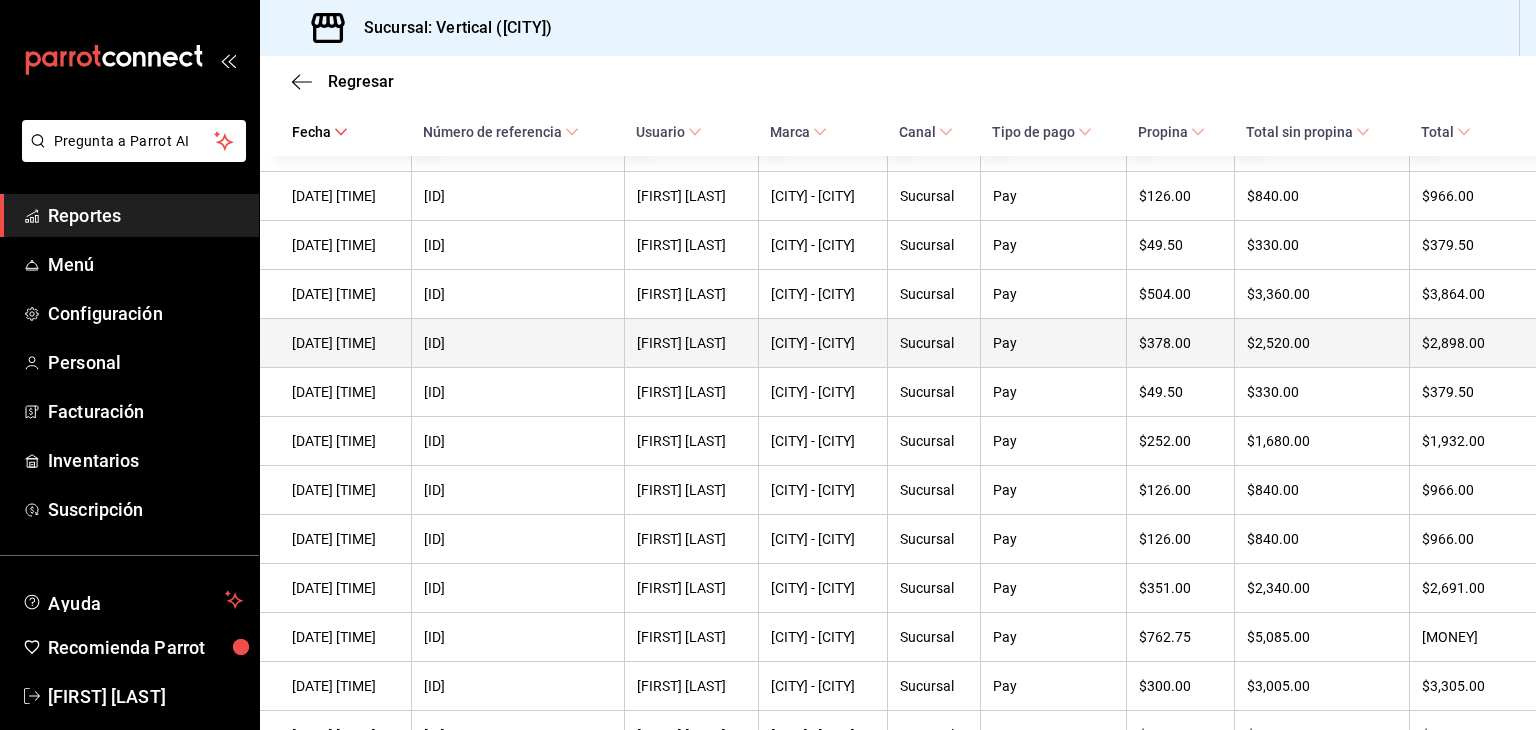 scroll, scrollTop: 2392, scrollLeft: 0, axis: vertical 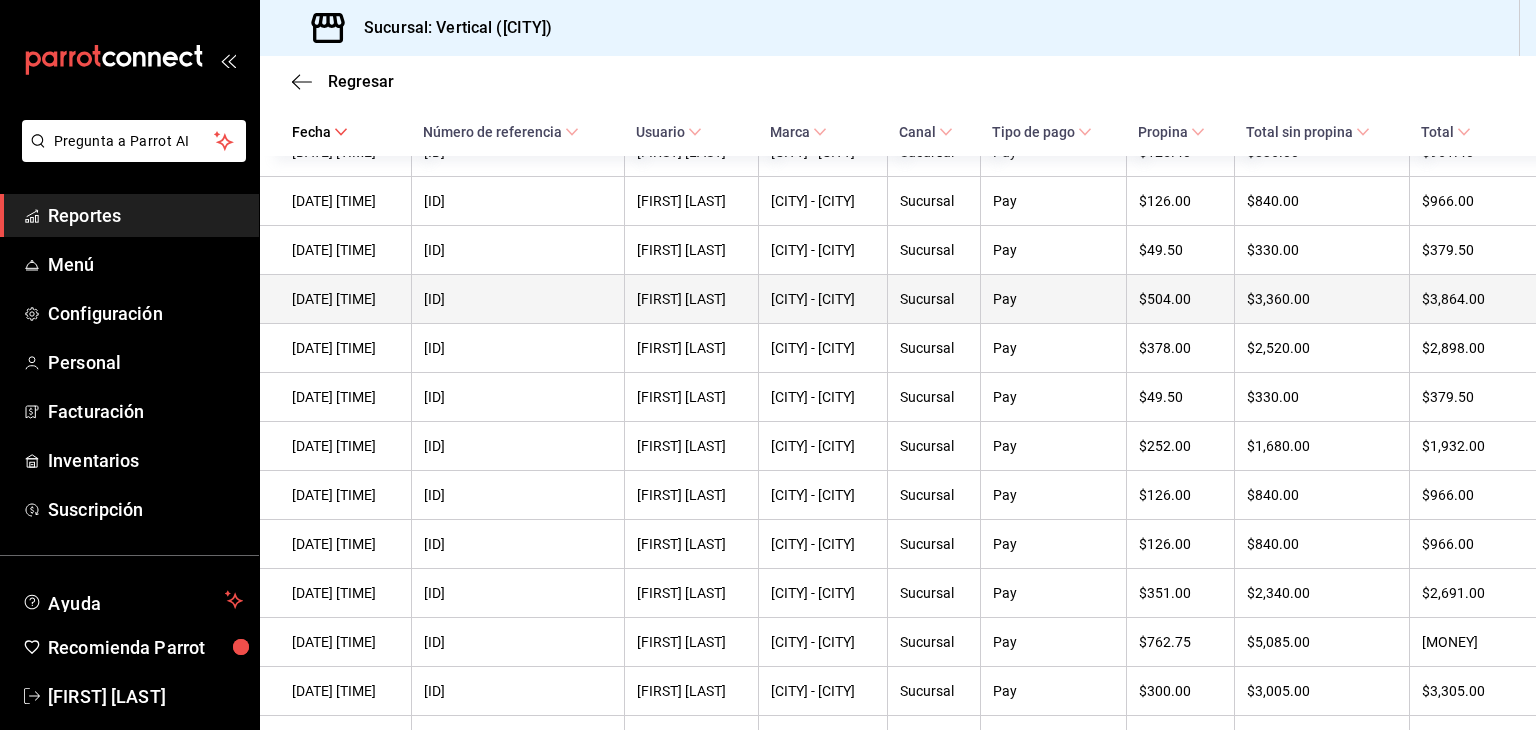 click on "Pay" at bounding box center [1053, 299] 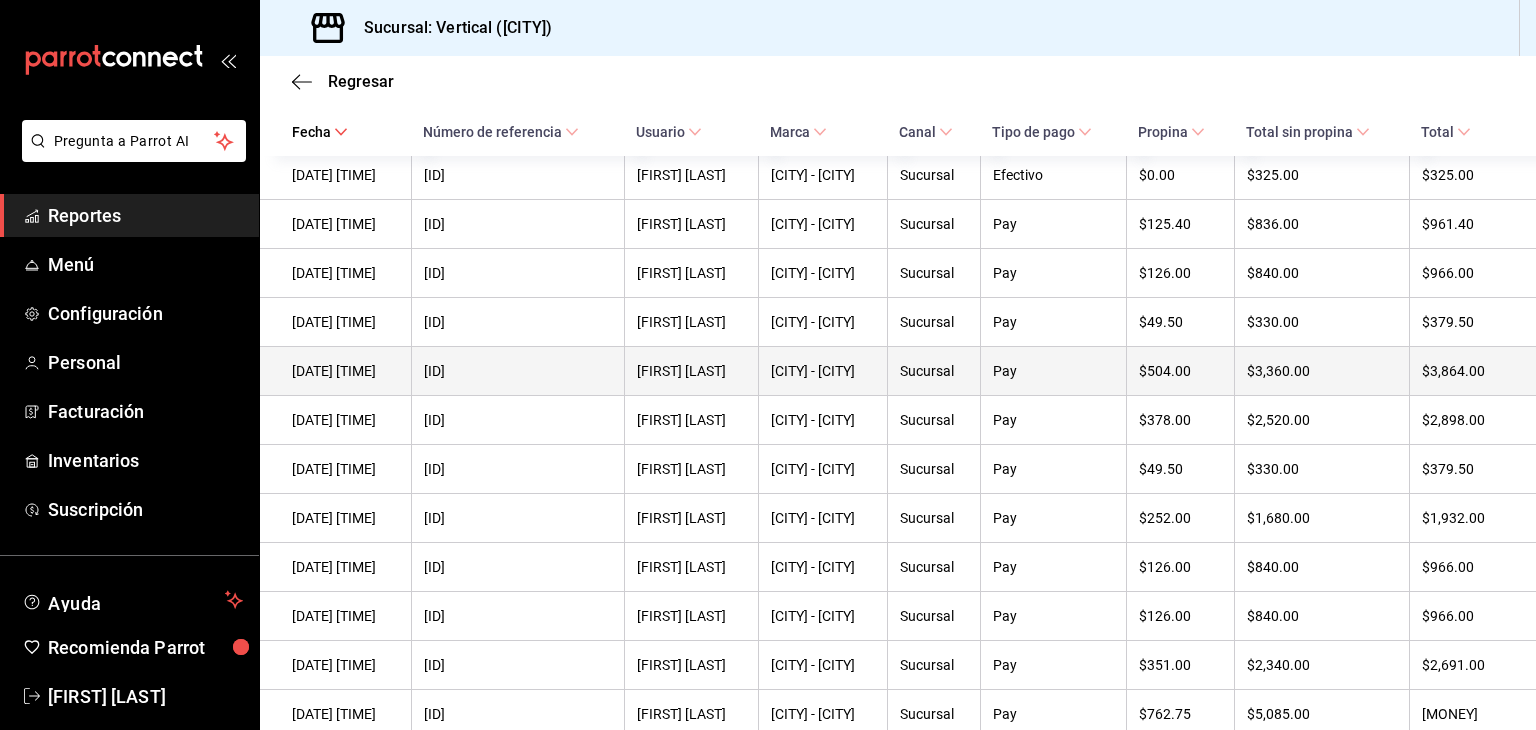 scroll, scrollTop: 2319, scrollLeft: 0, axis: vertical 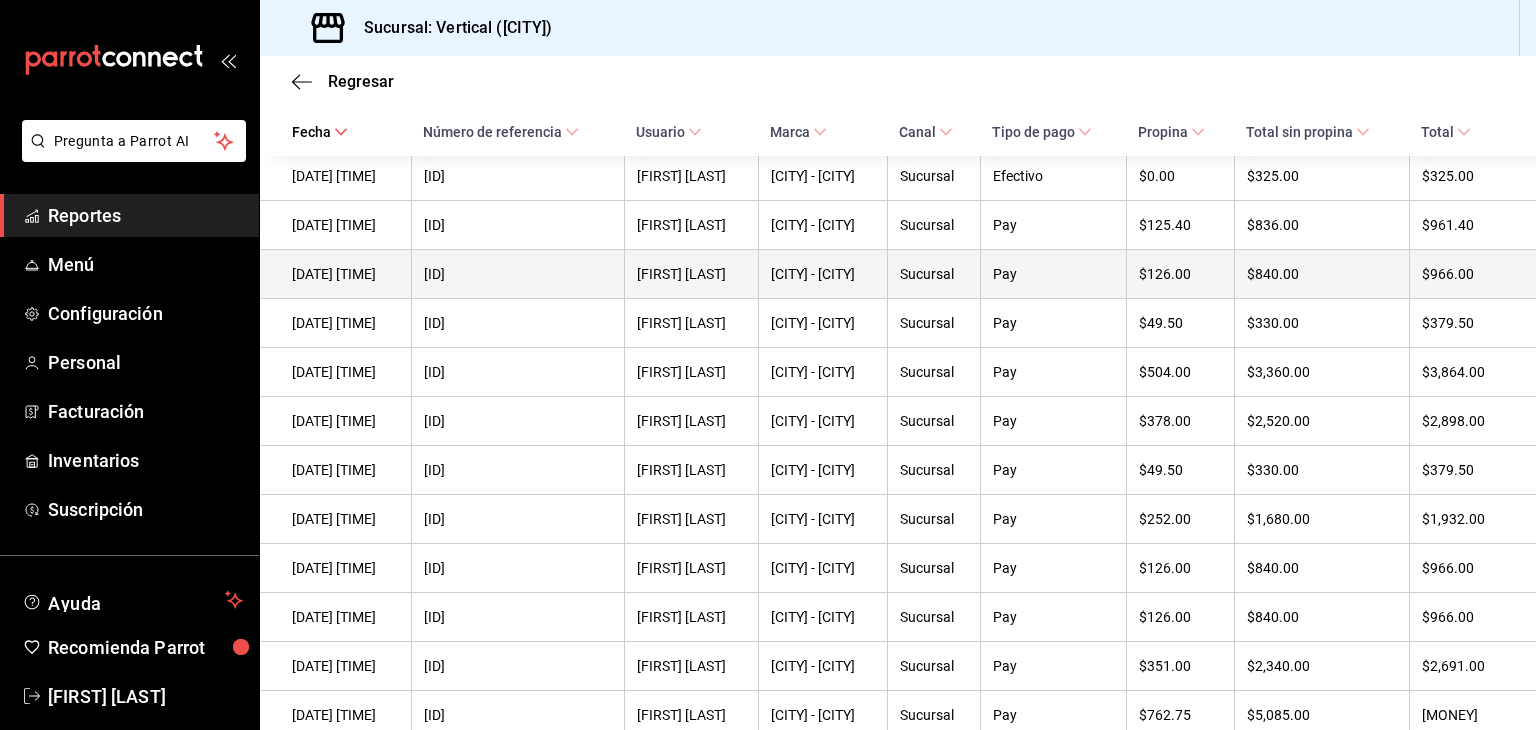 click on "Pay" at bounding box center [1053, 274] 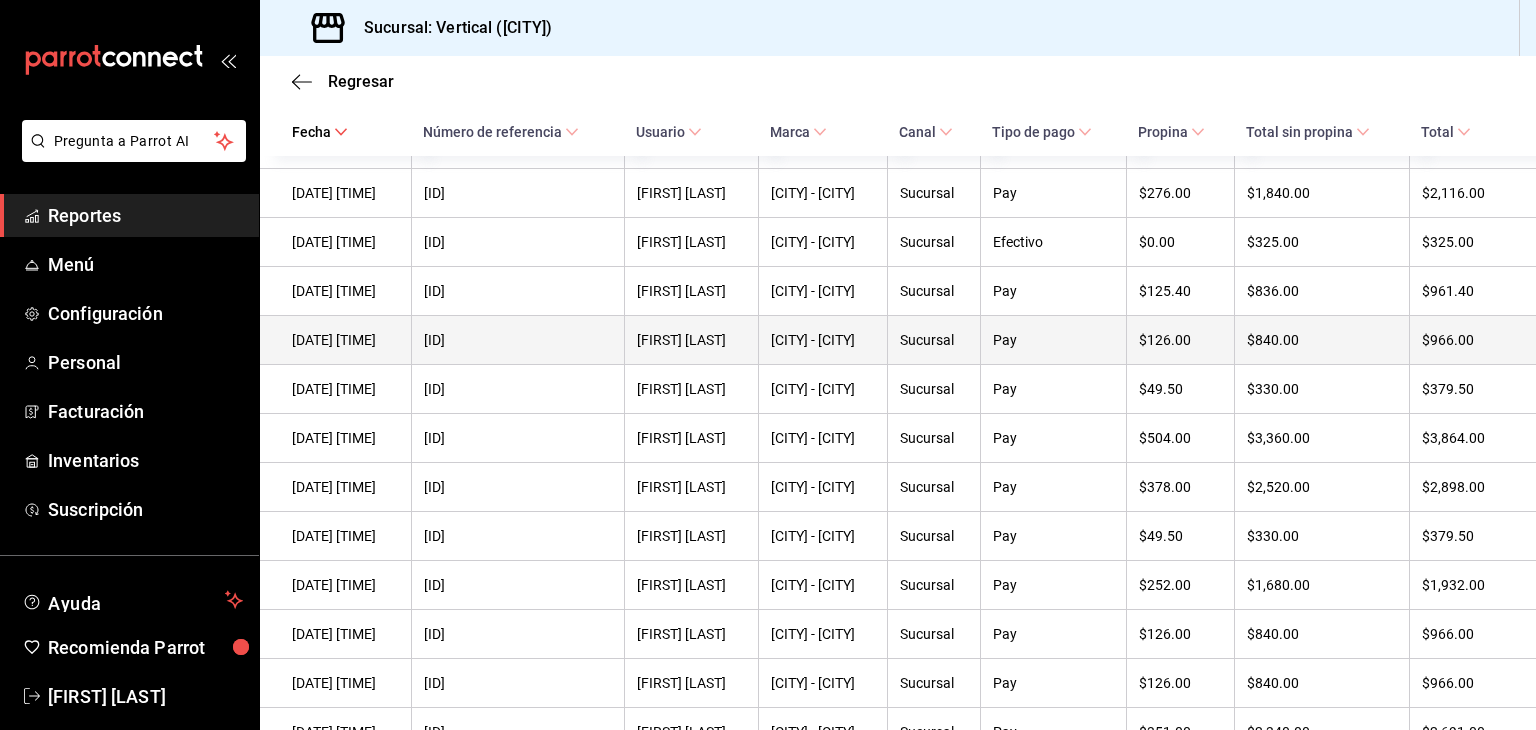 scroll, scrollTop: 2252, scrollLeft: 0, axis: vertical 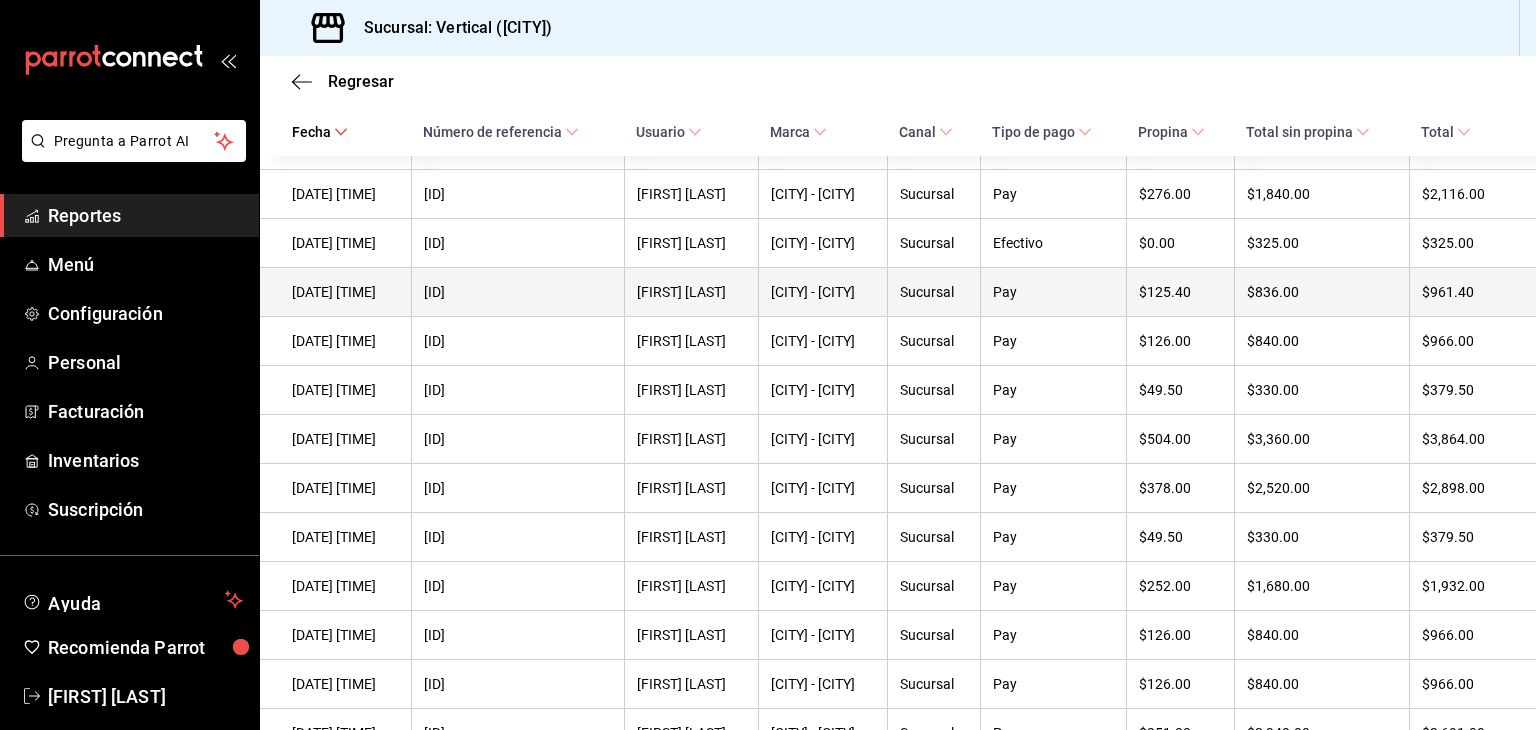 click on "Pay" at bounding box center [1053, 292] 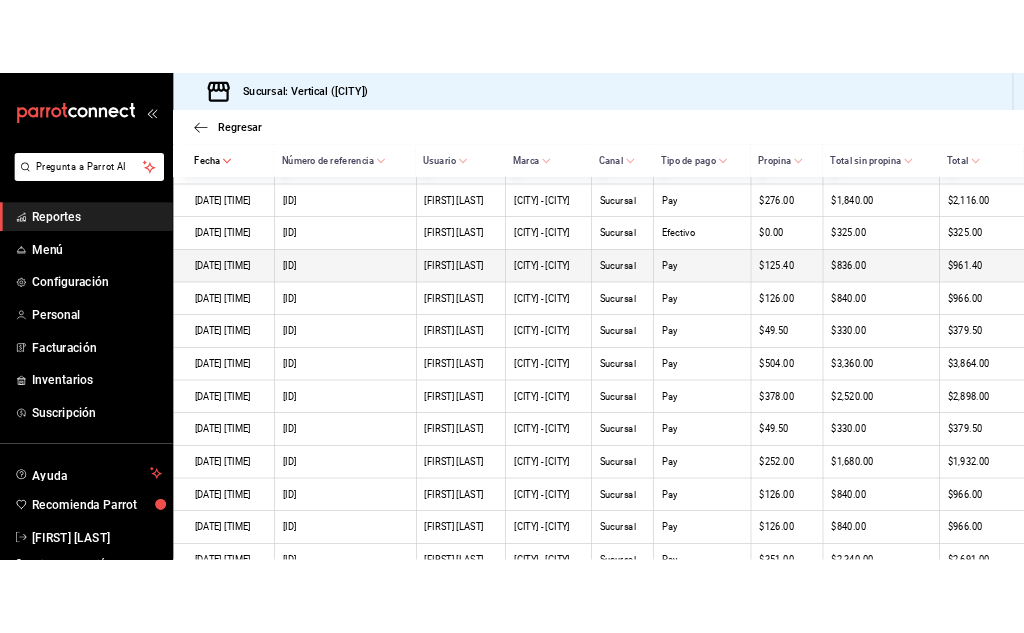 scroll, scrollTop: 2284, scrollLeft: 0, axis: vertical 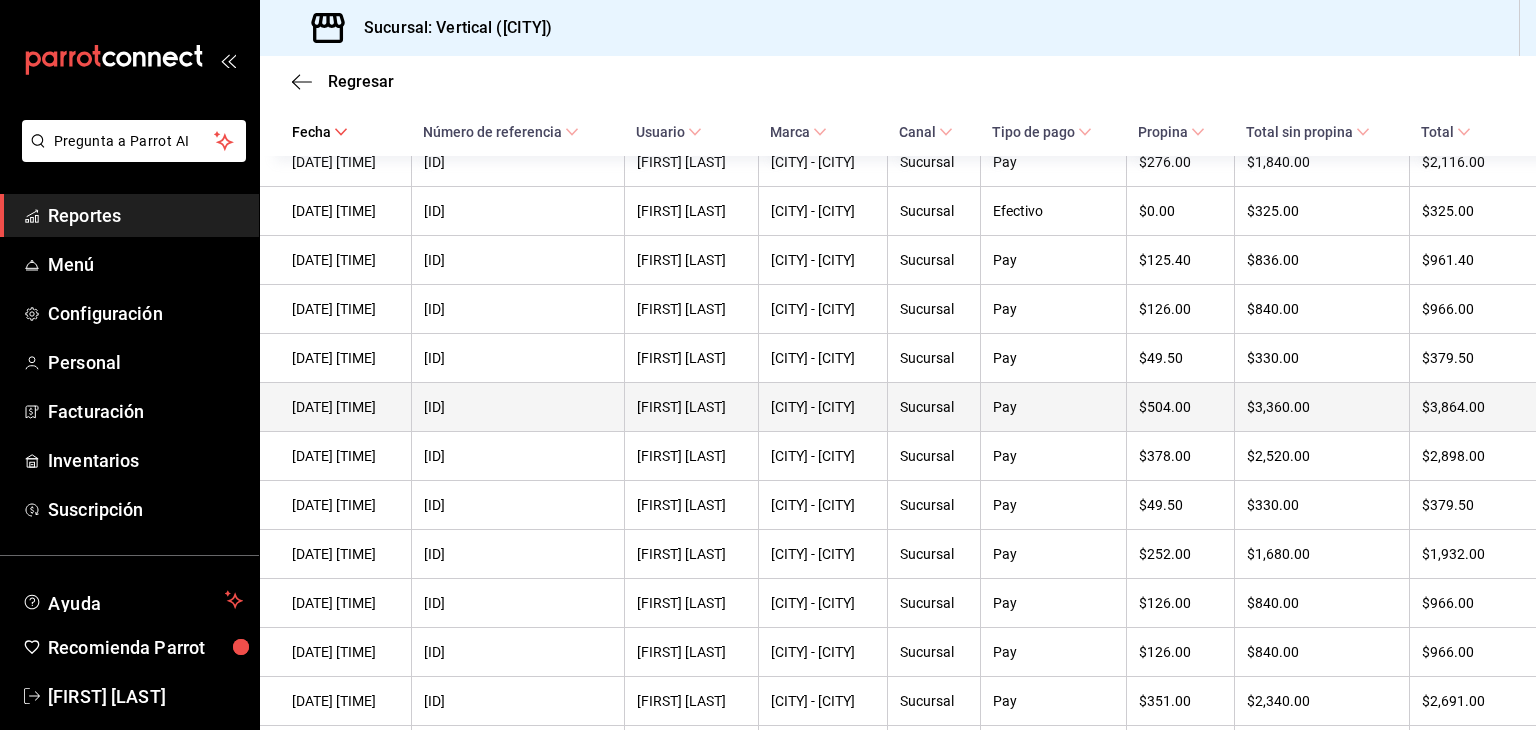click on "[ID]" at bounding box center (517, 407) 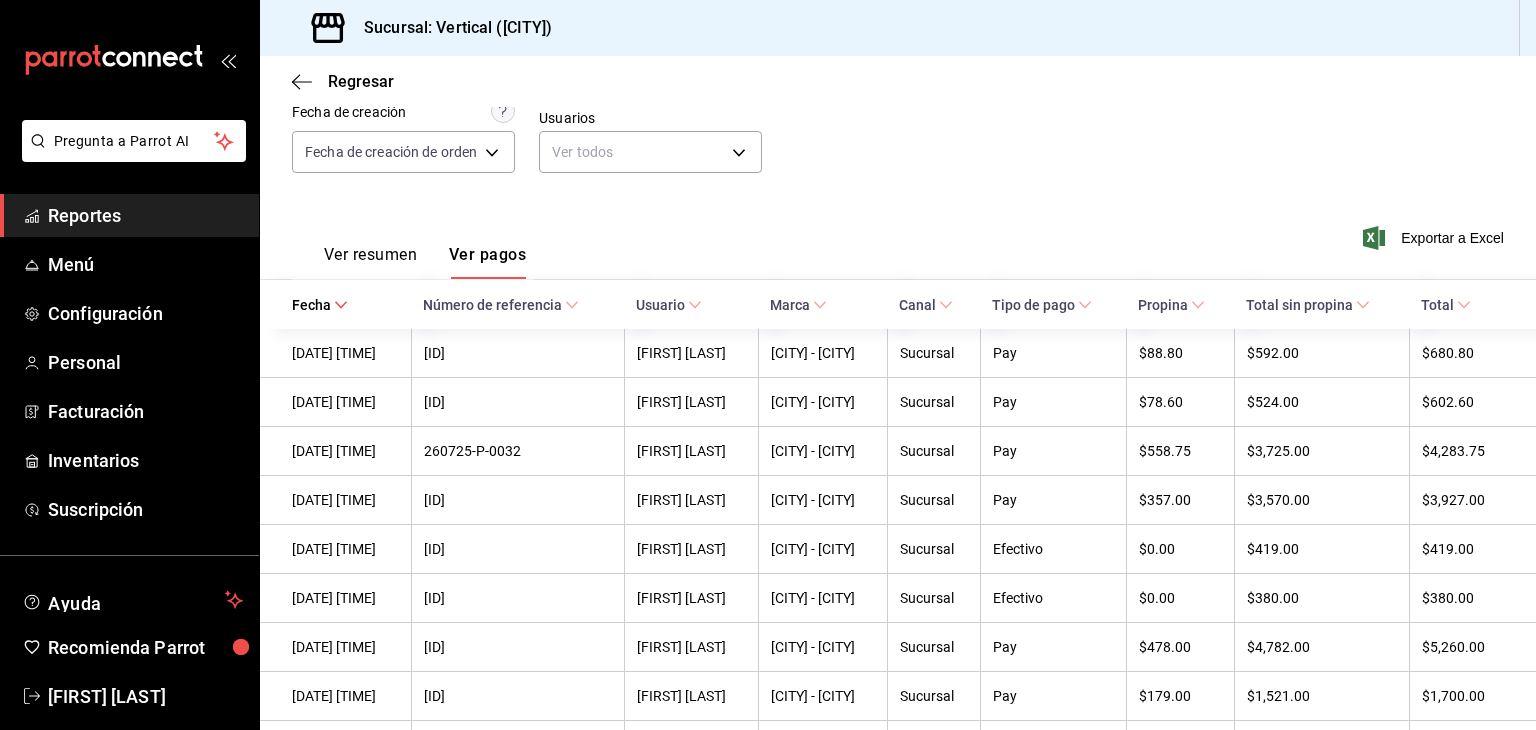 scroll, scrollTop: 184, scrollLeft: 0, axis: vertical 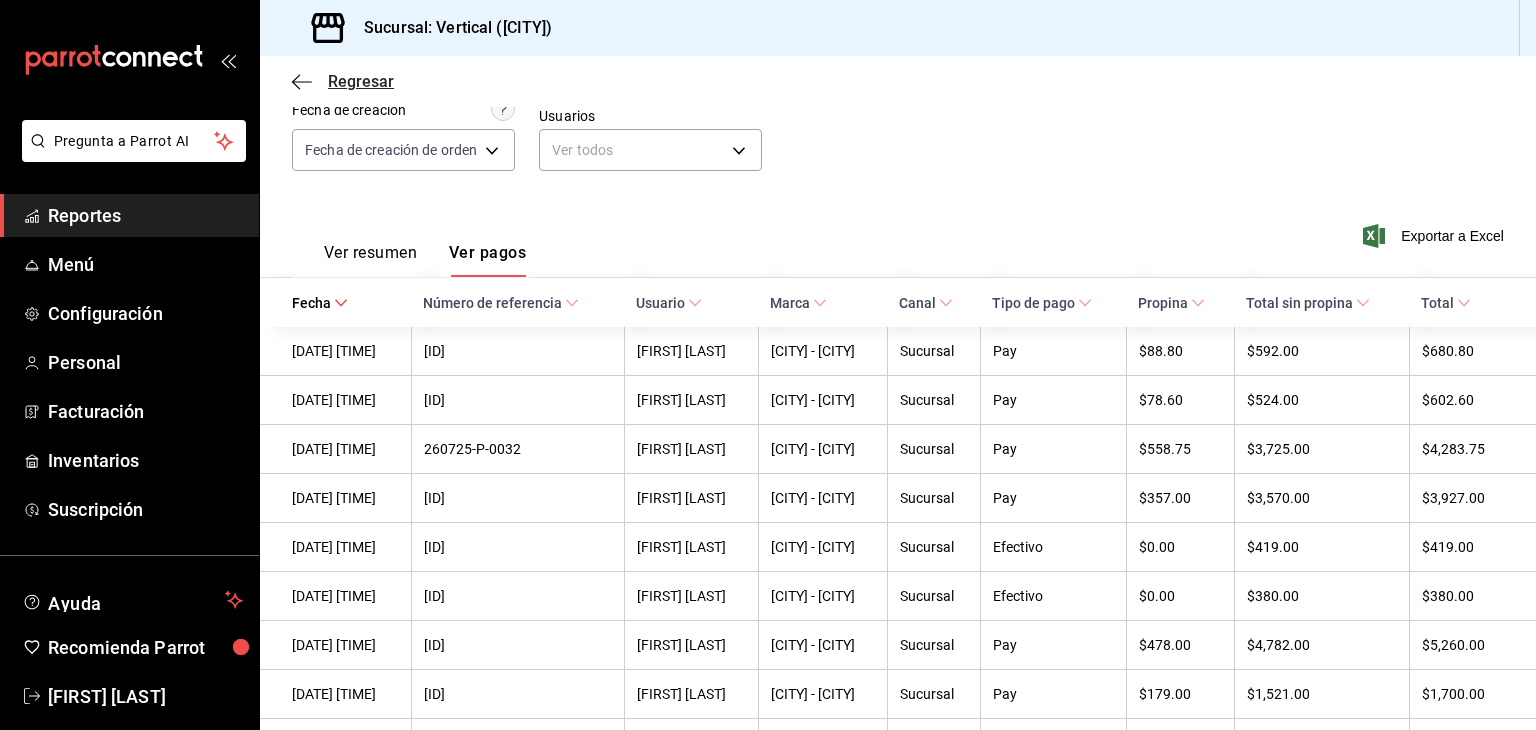 click 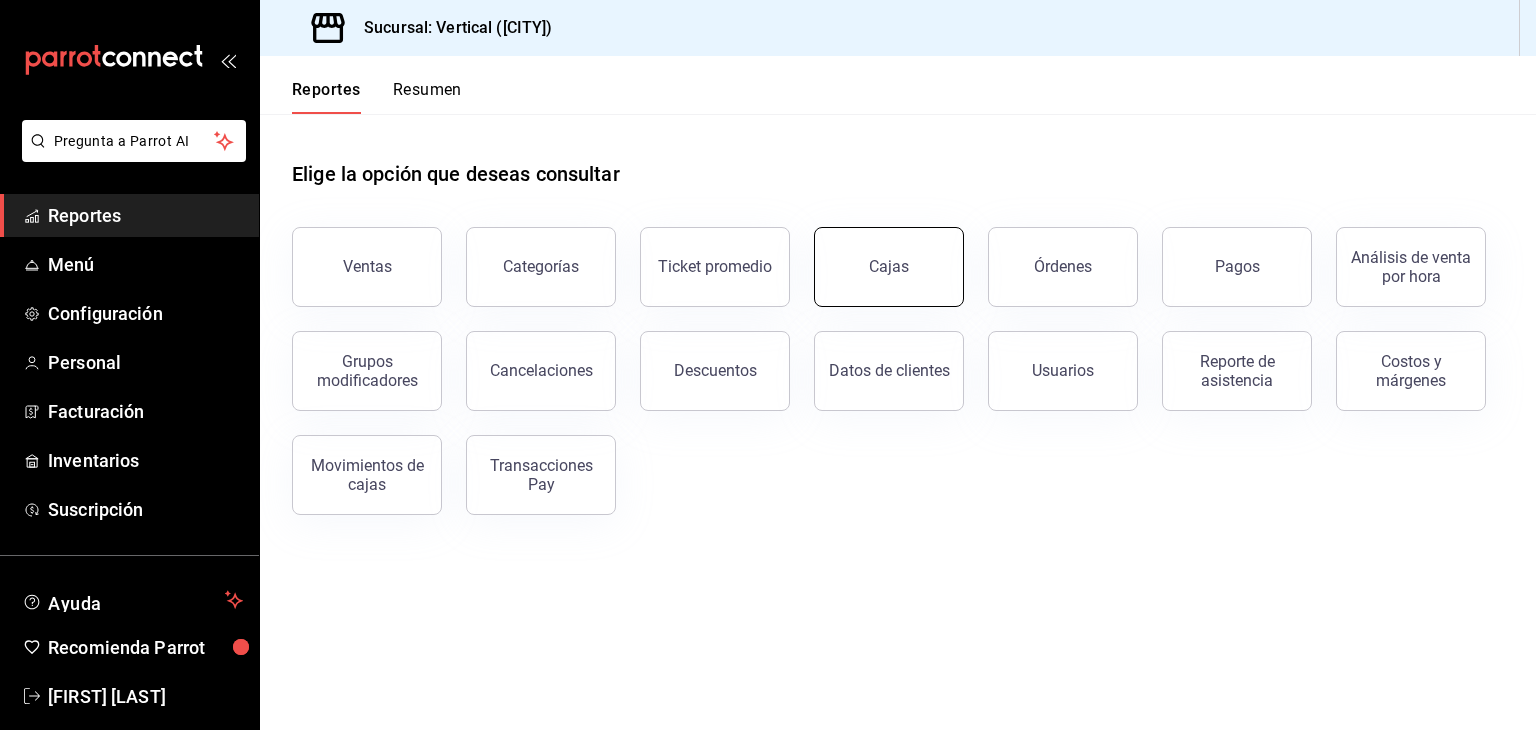 click on "Cajas" at bounding box center [889, 267] 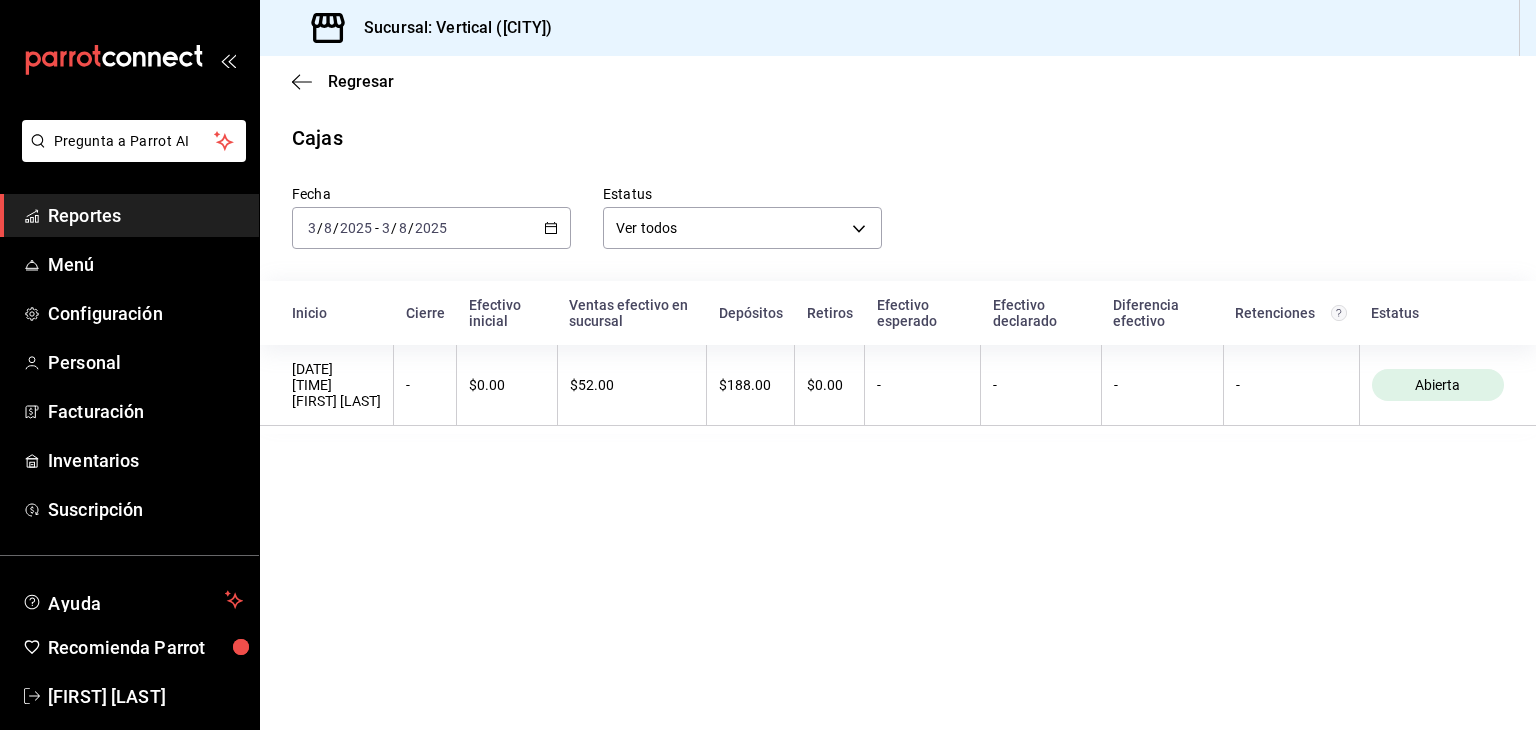 click on "2025-08-03 3 / 8 / 2025 - 2025-08-03 3 / 8 / 2025" at bounding box center [431, 228] 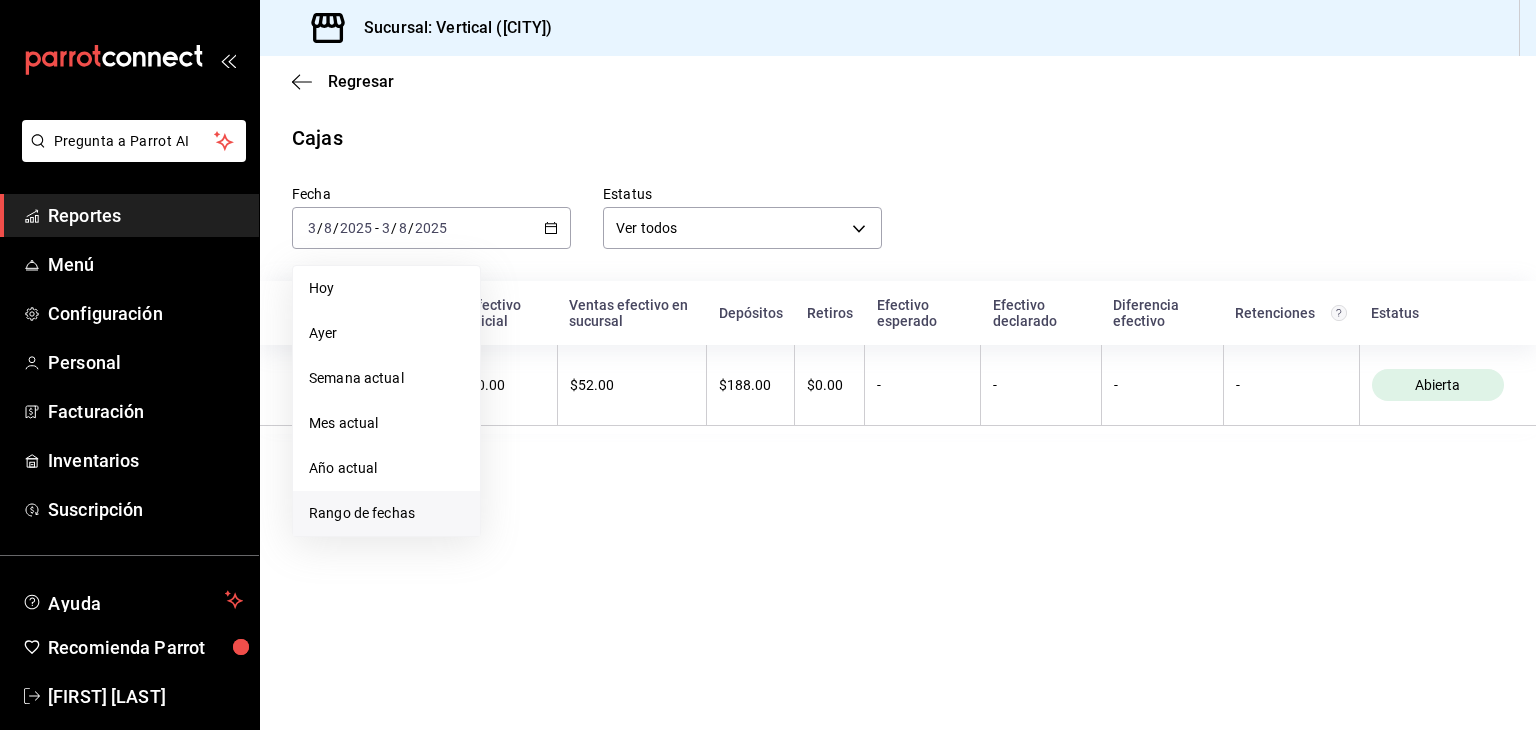click on "Rango de fechas" at bounding box center [386, 513] 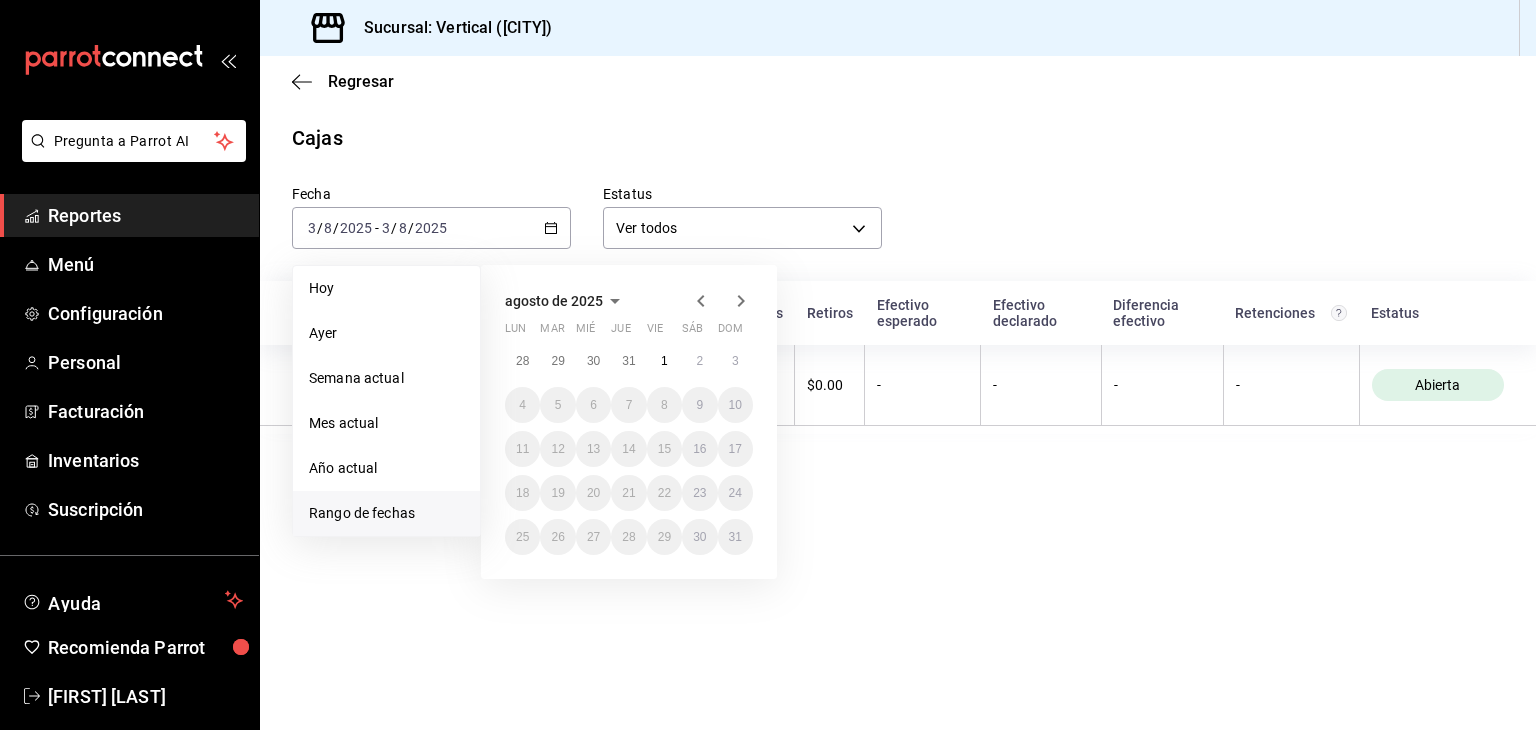 click 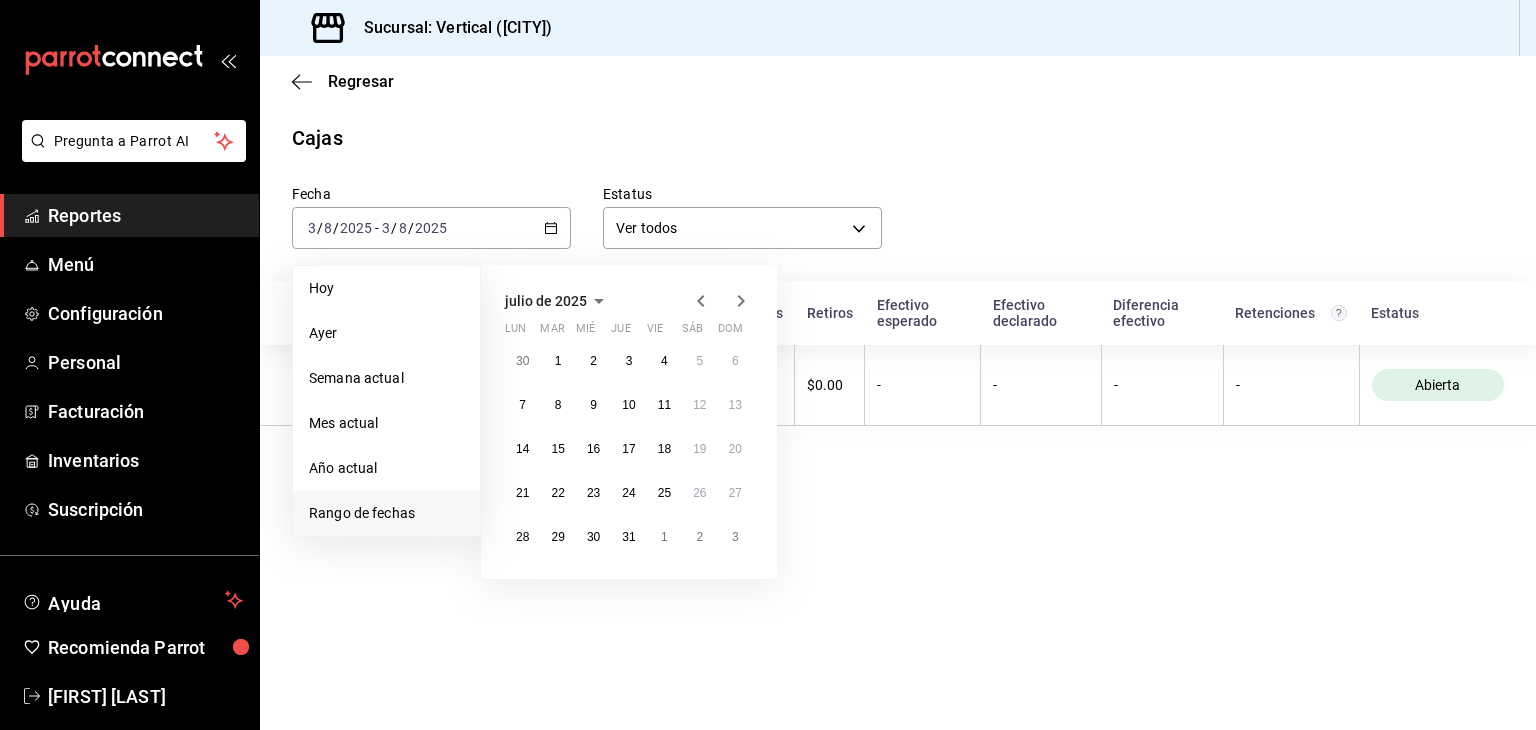 click 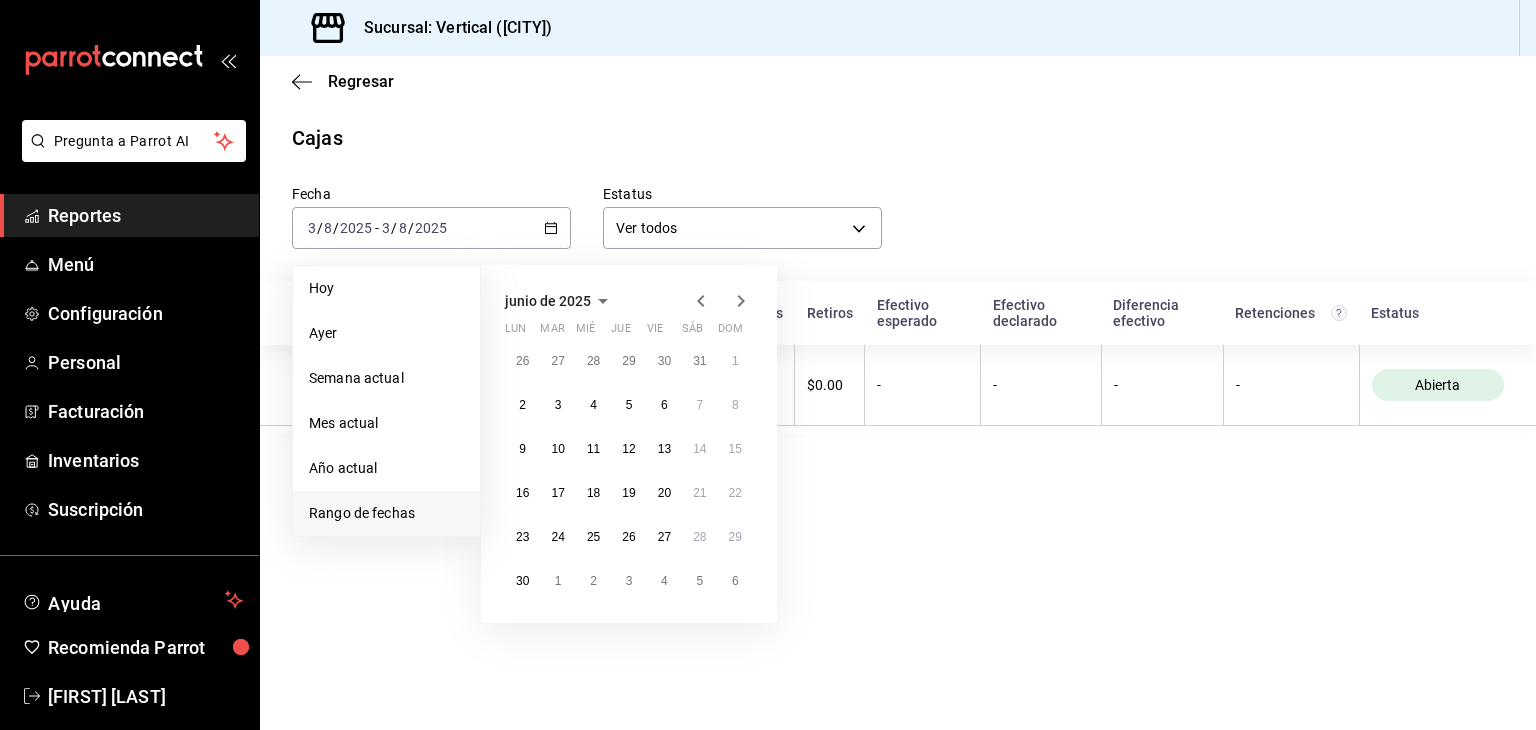 click 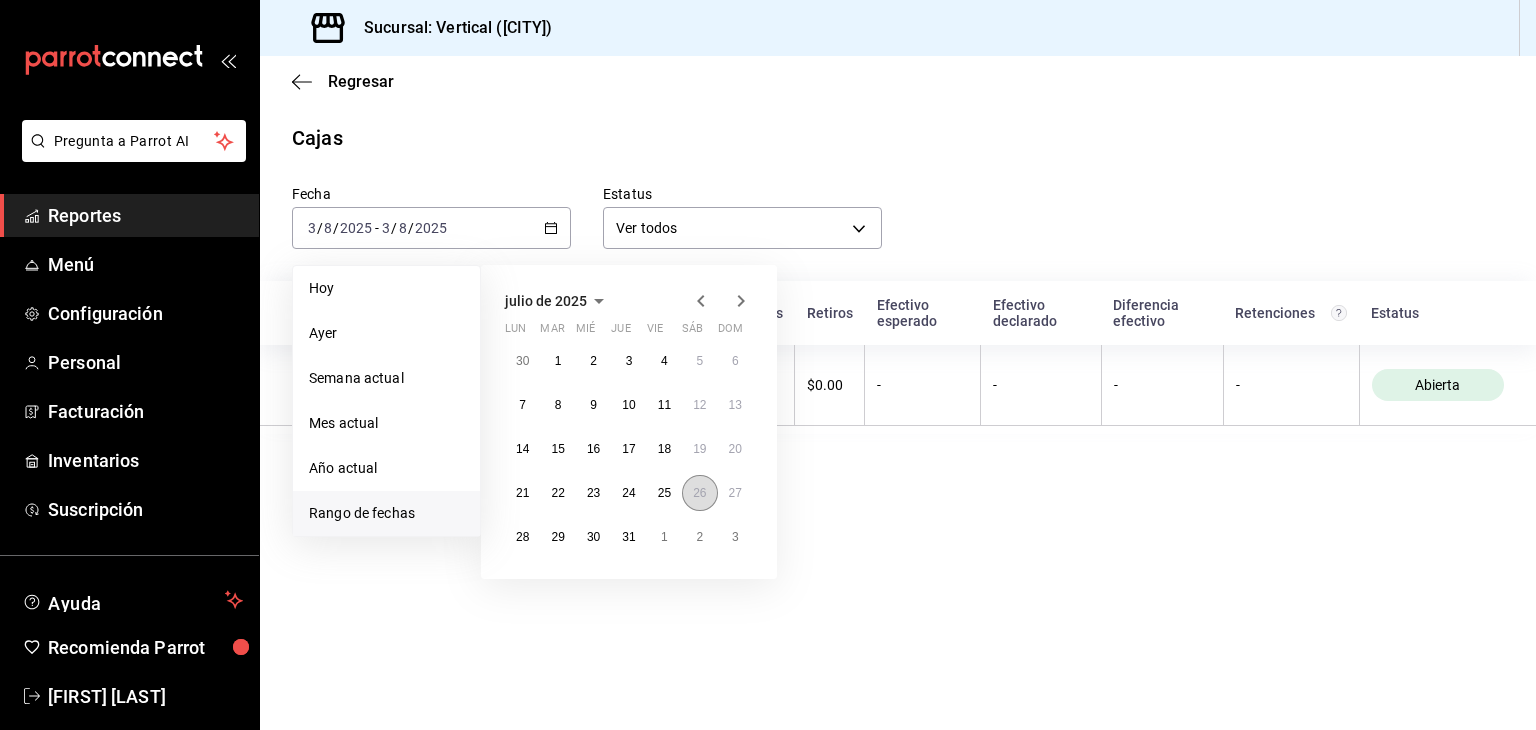 click on "26" at bounding box center [699, 493] 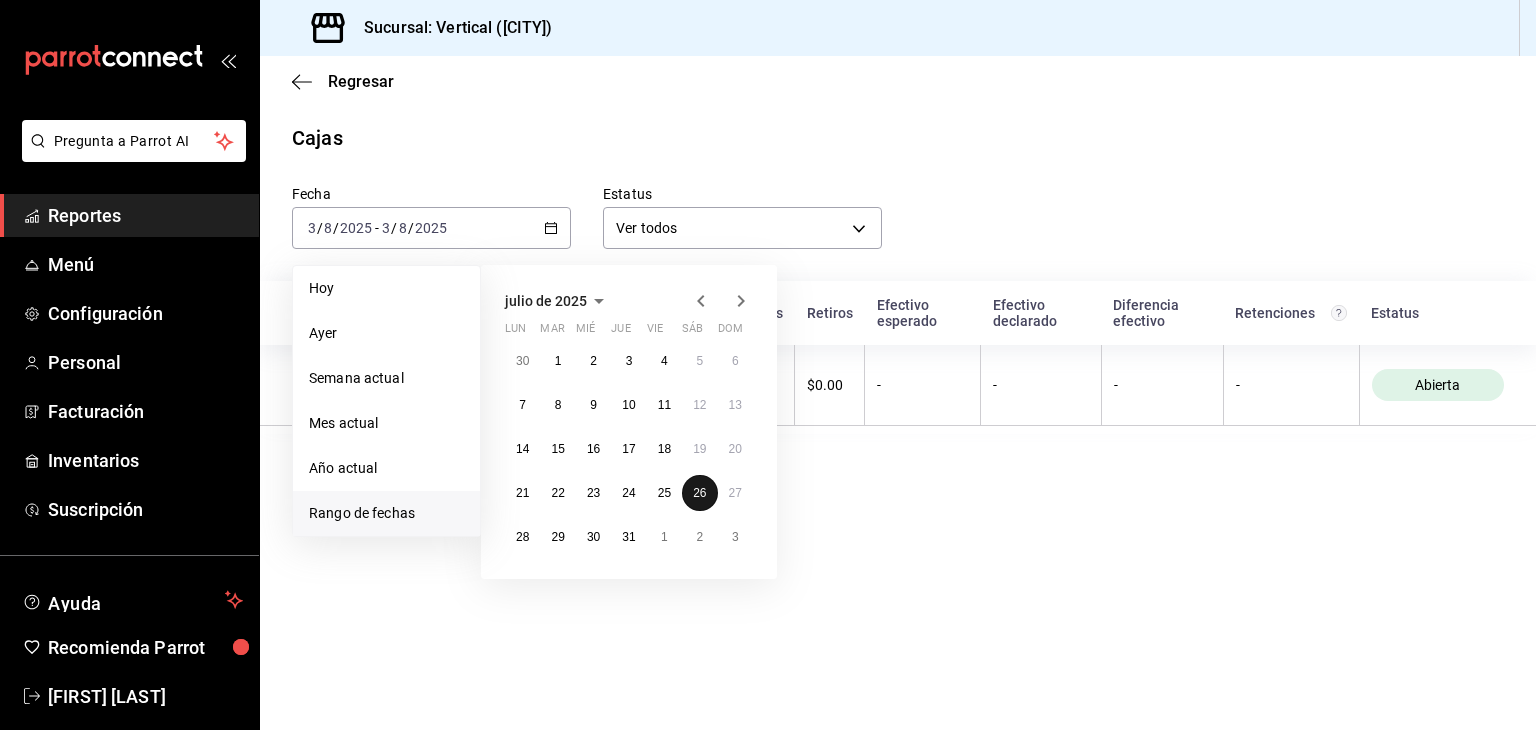 click on "26" at bounding box center (699, 493) 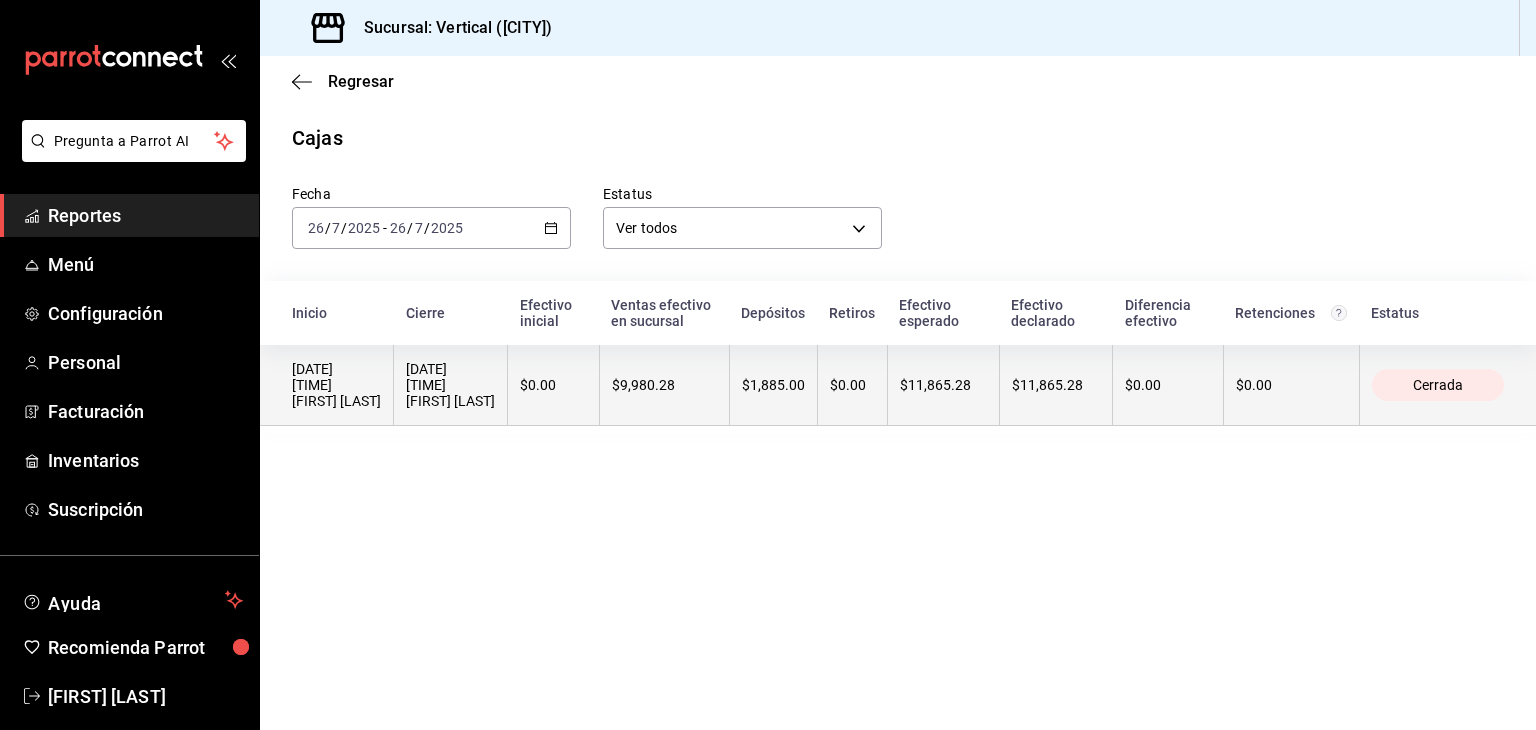 click on "$1,885.00" at bounding box center (773, 385) 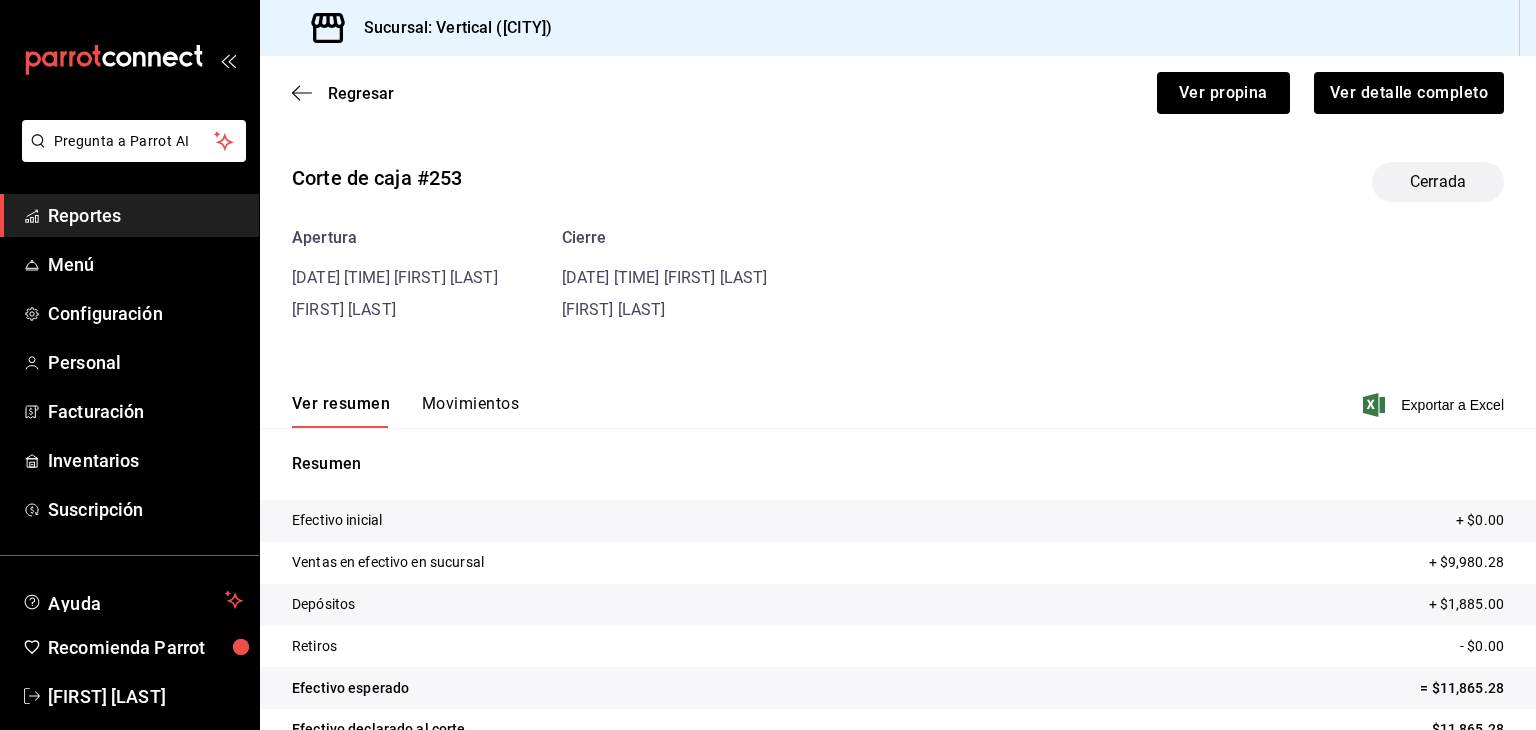 click on "Movimientos" at bounding box center (470, 411) 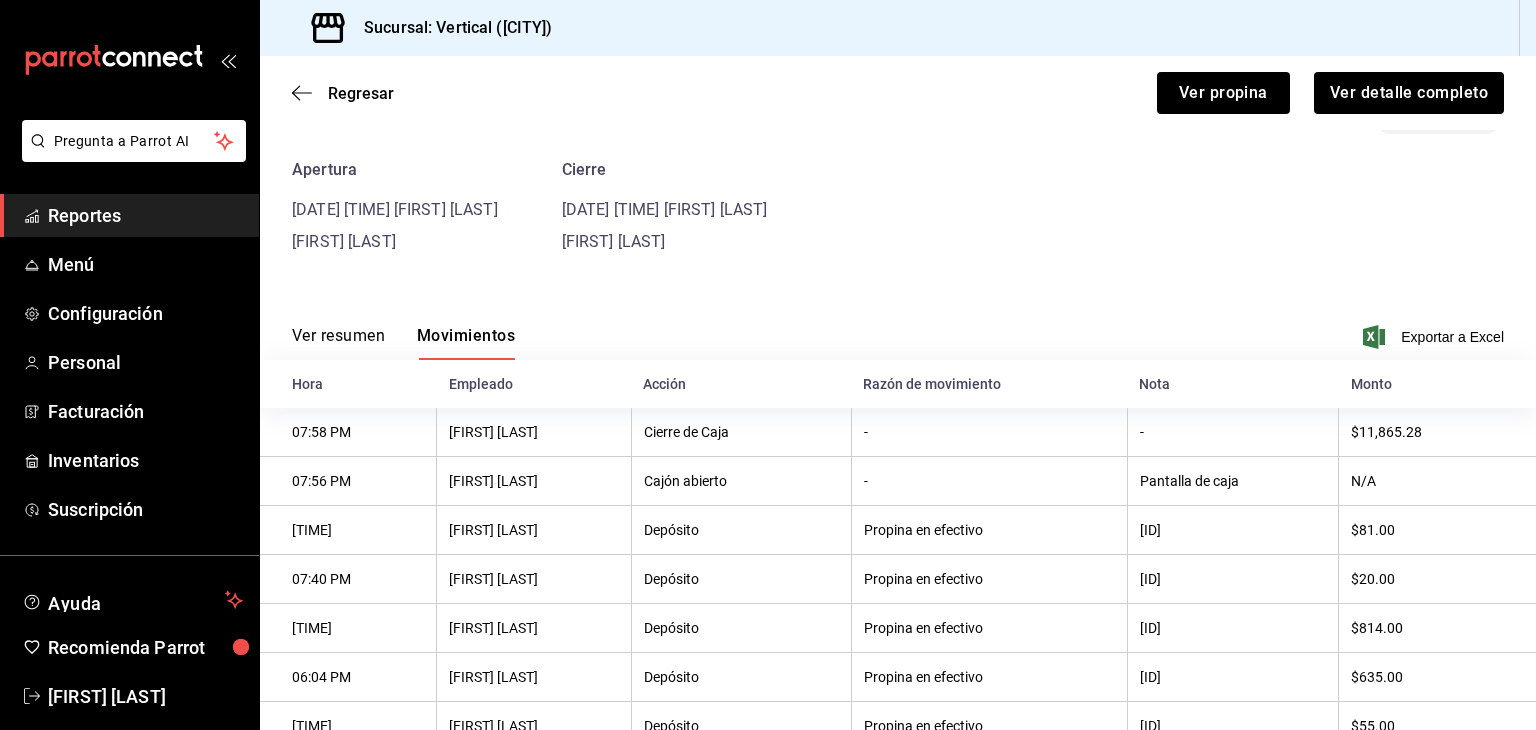 scroll, scrollTop: 0, scrollLeft: 0, axis: both 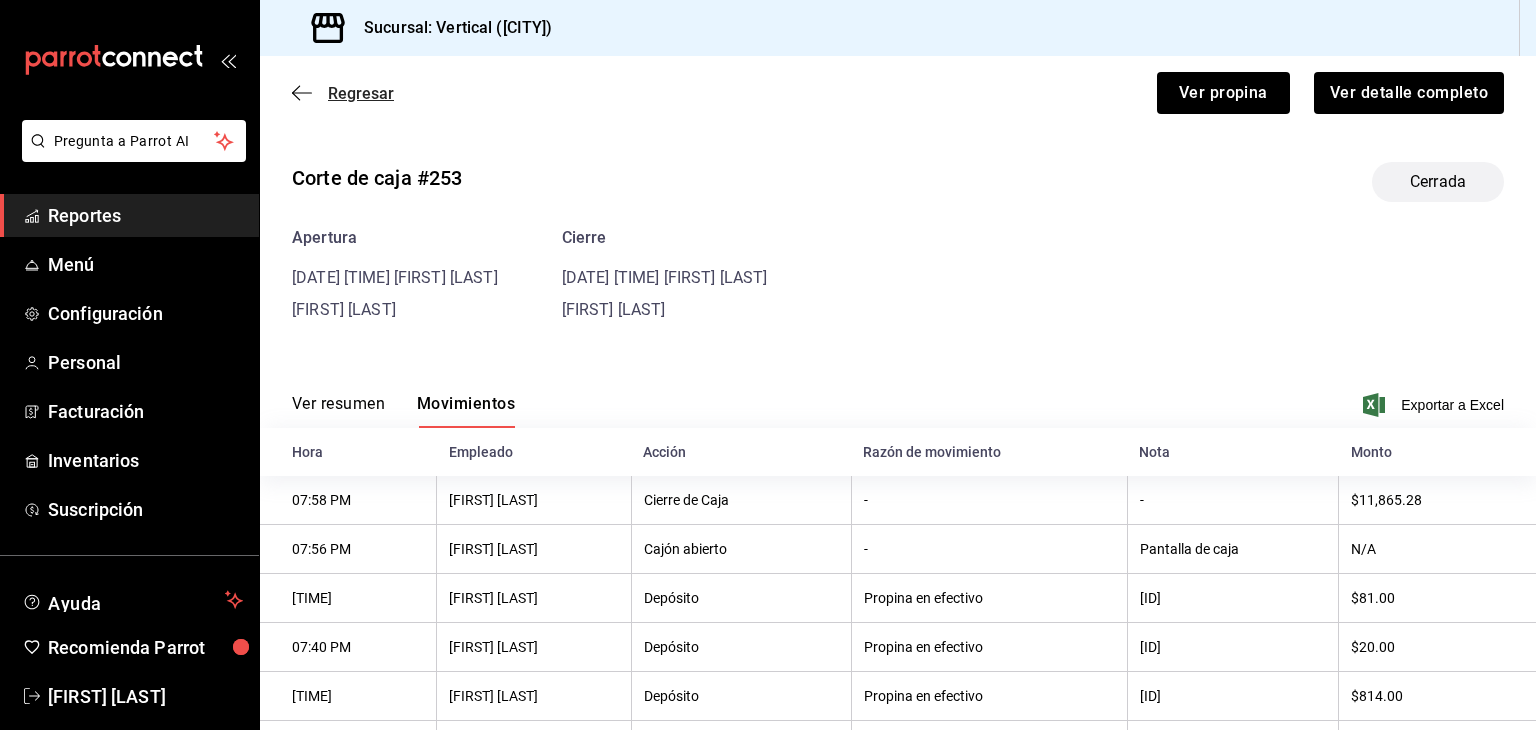 click on "Regresar" at bounding box center [361, 93] 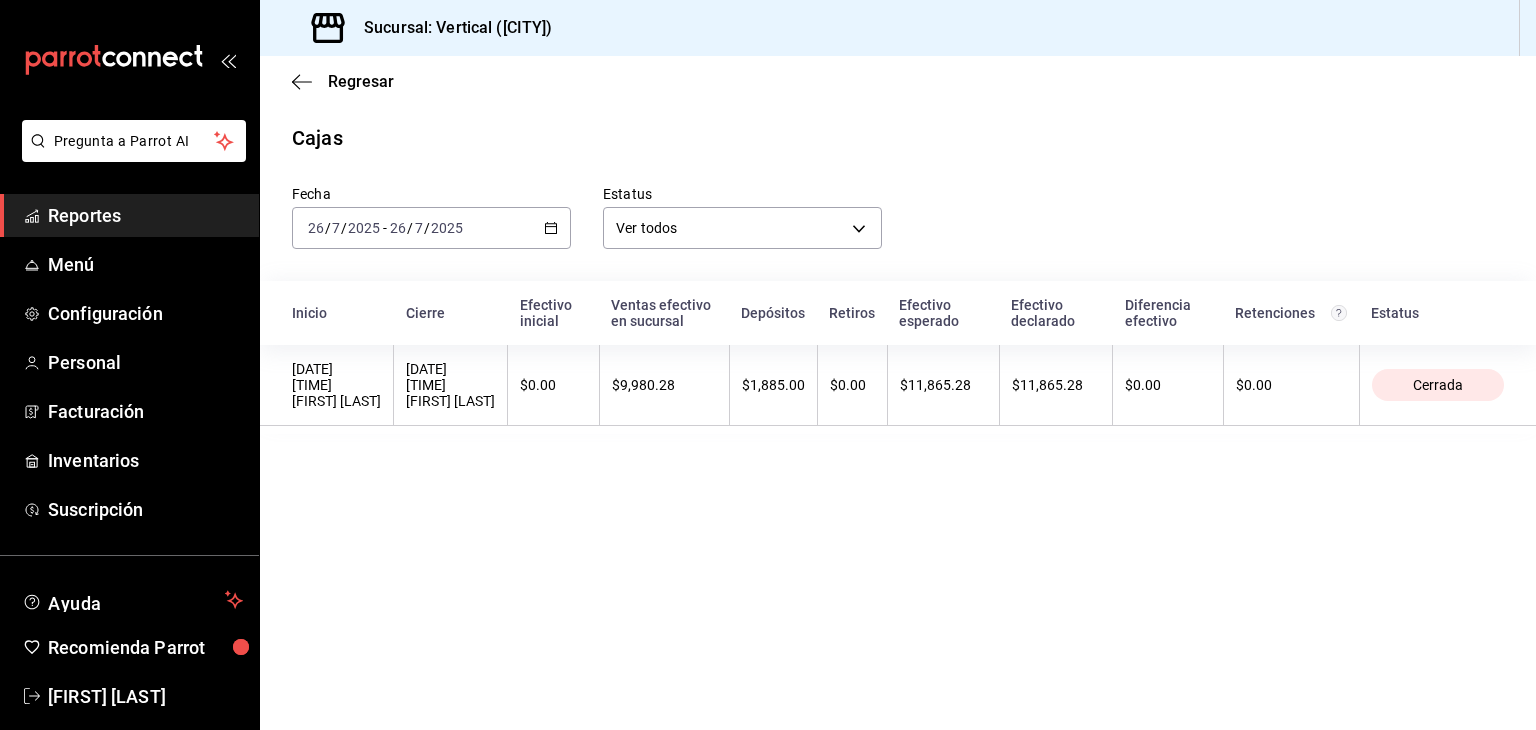 click on "2025-07-26 26 / 7 / 2025 - 2025-07-26 26 / 7 / 2025" at bounding box center [431, 228] 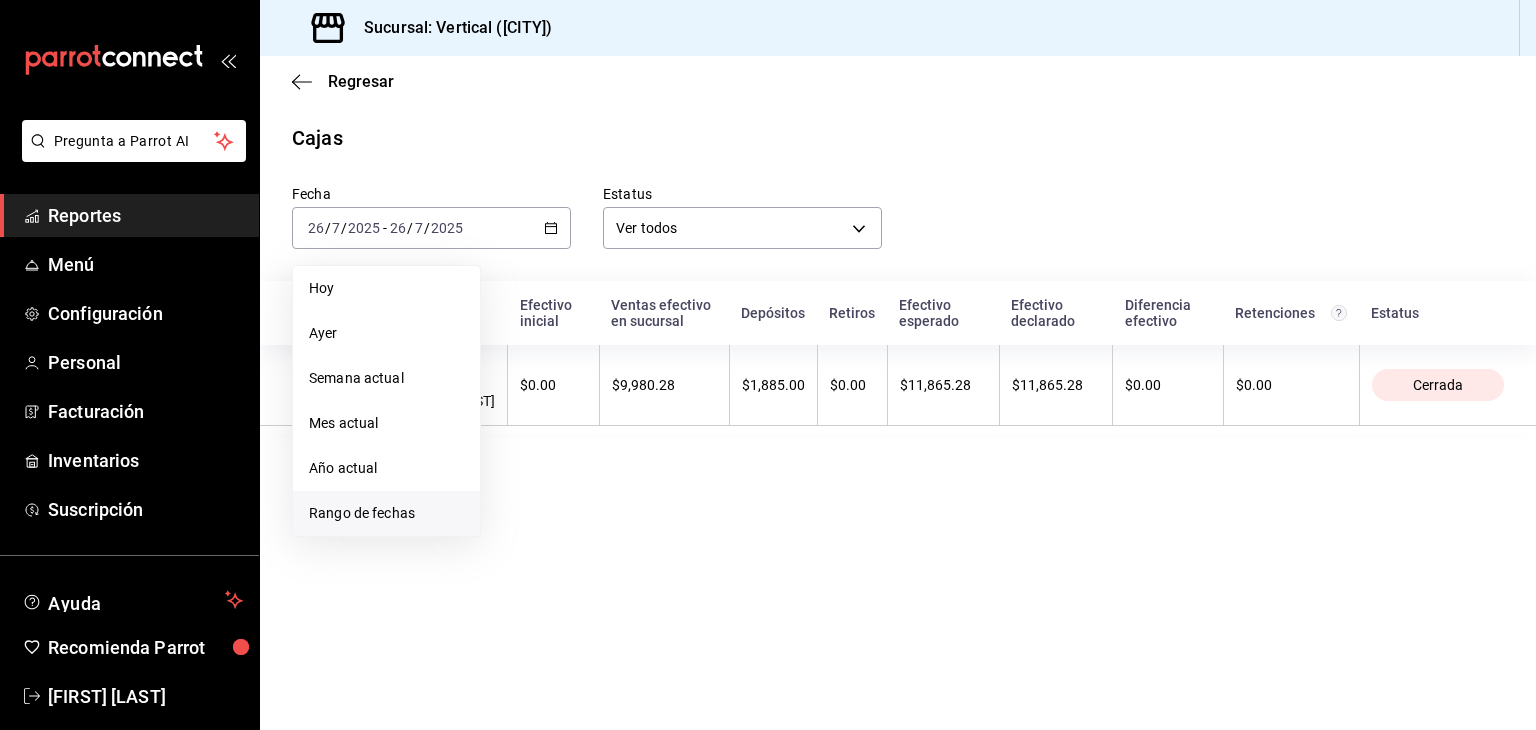 click on "Rango de fechas" at bounding box center (386, 513) 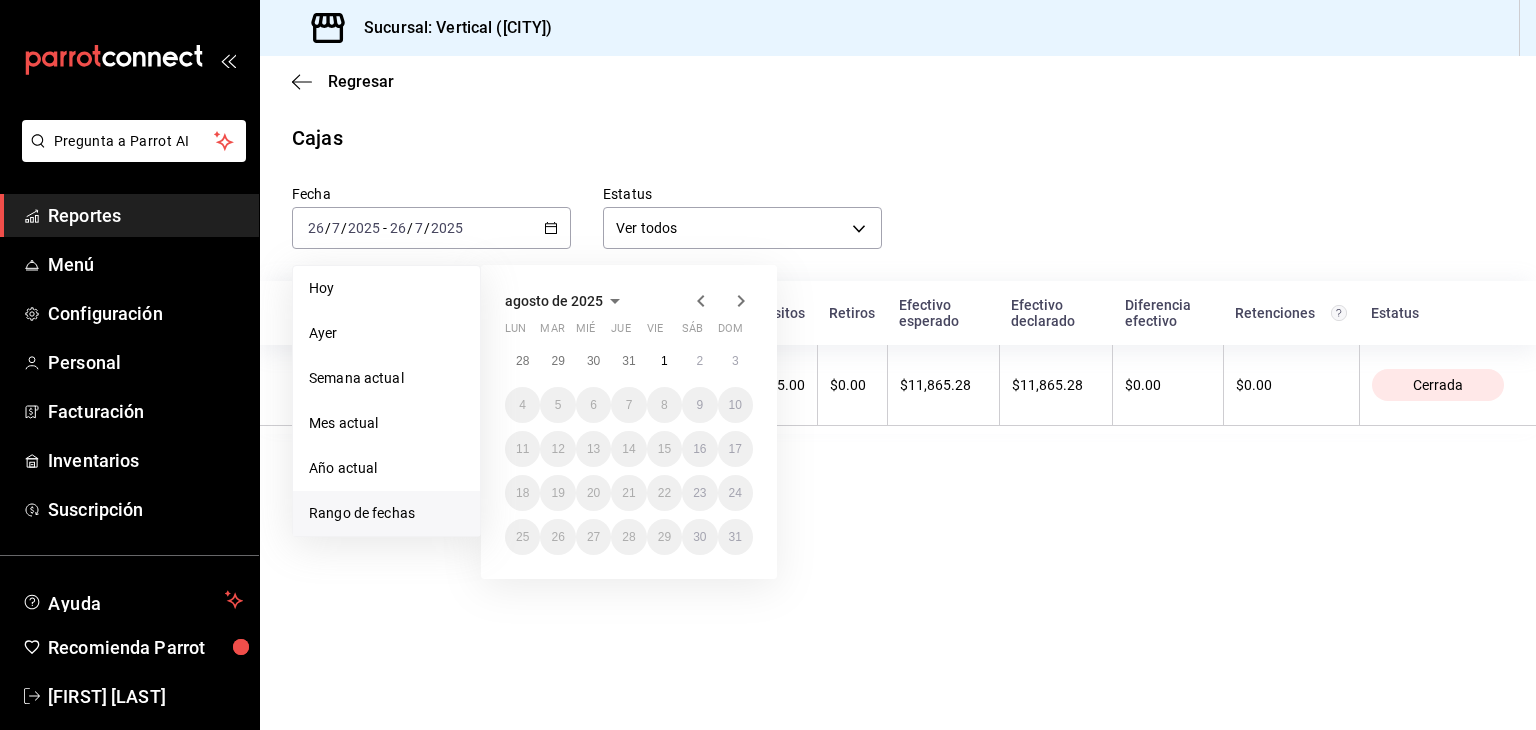 click 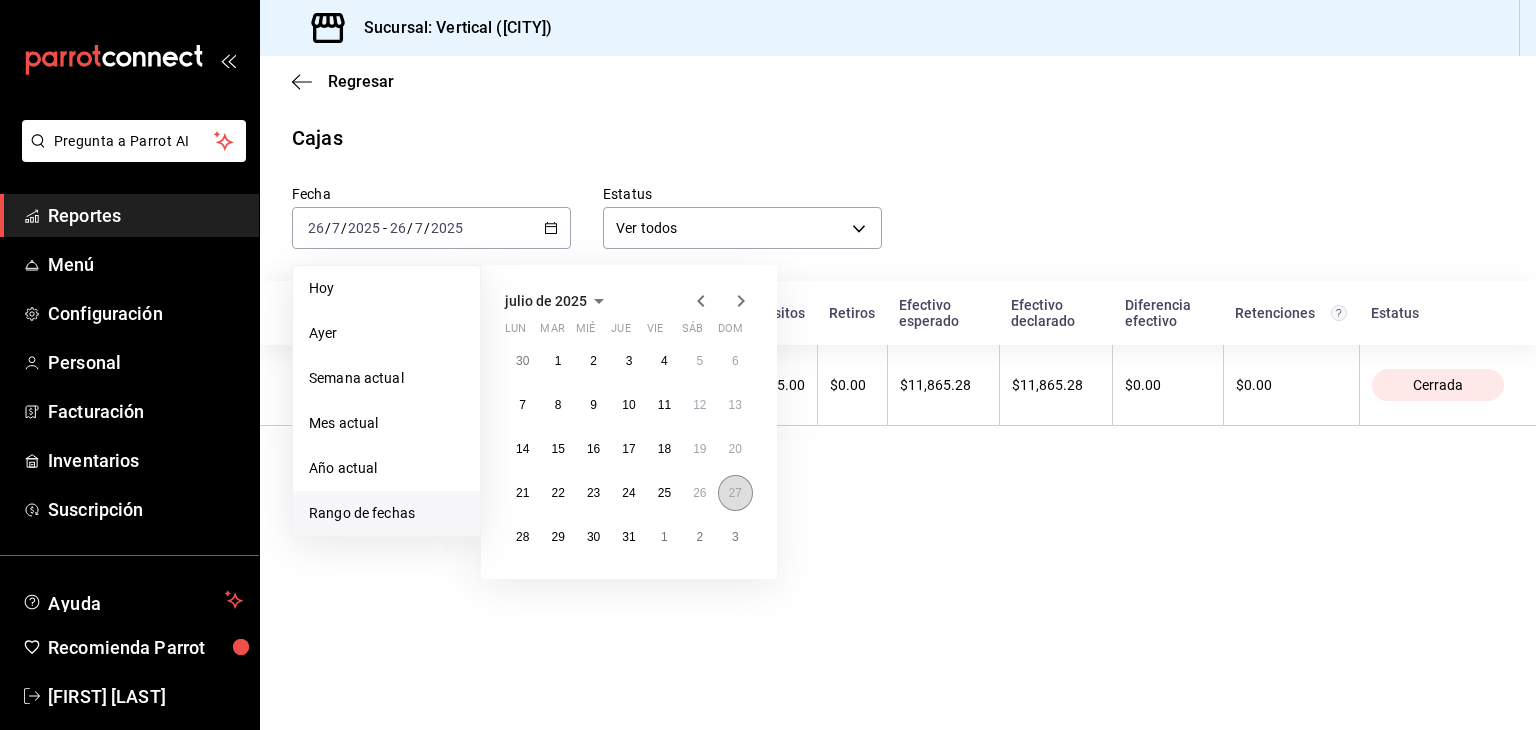 click on "27" at bounding box center [735, 493] 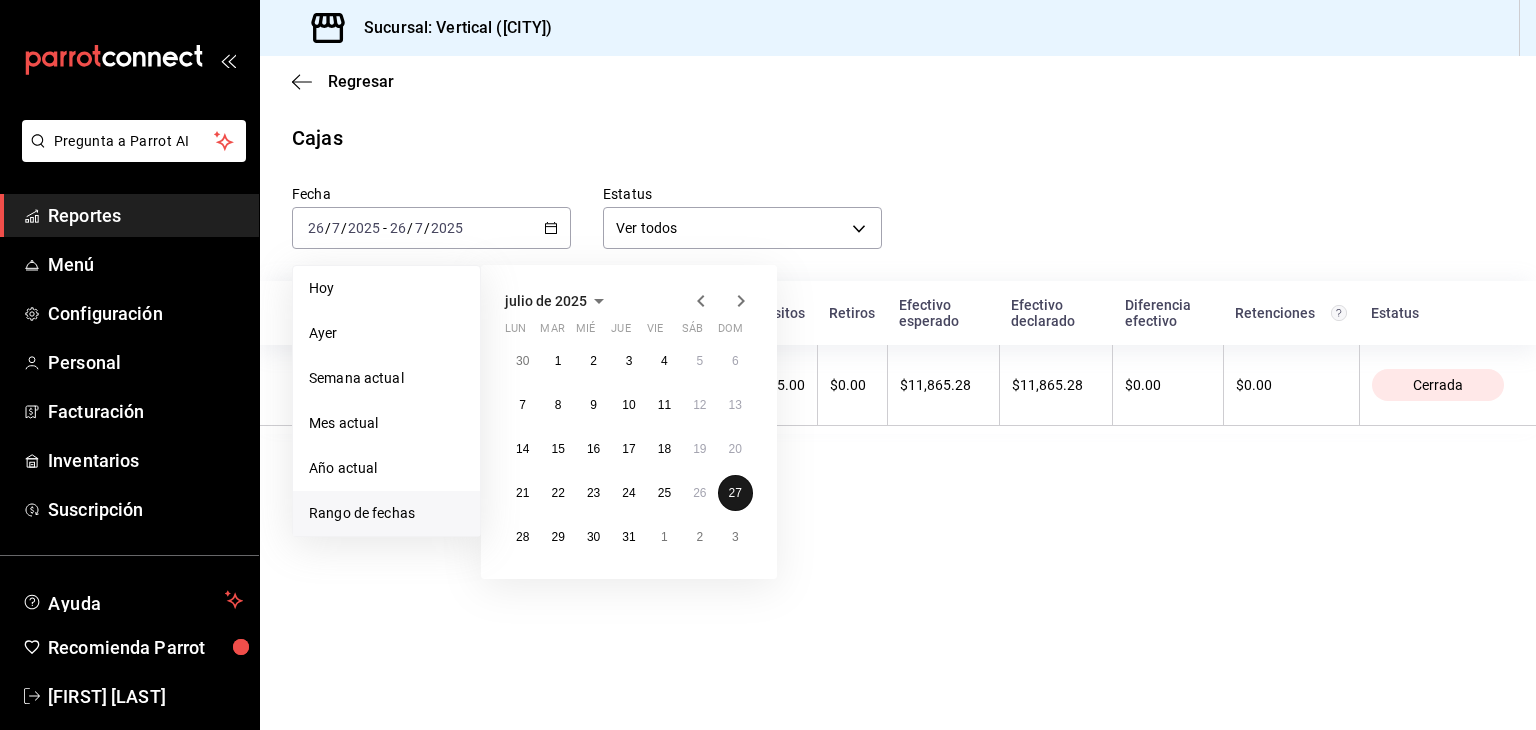 click on "27" at bounding box center [735, 493] 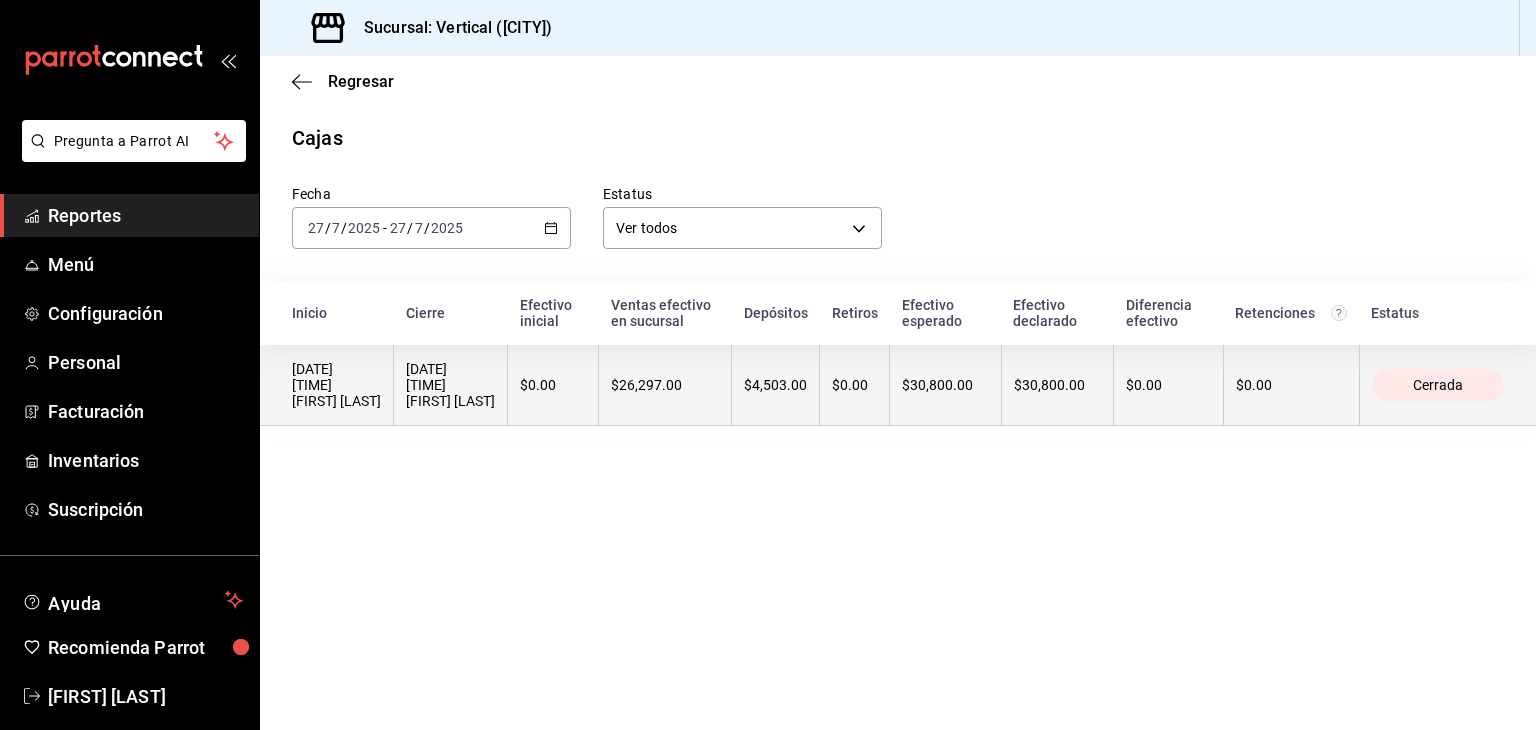 click on "$4,503.00" at bounding box center [776, 385] 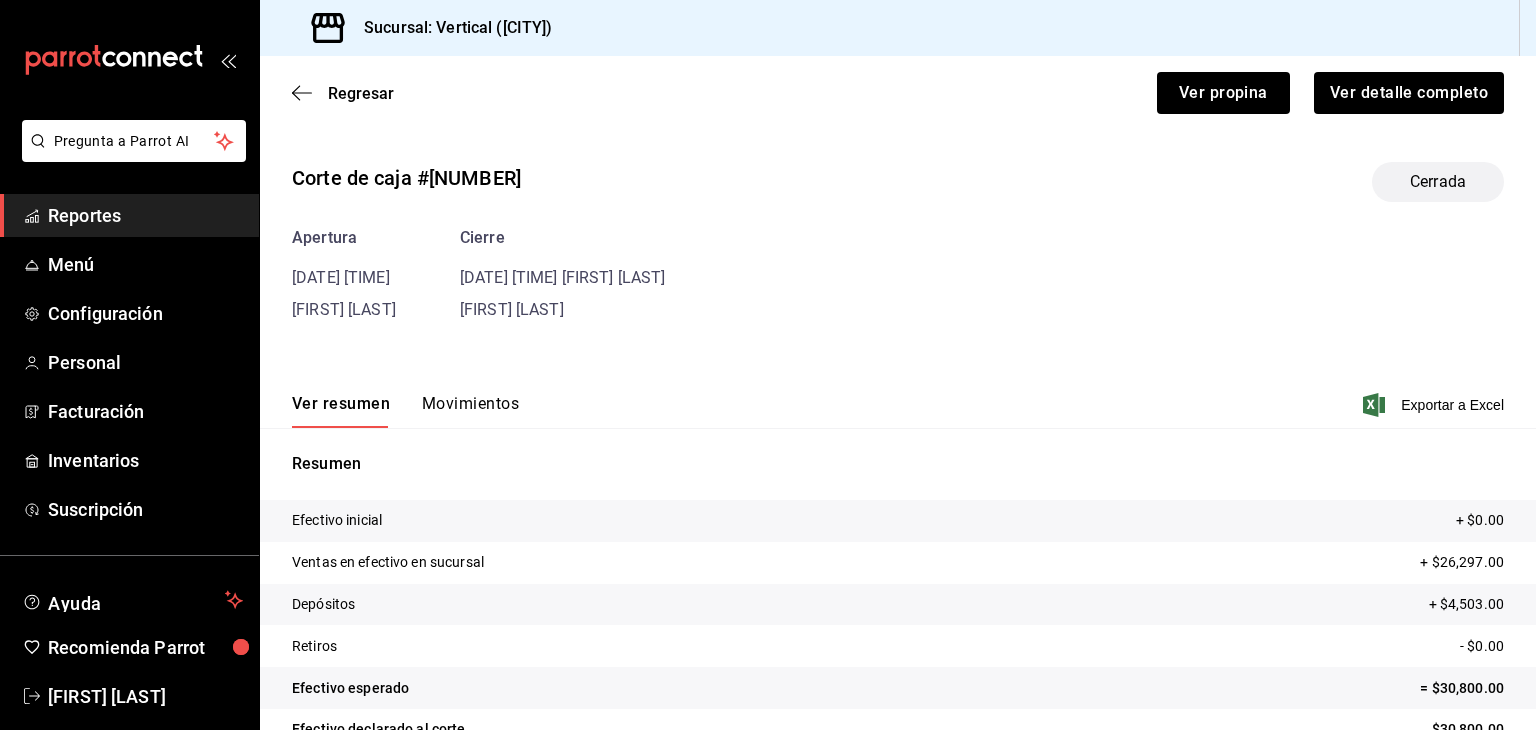 click on "Movimientos" at bounding box center (470, 411) 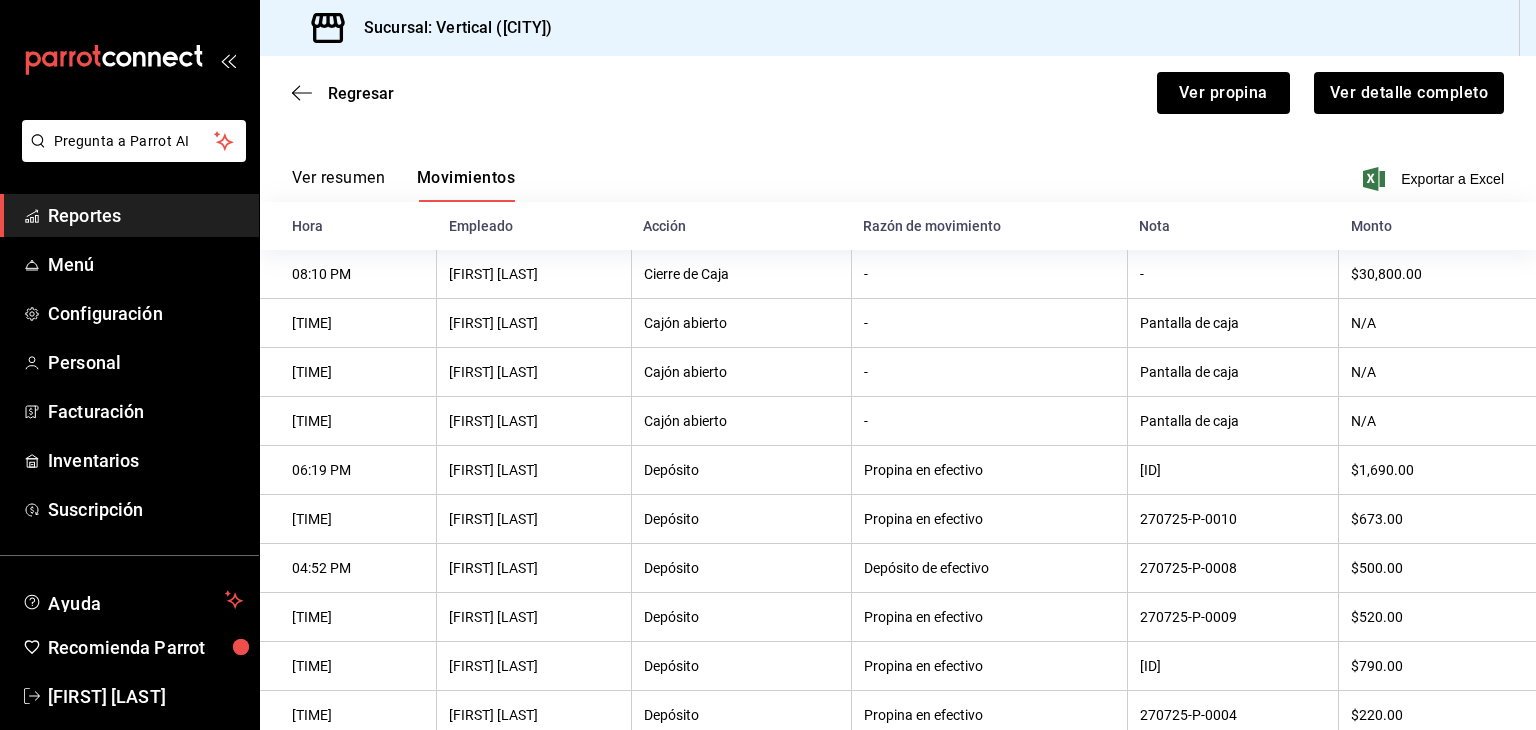 scroll, scrollTop: 0, scrollLeft: 0, axis: both 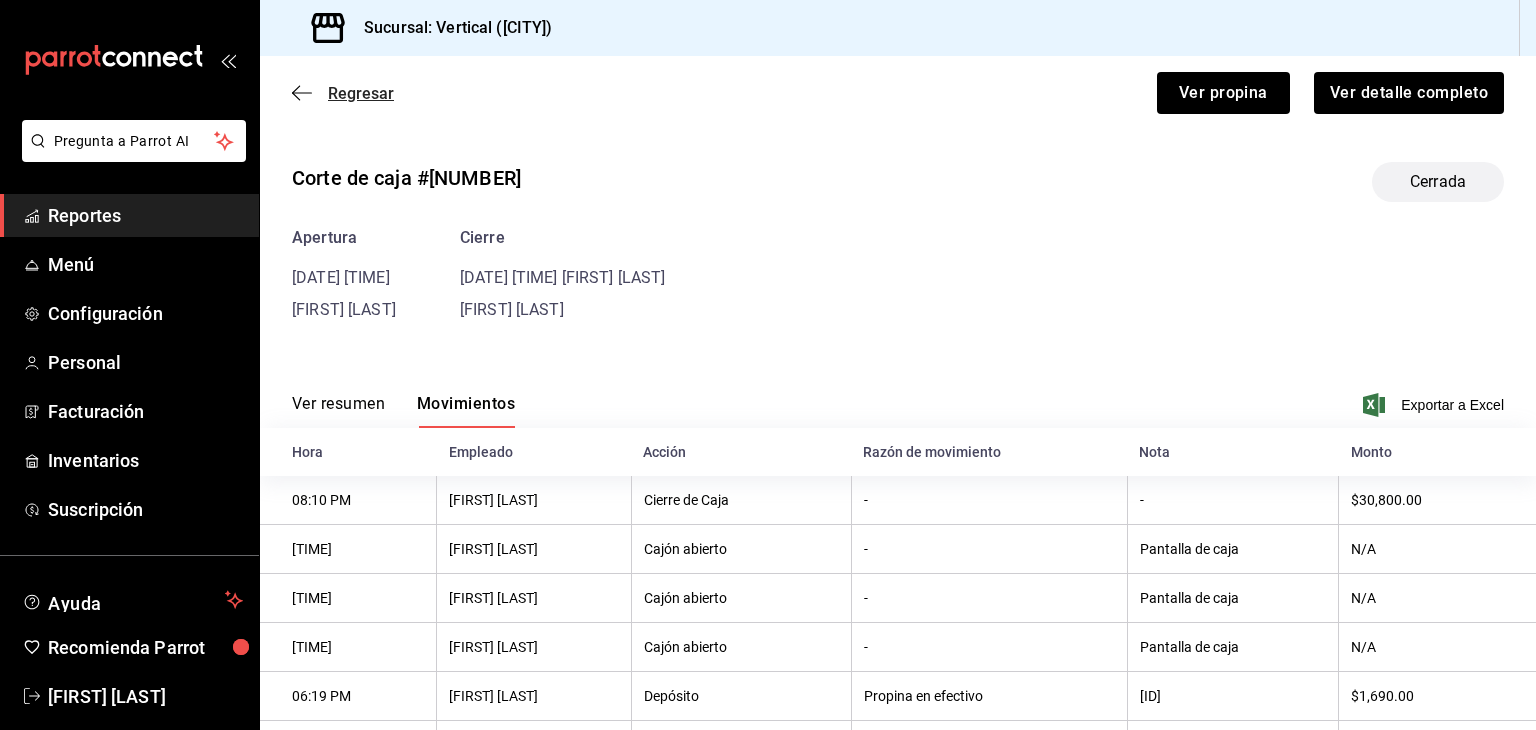 click on "Regresar" at bounding box center (361, 93) 